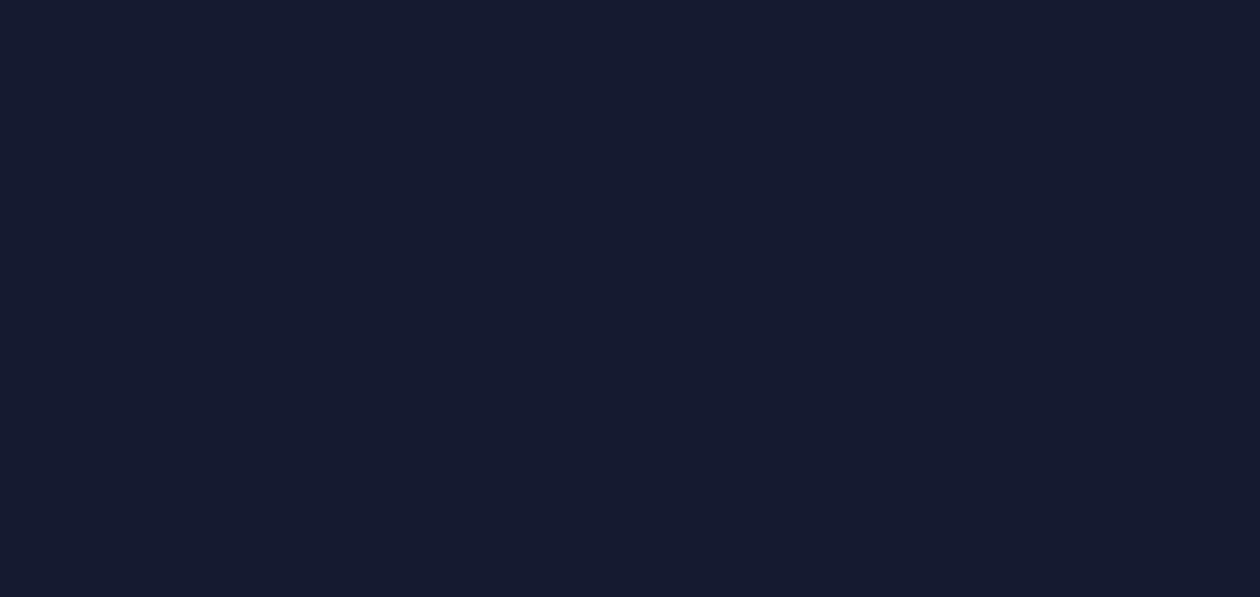 scroll, scrollTop: 0, scrollLeft: 0, axis: both 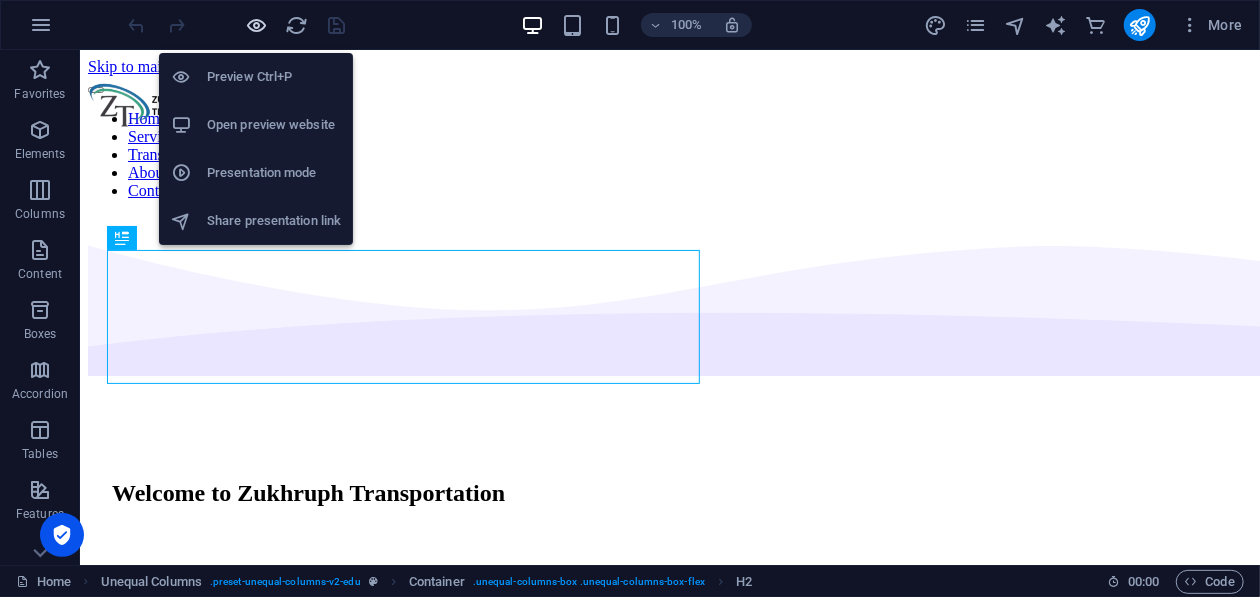click at bounding box center (257, 25) 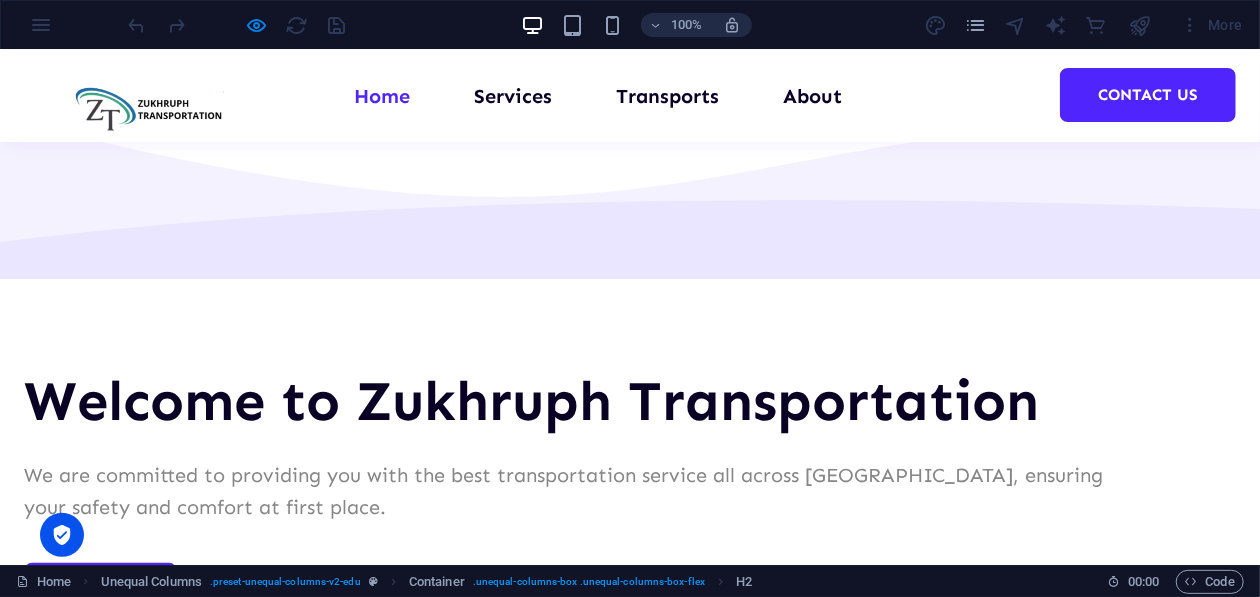 scroll, scrollTop: 0, scrollLeft: 0, axis: both 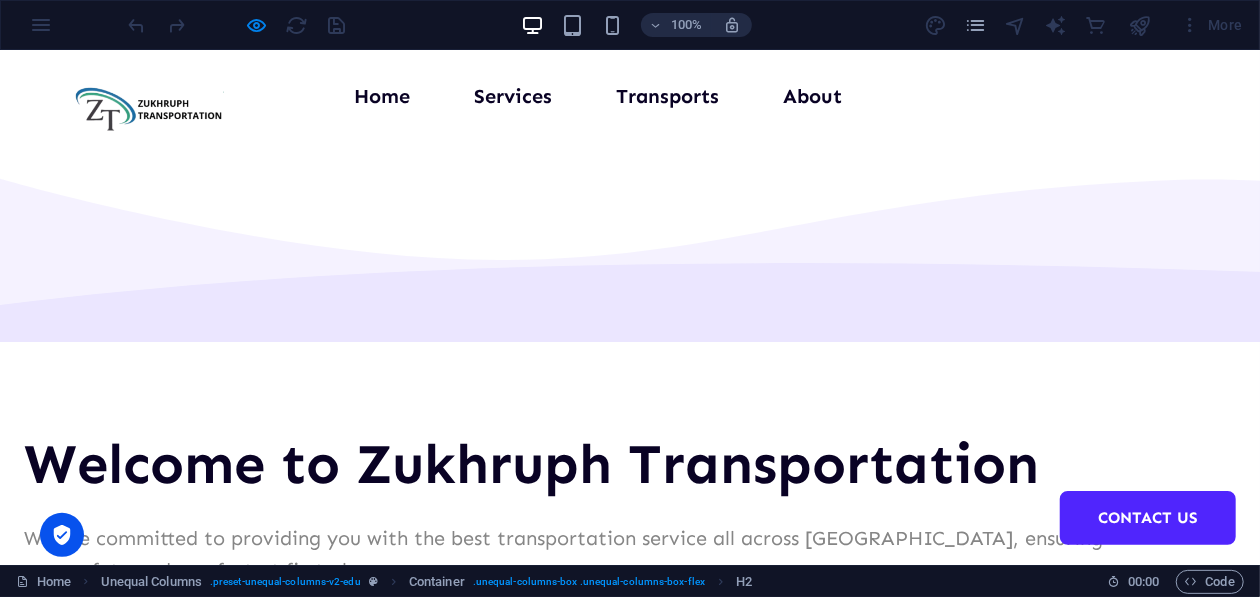 click on "Services" at bounding box center (513, 95) 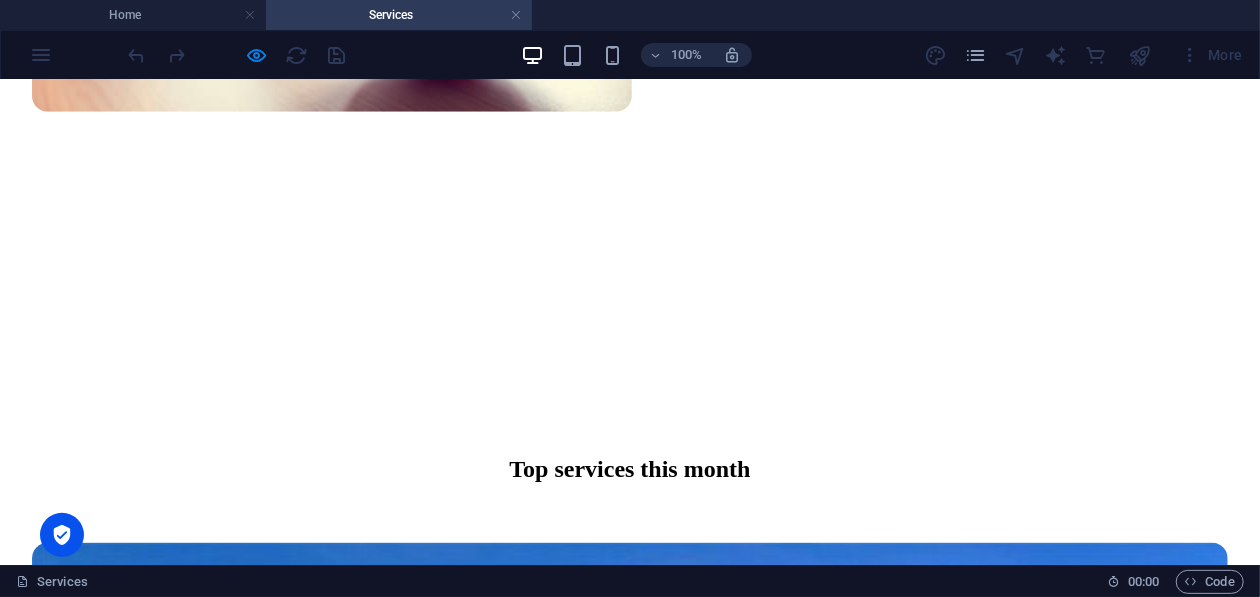 scroll, scrollTop: 1199, scrollLeft: 0, axis: vertical 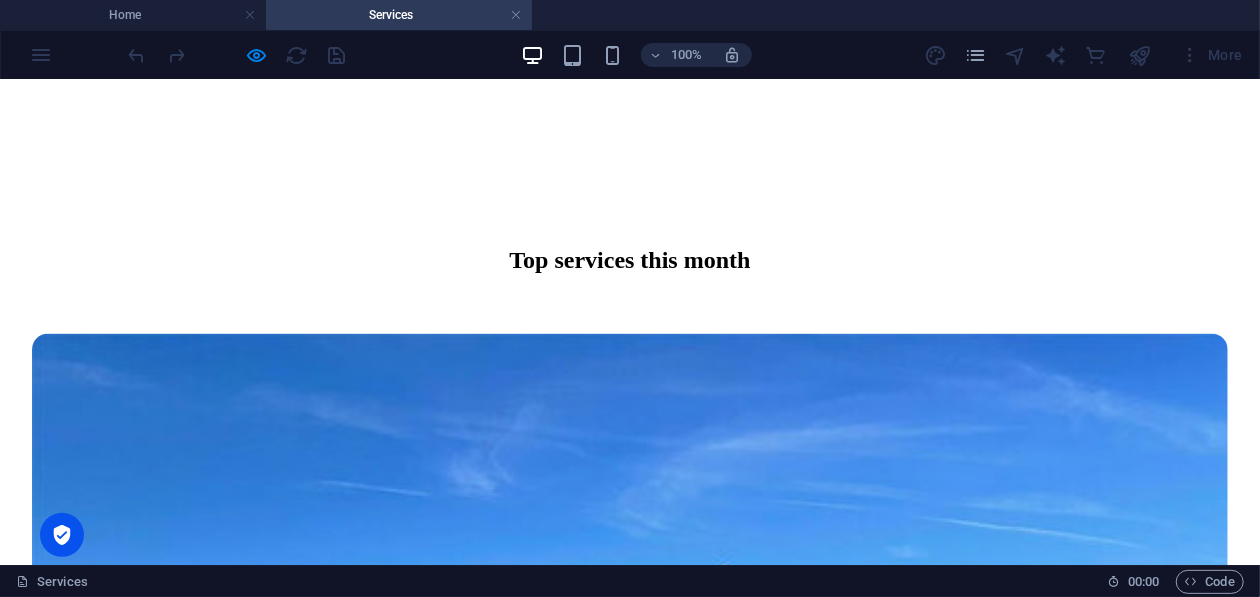 click on "All services" at bounding box center [630, 3159] 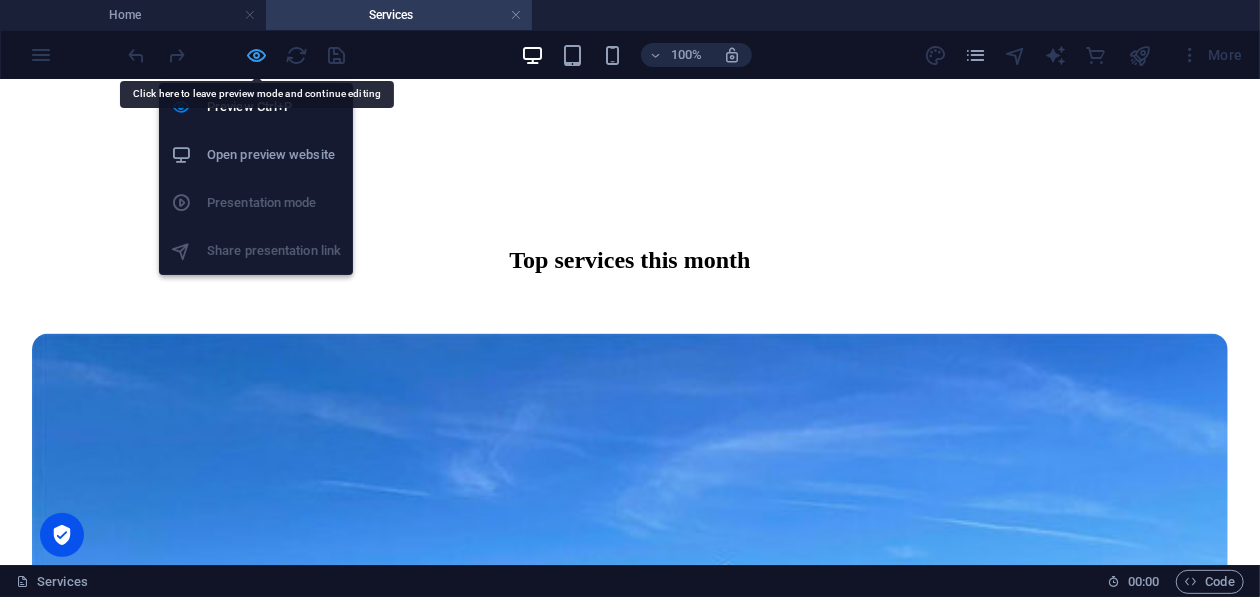 click at bounding box center [257, 55] 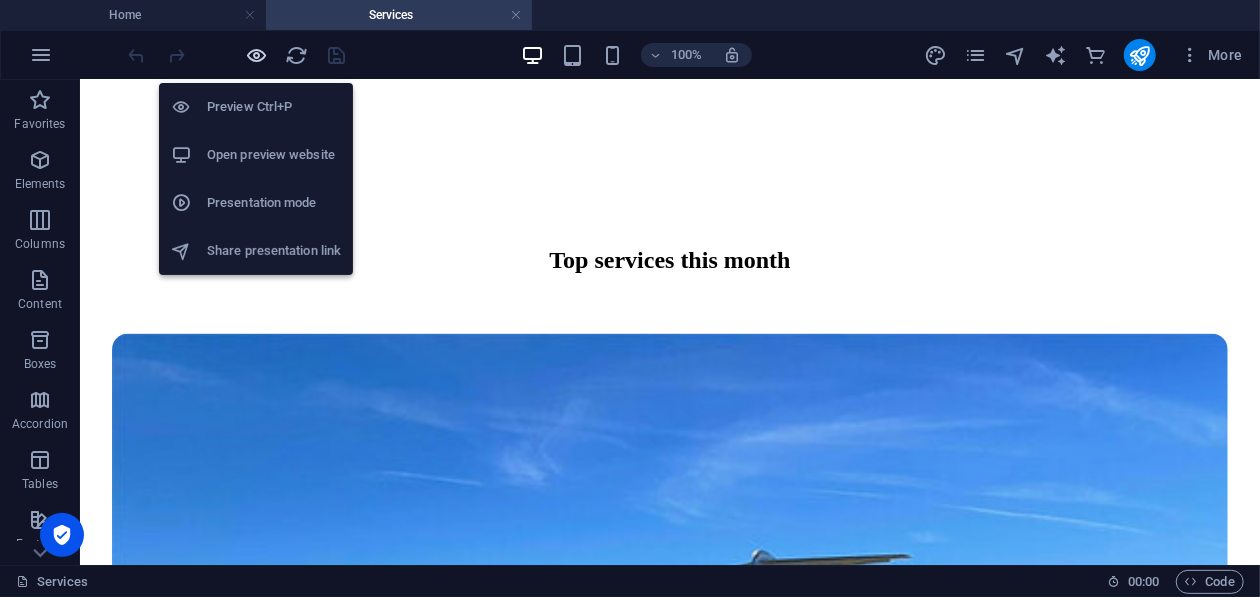 click at bounding box center (257, 55) 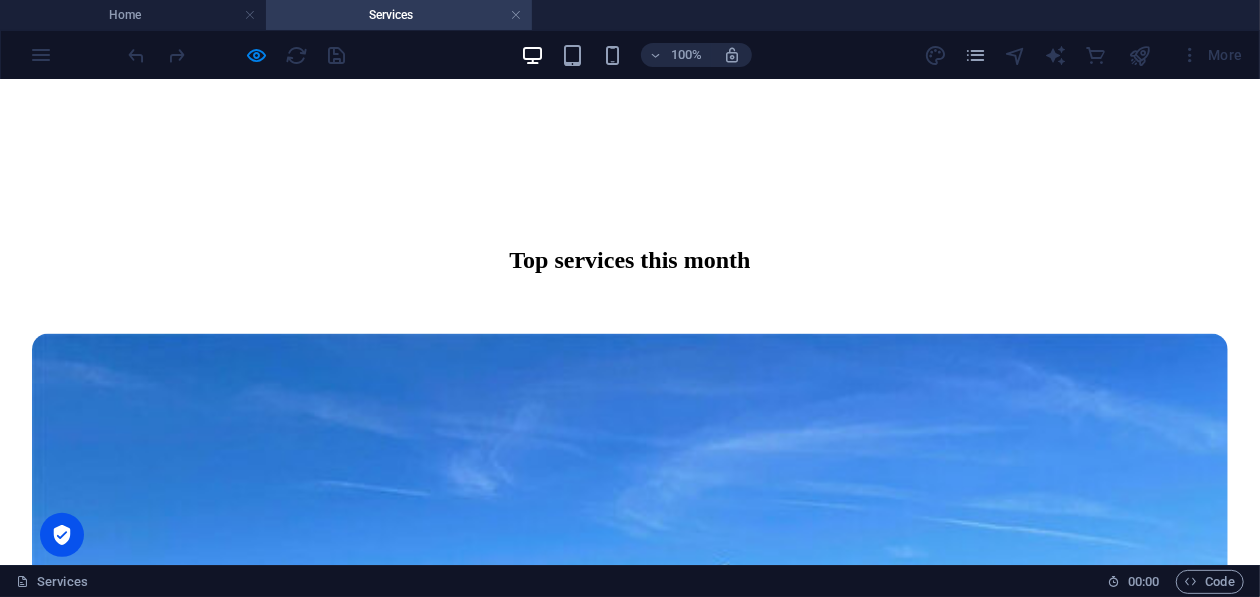 click on "All services" at bounding box center (630, 3158) 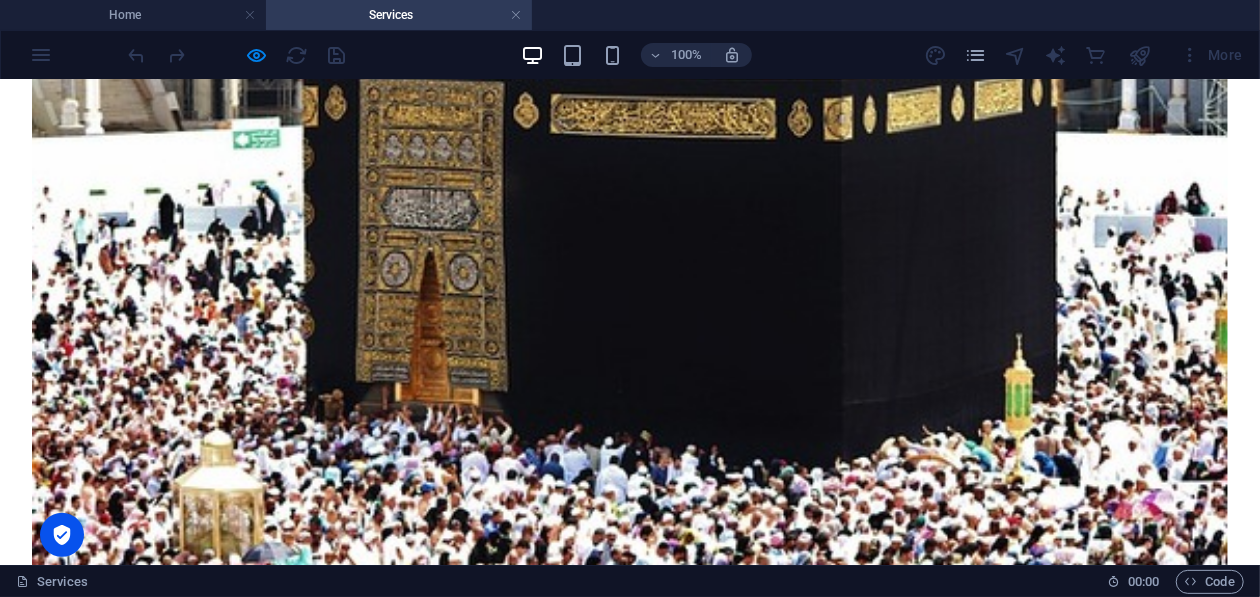 scroll, scrollTop: 2557, scrollLeft: 0, axis: vertical 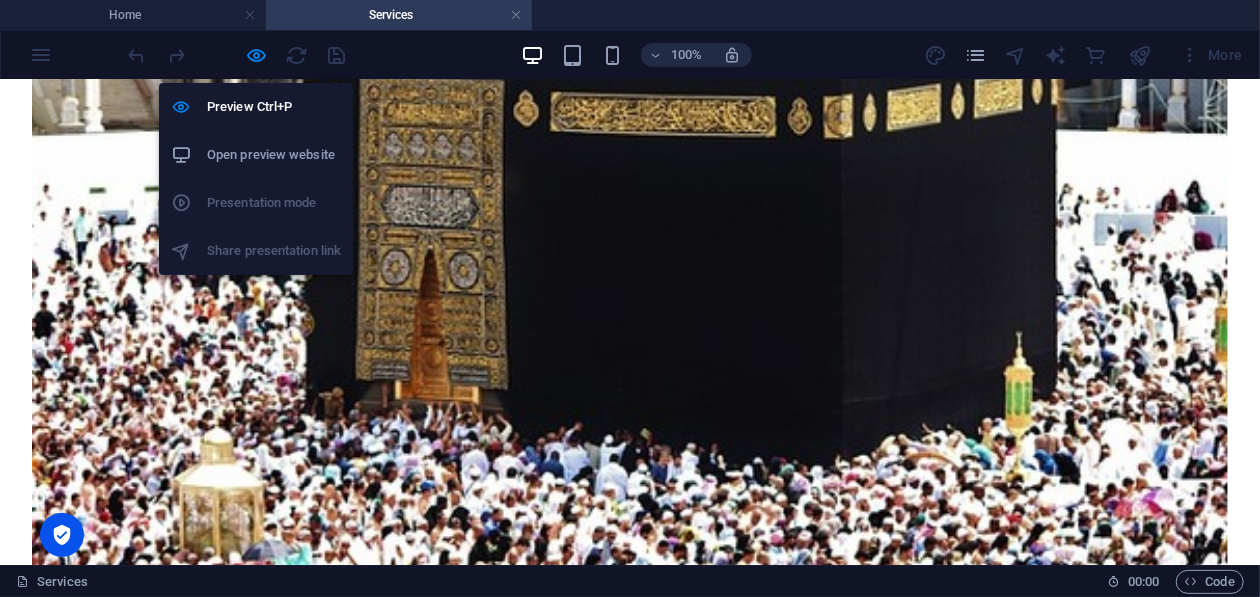 click on "Open preview website" at bounding box center (274, 155) 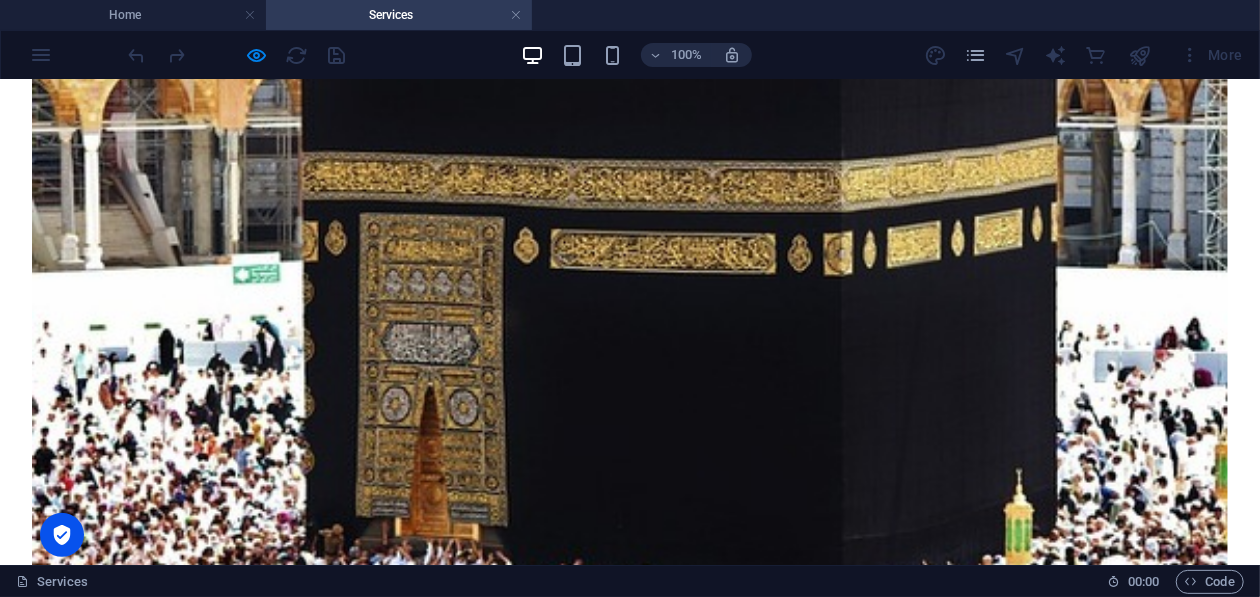 scroll, scrollTop: 2457, scrollLeft: 0, axis: vertical 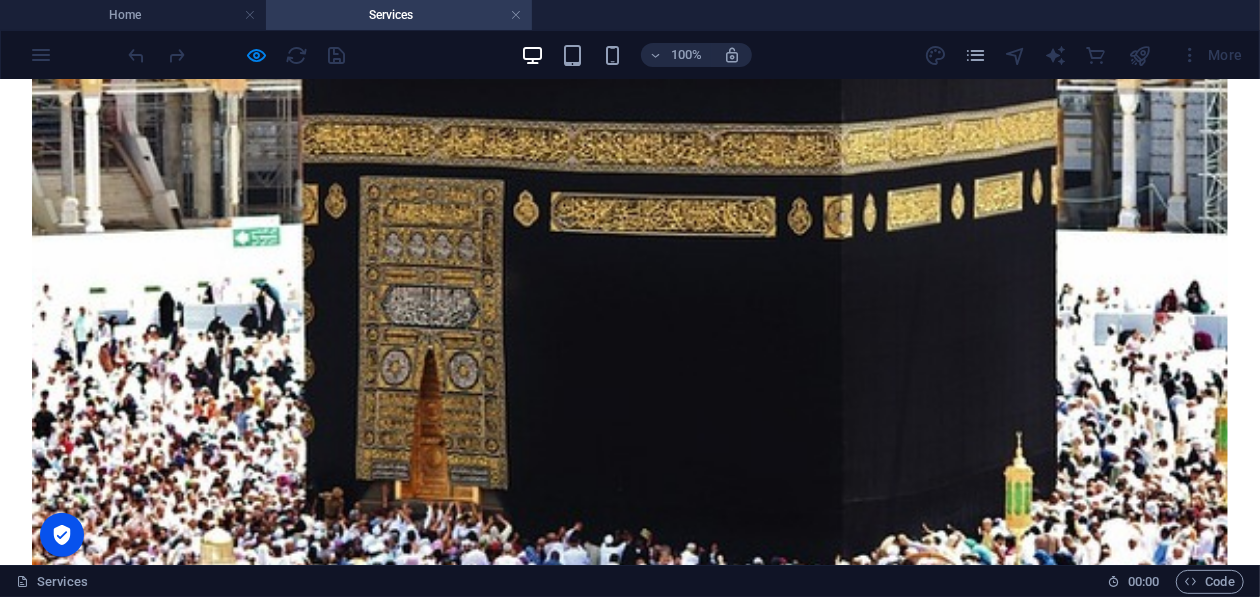 click at bounding box center [630, 6565] 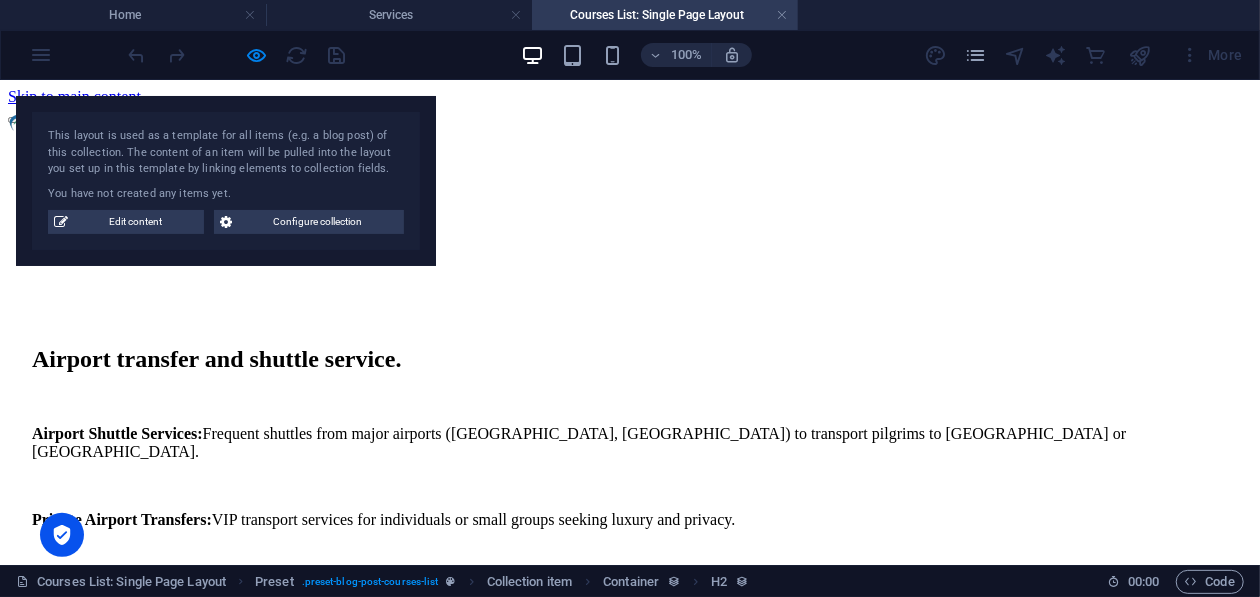 scroll, scrollTop: 1213, scrollLeft: 0, axis: vertical 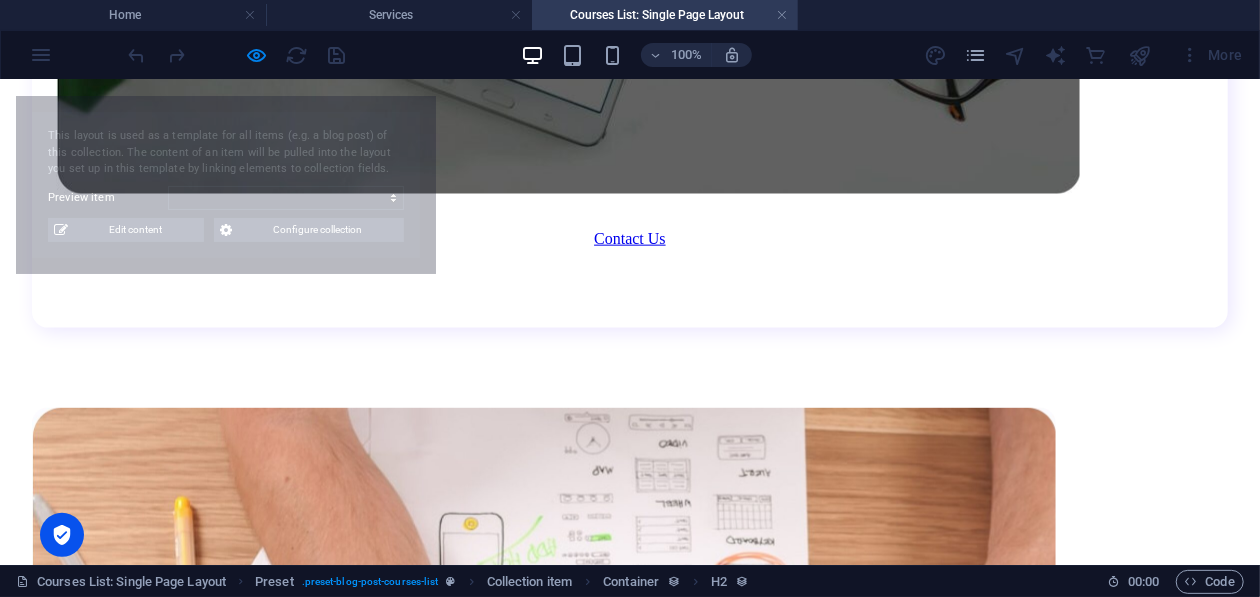 select on "68699b4173c4b648a50df1a4" 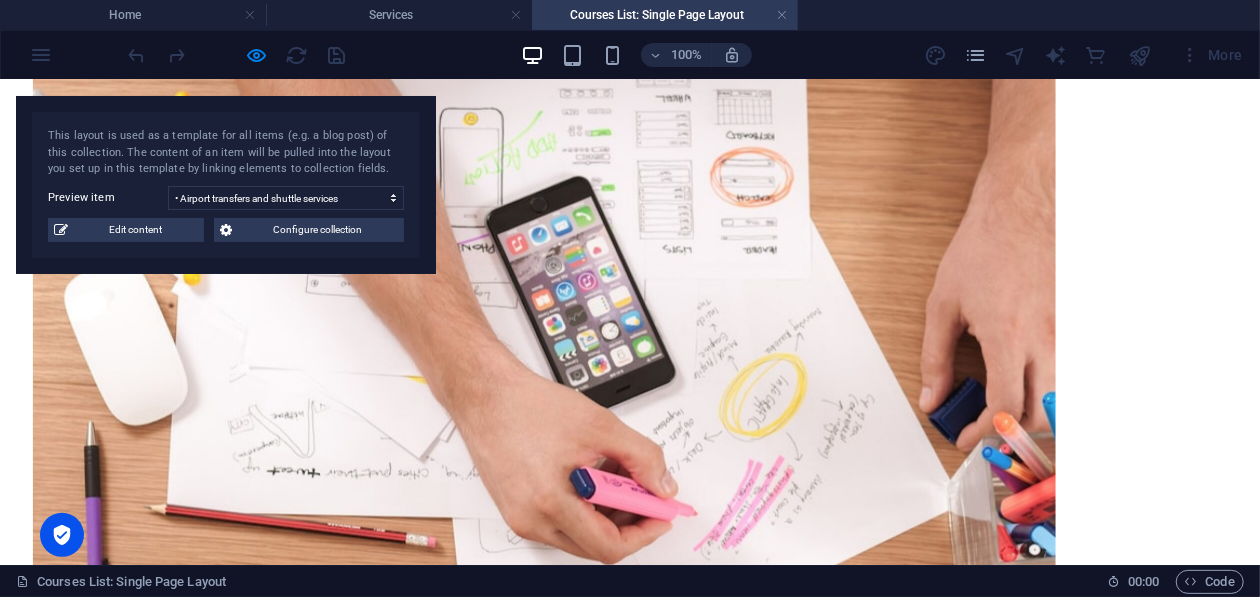 scroll, scrollTop: 1613, scrollLeft: 0, axis: vertical 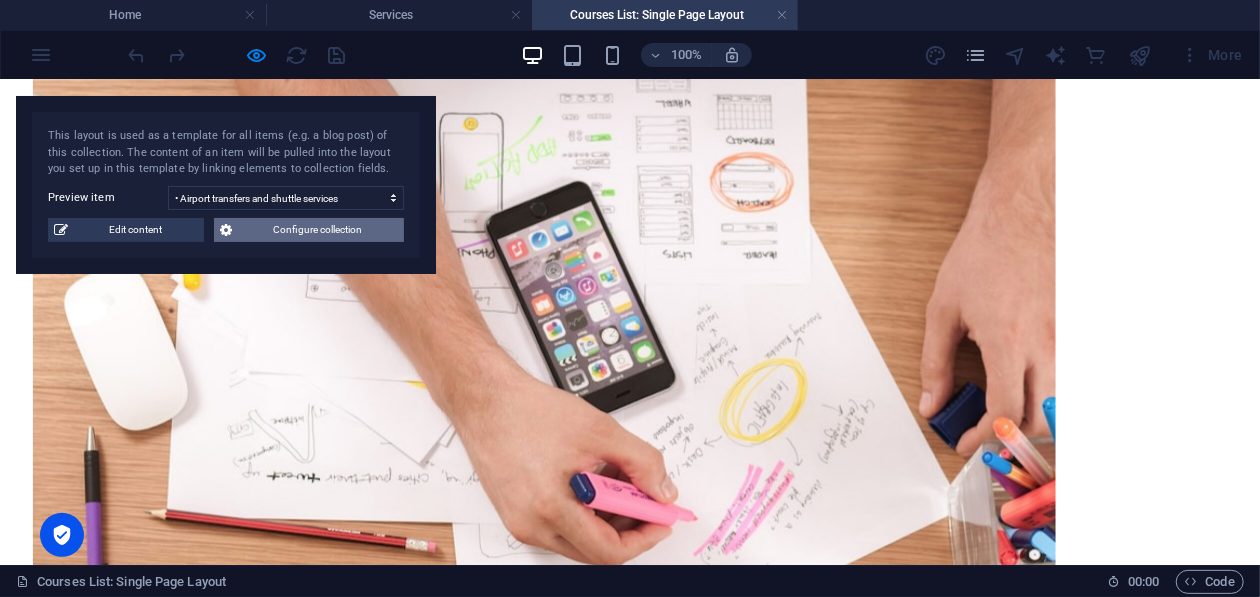 click on "Configure collection" at bounding box center [318, 230] 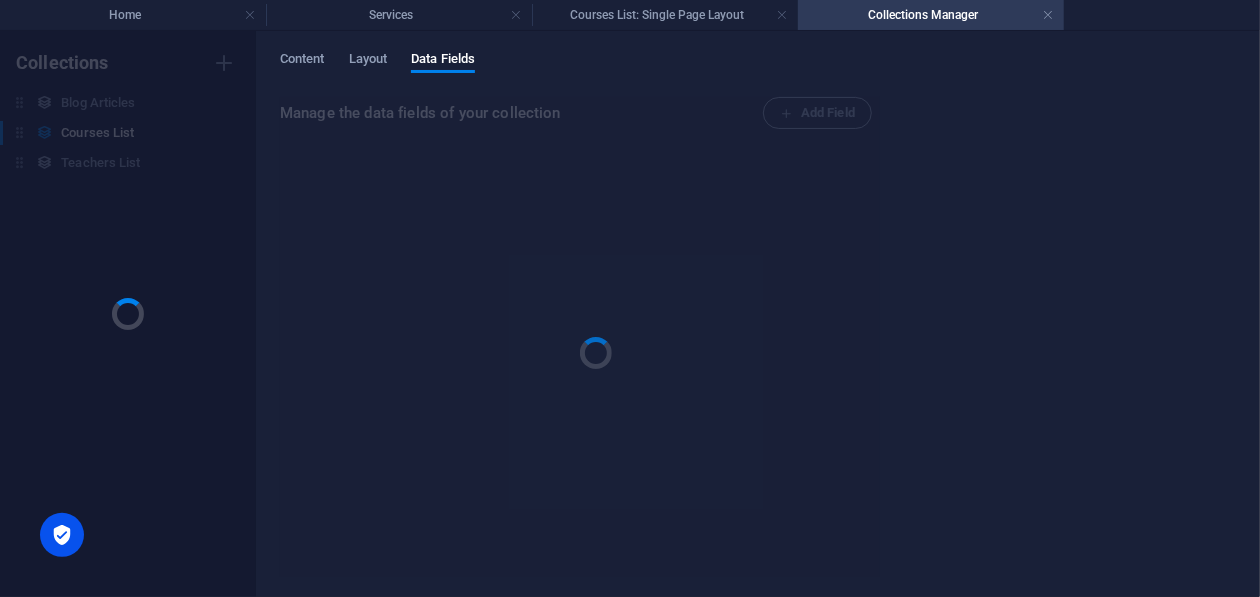 scroll, scrollTop: 0, scrollLeft: 0, axis: both 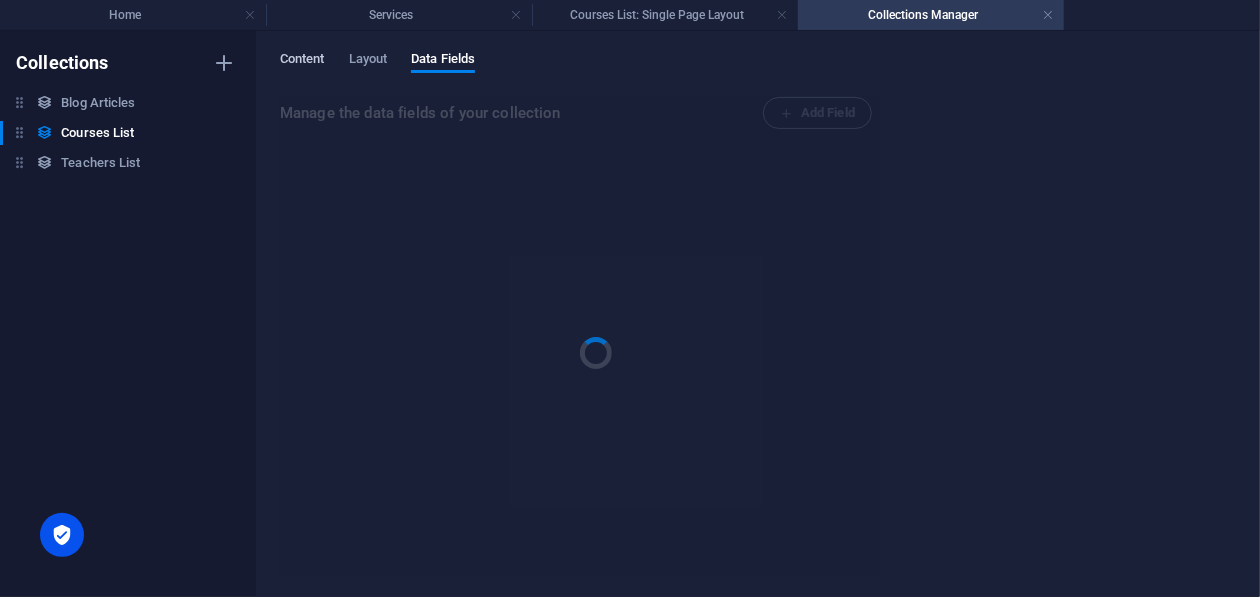 click on "Content" at bounding box center (302, 61) 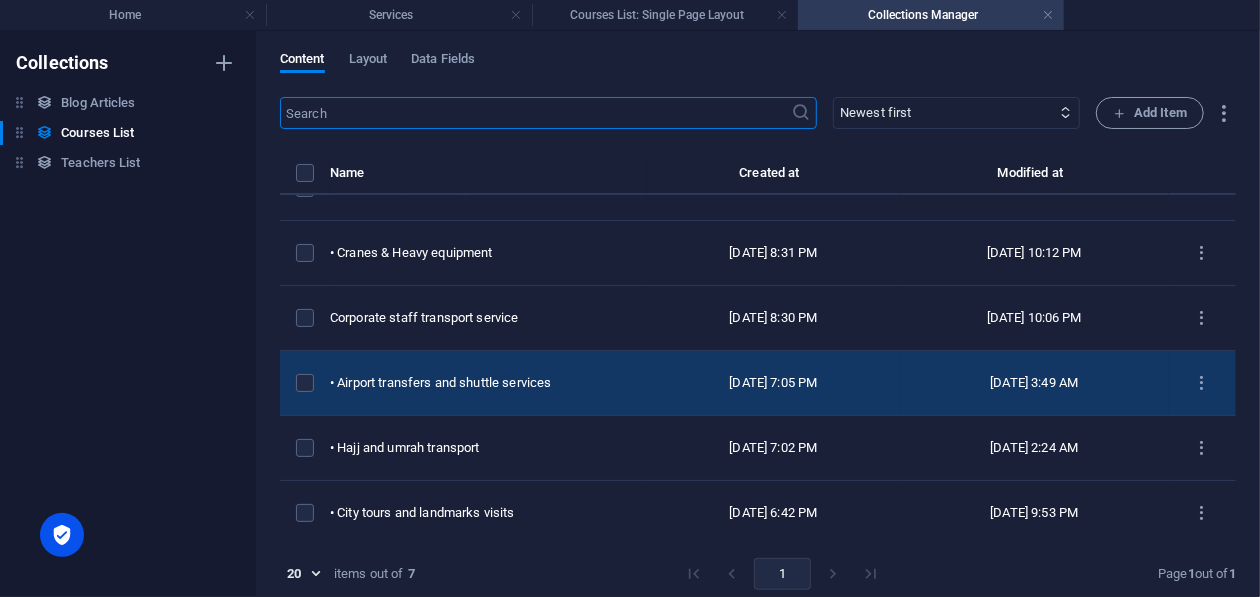 scroll, scrollTop: 4, scrollLeft: 0, axis: vertical 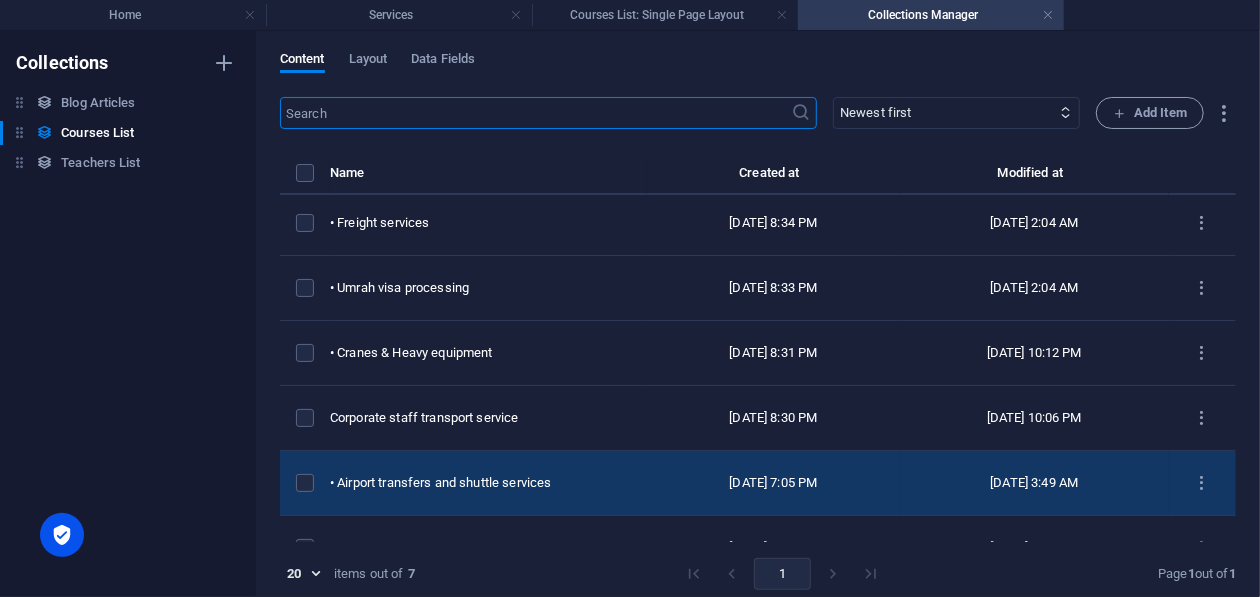 click on "[DATE] 7:05 PM" at bounding box center [773, 483] 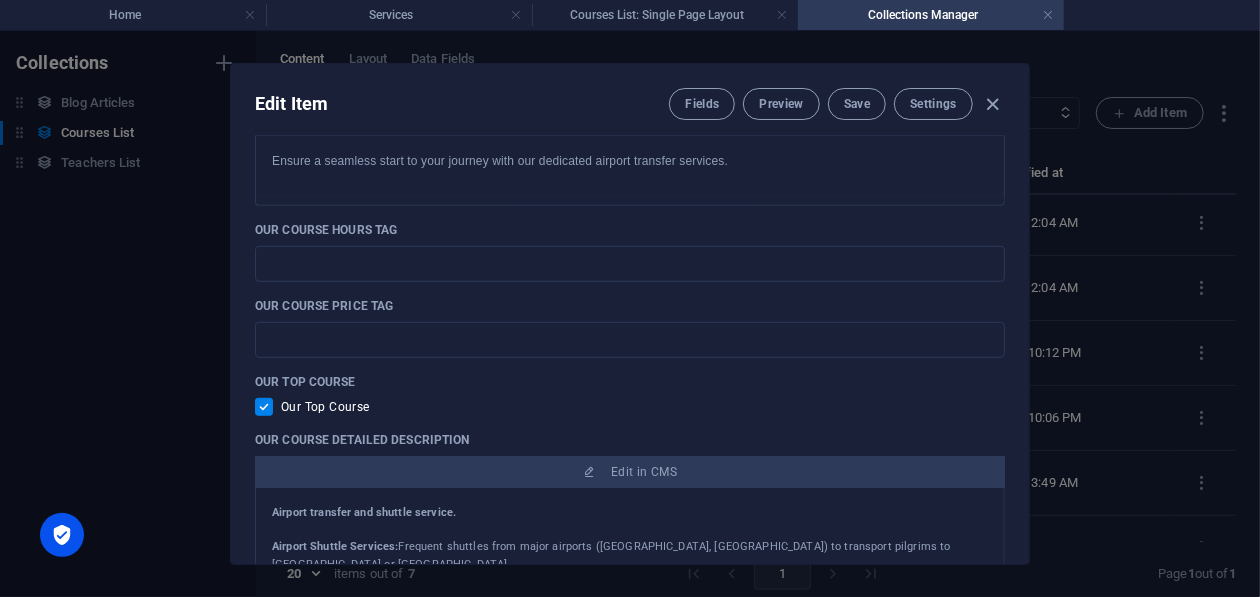 scroll, scrollTop: 500, scrollLeft: 0, axis: vertical 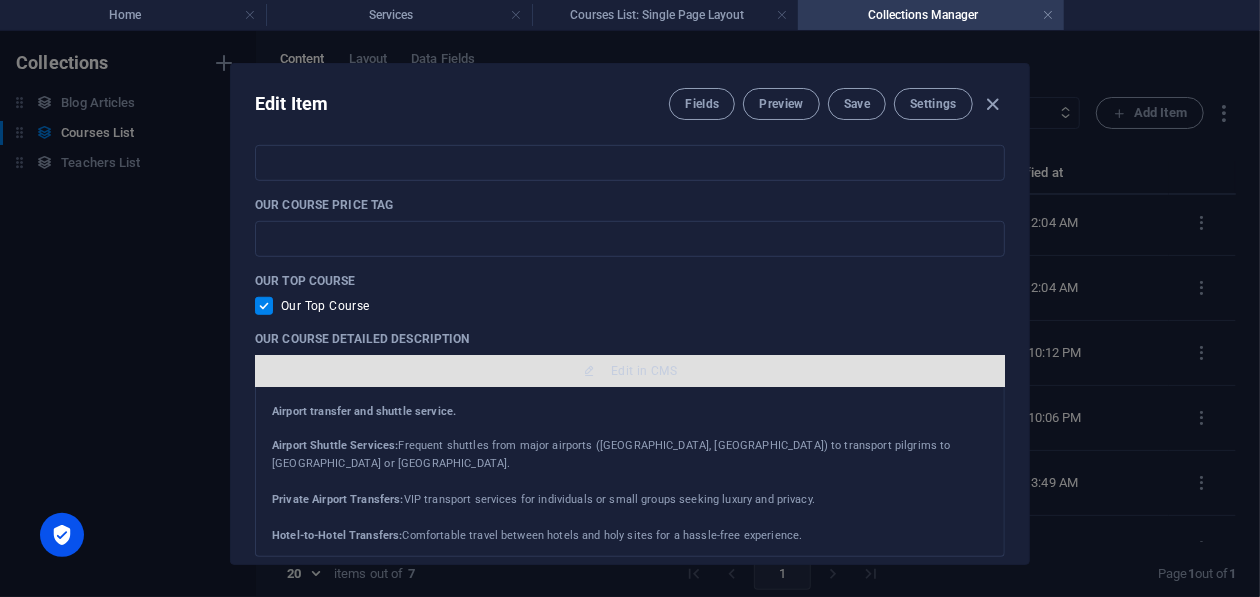 click on "Edit in CMS" at bounding box center (630, 371) 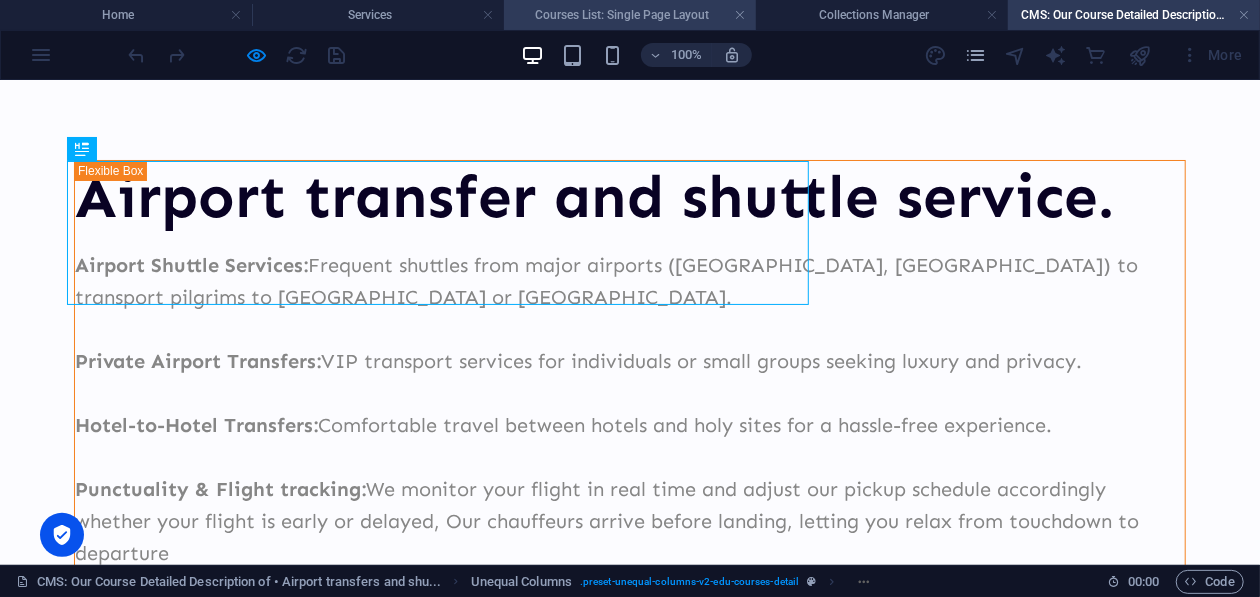 scroll, scrollTop: 0, scrollLeft: 0, axis: both 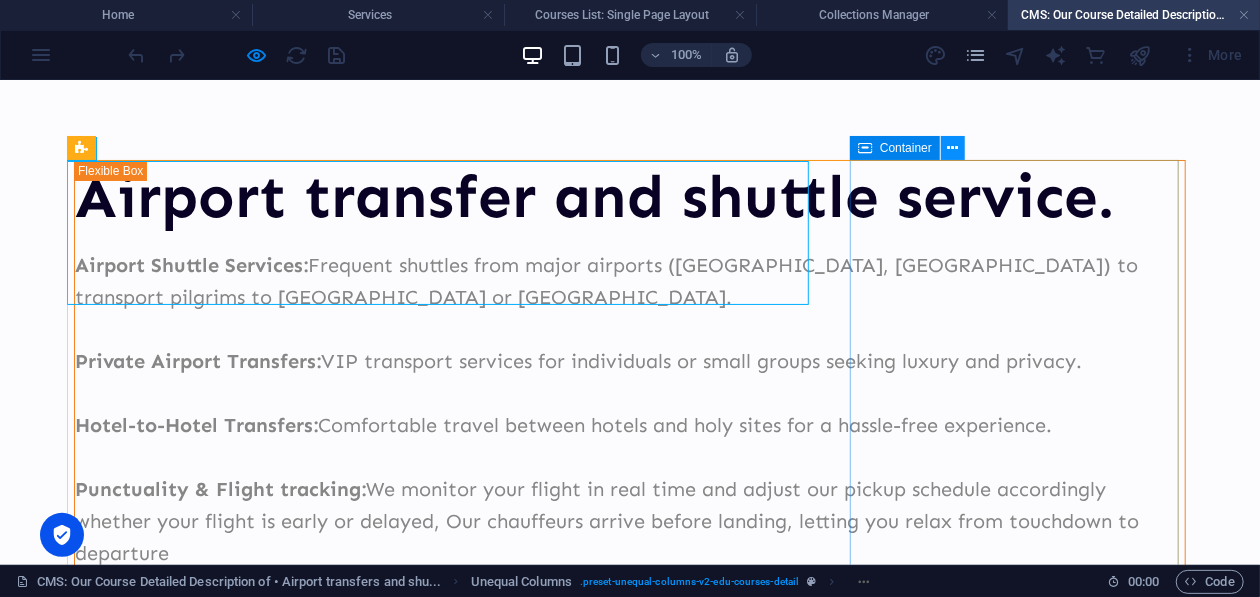 click at bounding box center [953, 148] 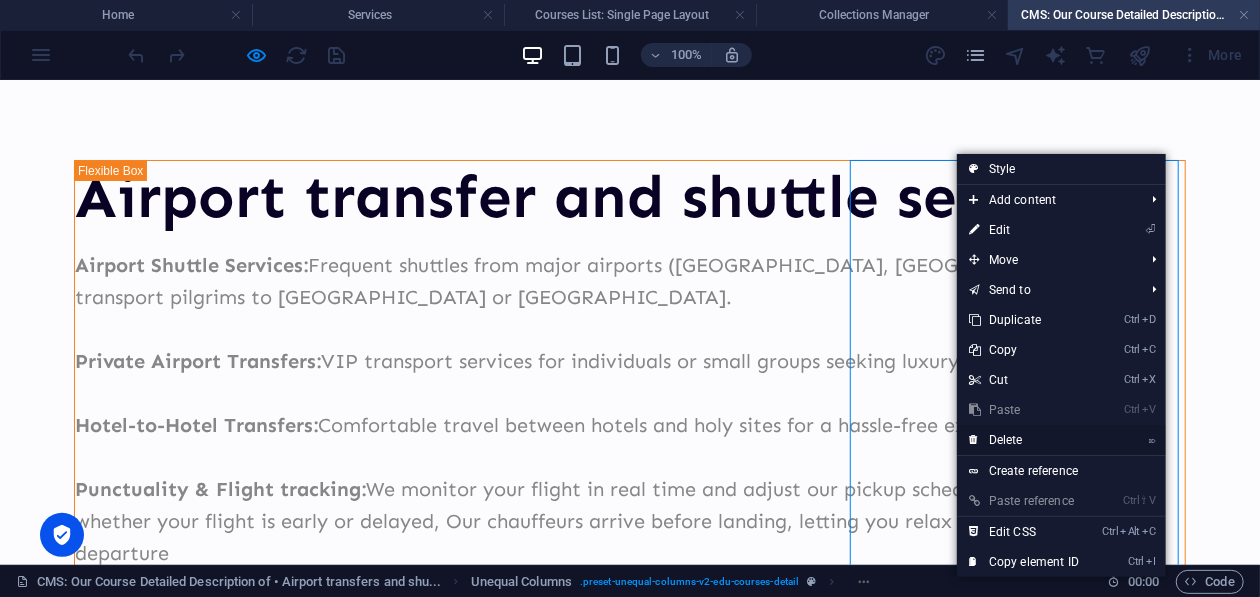 click on "⌦  Delete" at bounding box center [1024, 440] 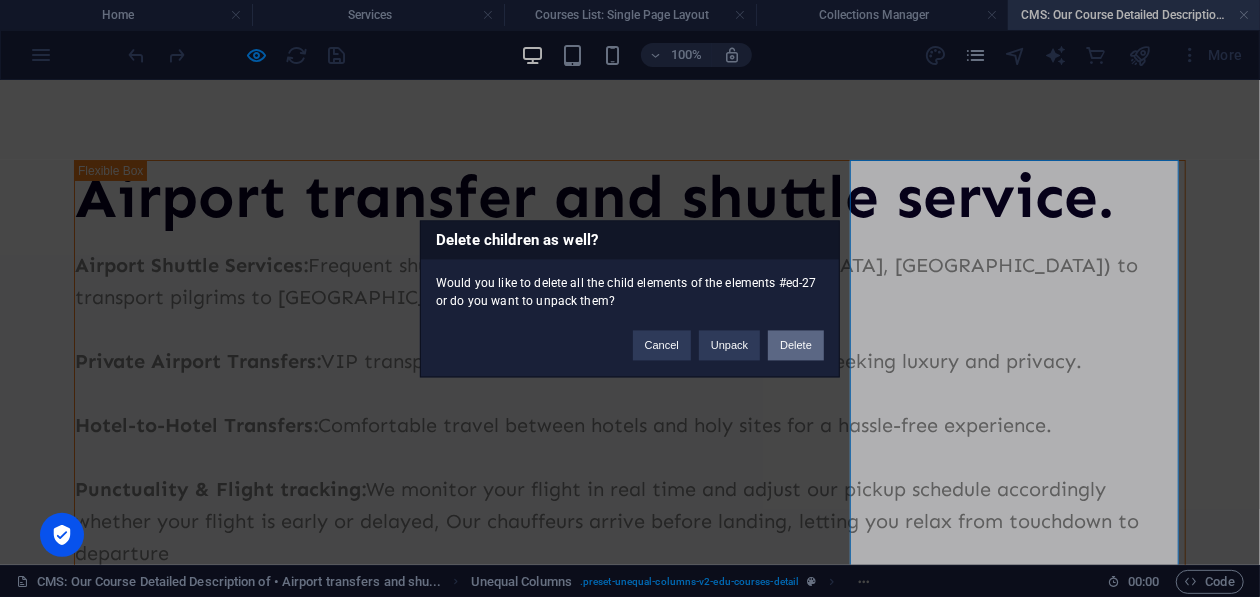 click on "Delete" at bounding box center (796, 345) 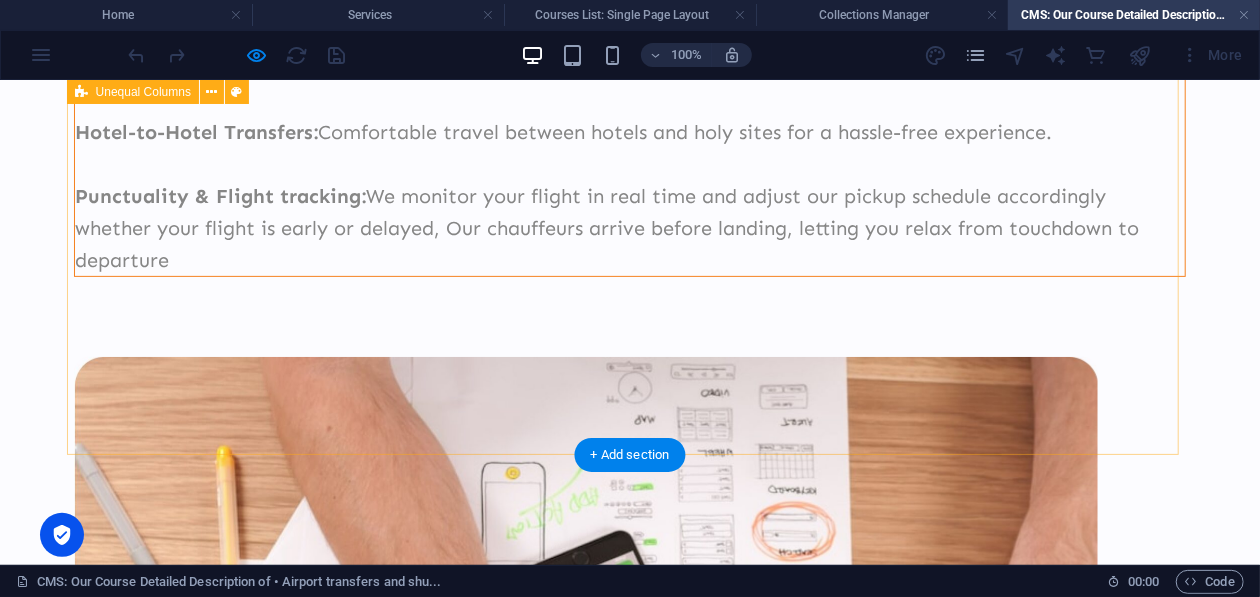 scroll, scrollTop: 300, scrollLeft: 0, axis: vertical 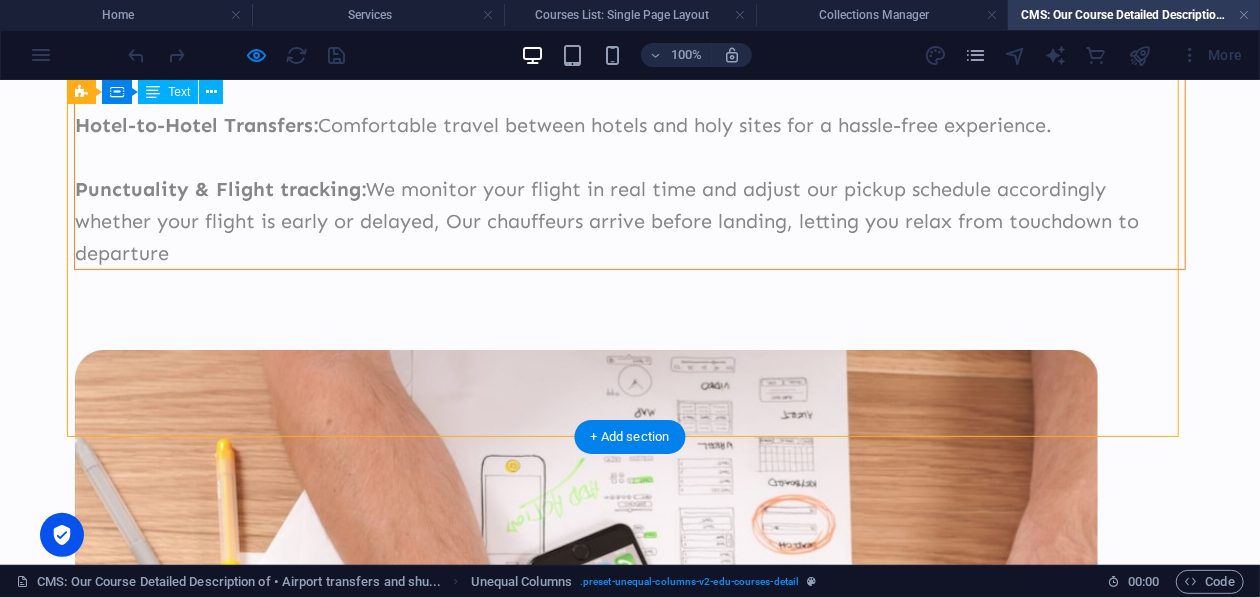 drag, startPoint x: 177, startPoint y: 416, endPoint x: 140, endPoint y: 420, distance: 37.215588 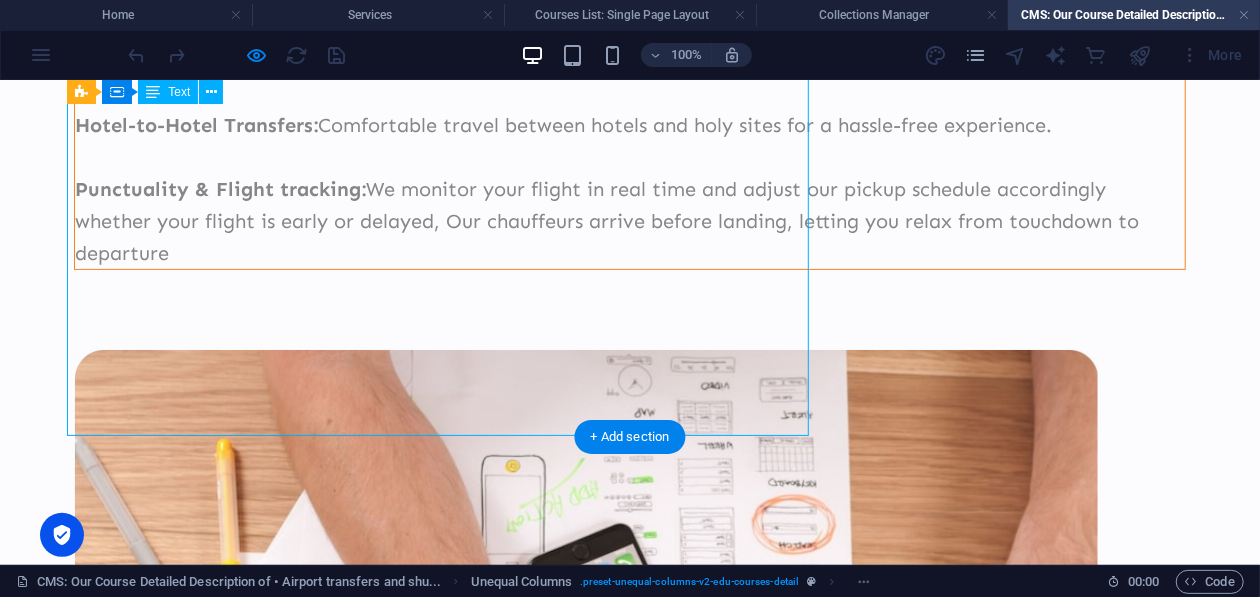 click on "Airport Shuttle Services:  Frequent shuttles from major airports ([GEOGRAPHIC_DATA], [GEOGRAPHIC_DATA]) to transport pilgrims to [GEOGRAPHIC_DATA] or [GEOGRAPHIC_DATA]. Private Airport Transfers:  VIP transport services for individuals or small groups seeking luxury and privacy. Hotel-to-Hotel Transfers:  Comfortable travel between hotels and holy sites for a hassle-free experience.  Punctuality & Flight tracking:  We monitor your flight in real time and adjust our pickup schedule accordingly whether your flight is early or delayed, Our chauffeurs arrive before landing, letting you relax from touchdown to departure" at bounding box center (630, 108) 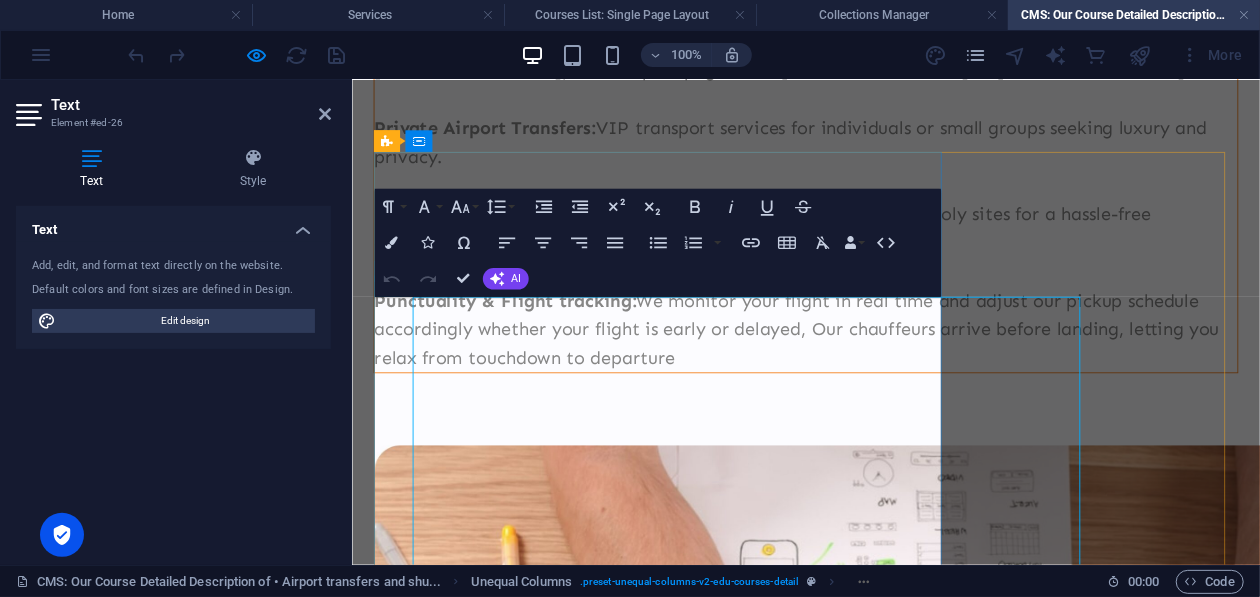 scroll, scrollTop: 0, scrollLeft: 0, axis: both 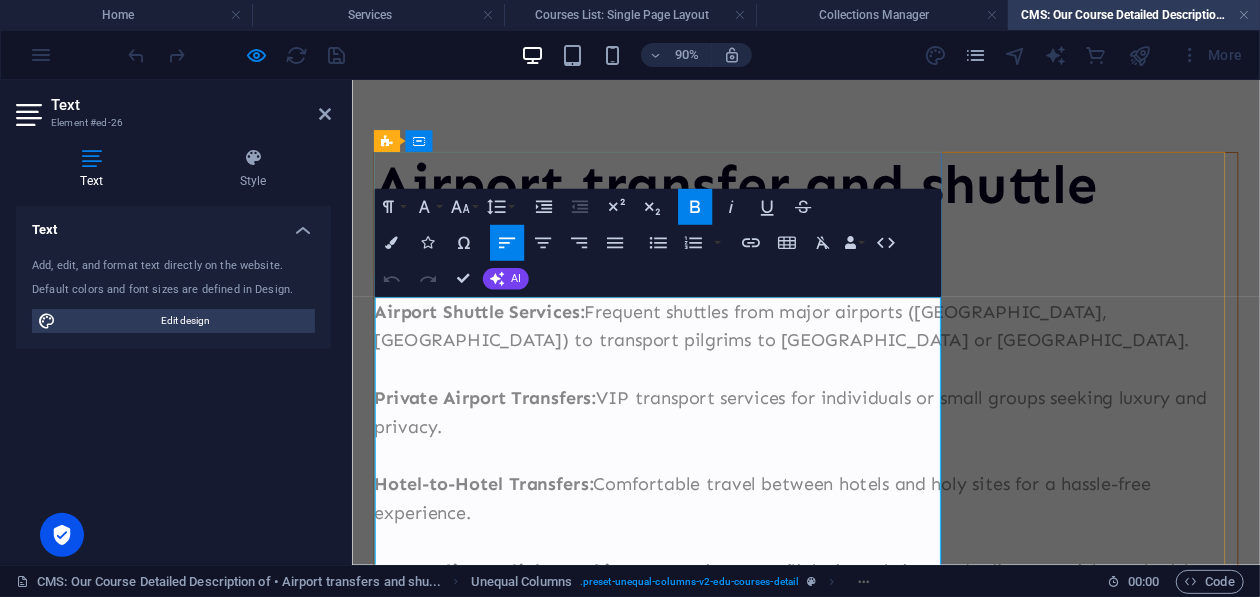 click at bounding box center (855, 496) 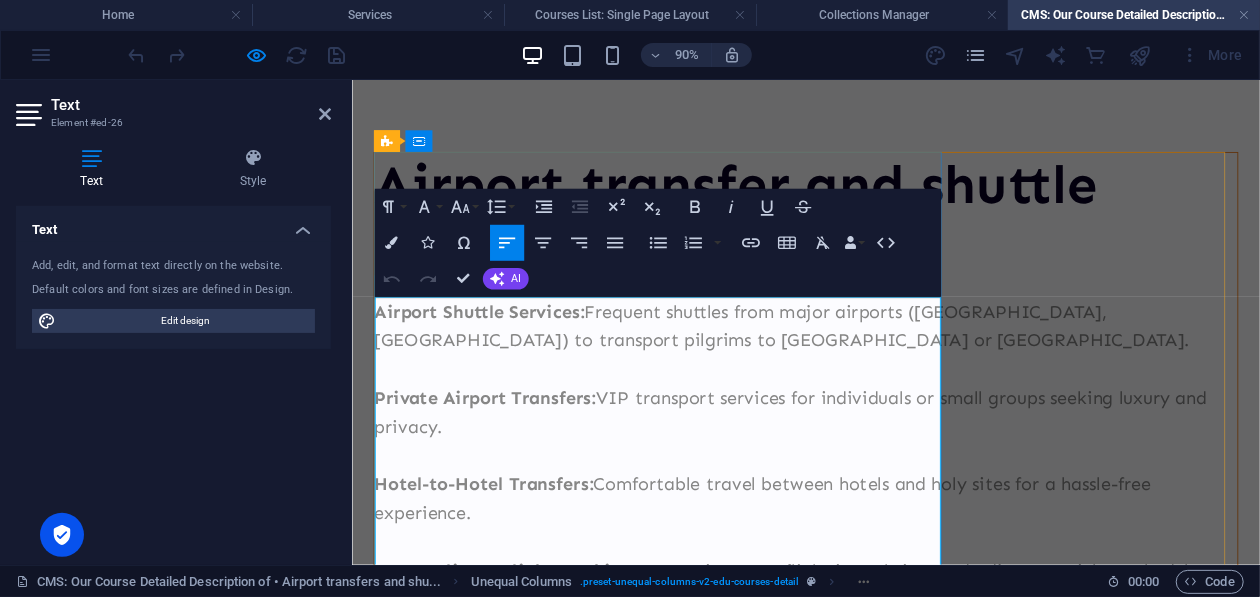 click on "Private Airport Transfers:  VIP transport services for individuals or small groups seeking luxury and privacy." at bounding box center (855, 448) 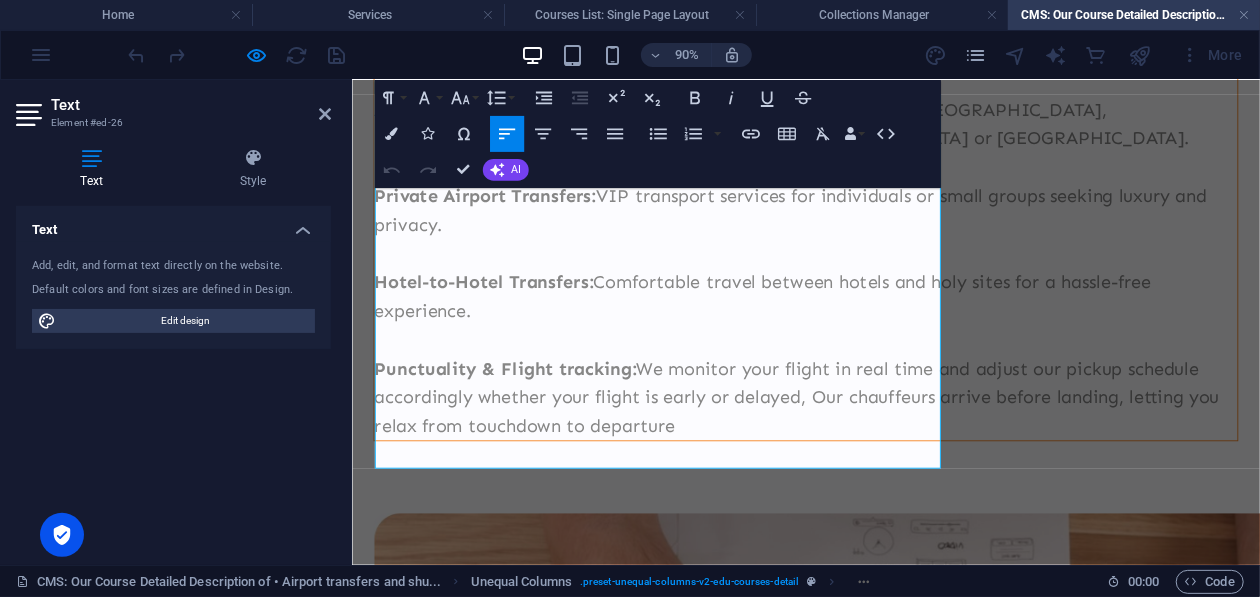 scroll, scrollTop: 310, scrollLeft: 0, axis: vertical 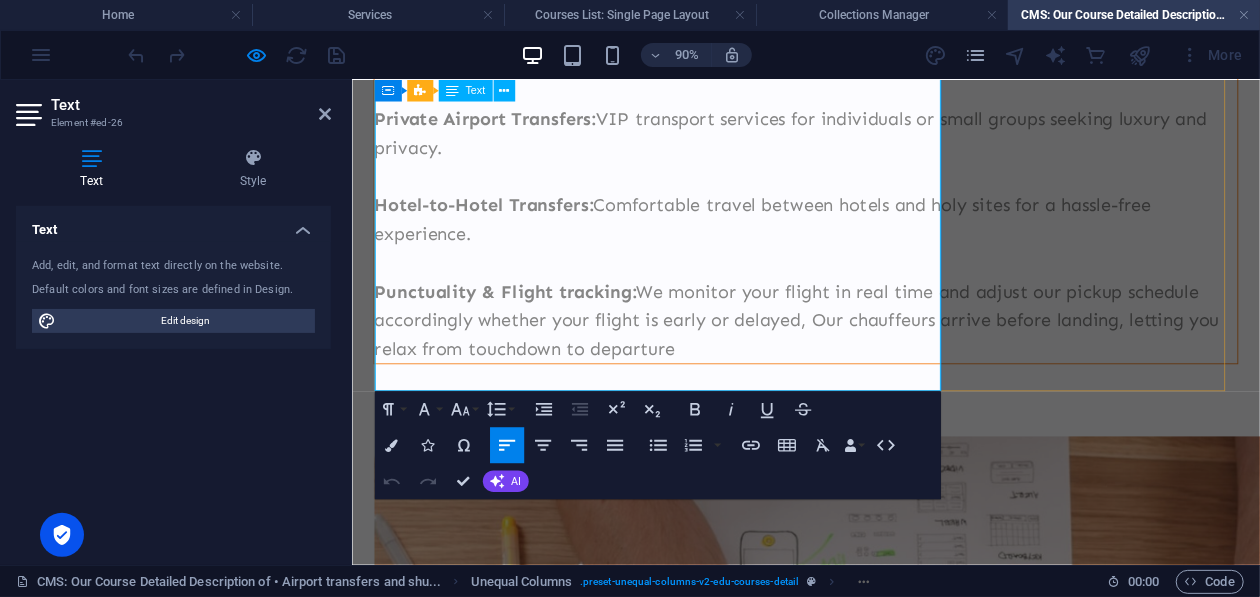 drag, startPoint x: 378, startPoint y: 340, endPoint x: 742, endPoint y: 408, distance: 370.29718 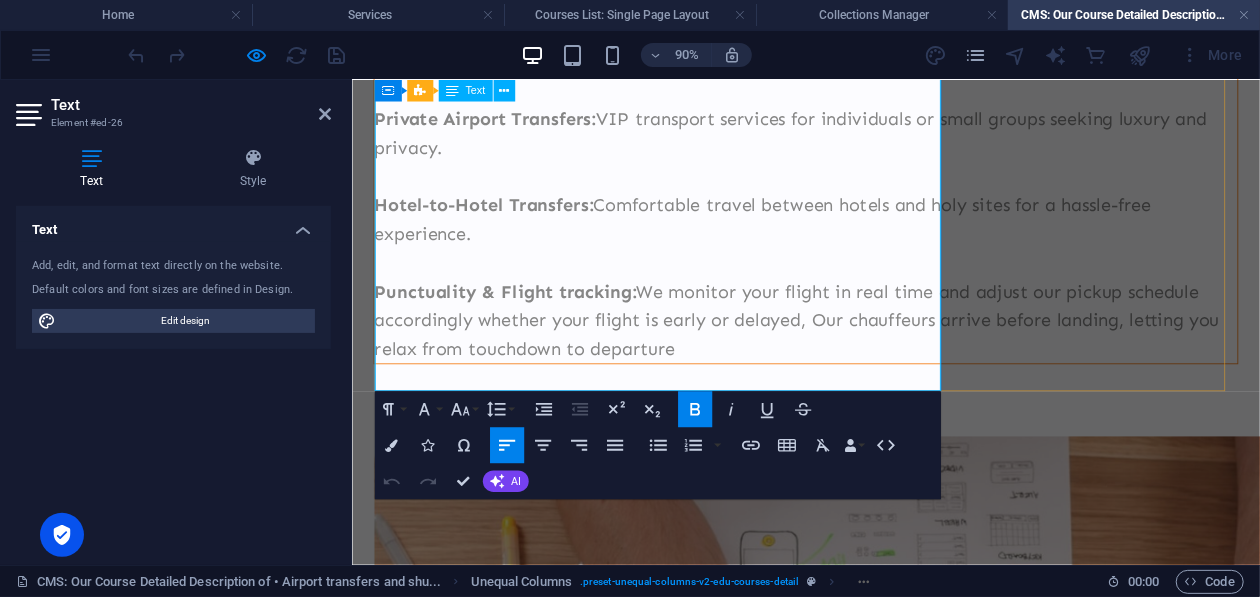 copy on "Airport Shuttle Services:  Frequent shuttles from major airports ([GEOGRAPHIC_DATA], [GEOGRAPHIC_DATA]) to transport pilgrims to [GEOGRAPHIC_DATA] or [GEOGRAPHIC_DATA]. Private Airport Transfers:  VIP transport services for individuals or small groups seeking luxury and privacy. Hotel-to-Hotel Transfers:  Comfortable travel between hotels and holy sites for a hassle-free experience.  Punctuality & Flight tracking:  We monitor your flight in real time and adjust our pickup schedule accordingly whether your flight is early or delayed, Our chauffeurs arrive before landing, letting you relax from touchdown to departure" 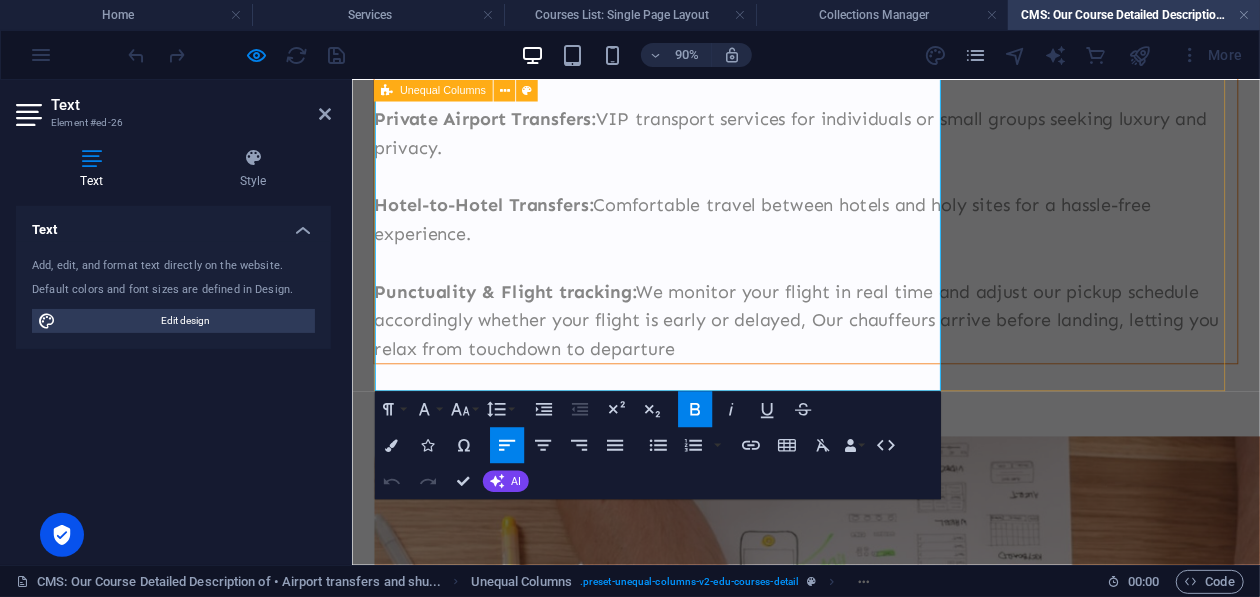 click on "Airport transfer and shuttle service. Airport Shuttle Services:  Frequent shuttles from major airports ([GEOGRAPHIC_DATA], [GEOGRAPHIC_DATA]) to transport pilgrims to [GEOGRAPHIC_DATA] or [GEOGRAPHIC_DATA]. Private Airport Transfers:  VIP transport services for individuals or small groups seeking luxury and privacy. Hotel-to-Hotel Transfers:  Comfortable travel between hotels and holy sites for a hassle-free experience.  Punctuality & Flight tracking:  We monitor your flight in real time and adjust our pickup schedule accordingly whether your flight is early or delayed, Our chauffeurs arrive before landing, letting you relax from touchdown to departure" at bounding box center [855, 122] 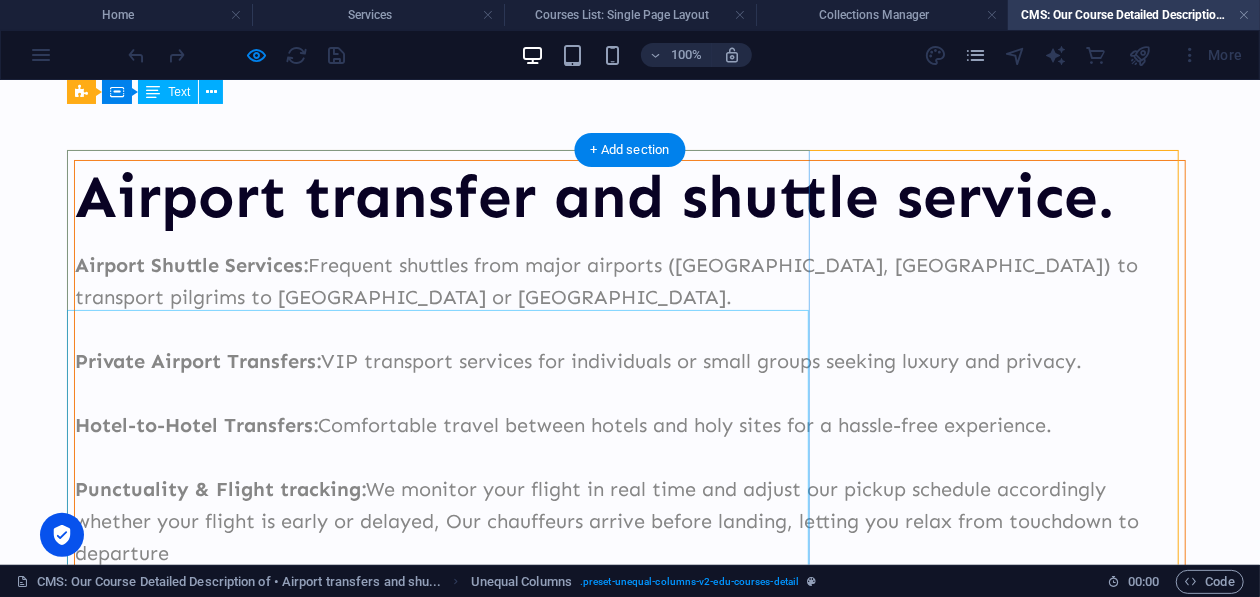 scroll, scrollTop: 0, scrollLeft: 0, axis: both 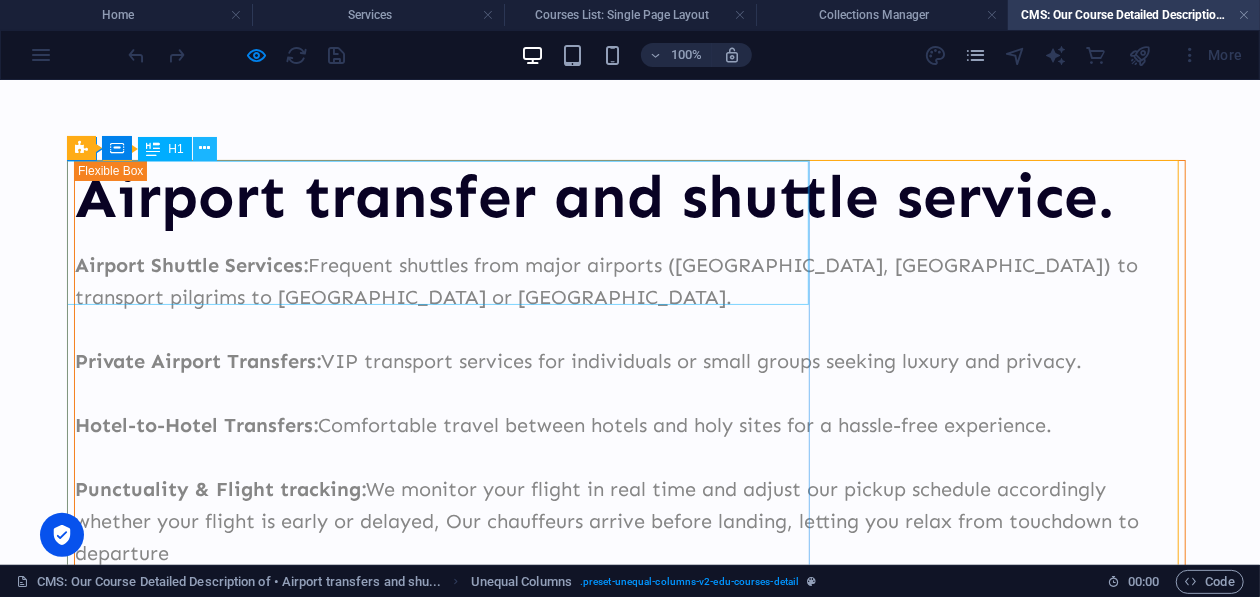 click at bounding box center [204, 148] 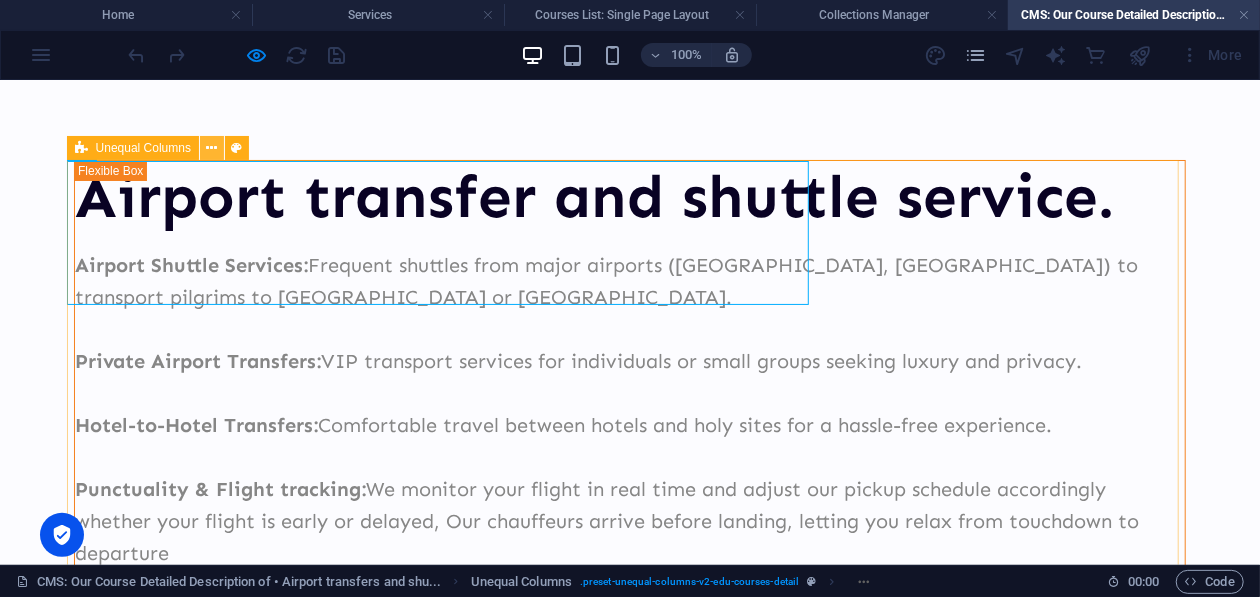 click at bounding box center [212, 148] 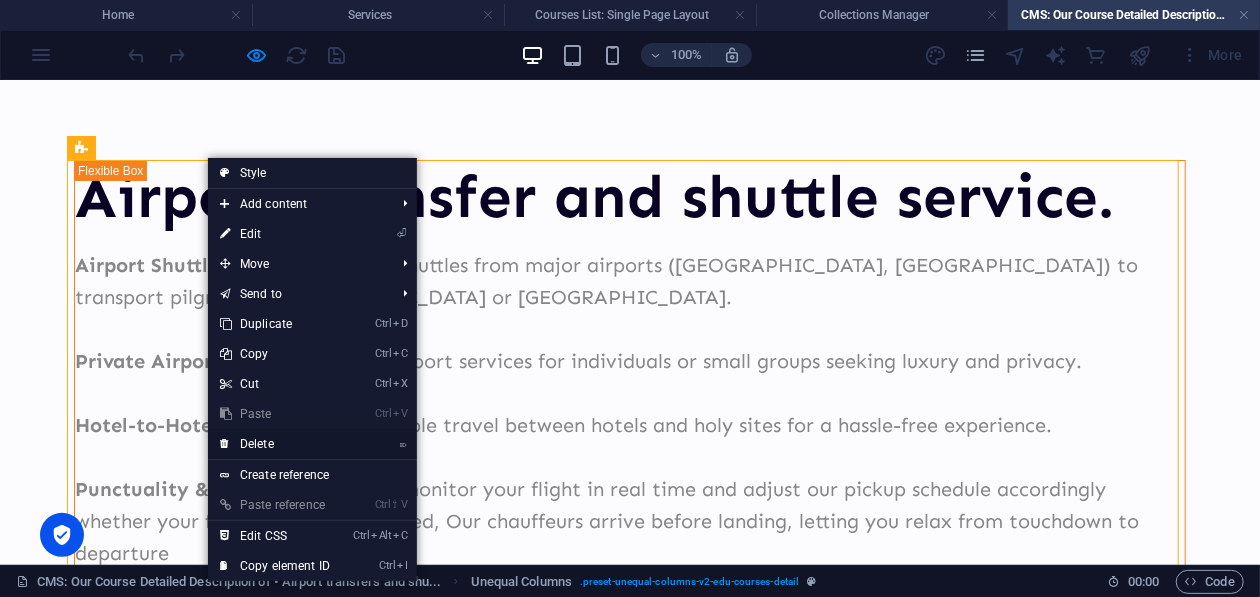 click on "⌦  Delete" at bounding box center [275, 444] 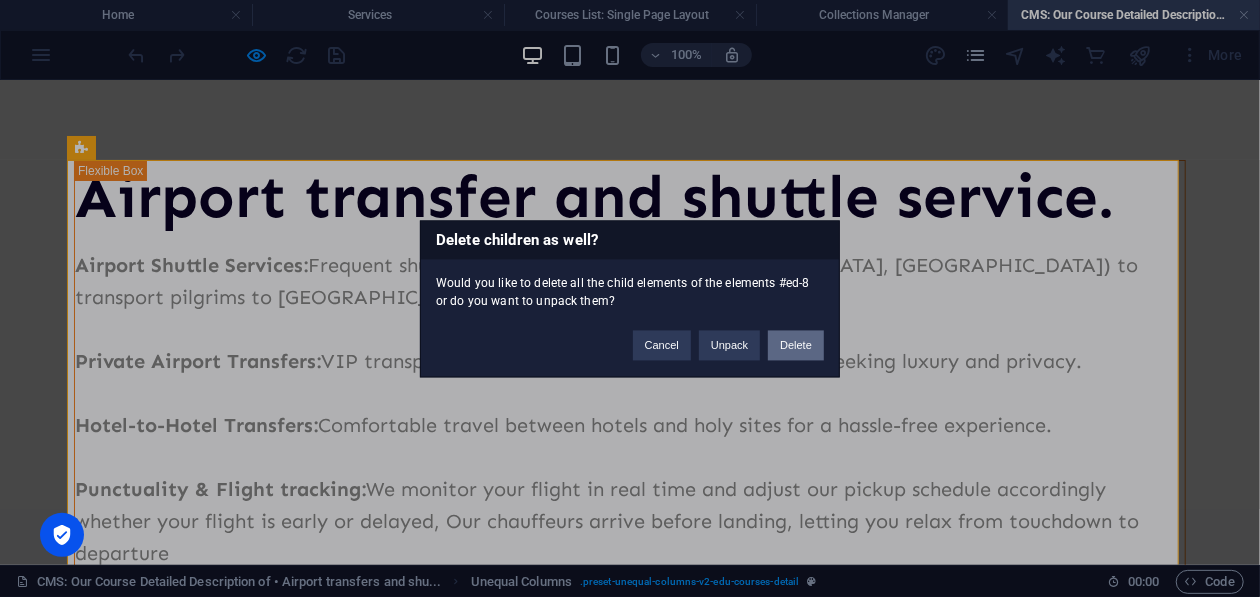 click on "Delete" at bounding box center [796, 345] 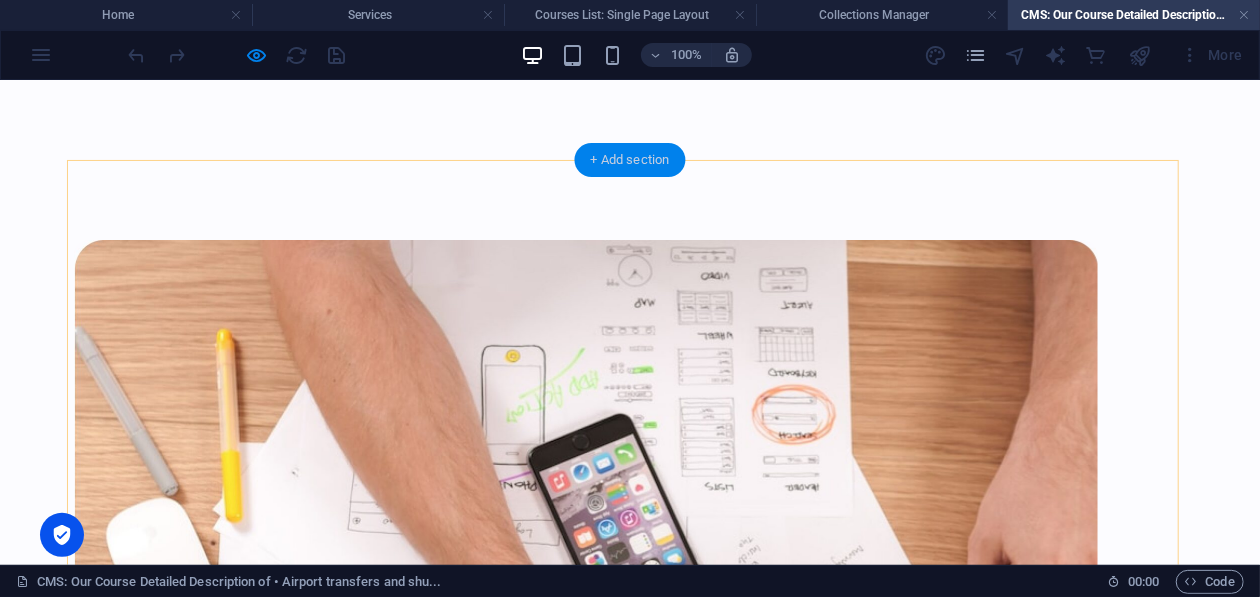 click on "+ Add section" at bounding box center [630, 160] 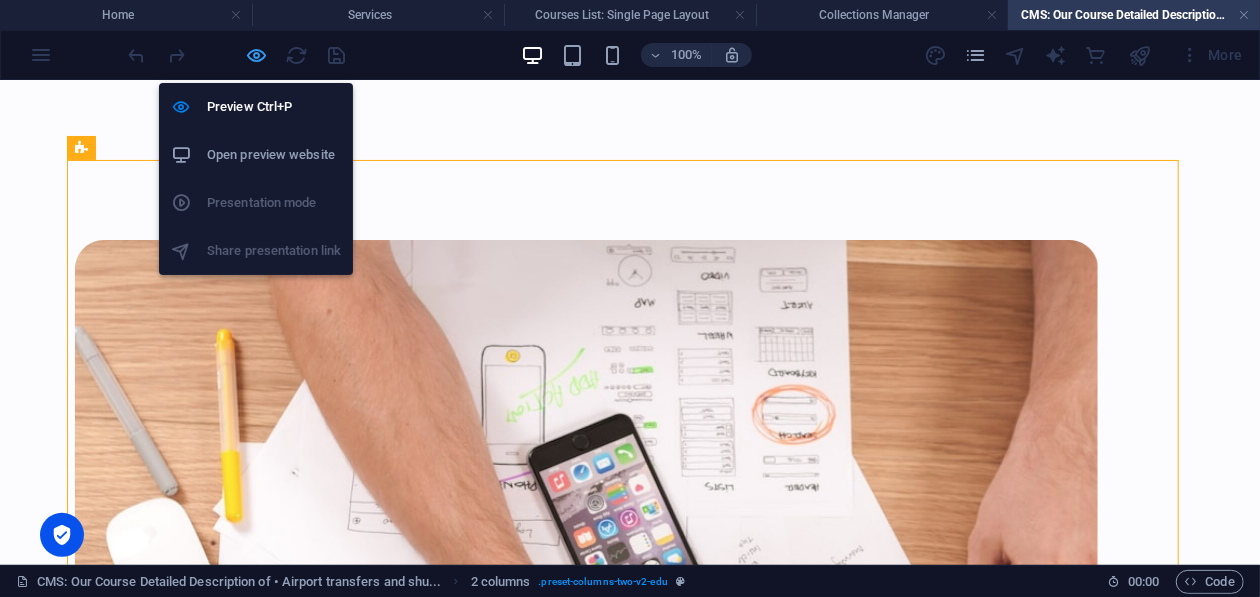 drag, startPoint x: 251, startPoint y: 54, endPoint x: 331, endPoint y: 107, distance: 95.96353 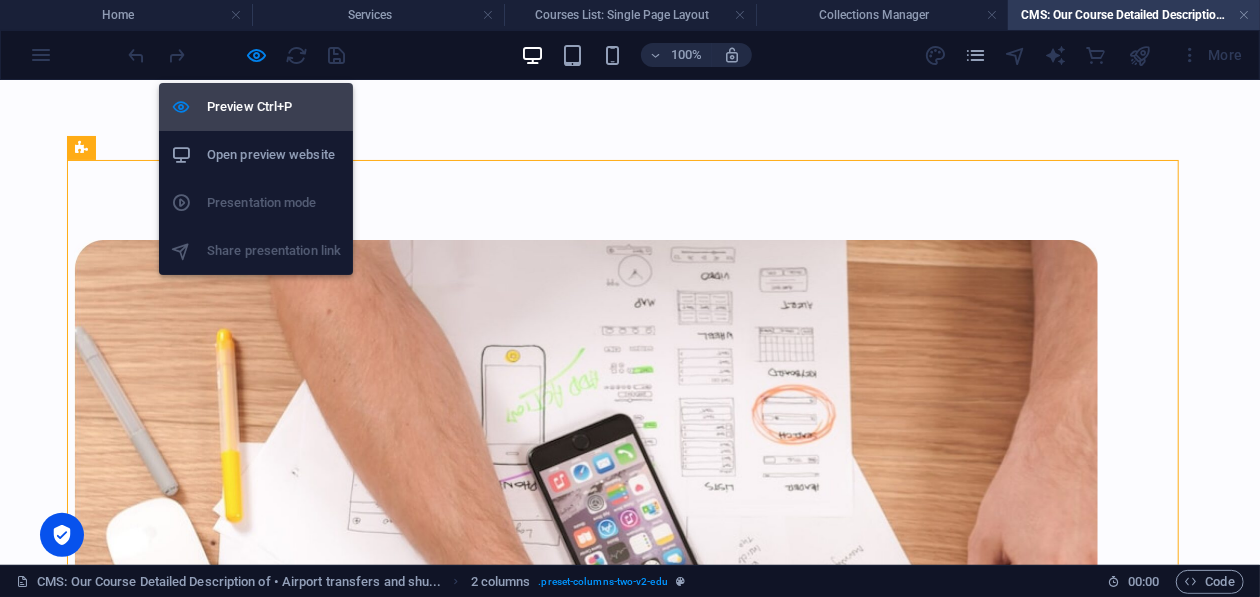 click at bounding box center (257, 55) 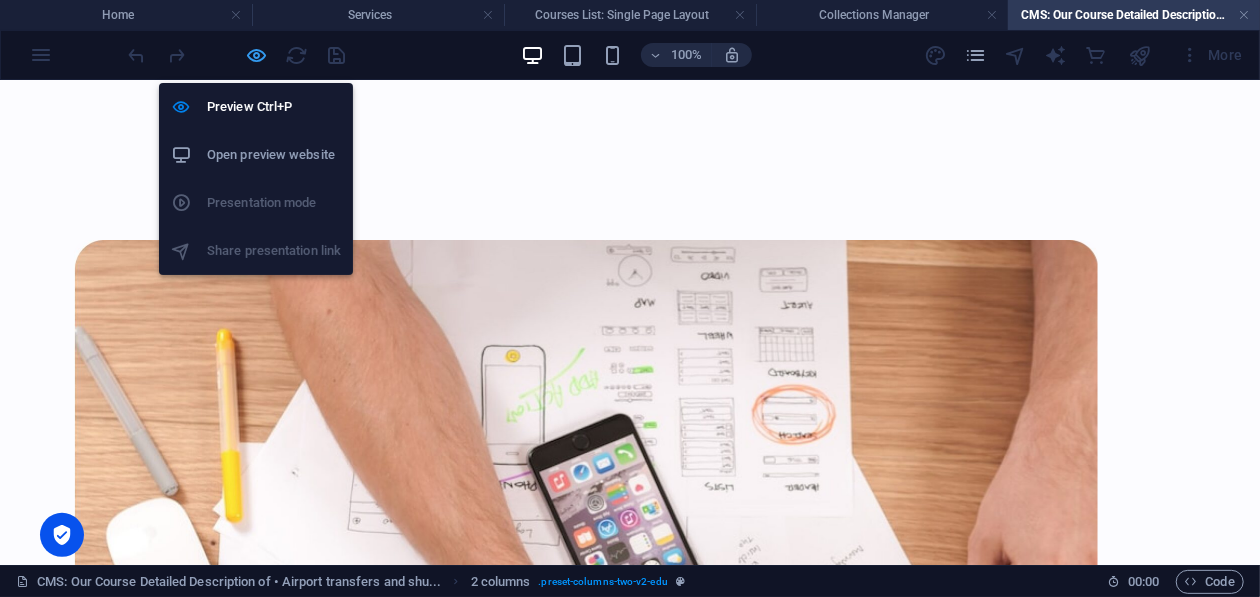 click at bounding box center [257, 55] 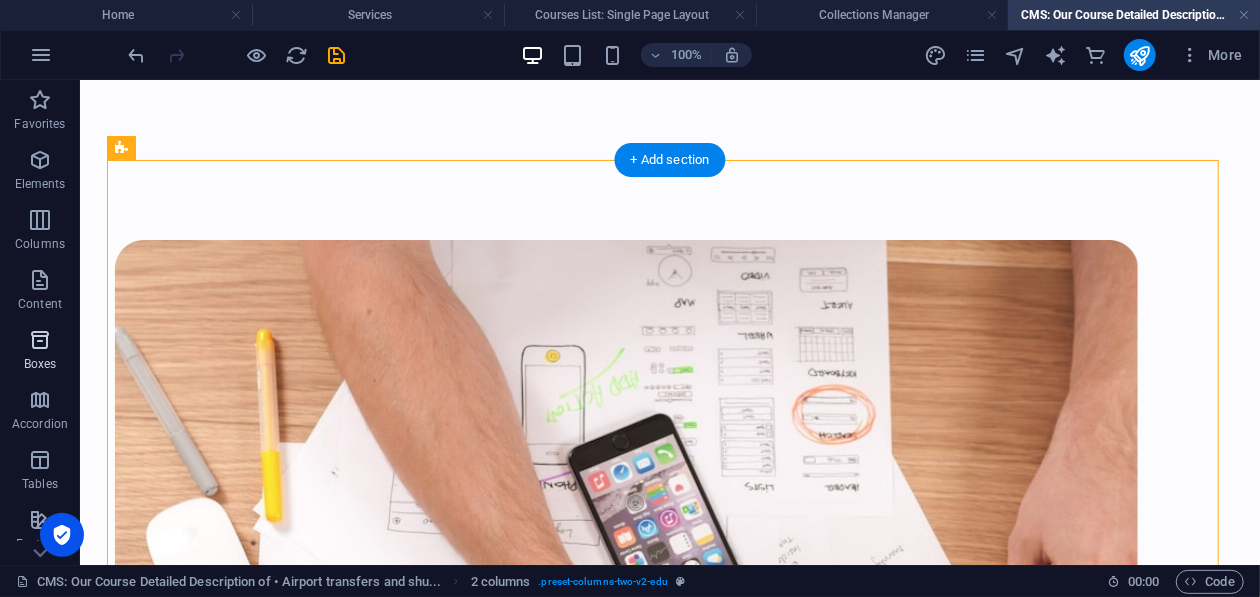 drag, startPoint x: 647, startPoint y: 153, endPoint x: 9, endPoint y: 339, distance: 664.56 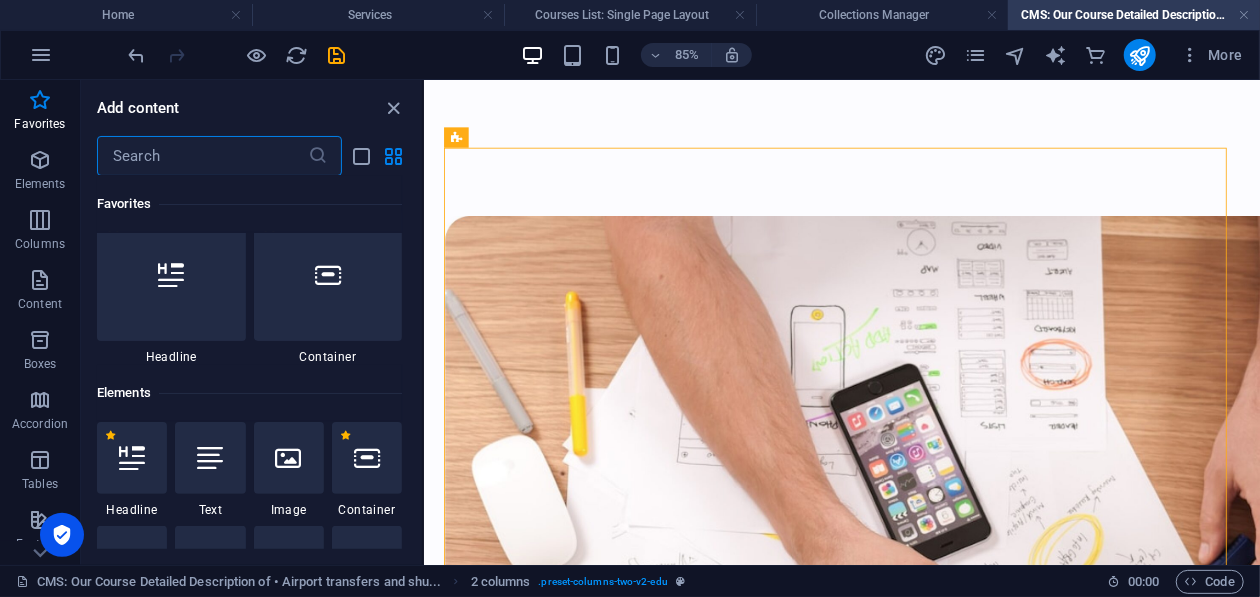 scroll, scrollTop: 0, scrollLeft: 0, axis: both 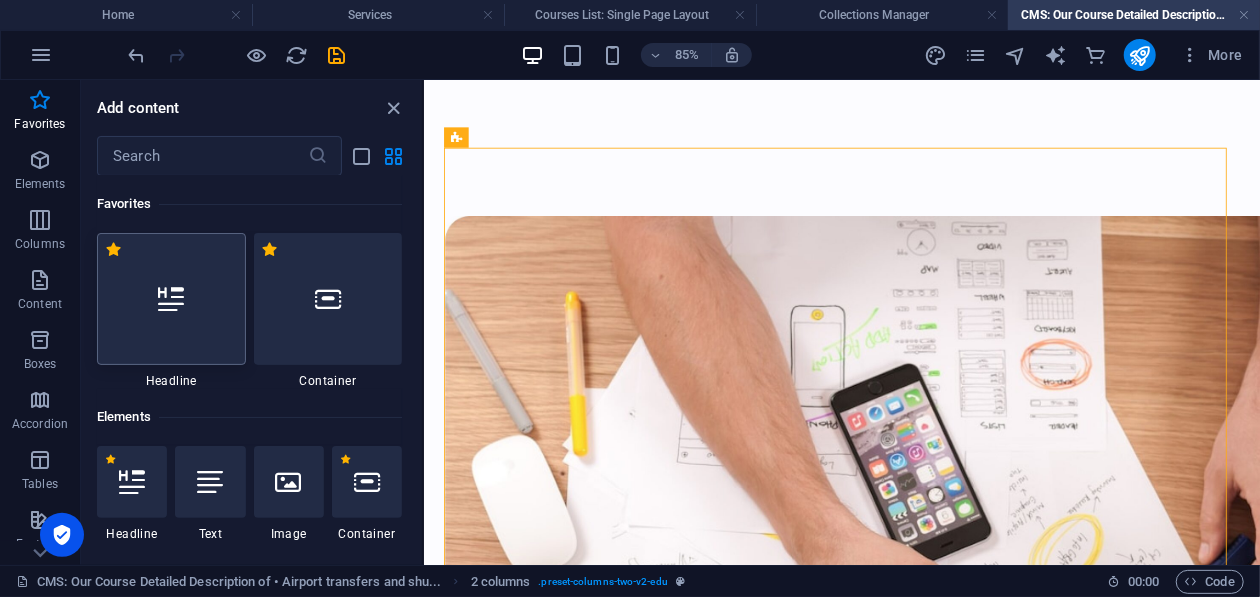 click at bounding box center (171, 299) 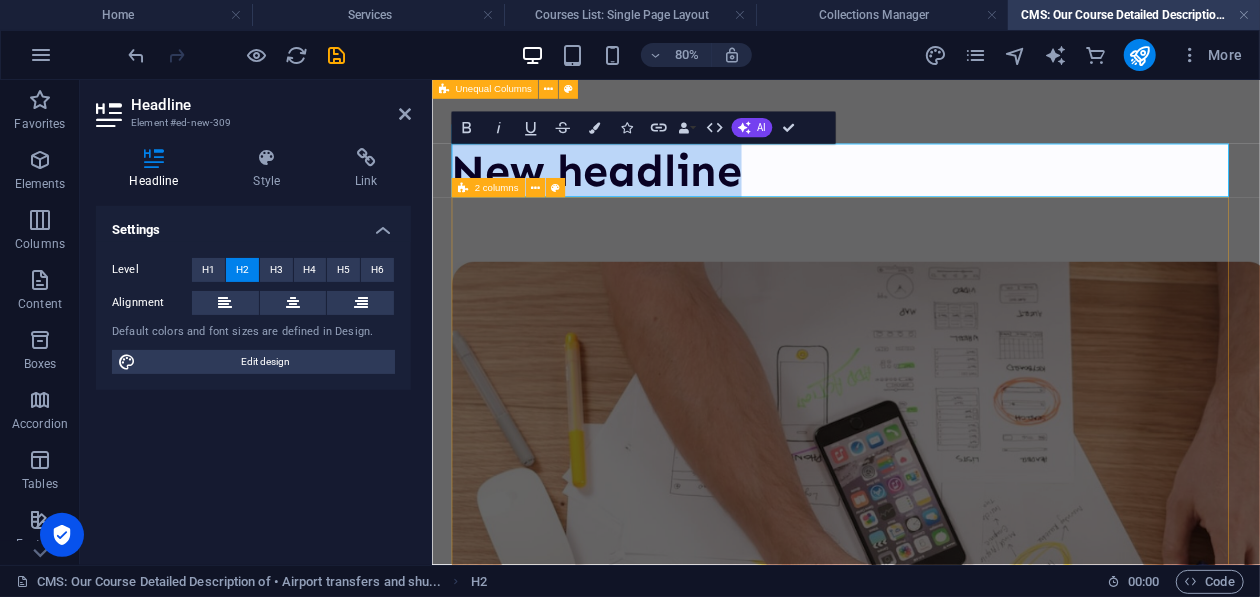 click on "What will you learn Lorem ipsum dolor sit amet consectetur Lorem ipsum dolor sit amet consectetur Lorem ipsum dolor sit amet consectetur Lorem ipsum dolor sit amet consectetur Lorem ipsum dolor sit amet consectetur" at bounding box center [948, 848] 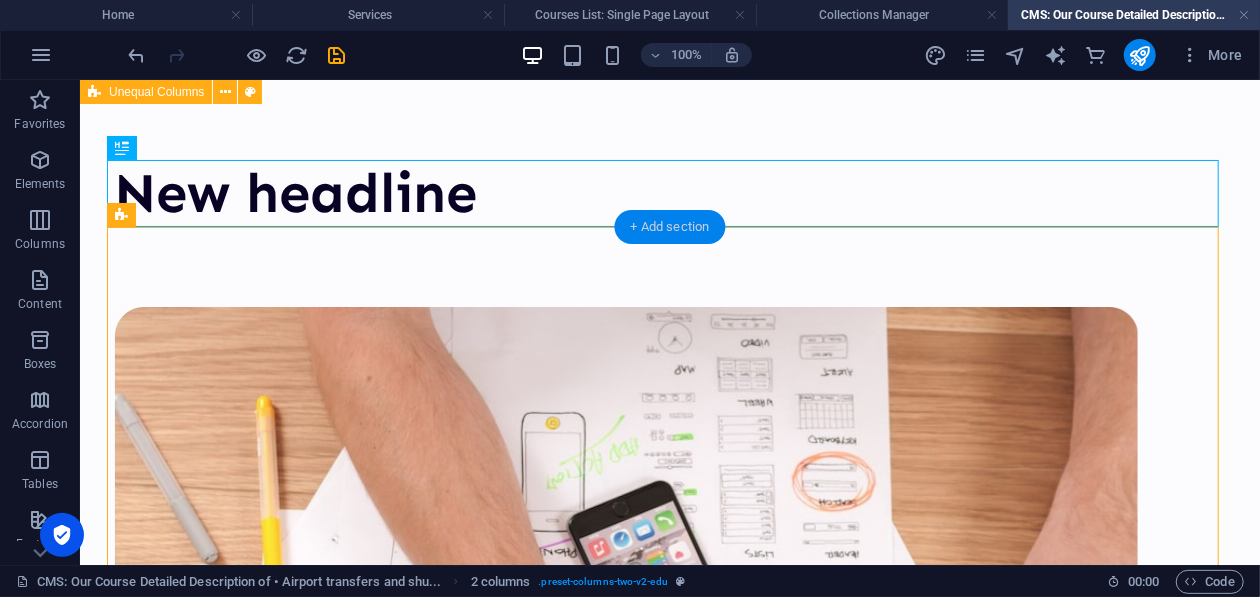 click on "+ Add section" at bounding box center (670, 227) 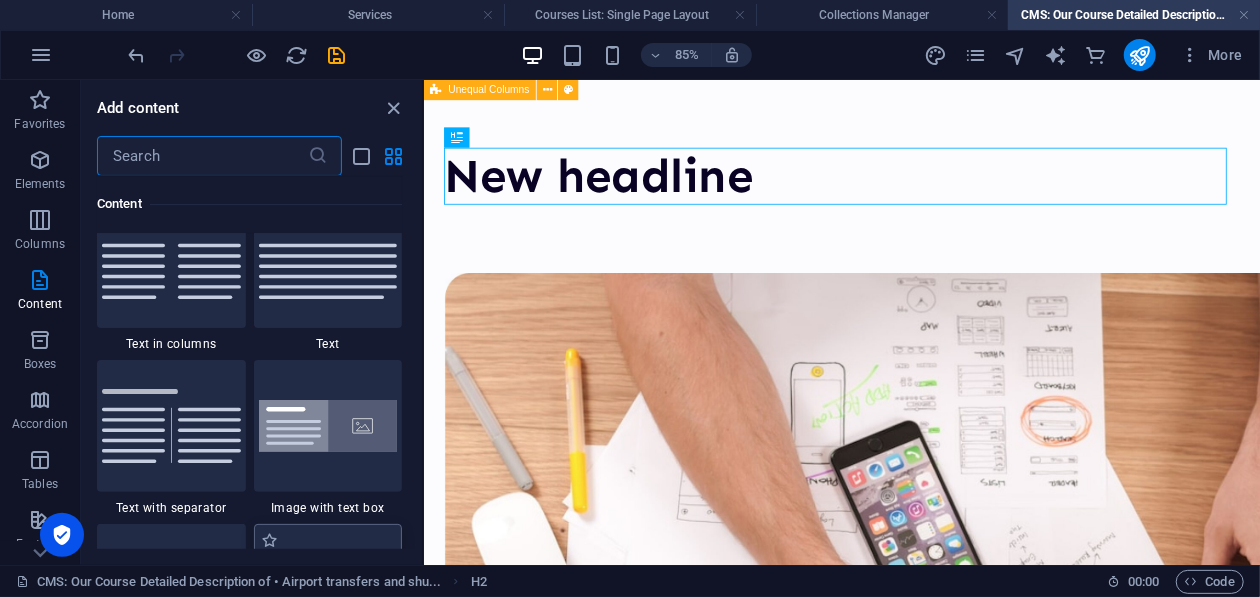 scroll, scrollTop: 3699, scrollLeft: 0, axis: vertical 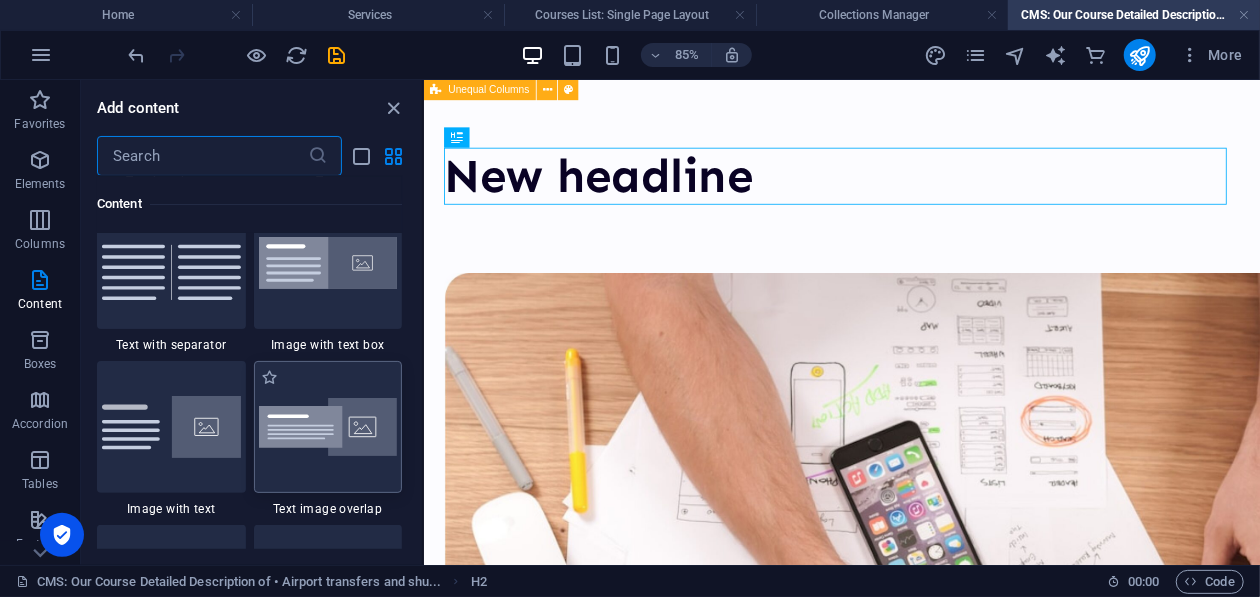 click at bounding box center [328, 427] 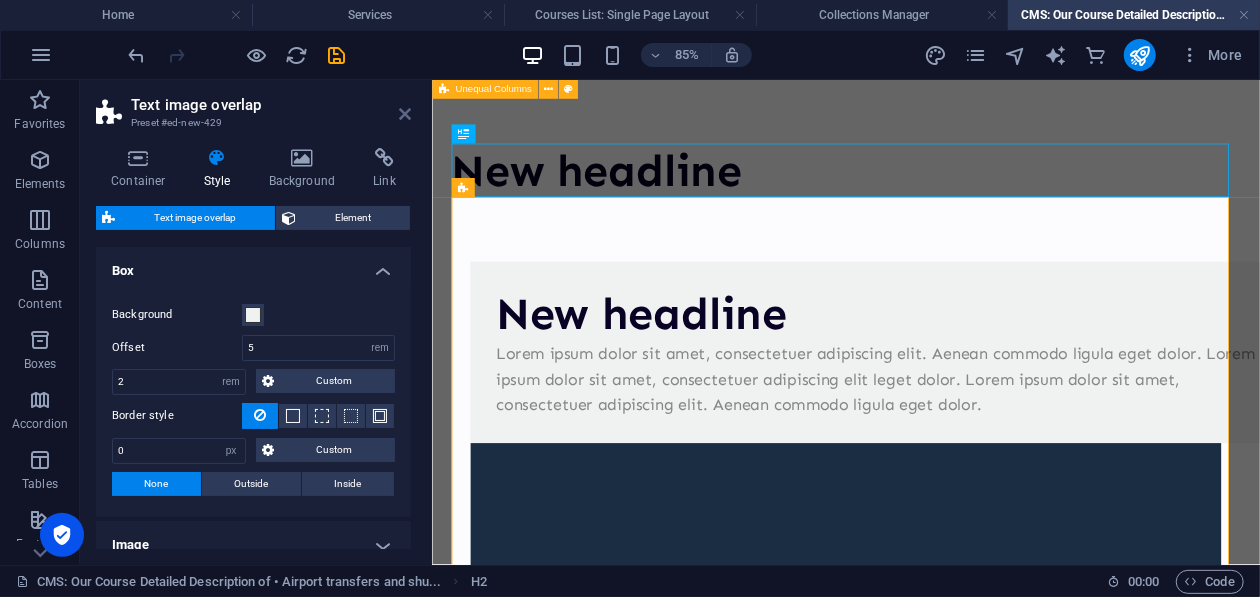 click at bounding box center [405, 114] 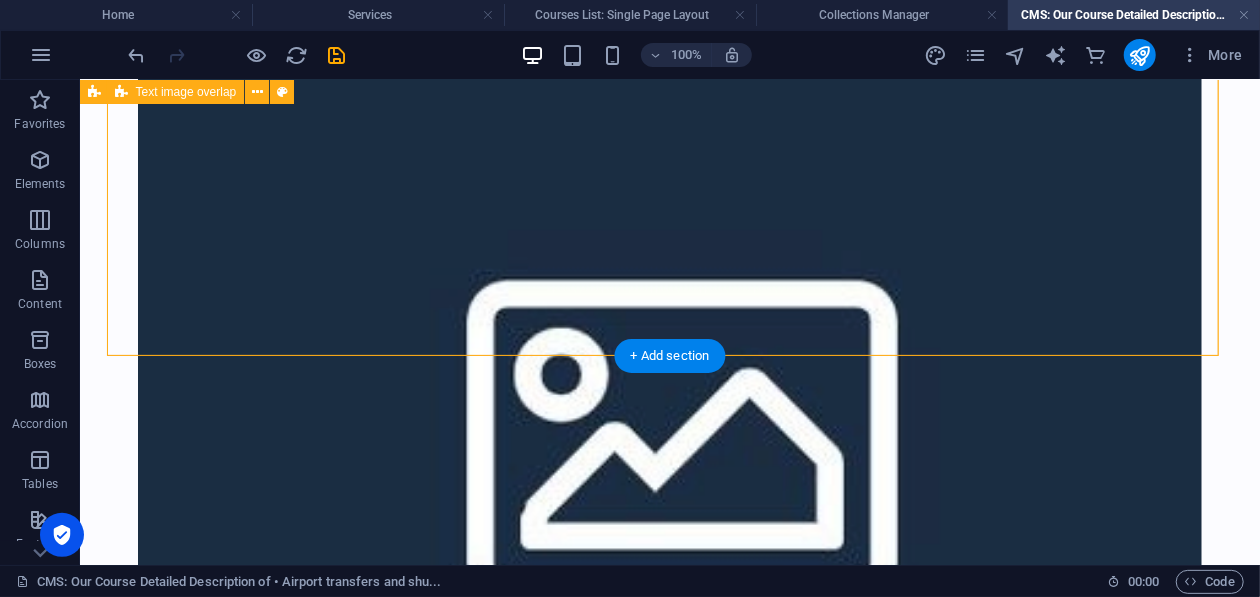 scroll, scrollTop: 100, scrollLeft: 0, axis: vertical 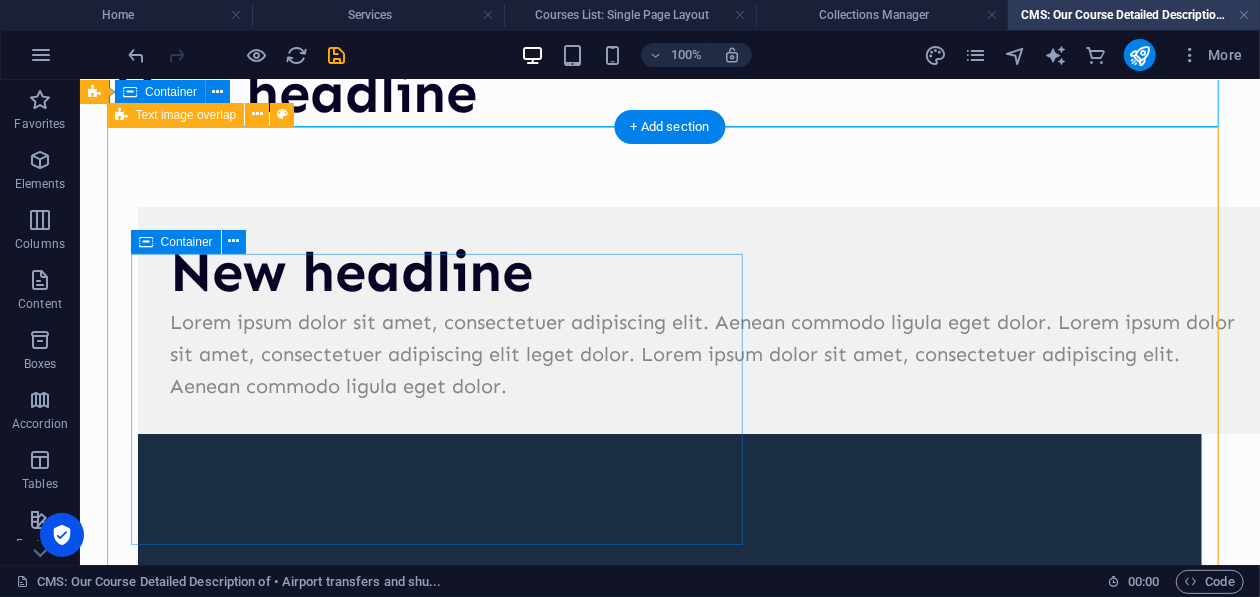 click on "New headline" at bounding box center [709, 271] 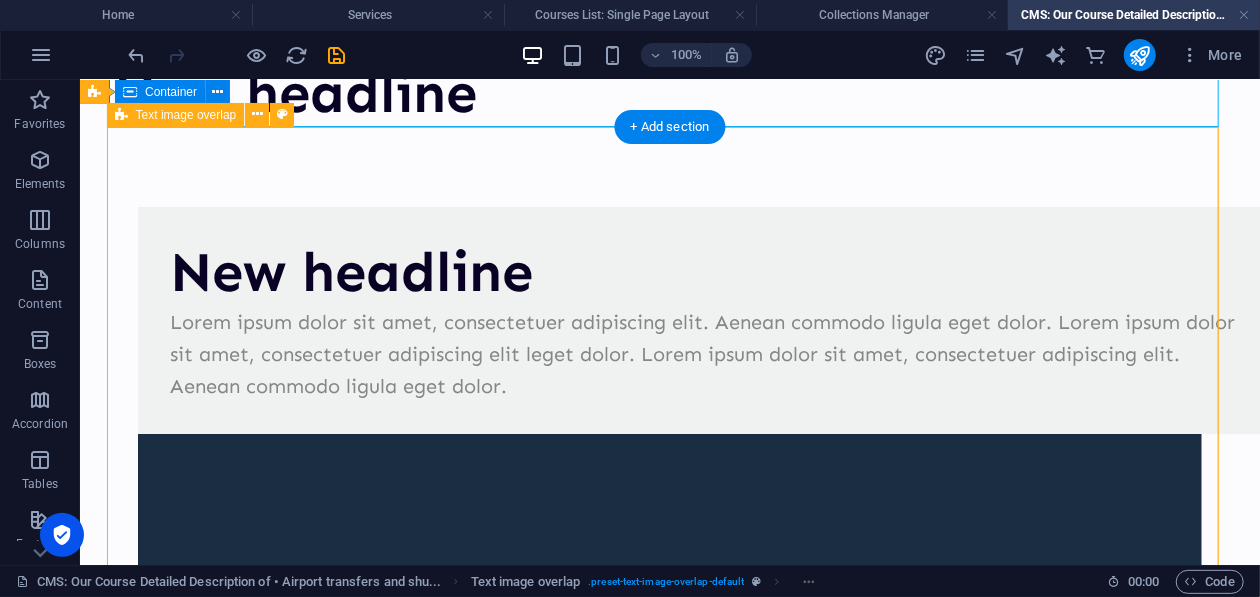scroll, scrollTop: 0, scrollLeft: 0, axis: both 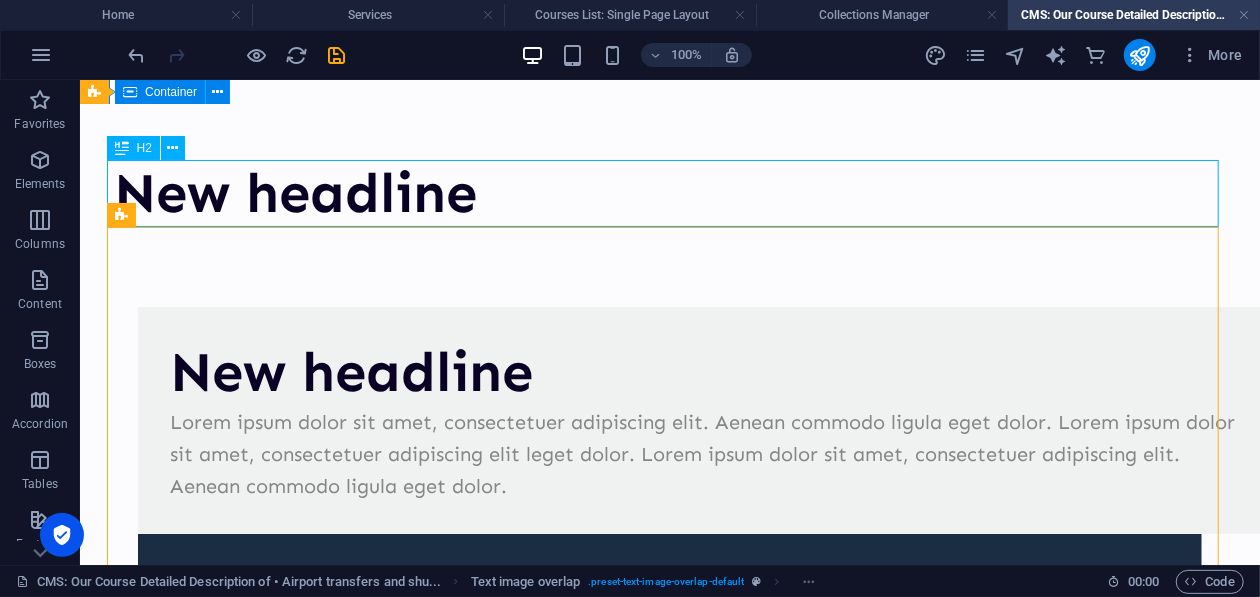 click on "New headline" at bounding box center [669, 192] 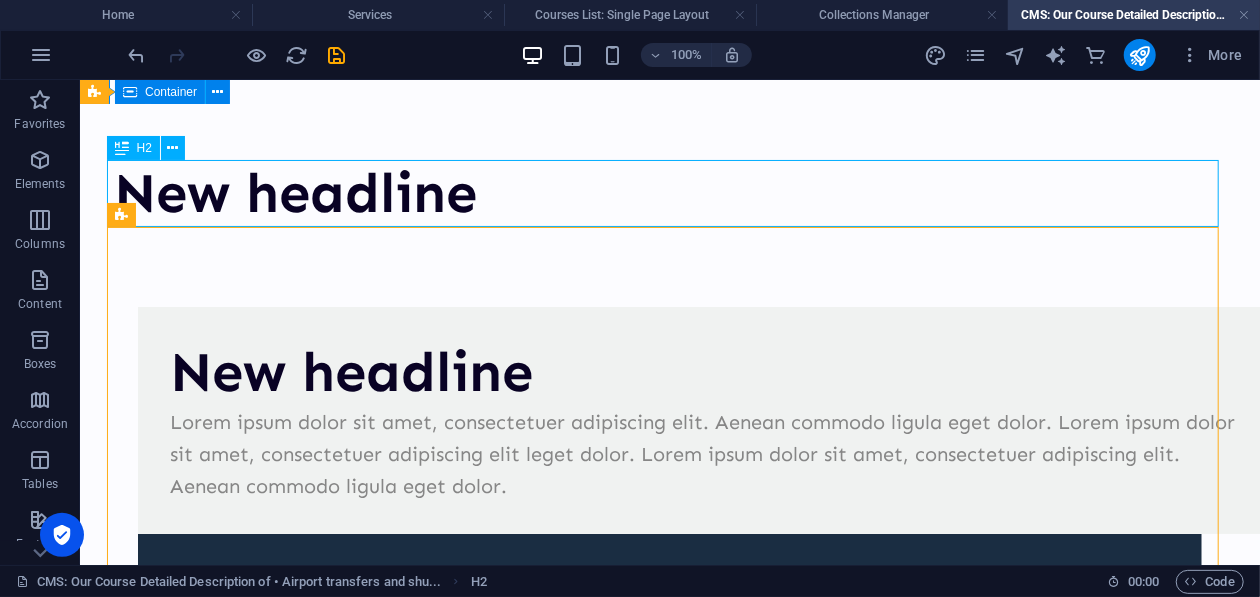 click on "New headline" at bounding box center [669, 192] 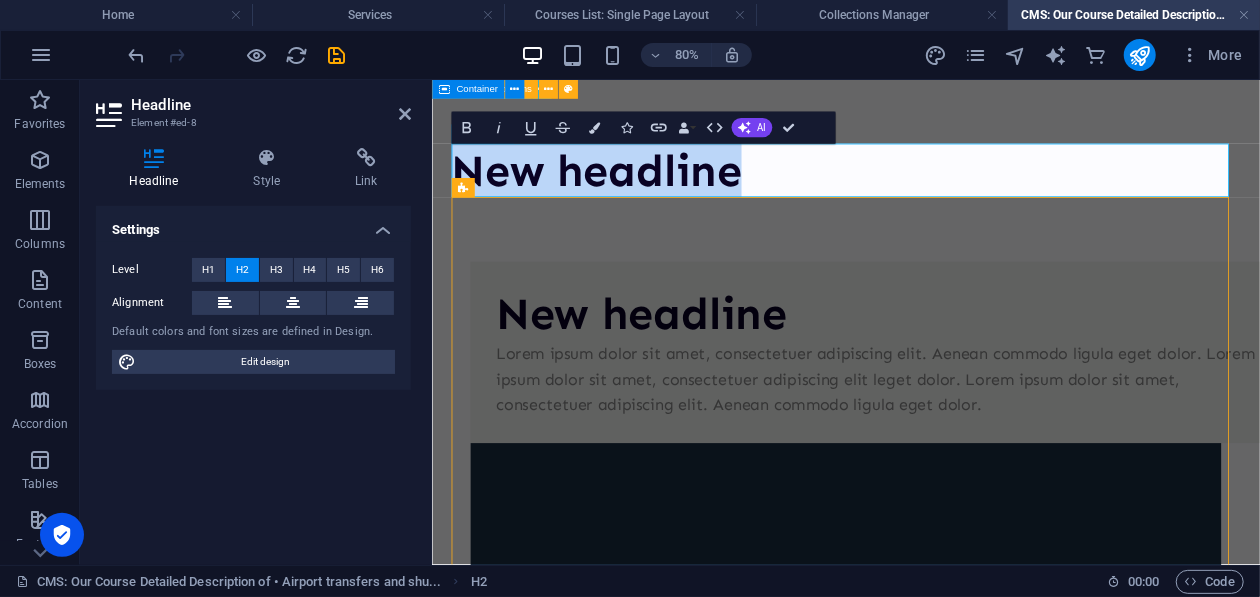 click on "New headline" at bounding box center (948, 192) 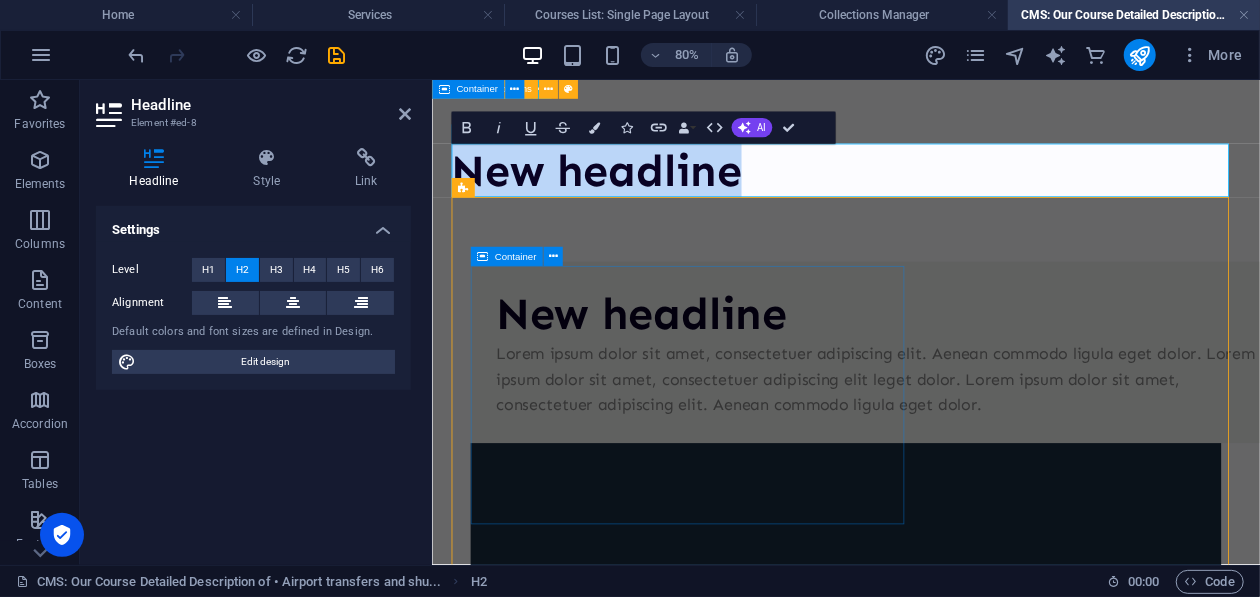 drag, startPoint x: 869, startPoint y: 197, endPoint x: 463, endPoint y: 190, distance: 406.06033 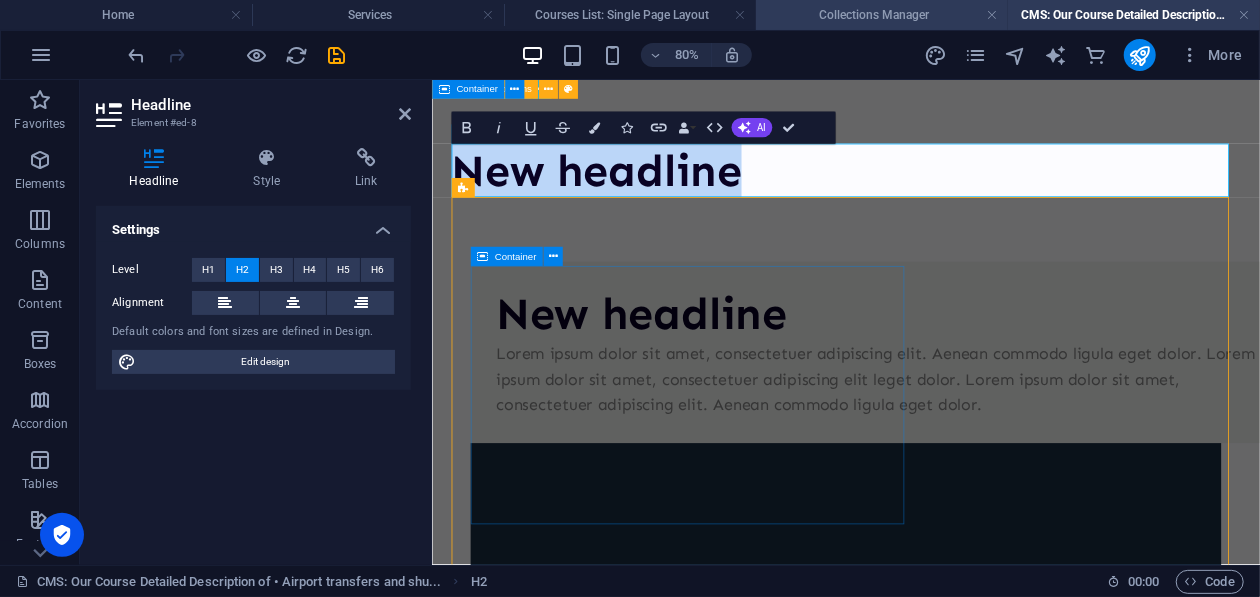 type 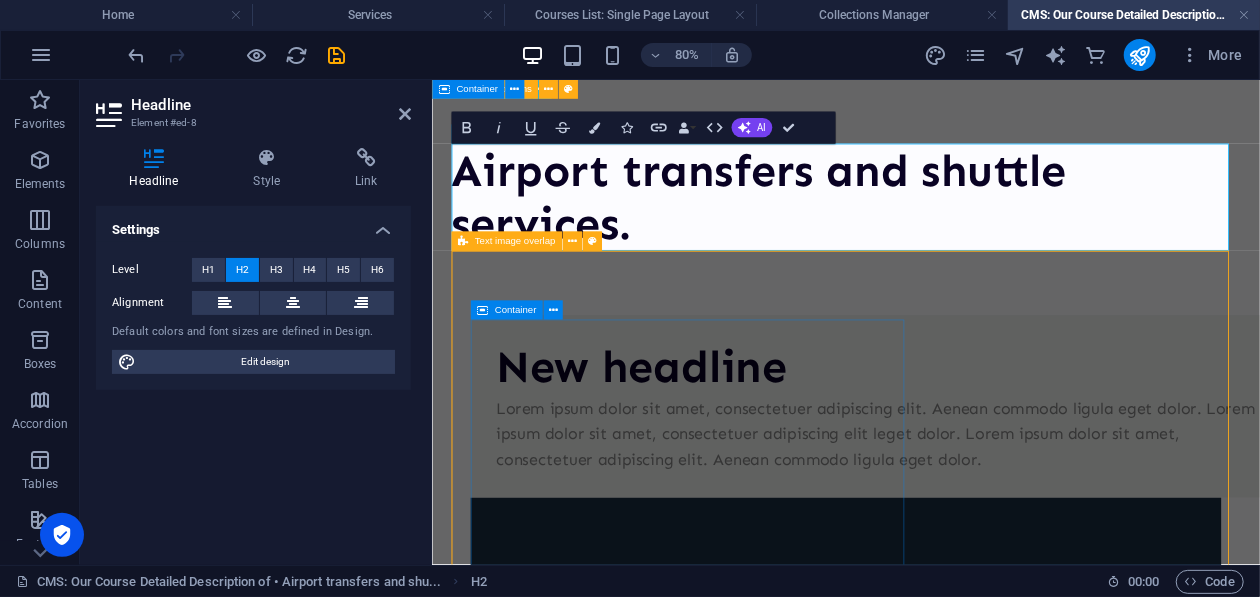 click on "New headline Lorem ipsum dolor sit amet, consectetuer adipiscing elit. Aenean commodo ligula eget dolor. Lorem ipsum dolor sit amet, consectetuer adipiscing elit leget dolor. Lorem ipsum dolor sit amet, consectetuer adipiscing elit. Aenean commodo ligula eget dolor." at bounding box center [948, 826] 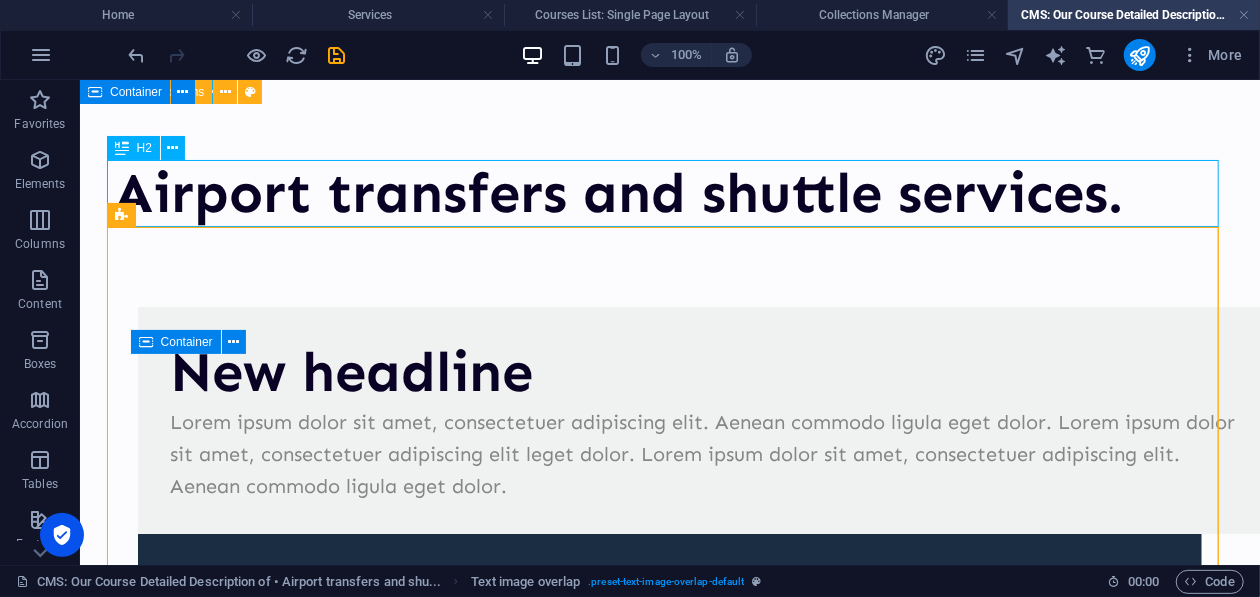 click on "Airport transfers and shuttle services." at bounding box center (669, 192) 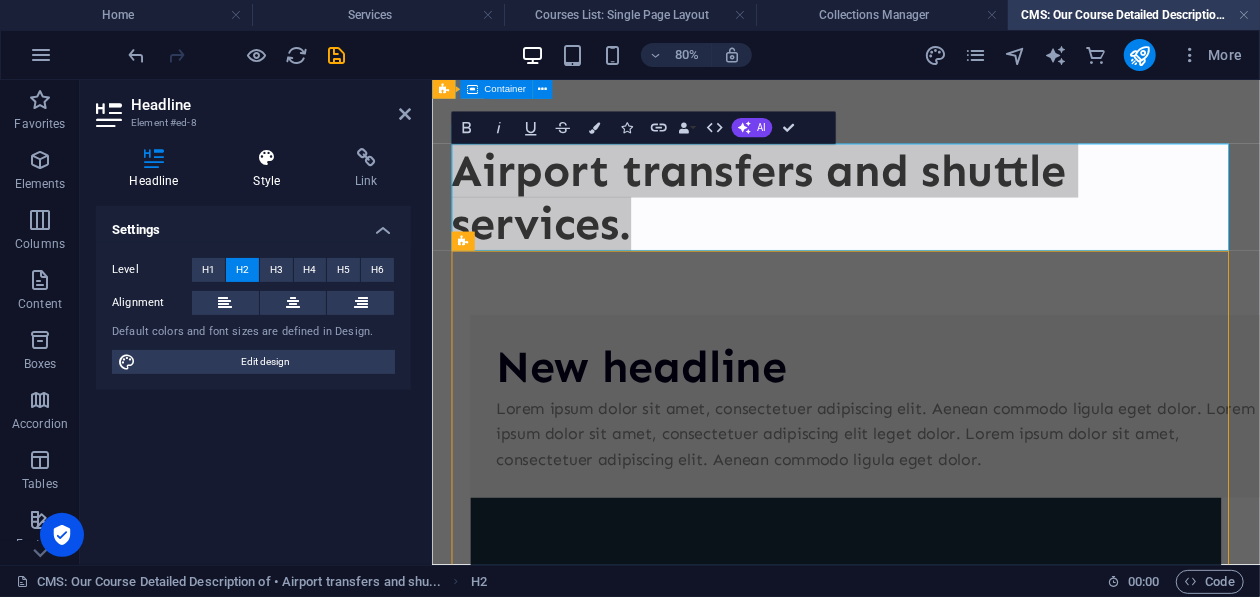 click at bounding box center [267, 158] 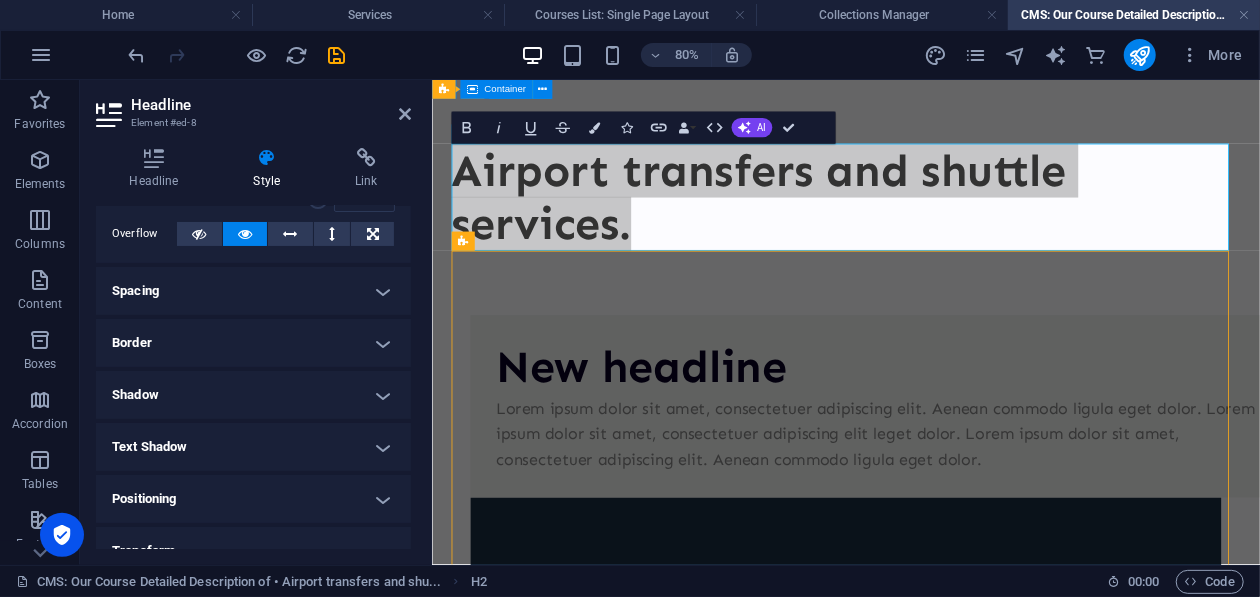 scroll, scrollTop: 199, scrollLeft: 0, axis: vertical 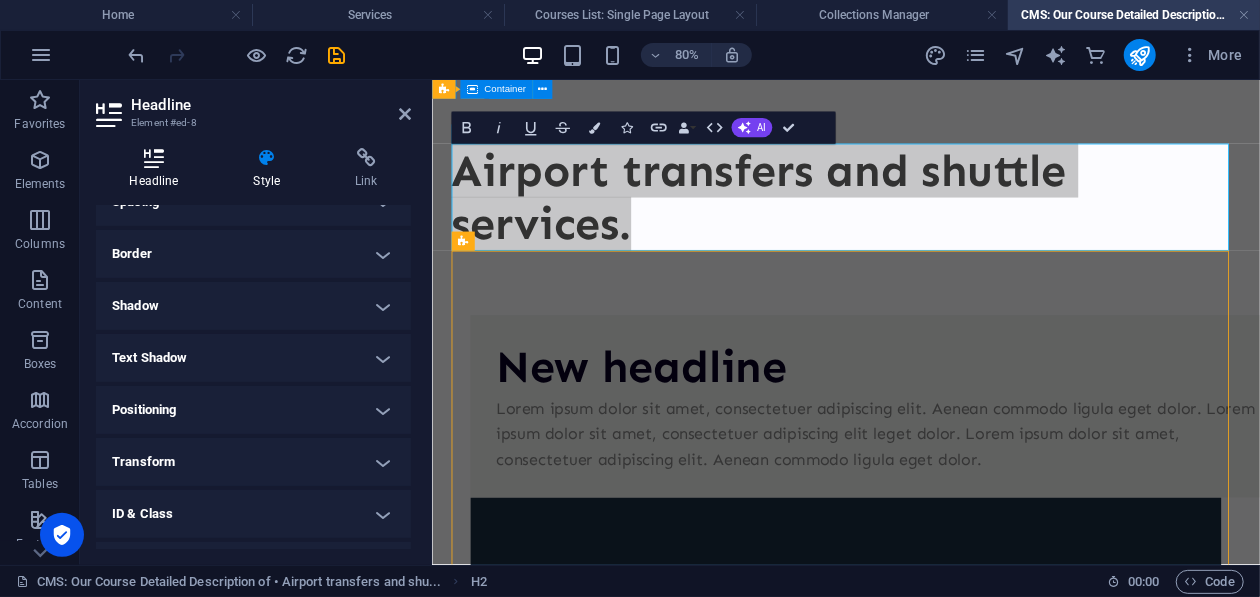 click on "Headline" at bounding box center (158, 169) 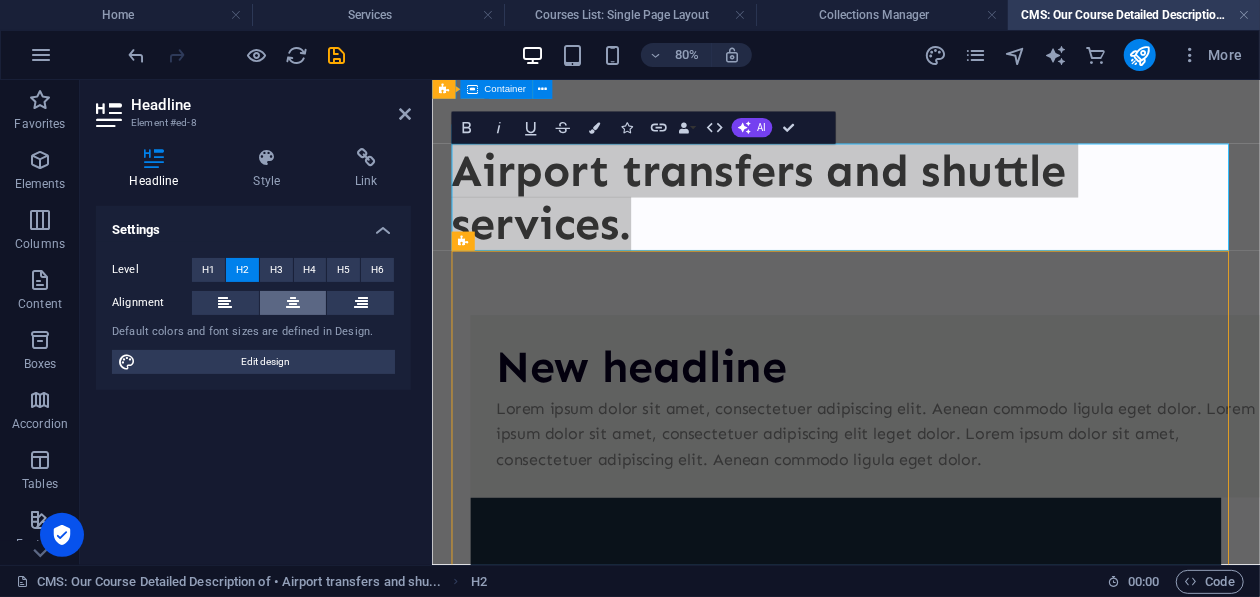 click at bounding box center [293, 303] 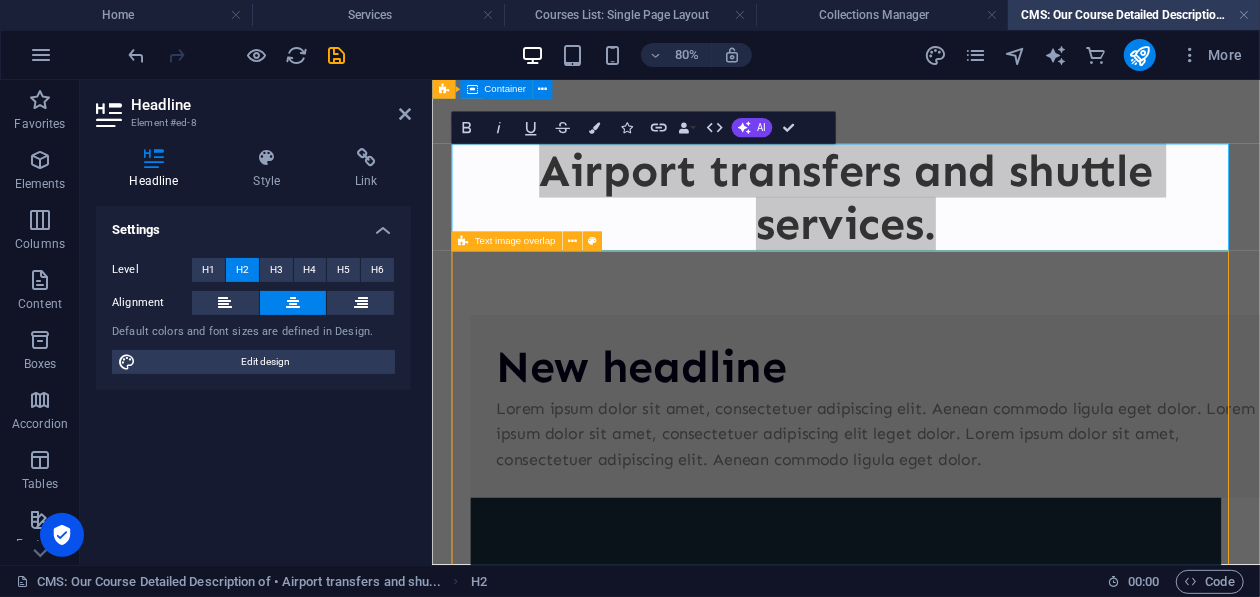 click on "New headline Lorem ipsum dolor sit amet, consectetuer adipiscing elit. Aenean commodo ligula eget dolor. Lorem ipsum dolor sit amet, consectetuer adipiscing elit leget dolor. Lorem ipsum dolor sit amet, consectetuer adipiscing elit. Aenean commodo ligula eget dolor." at bounding box center (948, 826) 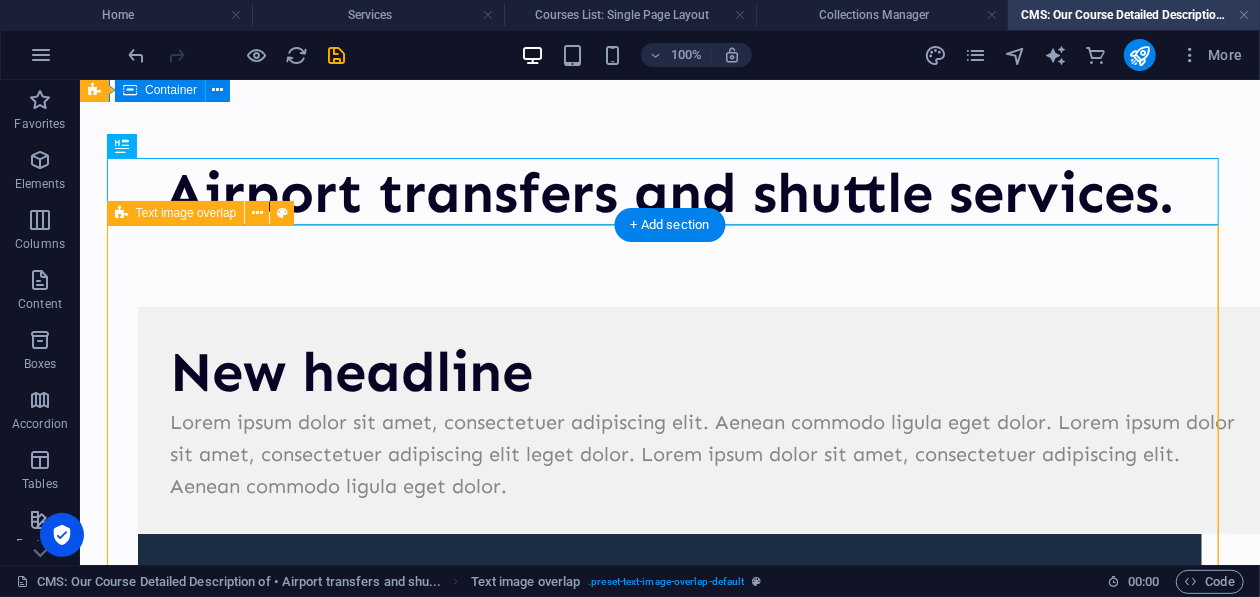 scroll, scrollTop: 199, scrollLeft: 0, axis: vertical 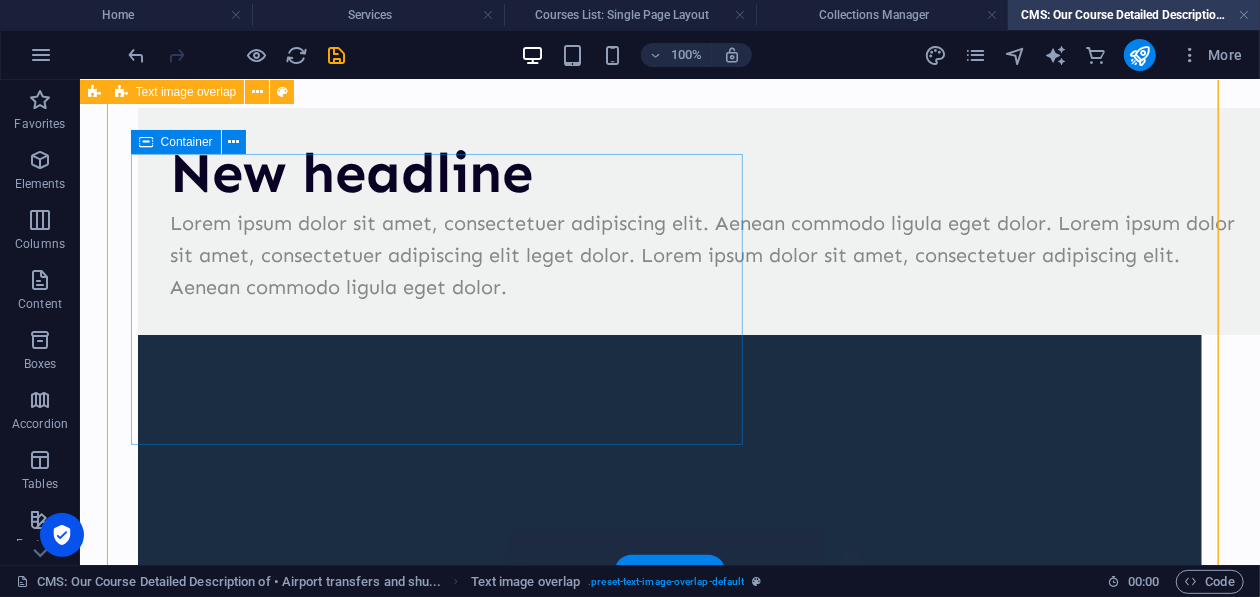 click on "New headline" at bounding box center (709, 172) 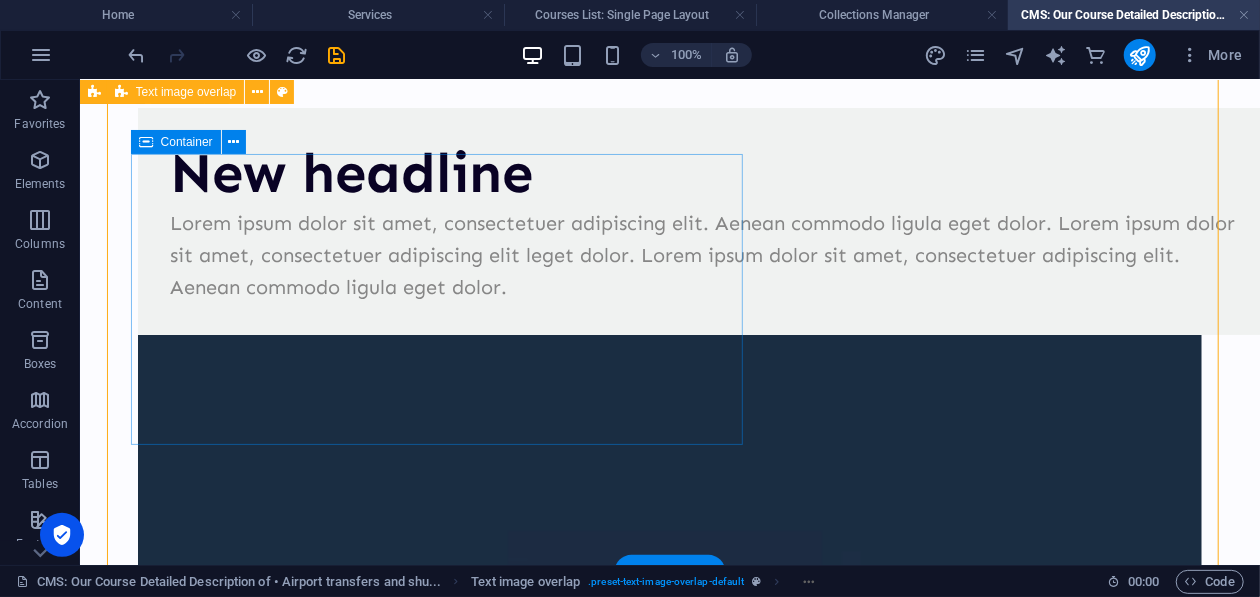 click on "Lorem ipsum dolor sit amet, consectetuer adipiscing elit. Aenean commodo ligula eget dolor. Lorem ipsum dolor sit amet, consectetuer adipiscing elit leget dolor. Lorem ipsum dolor sit amet, consectetuer adipiscing elit. Aenean commodo ligula eget dolor." at bounding box center (709, 254) 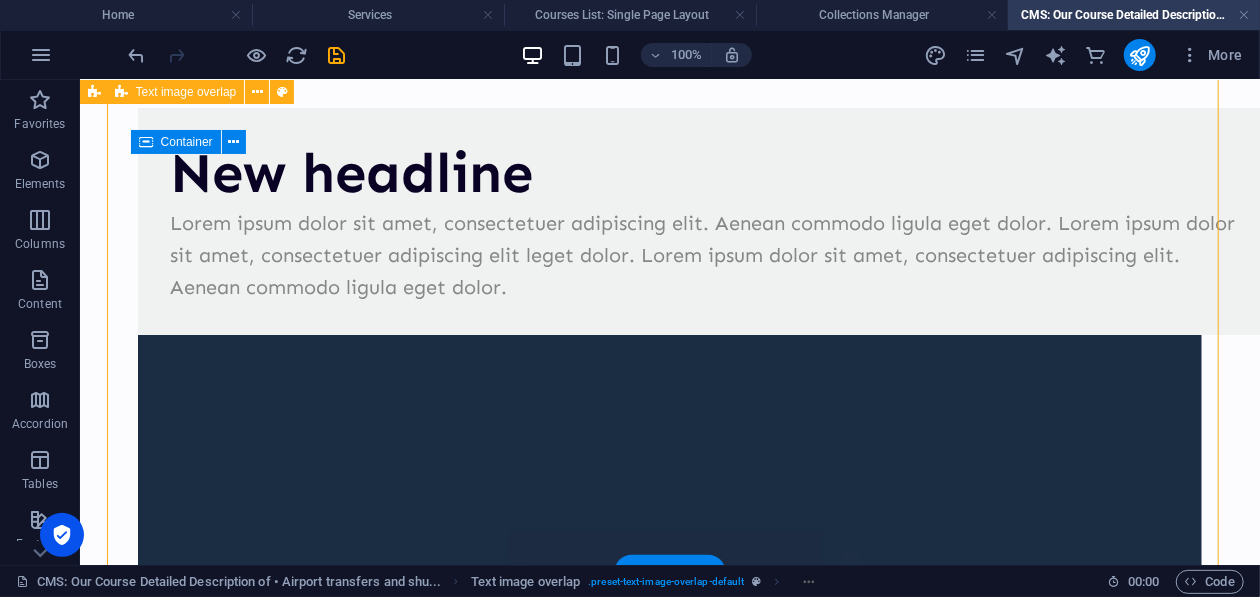 click on "Lorem ipsum dolor sit amet, consectetuer adipiscing elit. Aenean commodo ligula eget dolor. Lorem ipsum dolor sit amet, consectetuer adipiscing elit leget dolor. Lorem ipsum dolor sit amet, consectetuer adipiscing elit. Aenean commodo ligula eget dolor." at bounding box center [709, 254] 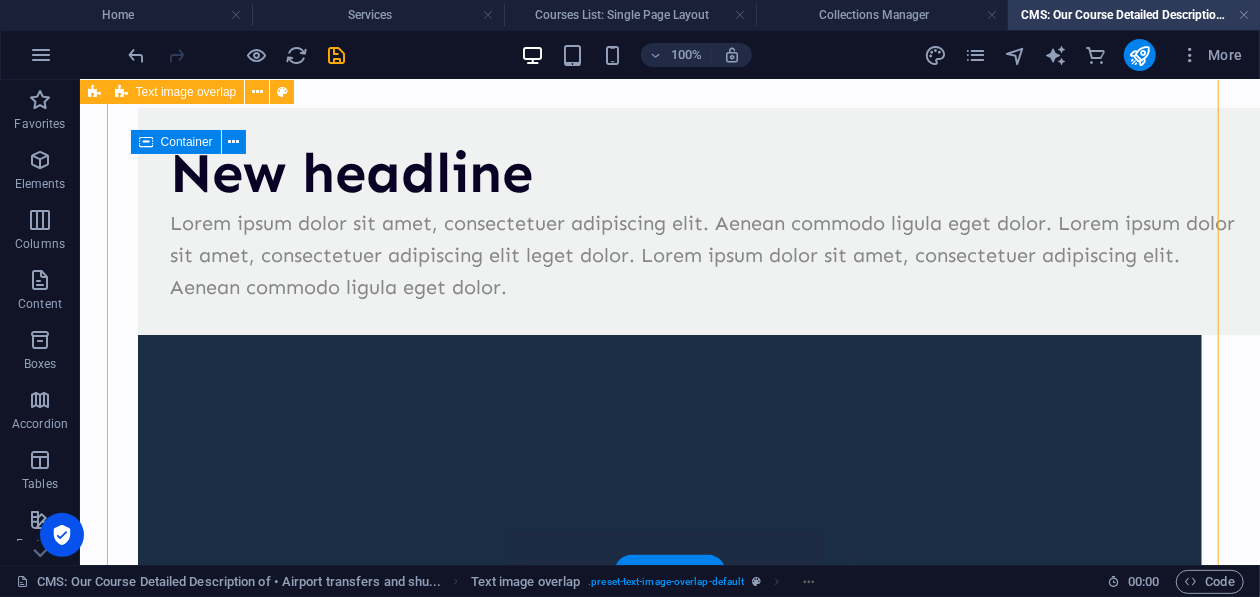 scroll, scrollTop: 226, scrollLeft: 0, axis: vertical 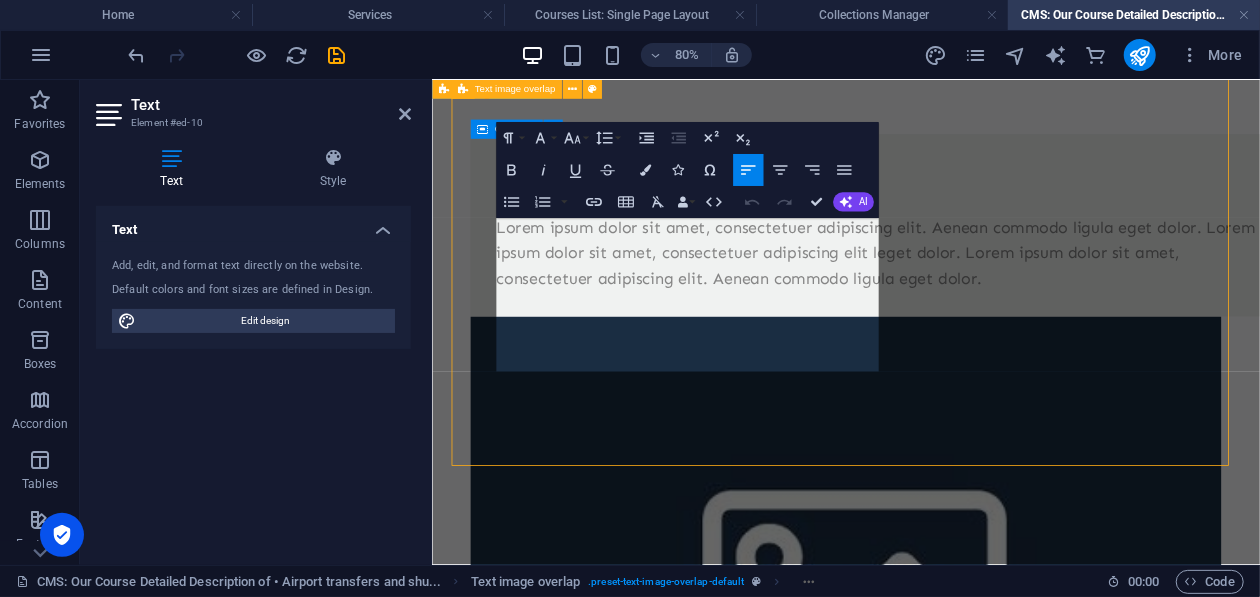 click on "Lorem ipsum dolor sit amet, consectetuer adipiscing elit. Aenean commodo ligula eget dolor. Lorem ipsum dolor sit amet, consectetuer adipiscing elit leget dolor. Lorem ipsum dolor sit amet, consectetuer adipiscing elit. Aenean commodo ligula eget dolor." at bounding box center (988, 295) 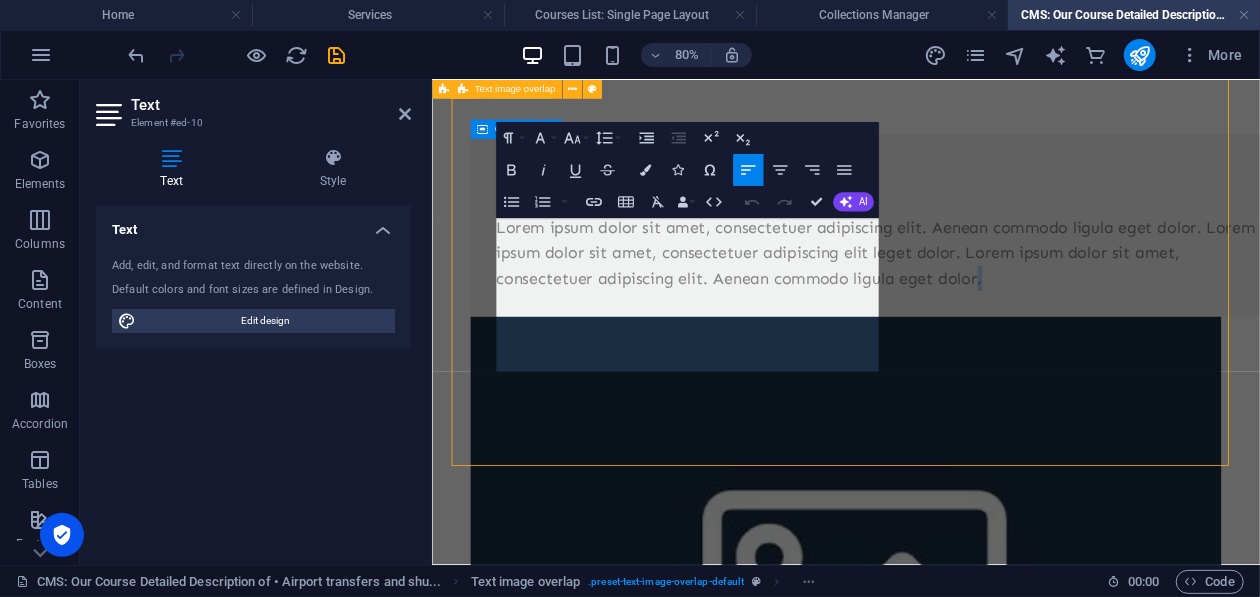 click on "Lorem ipsum dolor sit amet, consectetuer adipiscing elit. Aenean commodo ligula eget dolor. Lorem ipsum dolor sit amet, consectetuer adipiscing elit leget dolor. Lorem ipsum dolor sit amet, consectetuer adipiscing elit. Aenean commodo ligula eget dolor." at bounding box center (988, 295) 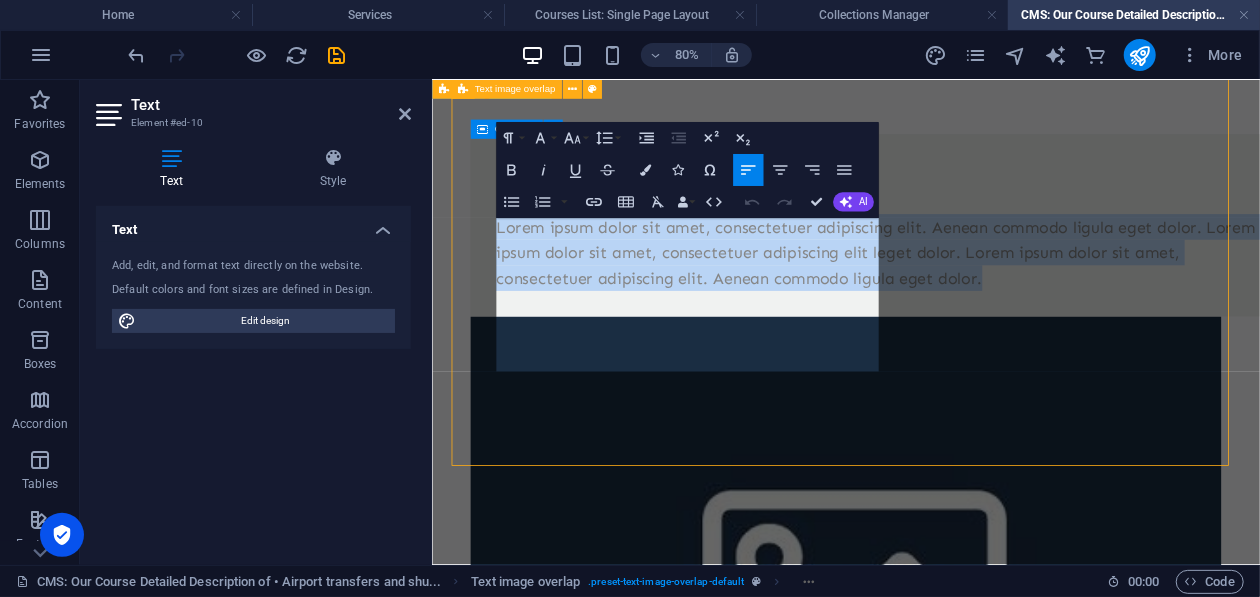 drag, startPoint x: 780, startPoint y: 426, endPoint x: 554, endPoint y: 381, distance: 230.43654 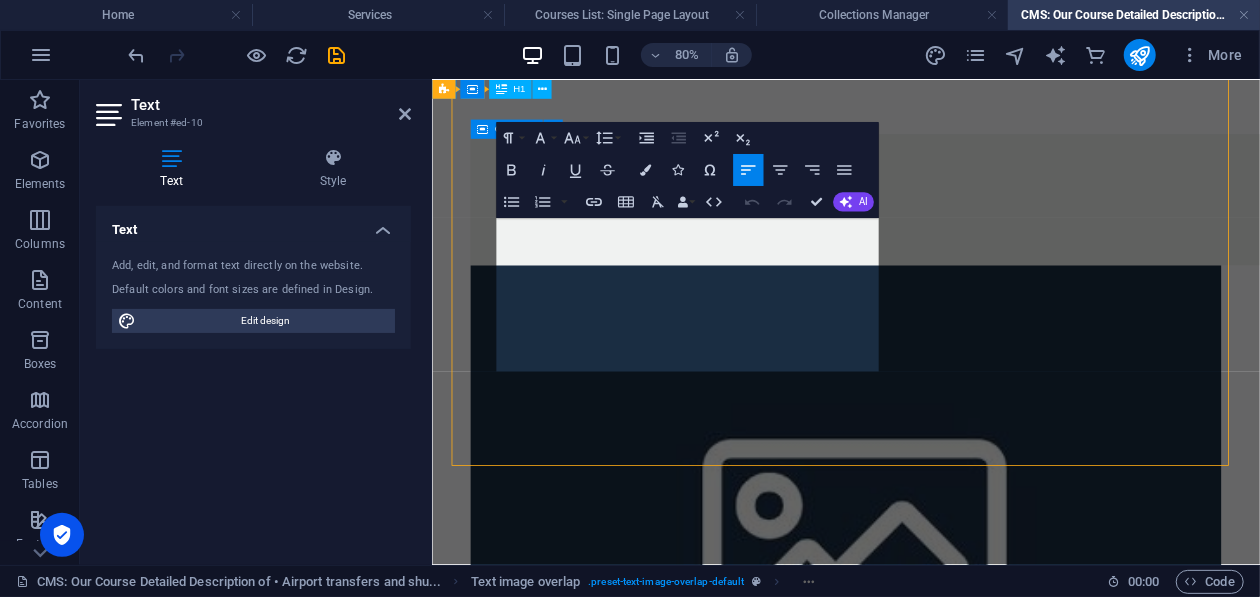 scroll, scrollTop: 306, scrollLeft: 0, axis: vertical 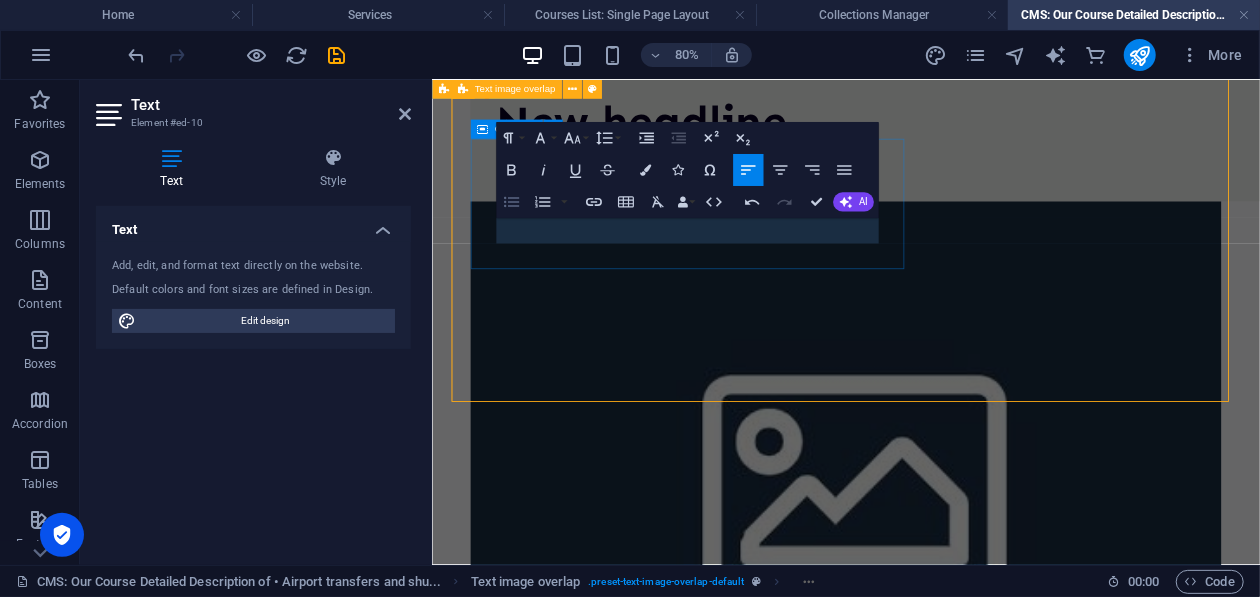 click 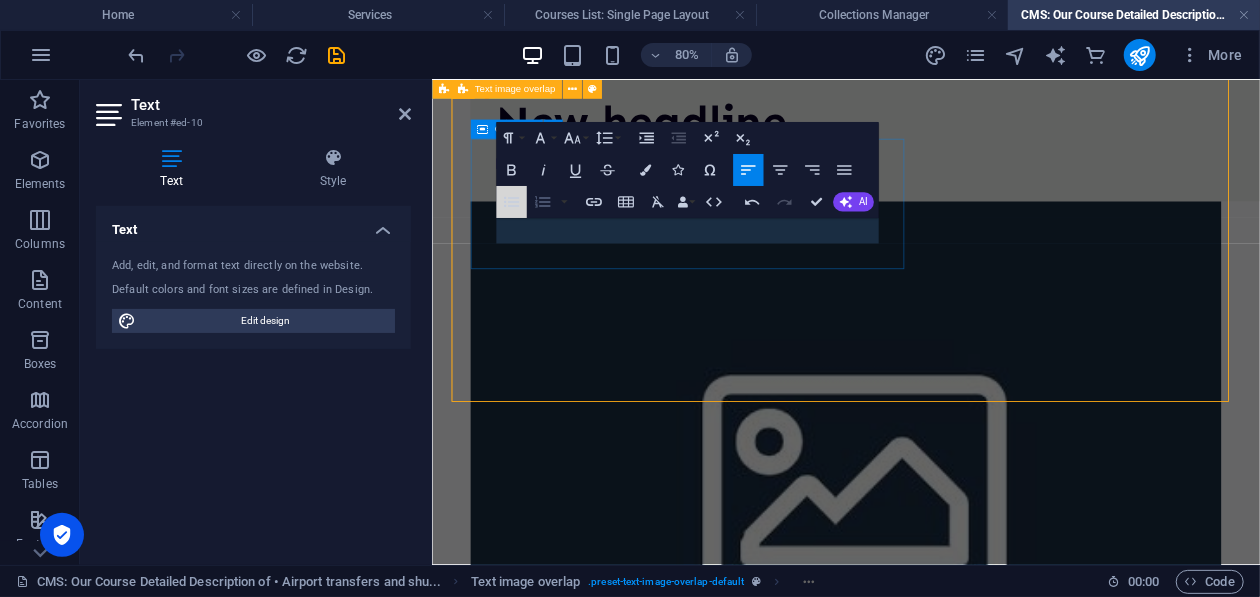 scroll, scrollTop: 305, scrollLeft: 0, axis: vertical 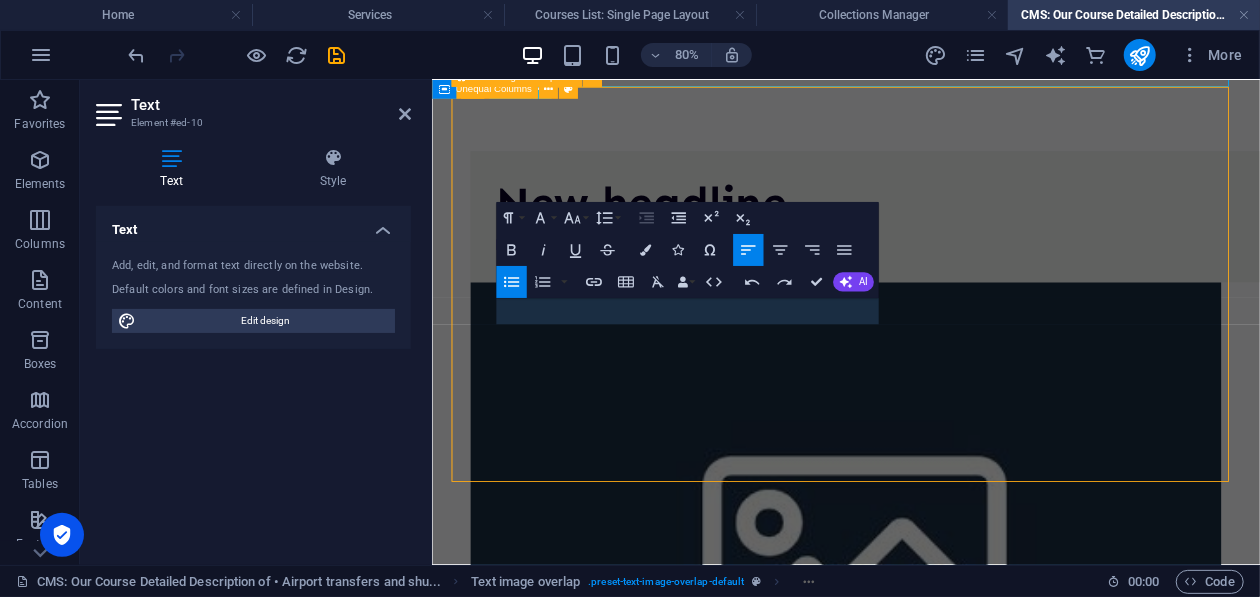 type 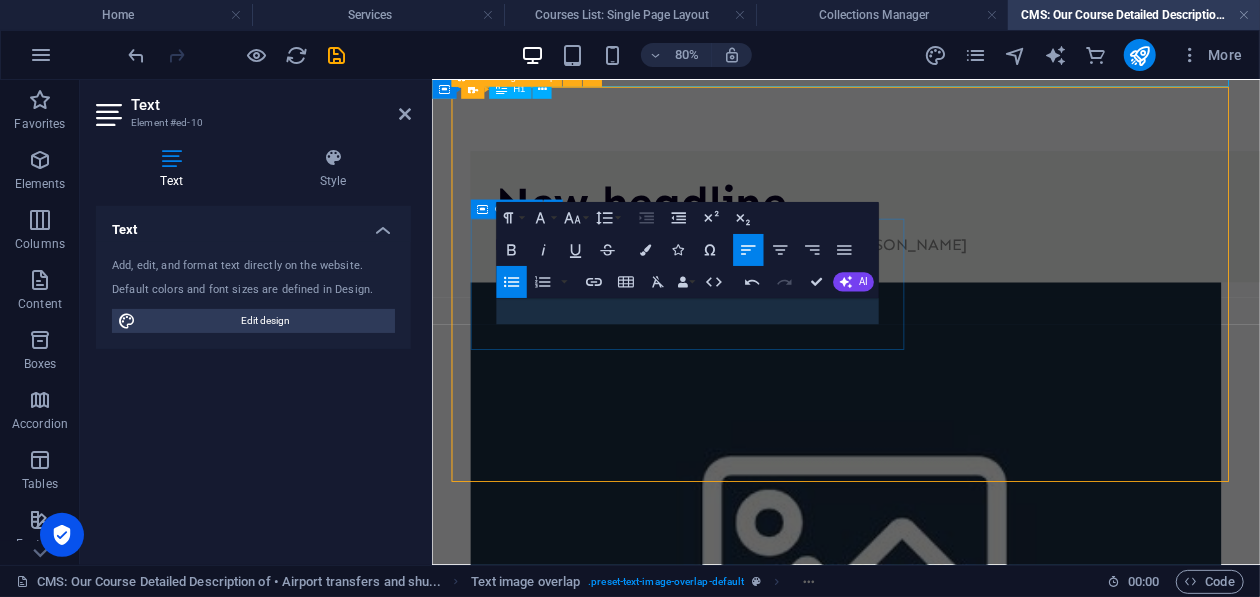 scroll, scrollTop: 190, scrollLeft: 0, axis: vertical 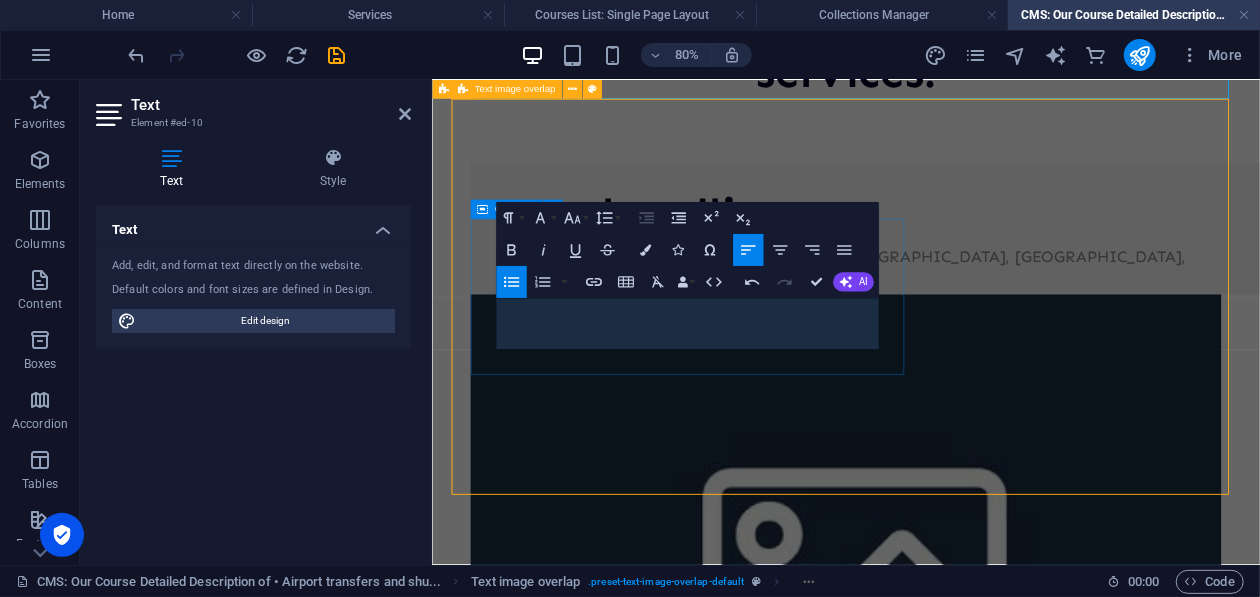 click on "Frequent shuttles from major airports like ([GEOGRAPHIC_DATA], [GEOGRAPHIC_DATA]," at bounding box center [1000, 299] 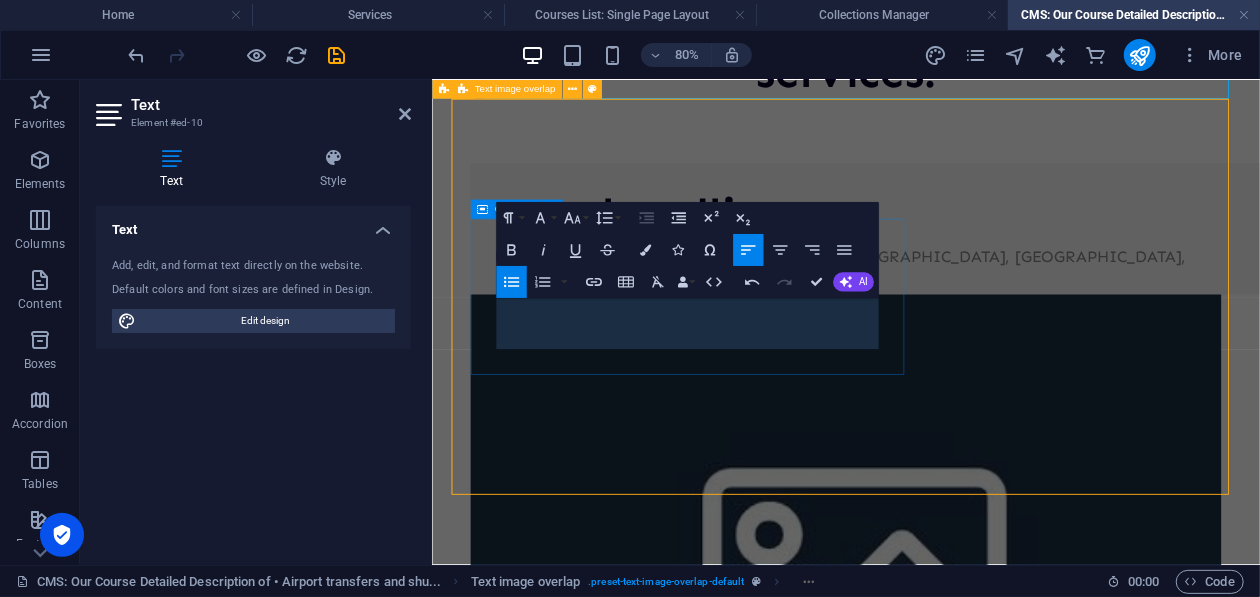 click on "Frequent shuttles from major airports like ([GEOGRAPHIC_DATA], [GEOGRAPHIC_DATA]," at bounding box center (1000, 299) 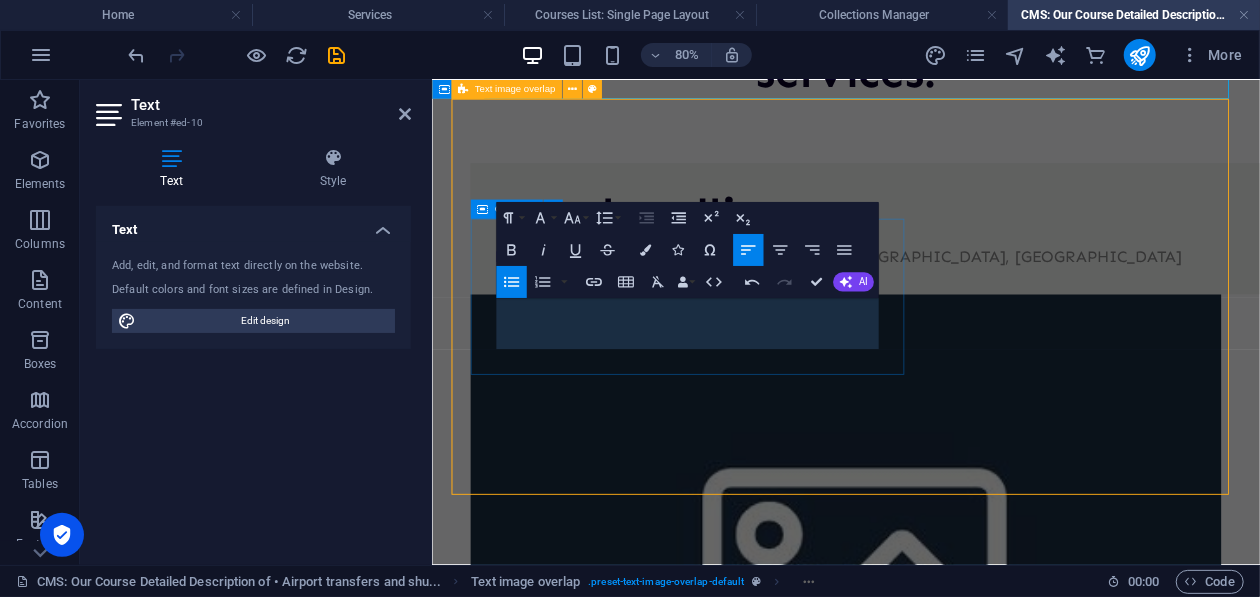 click on "Frequent shuttles from major airports like ([GEOGRAPHIC_DATA], [GEOGRAPHIC_DATA]" at bounding box center (1000, 299) 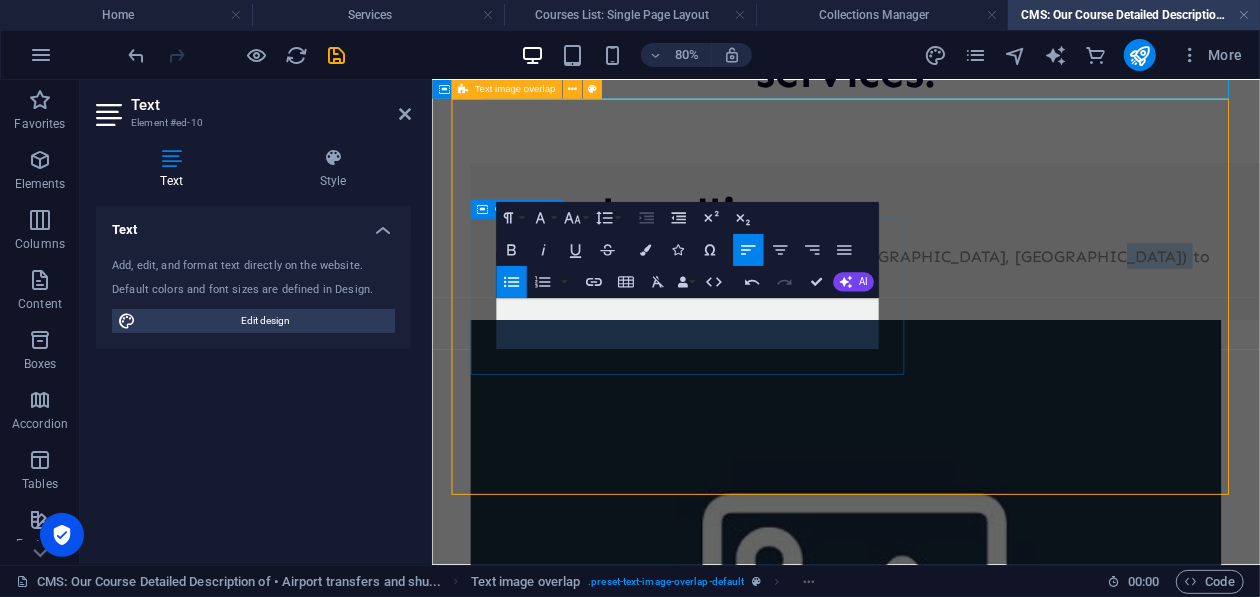 drag, startPoint x: 903, startPoint y: 401, endPoint x: 1069, endPoint y: 445, distance: 171.73235 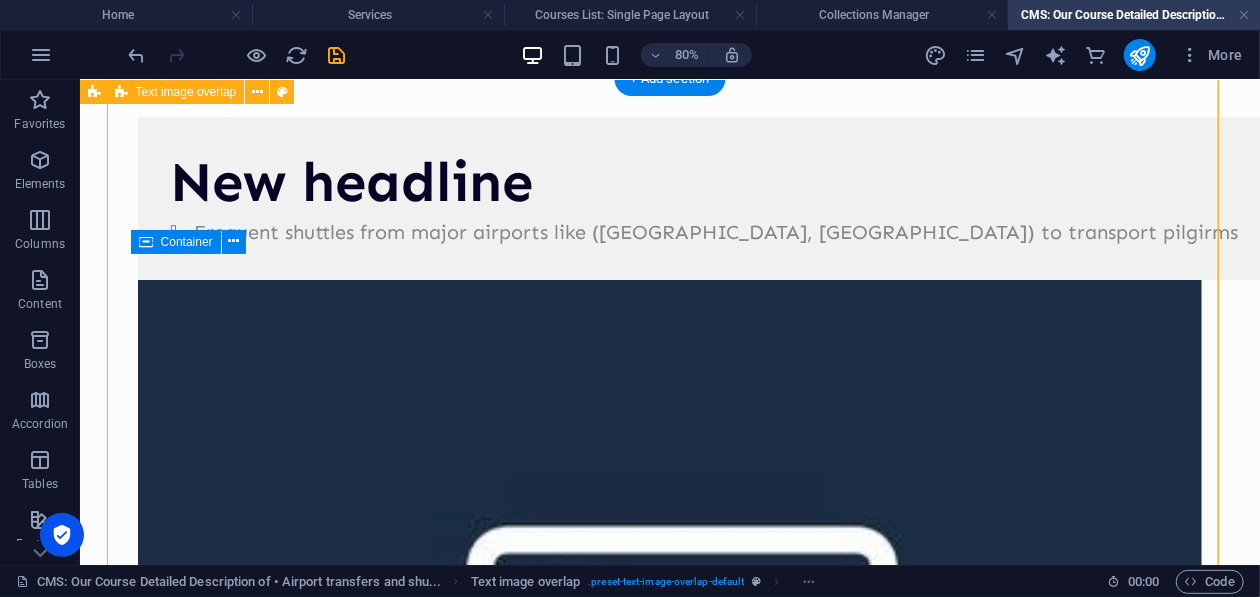 scroll, scrollTop: 148, scrollLeft: 0, axis: vertical 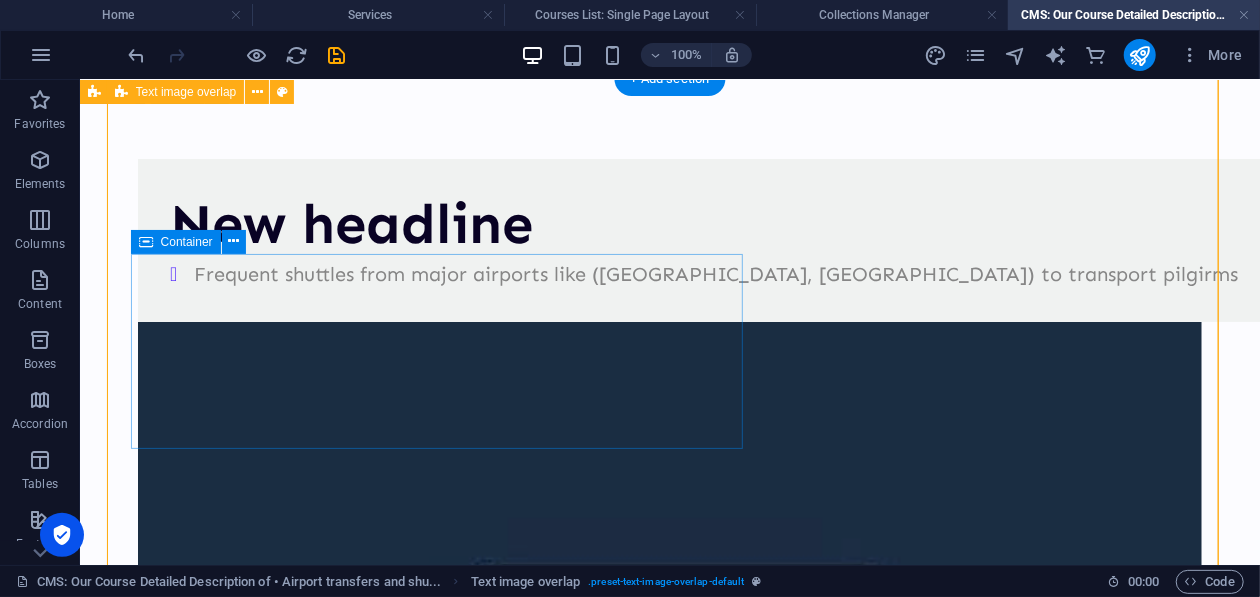 click on "Frequent shuttles from major airports like ([GEOGRAPHIC_DATA], [GEOGRAPHIC_DATA]) to transport pilgirms" at bounding box center [709, 273] 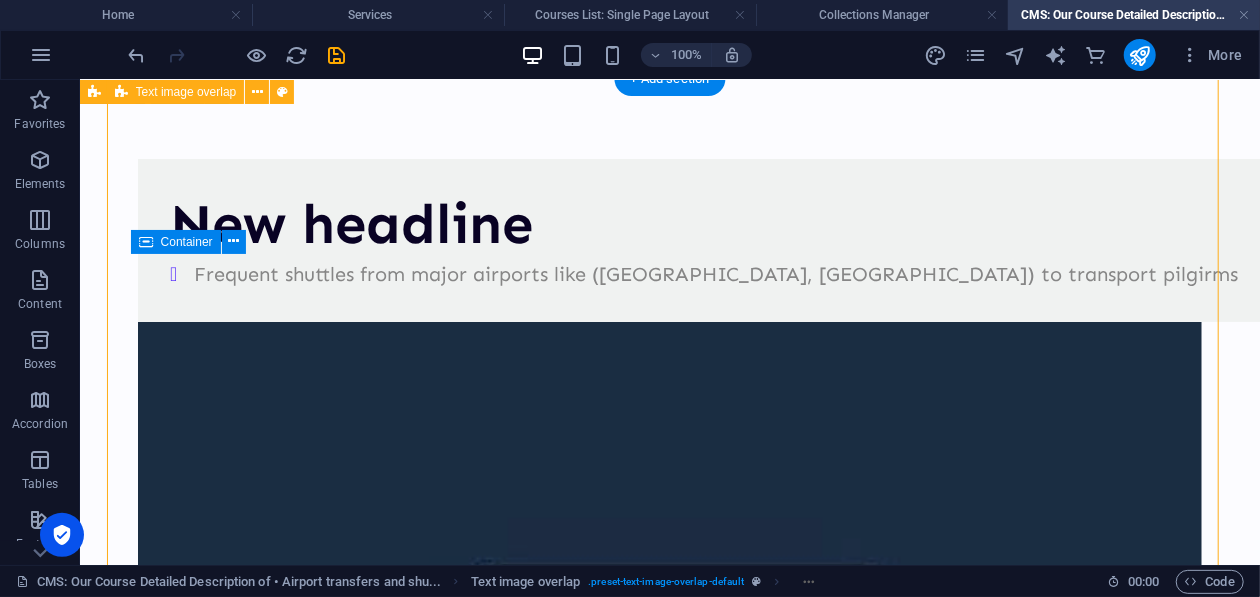click on "Frequent shuttles from major airports like ([GEOGRAPHIC_DATA], [GEOGRAPHIC_DATA]) to transport pilgirms" at bounding box center (709, 273) 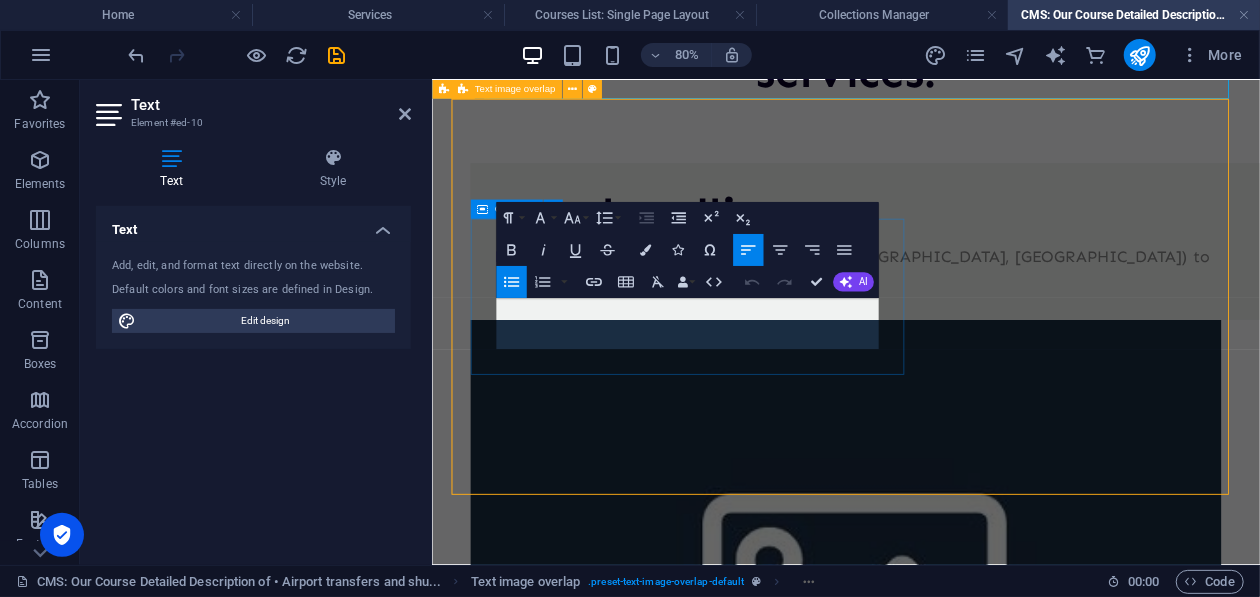 click on "Frequent shuttles from major airports like ([GEOGRAPHIC_DATA], [GEOGRAPHIC_DATA]) to transport pilgirms" at bounding box center [1000, 315] 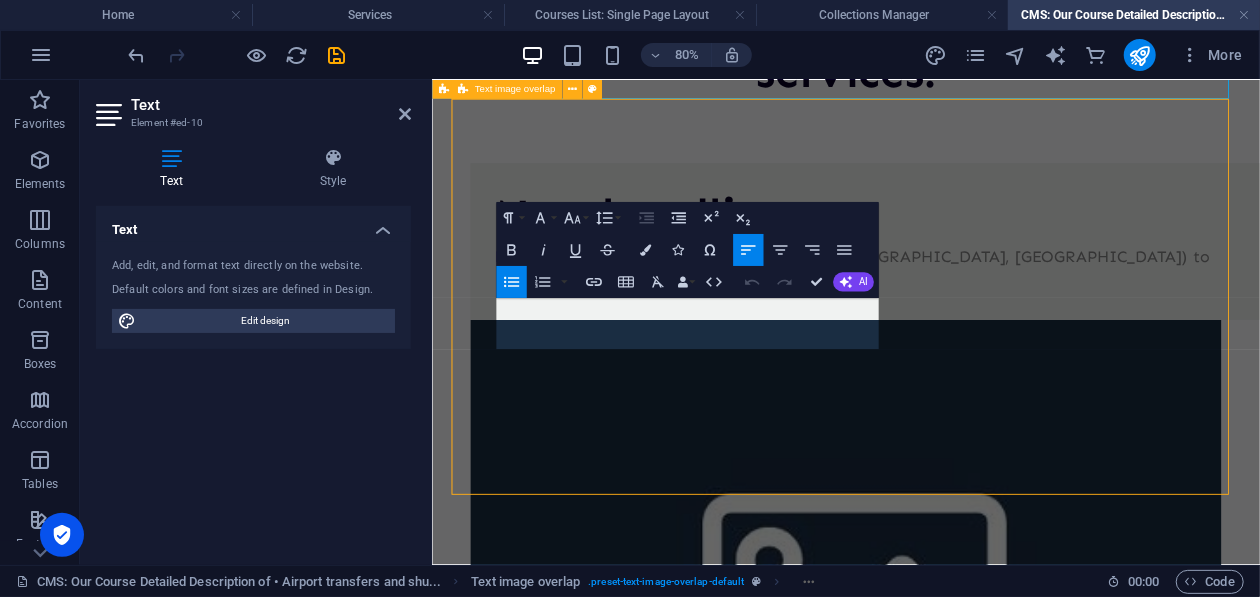 type 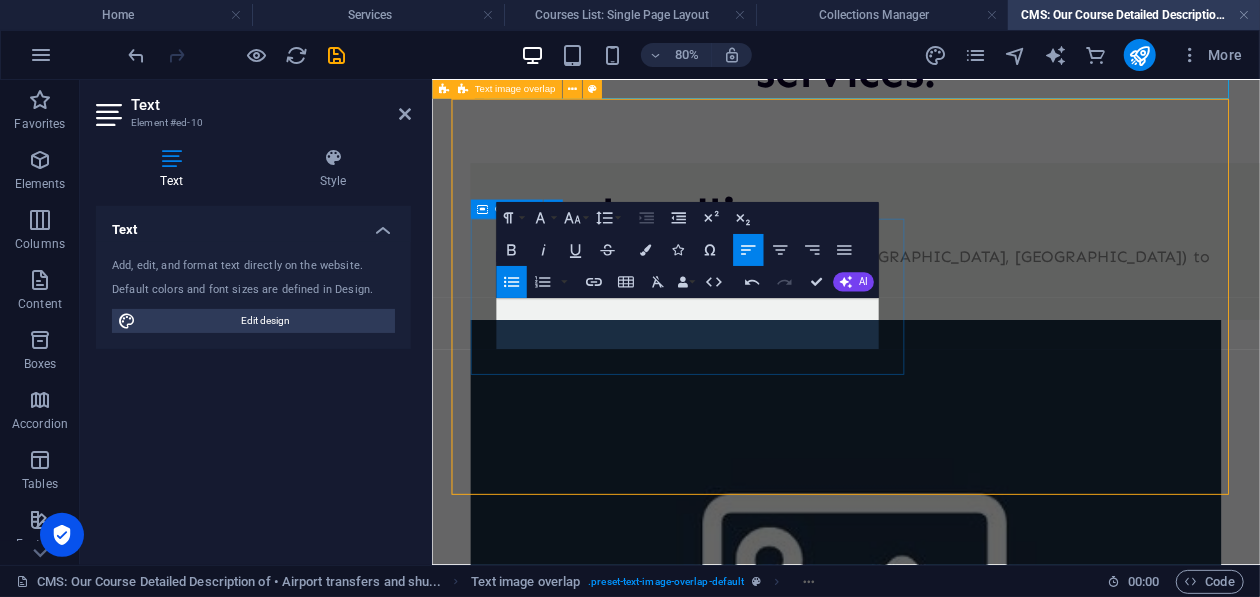 click on "Frequent shuttles from major airports like ([GEOGRAPHIC_DATA], [GEOGRAPHIC_DATA]) to transport pilgrims" at bounding box center [1000, 315] 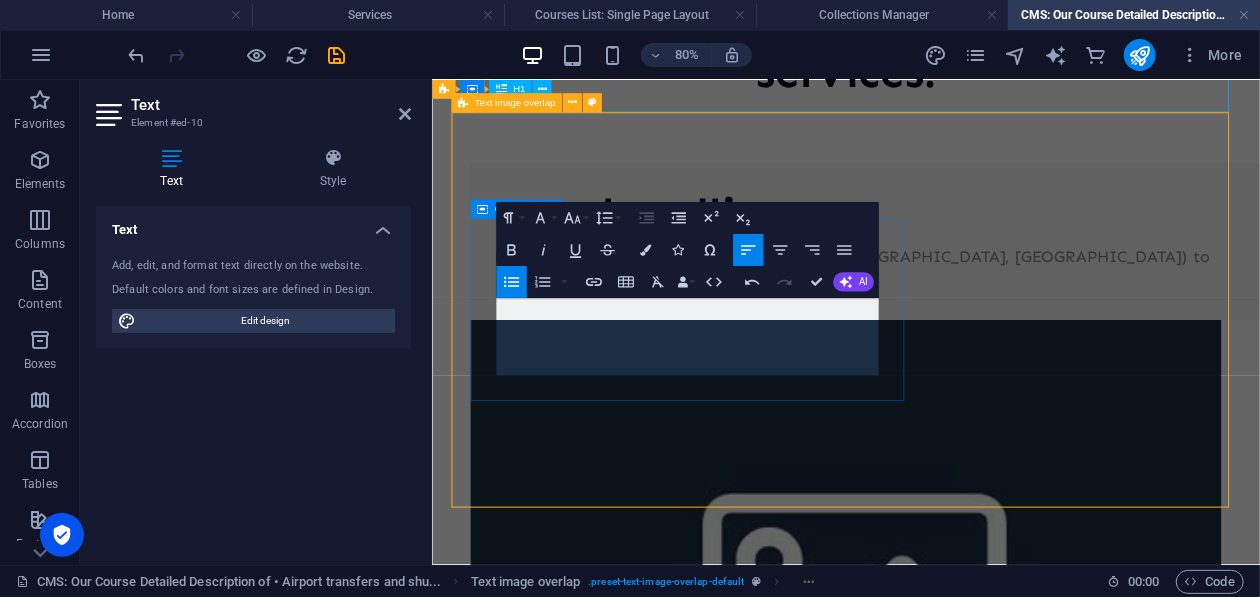 scroll, scrollTop: 173, scrollLeft: 0, axis: vertical 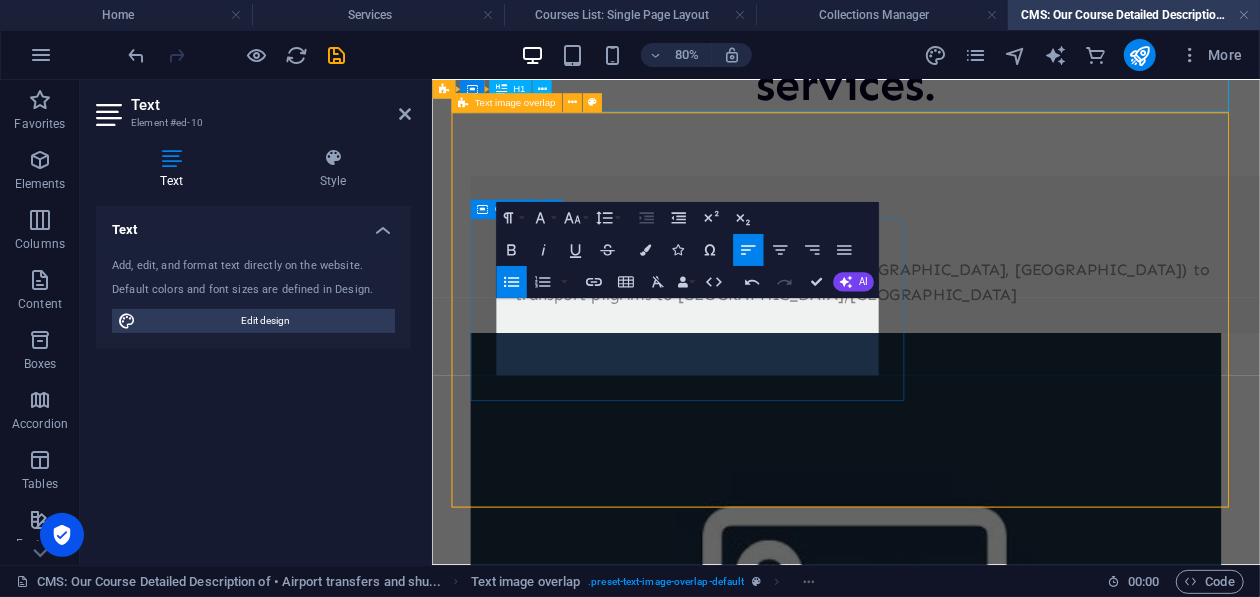 click on "Frequent shuttles from major airports like ([GEOGRAPHIC_DATA], [GEOGRAPHIC_DATA]) to transport pilgrims to [GEOGRAPHIC_DATA]/[GEOGRAPHIC_DATA]" at bounding box center [1000, 332] 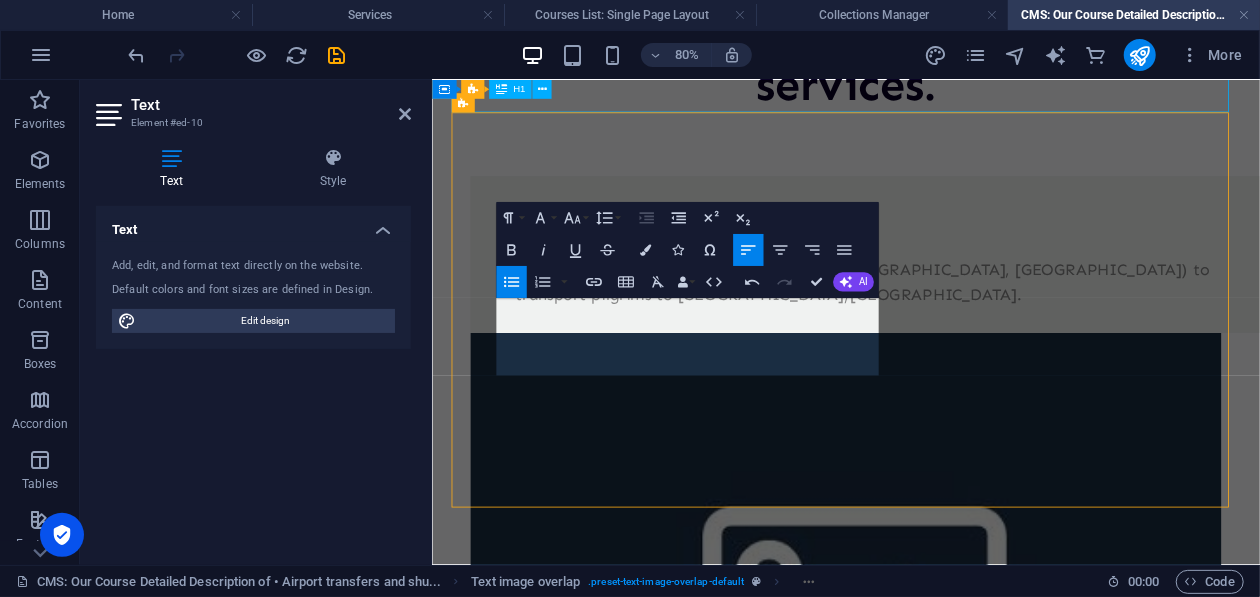 scroll, scrollTop: 158, scrollLeft: 0, axis: vertical 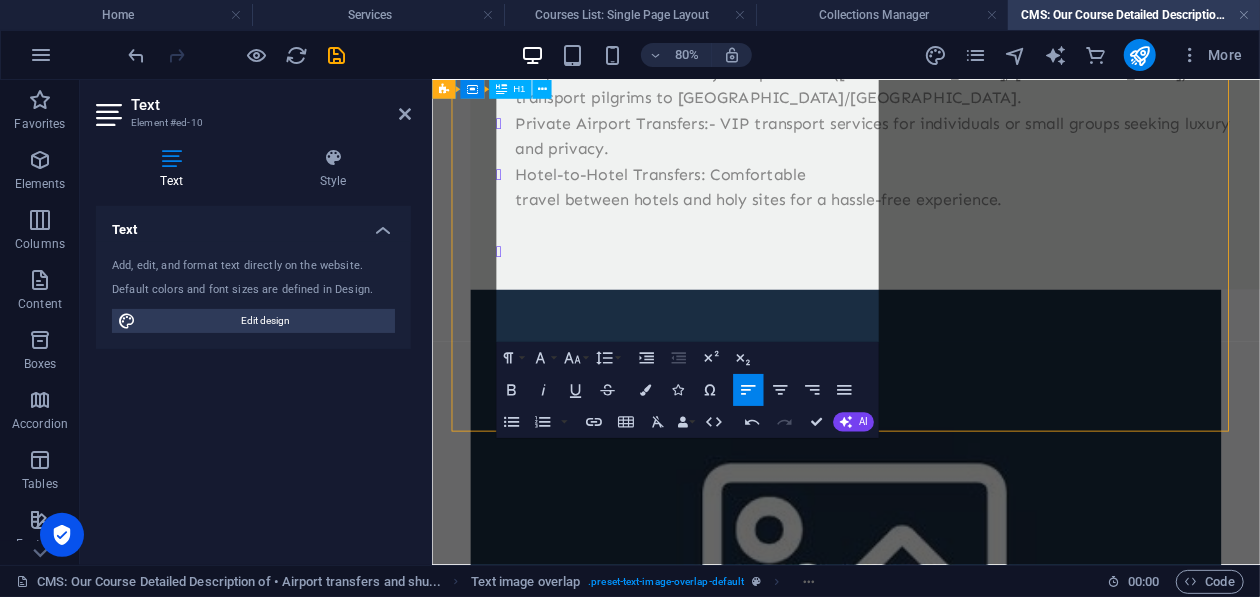 click at bounding box center (1000, 293) 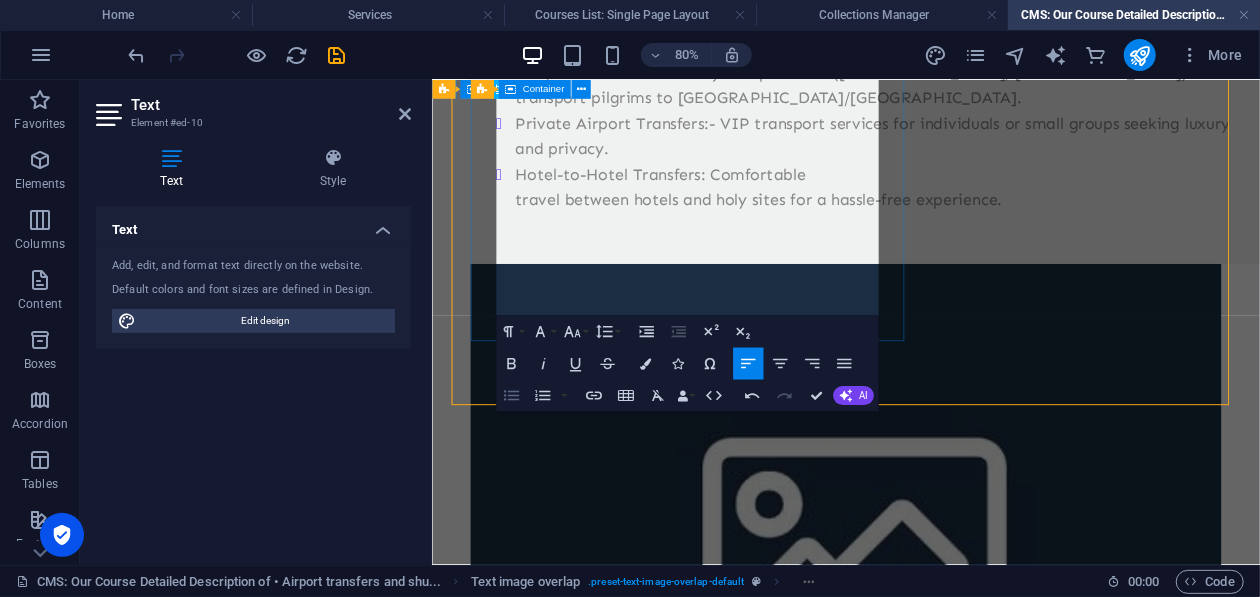 click 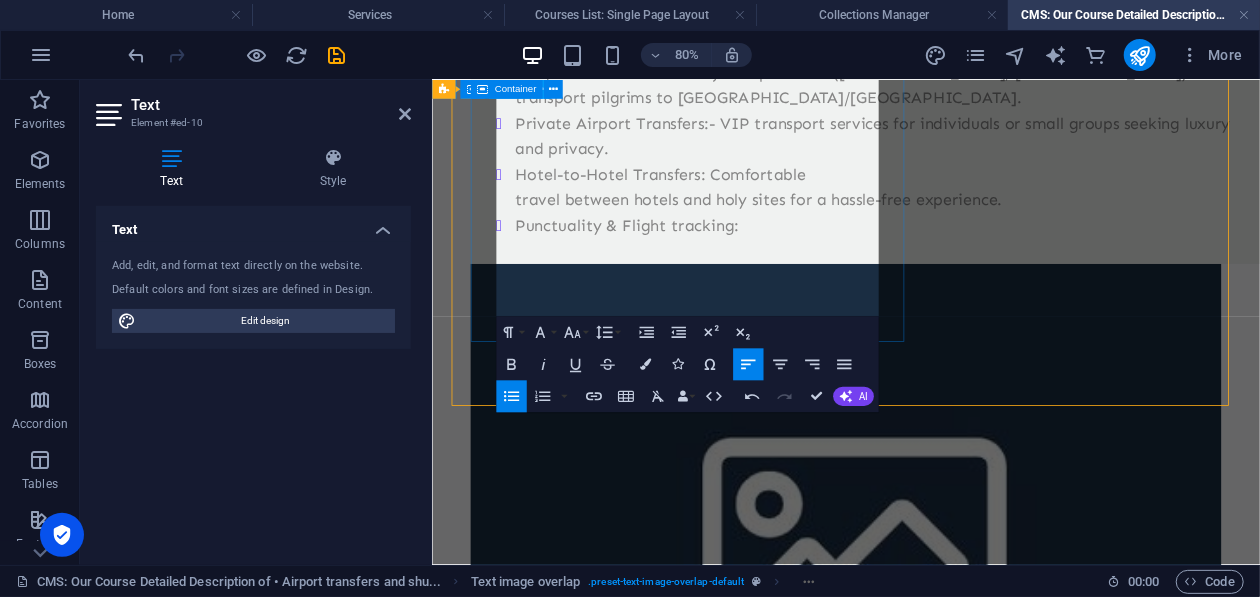 scroll, scrollTop: 146, scrollLeft: 3, axis: both 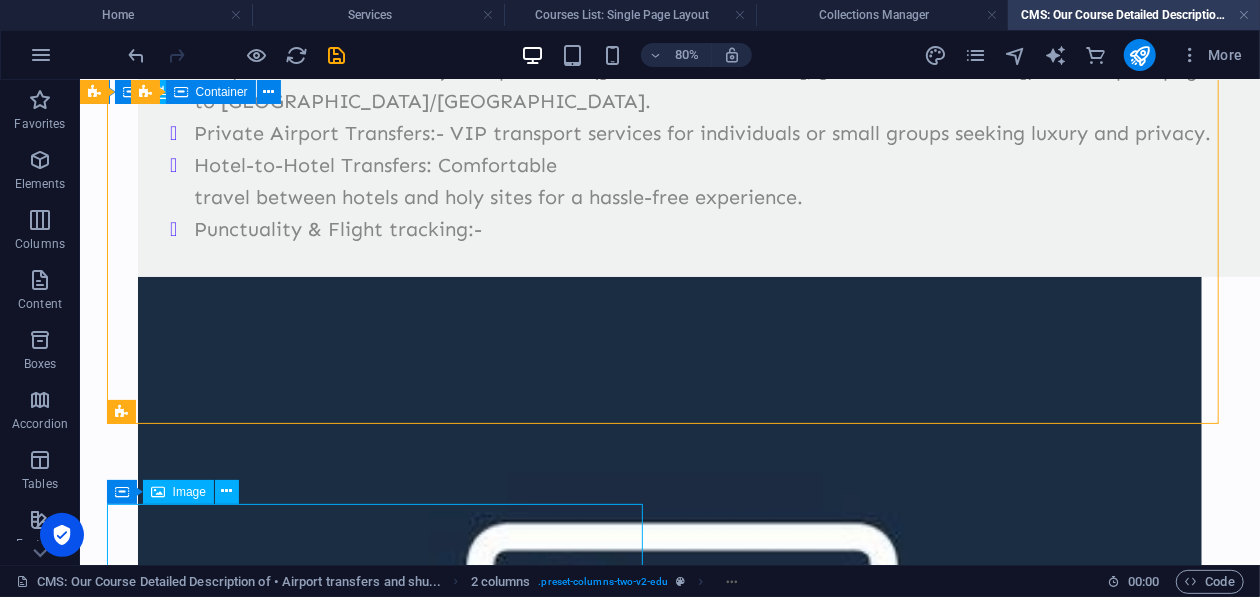 drag, startPoint x: 622, startPoint y: 555, endPoint x: 622, endPoint y: 570, distance: 15 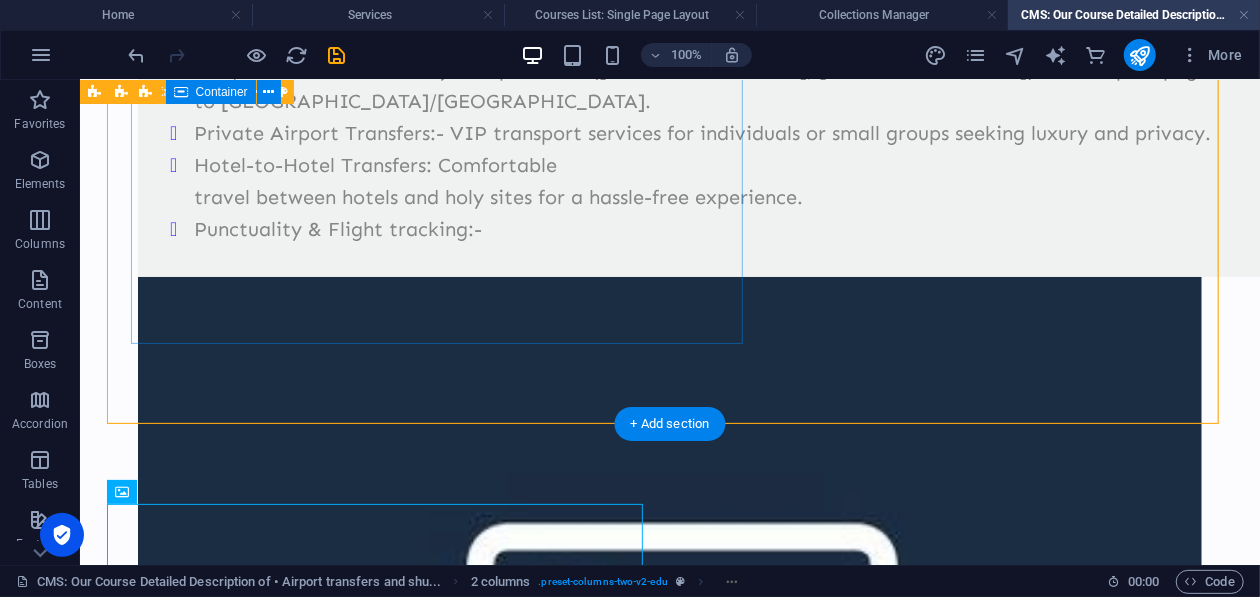 click on "Frequent shuttles from major airports like ([GEOGRAPHIC_DATA], [GEOGRAPHIC_DATA]) to transport pilgrims to [GEOGRAPHIC_DATA]/[GEOGRAPHIC_DATA].  Private Airport Transfers:- VIP transport services for individuals or small groups seeking luxury and privacy. Hotel-to-Hotel Transfers: Comfortable  travel between hotels and holy sites for a hassle-free experience.  Punctuality & Flight tracking:-" at bounding box center [709, 148] 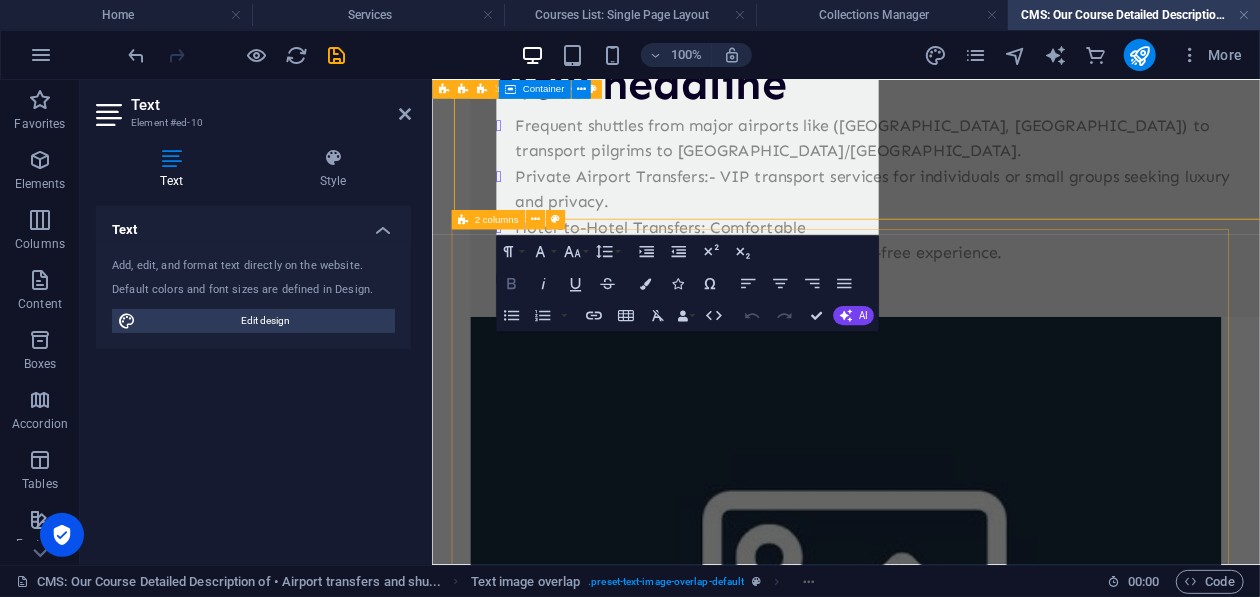 scroll, scrollTop: 397, scrollLeft: 0, axis: vertical 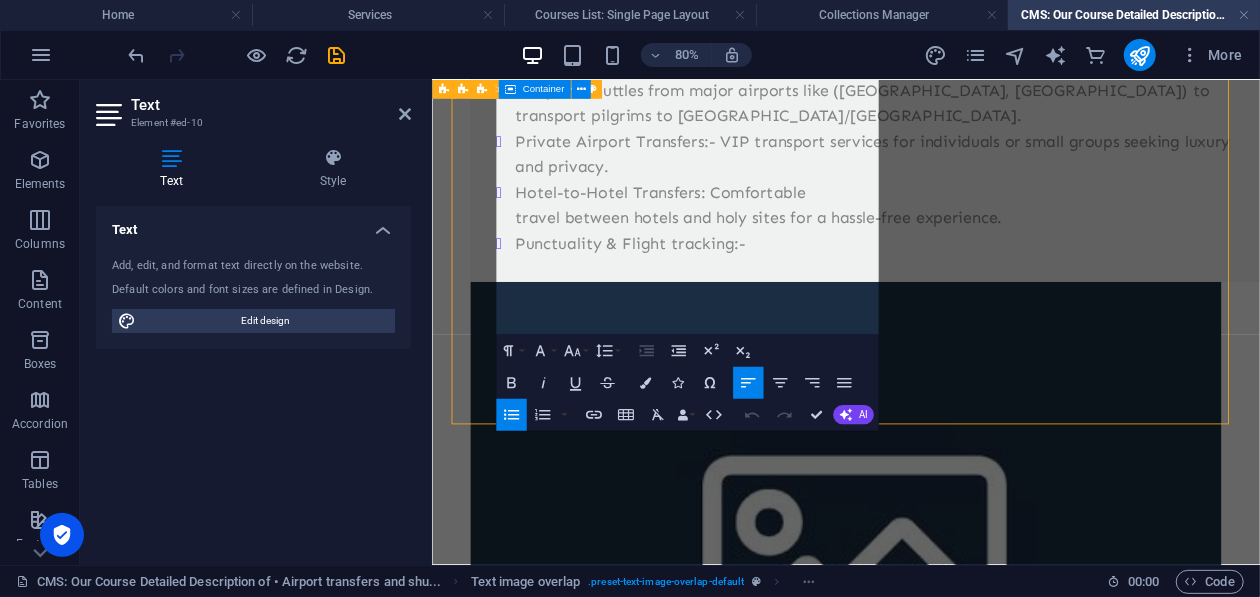 click on "Punctuality & Flight tracking:-" at bounding box center [1000, 284] 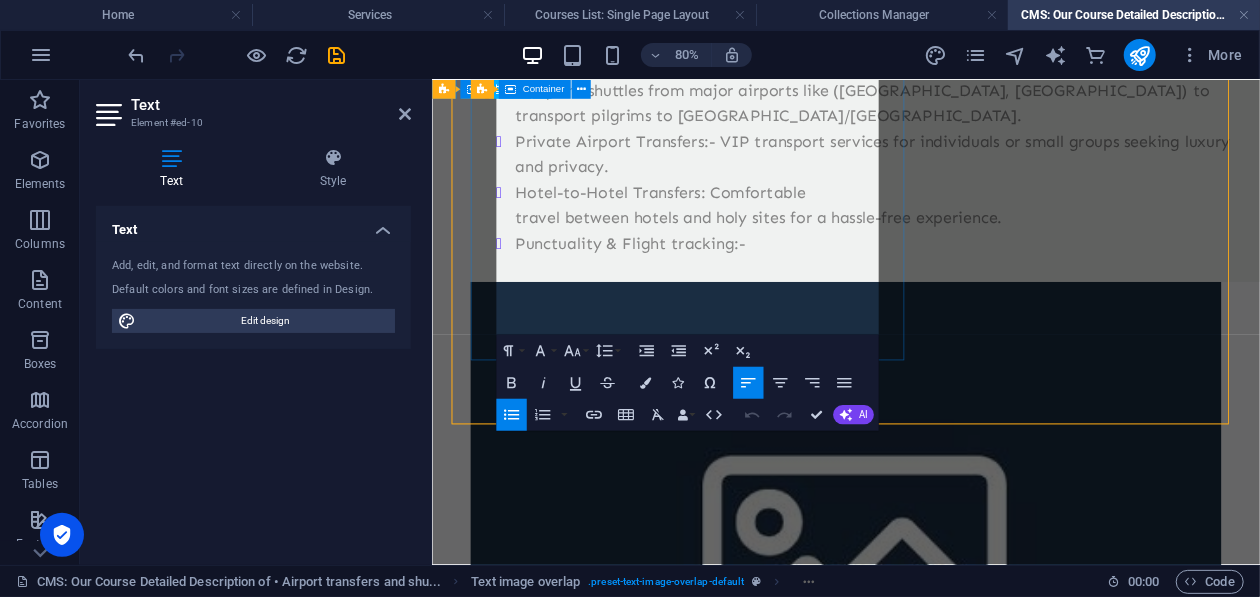 type 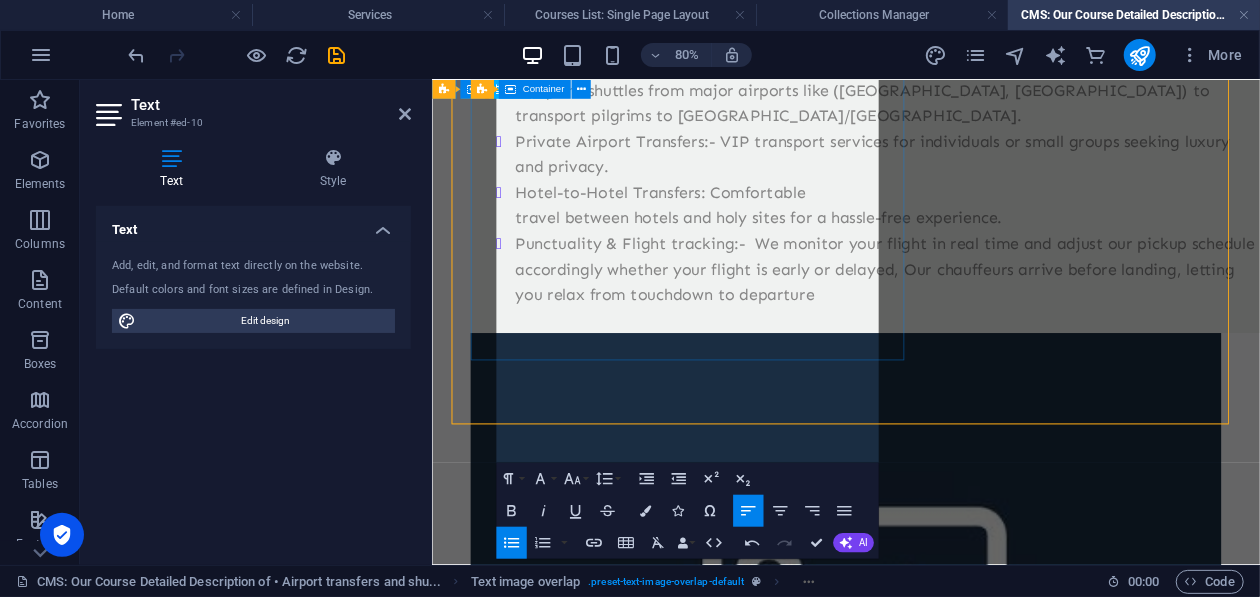 scroll, scrollTop: 4235, scrollLeft: 9, axis: both 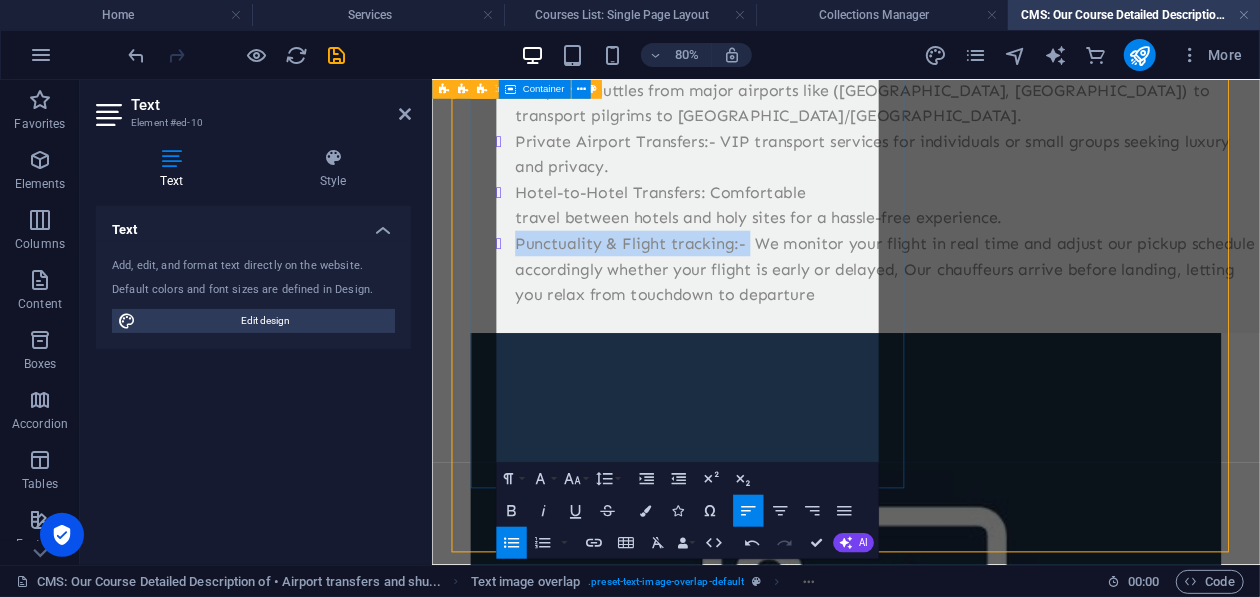 drag, startPoint x: 528, startPoint y: 380, endPoint x: 829, endPoint y: 385, distance: 301.04153 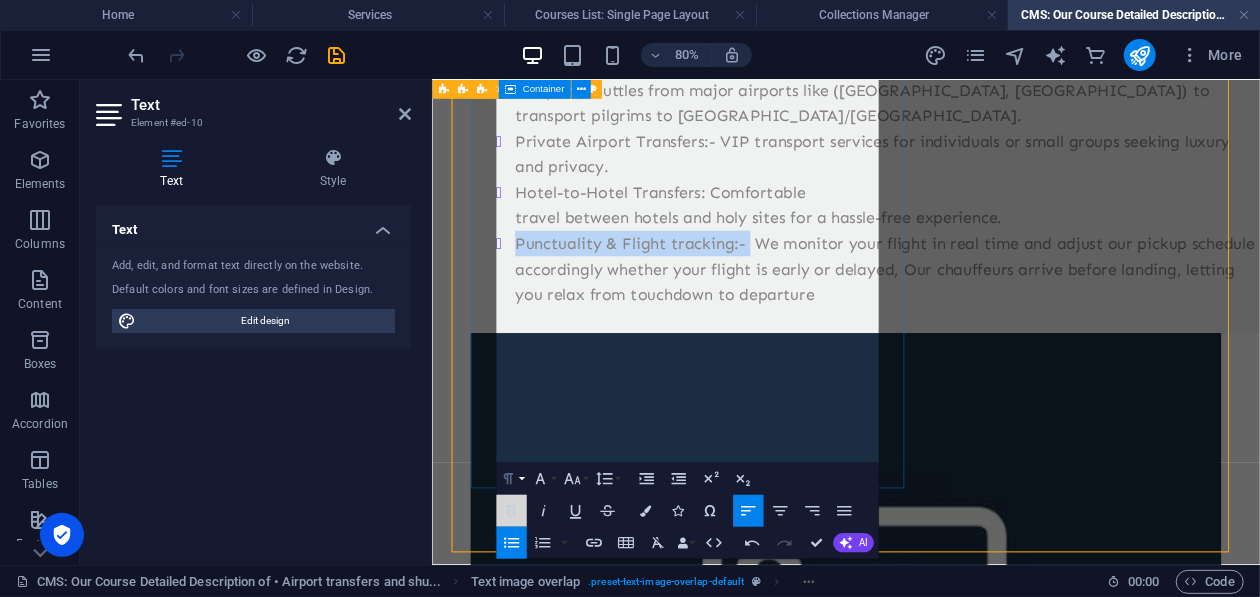 drag, startPoint x: 508, startPoint y: 508, endPoint x: 519, endPoint y: 471, distance: 38.600517 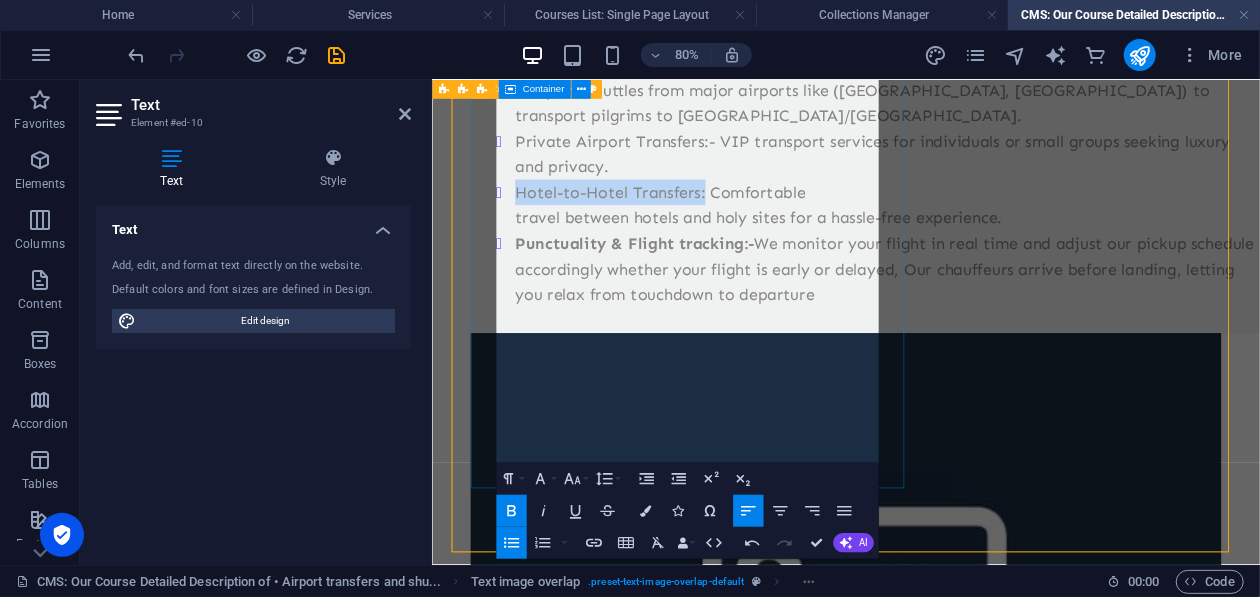 drag, startPoint x: 533, startPoint y: 284, endPoint x: 775, endPoint y: 285, distance: 242.00206 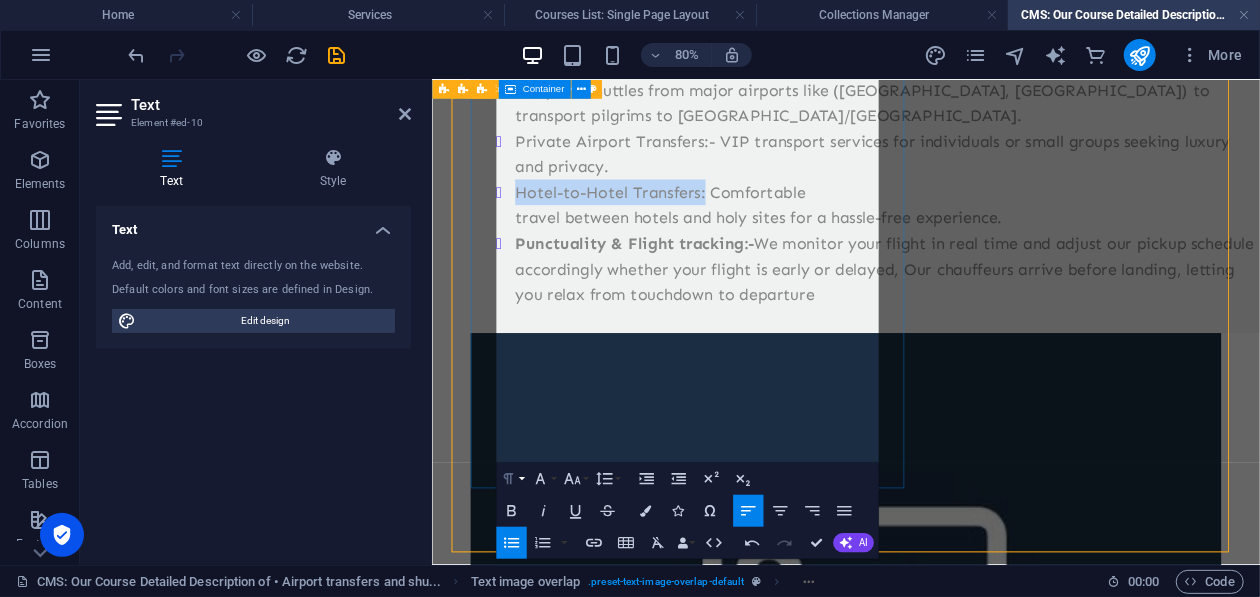 drag, startPoint x: 512, startPoint y: 503, endPoint x: 514, endPoint y: 486, distance: 17.117243 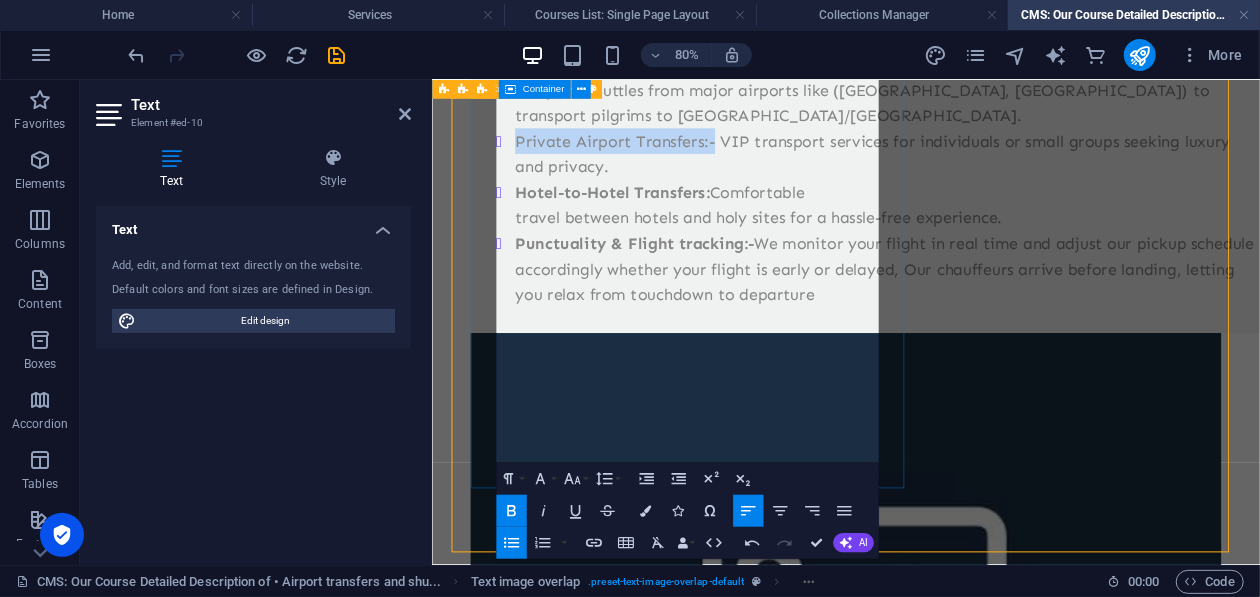 drag, startPoint x: 537, startPoint y: 185, endPoint x: 784, endPoint y: 204, distance: 247.72969 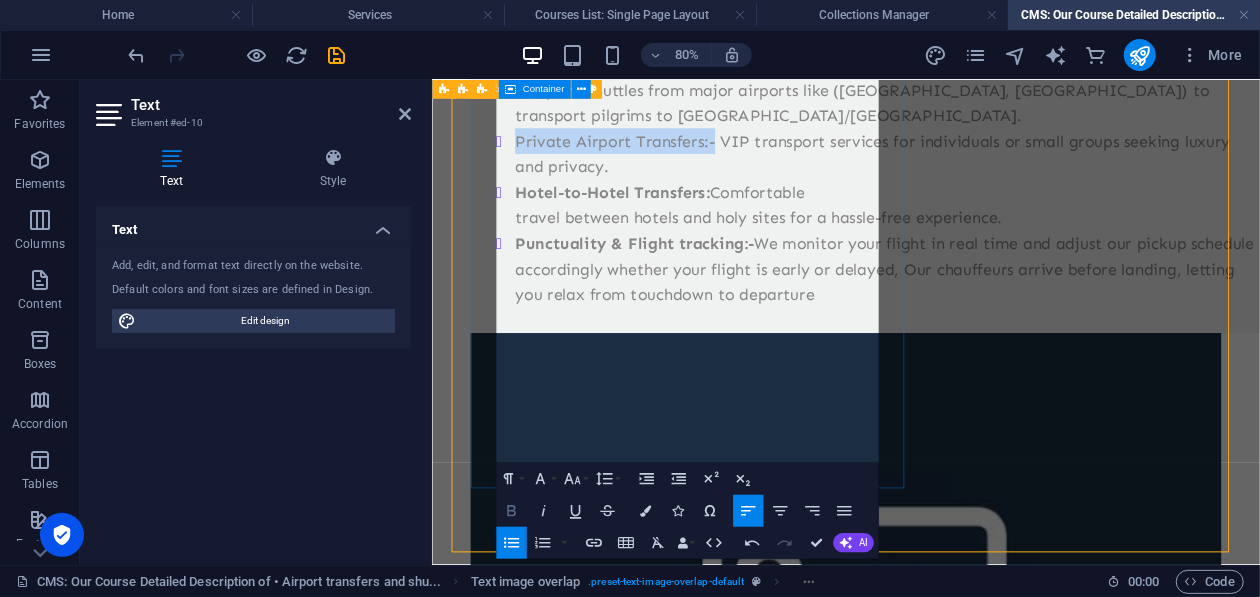 click 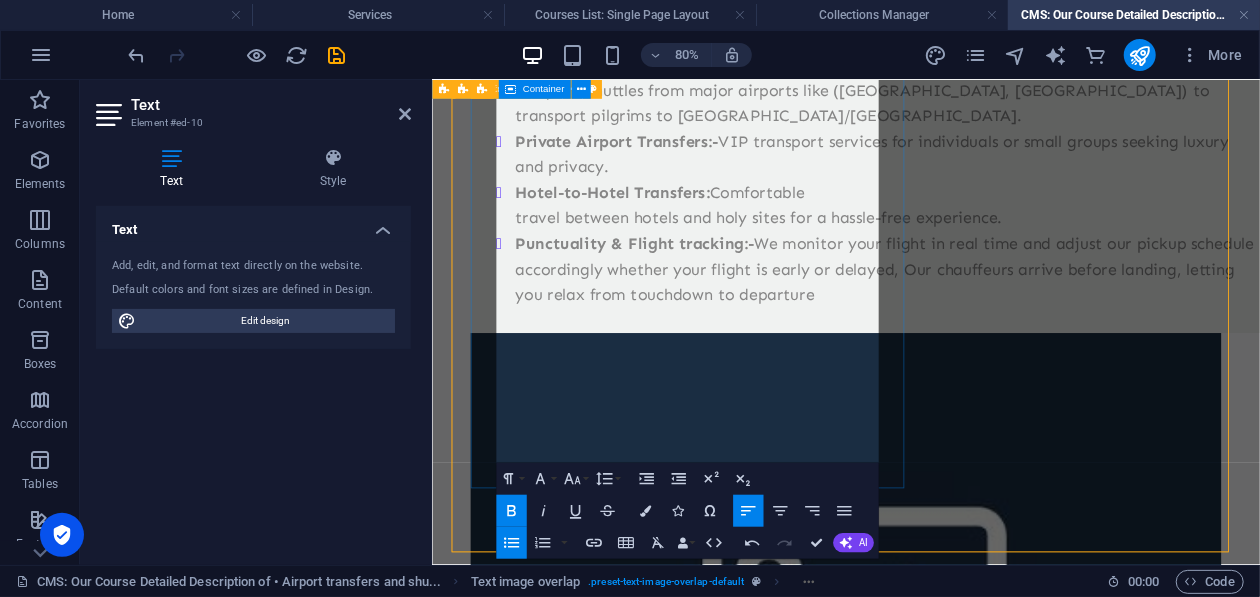scroll, scrollTop: 197, scrollLeft: 0, axis: vertical 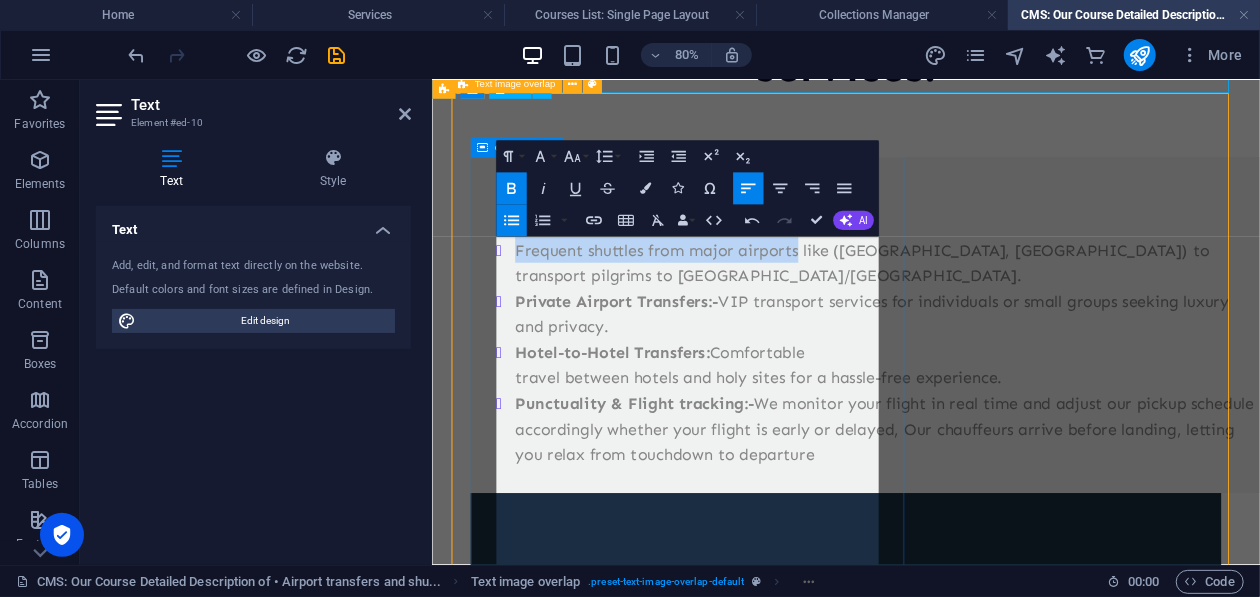 drag, startPoint x: 538, startPoint y: 289, endPoint x: 888, endPoint y: 296, distance: 350.07 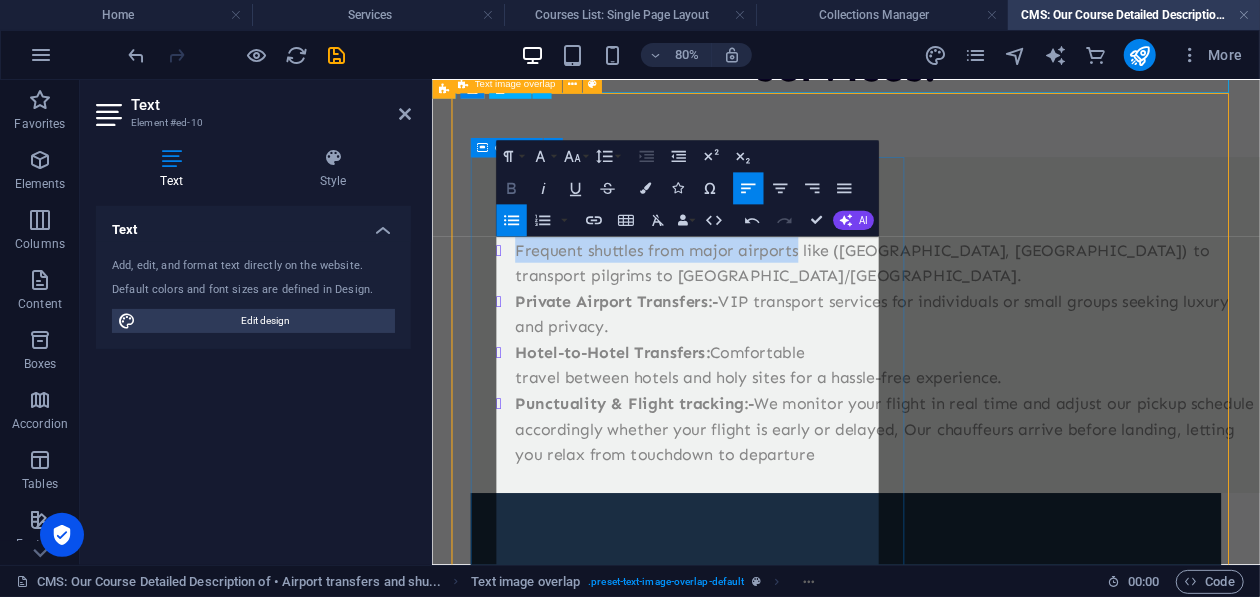 click 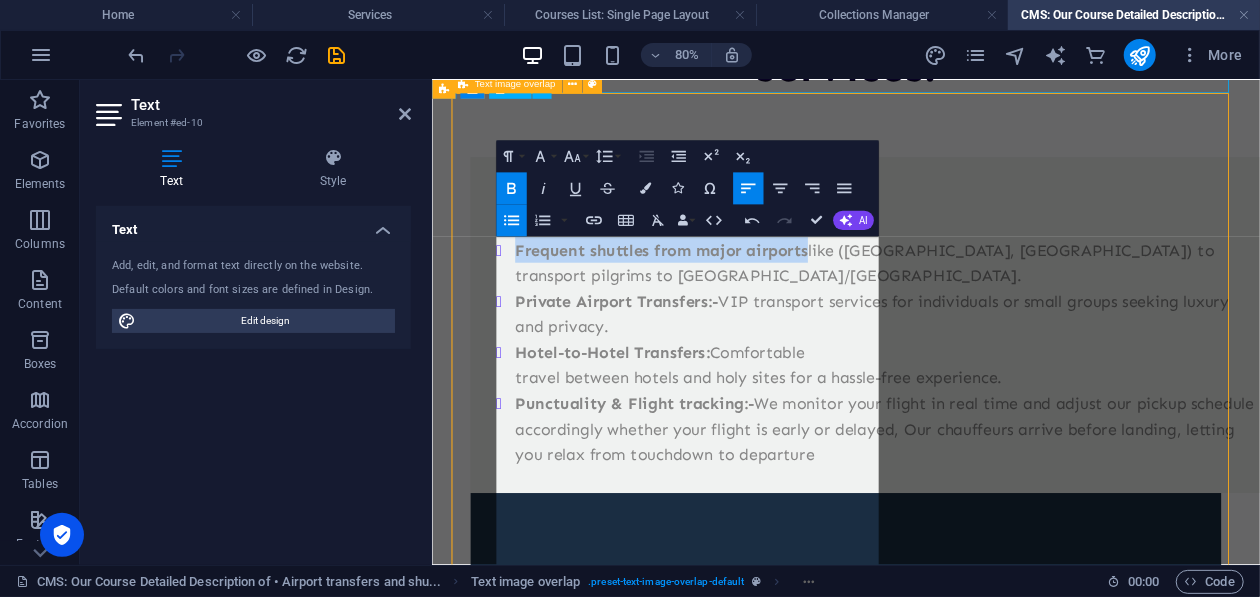 drag, startPoint x: 1076, startPoint y: 239, endPoint x: 1301, endPoint y: 209, distance: 226.9912 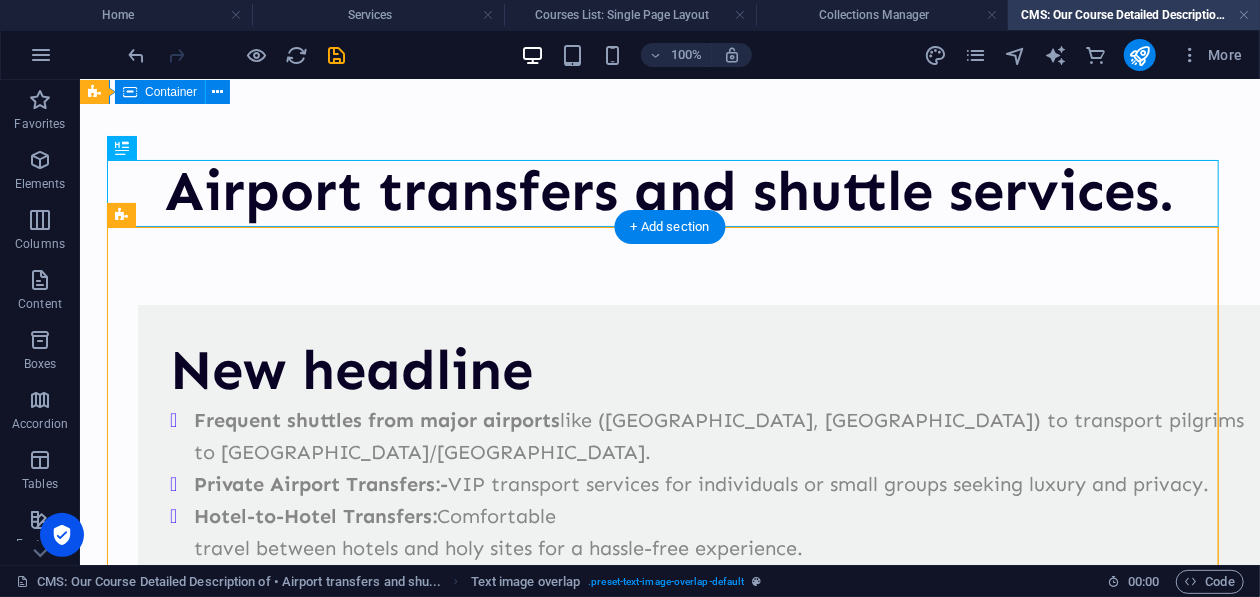 scroll, scrollTop: 0, scrollLeft: 0, axis: both 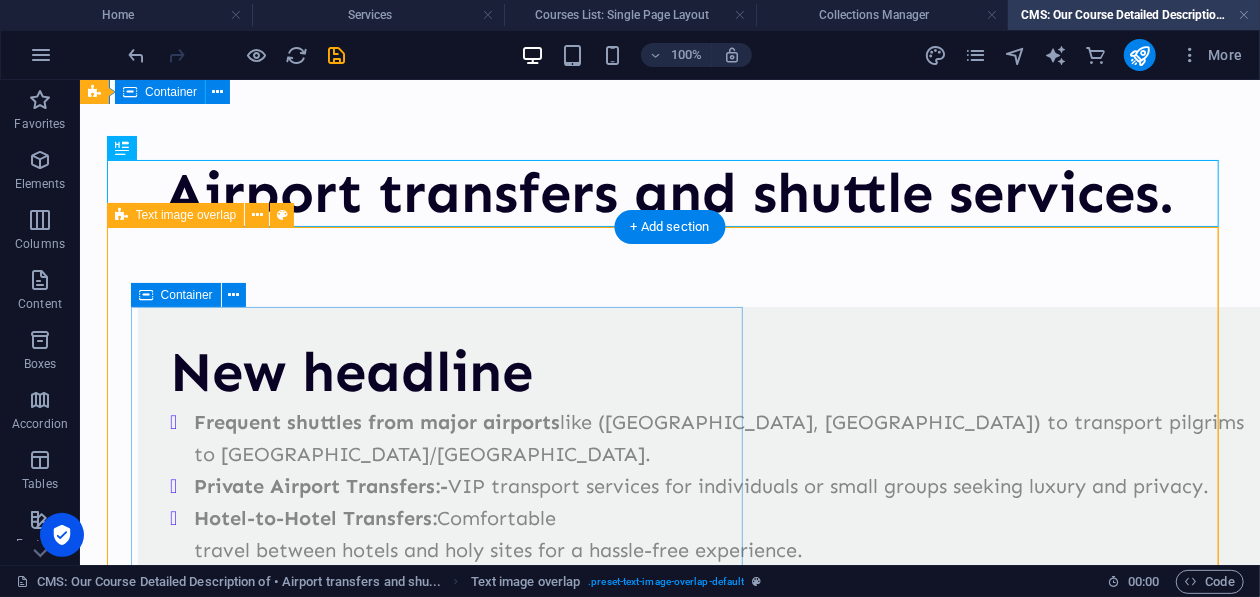 click on "New headline" at bounding box center (709, 371) 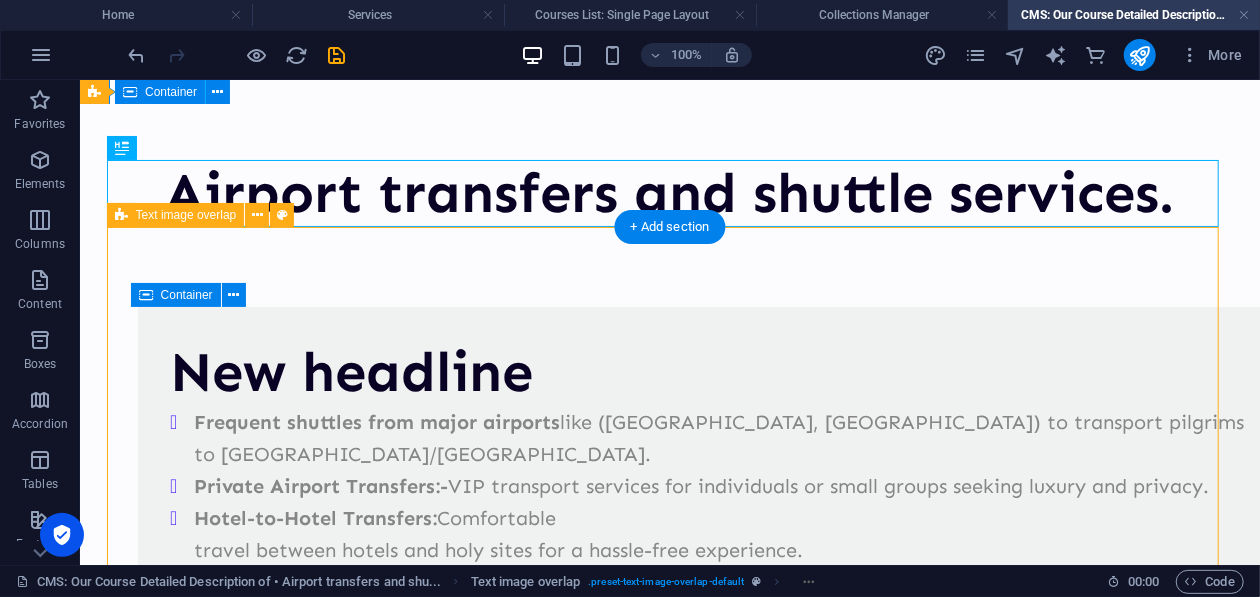 click on "New headline" at bounding box center [709, 371] 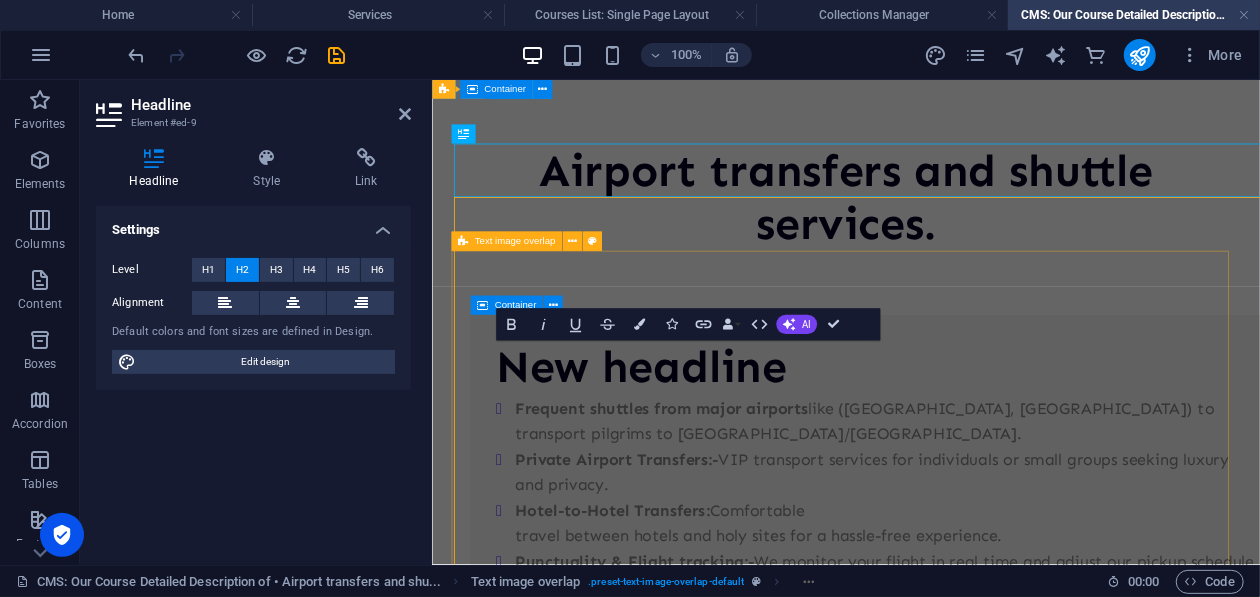 click on "New headline Frequent shuttles from major airports  like ([GEOGRAPHIC_DATA], [GEOGRAPHIC_DATA]) to transport pilgrims to [GEOGRAPHIC_DATA]/[GEOGRAPHIC_DATA].  Private Airport Transfers:-  VIP transport services for individuals or small groups seeking luxury and privacy. Hotel-to-Hotel Transfers:  Comfortable  travel between hotels and holy sites for a hassle-free experience.  Punctuality & Flight tracking:-   We monitor your flight in real time and adjust our pickup schedule accordingly whether your flight is early or delayed, Our chauffeurs arrive before landing, letting you relax from touchdown to departure" at bounding box center [948, 922] 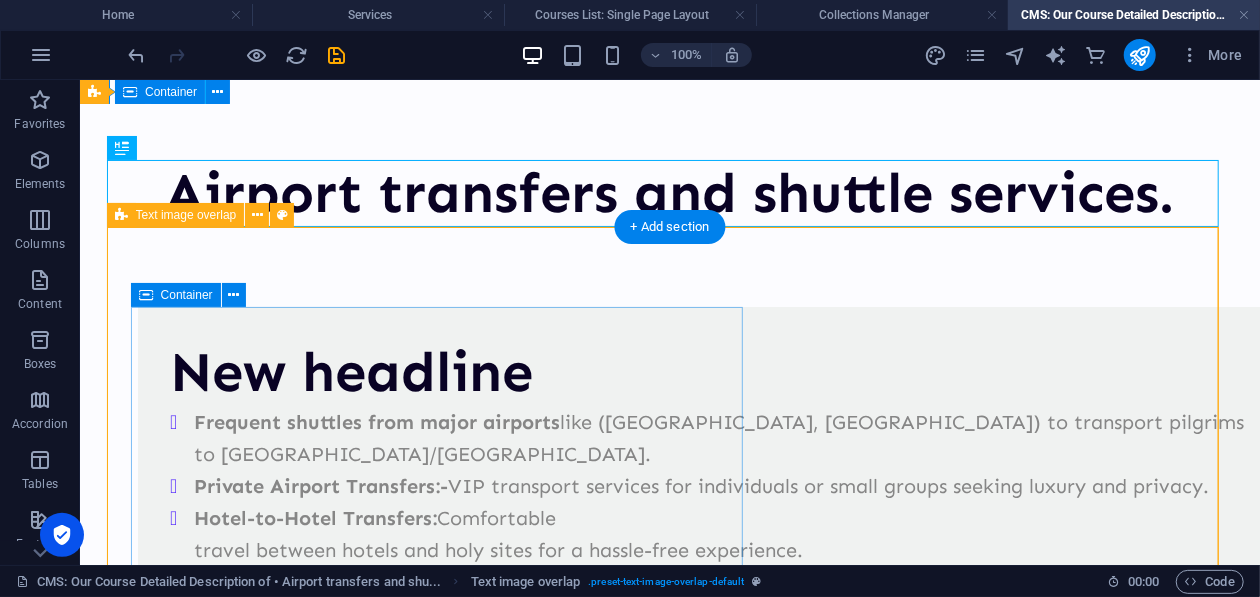 click on "New headline" at bounding box center [709, 371] 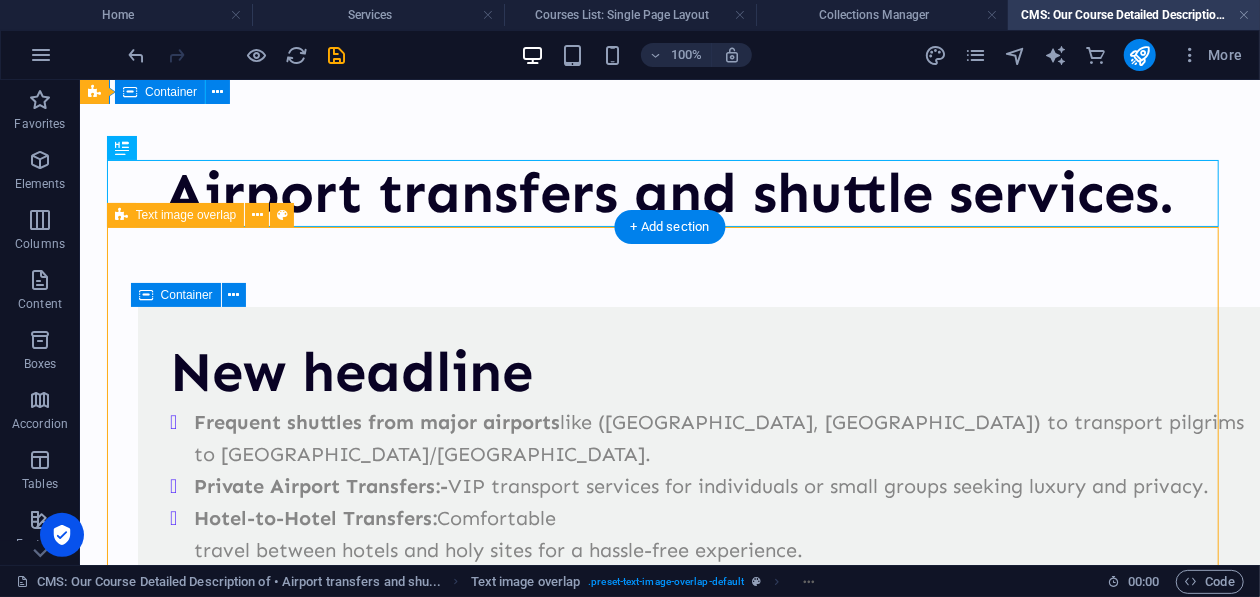 click on "New headline" at bounding box center [709, 371] 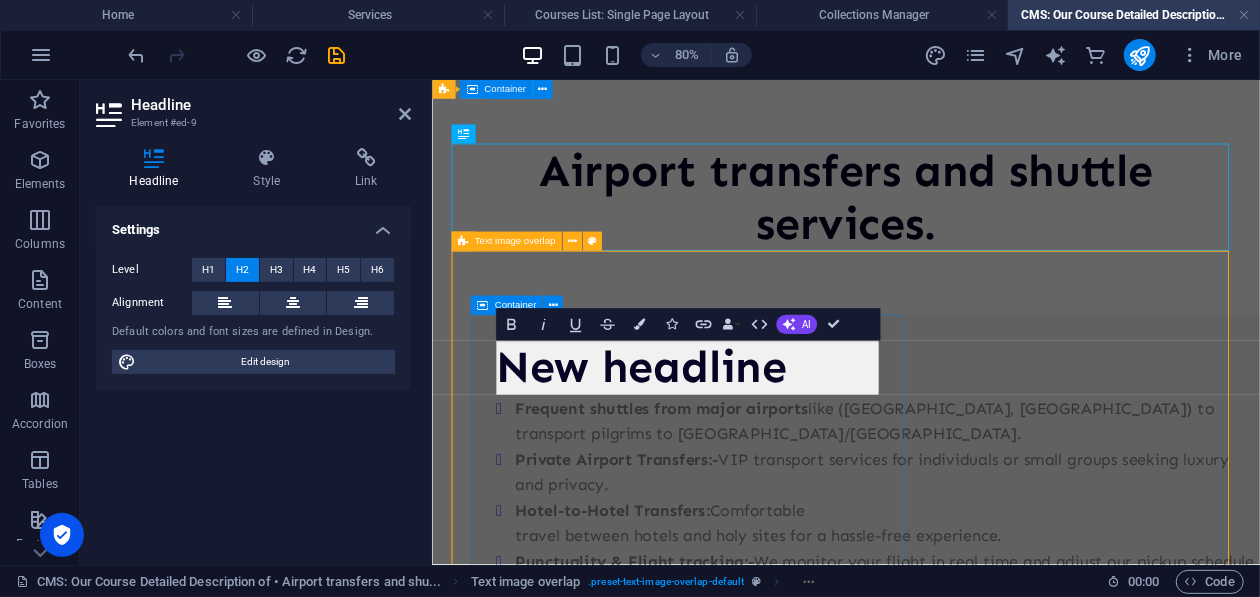 click on "New headline Frequent shuttles from major airports  like ([GEOGRAPHIC_DATA], [GEOGRAPHIC_DATA]) to transport pilgrims to [GEOGRAPHIC_DATA]/[GEOGRAPHIC_DATA].  Private Airport Transfers:-  VIP transport services for individuals or small groups seeking luxury and privacy. Hotel-to-Hotel Transfers:  Comfortable  travel between hotels and holy sites for a hassle-free experience.  Punctuality & Flight tracking:-   We monitor your flight in real time and adjust our pickup schedule accordingly whether your flight is early or delayed, Our chauffeurs arrive before landing, letting you relax from touchdown to departure" at bounding box center (948, 922) 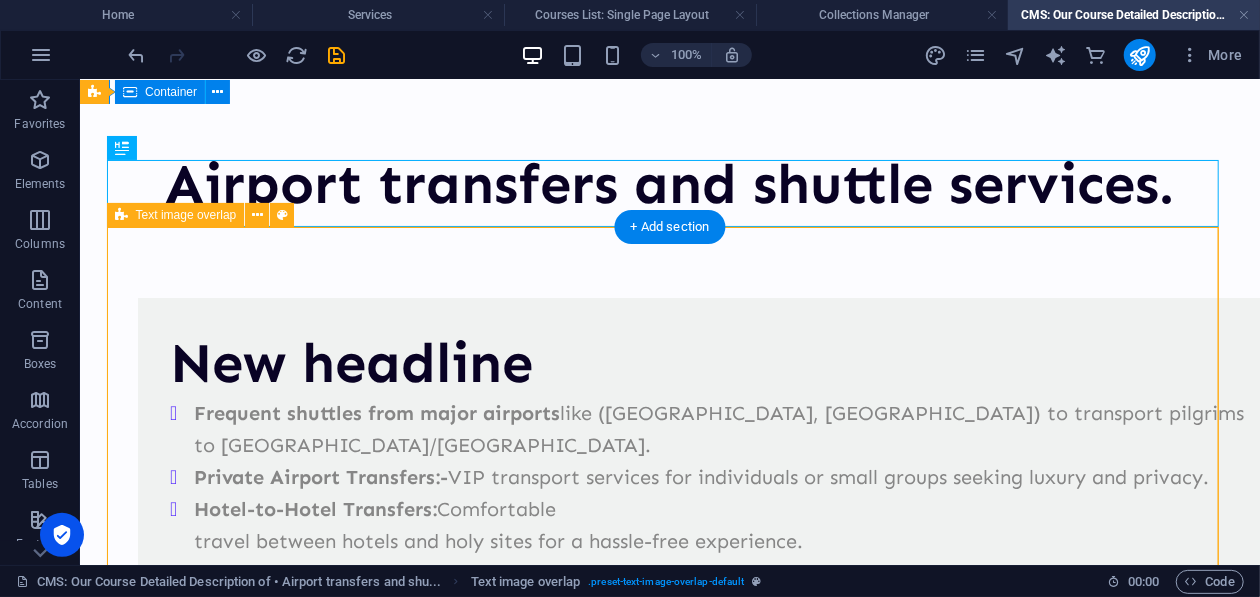 scroll, scrollTop: 0, scrollLeft: 0, axis: both 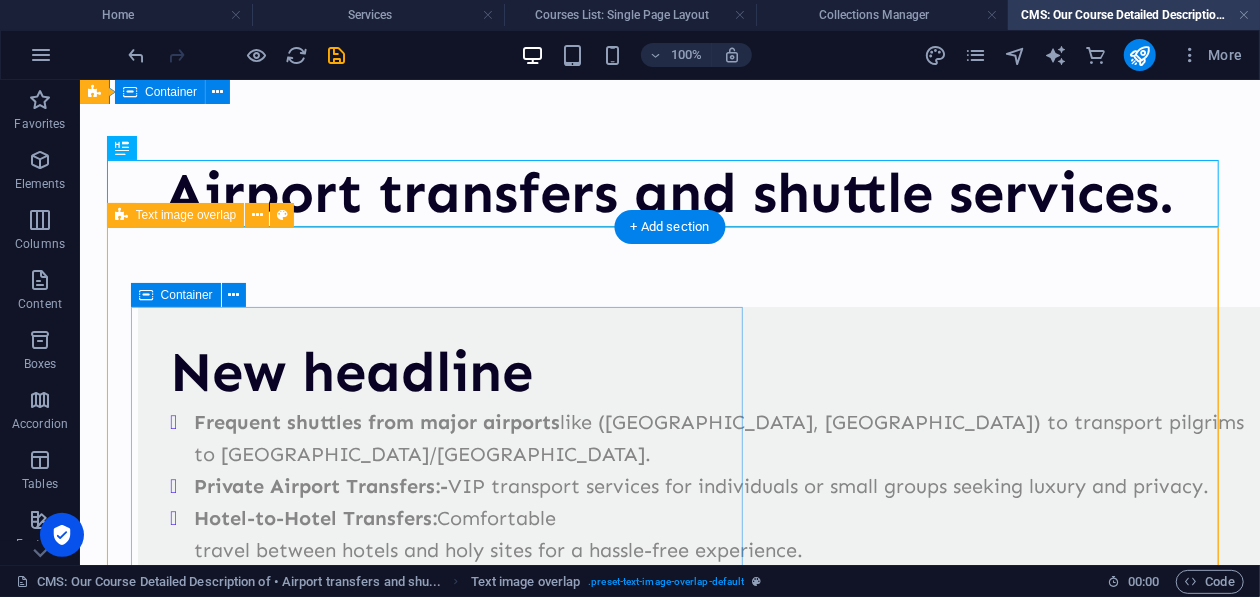click on "New headline" at bounding box center (709, 371) 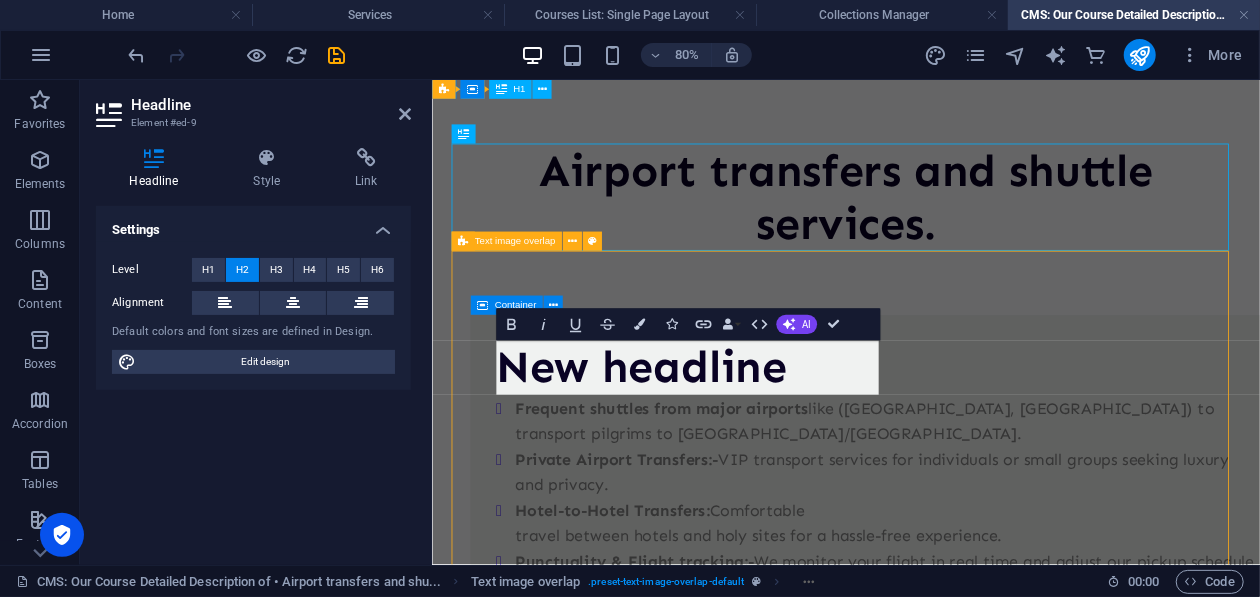 type 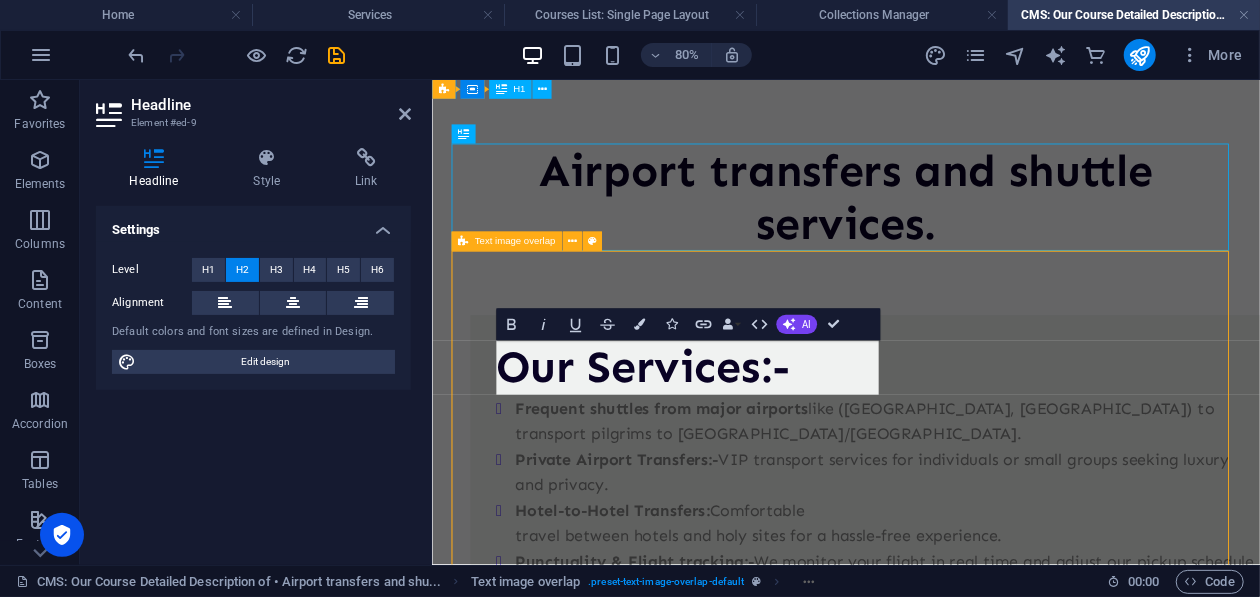 click on "Our Services:- Frequent shuttles from major airports  like ([GEOGRAPHIC_DATA], [GEOGRAPHIC_DATA]) to transport pilgrims to [GEOGRAPHIC_DATA]/[GEOGRAPHIC_DATA].  Private Airport Transfers:-  VIP transport services for individuals or small groups seeking luxury and privacy. Hotel-to-Hotel Transfers:  Comfortable  travel between hotels and holy sites for a hassle-free experience.  Punctuality & Flight tracking:-   We monitor your flight in real time and adjust our pickup schedule accordingly whether your flight is early or delayed, Our chauffeurs arrive before landing, letting you relax from touchdown to departure" at bounding box center (948, 922) 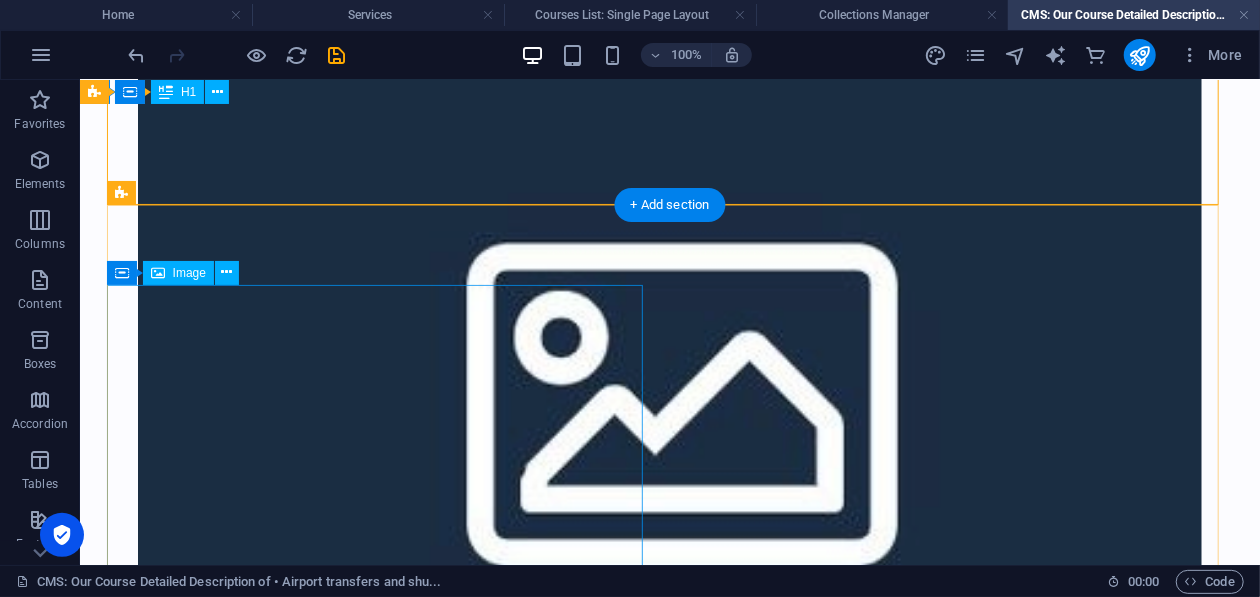 scroll, scrollTop: 700, scrollLeft: 0, axis: vertical 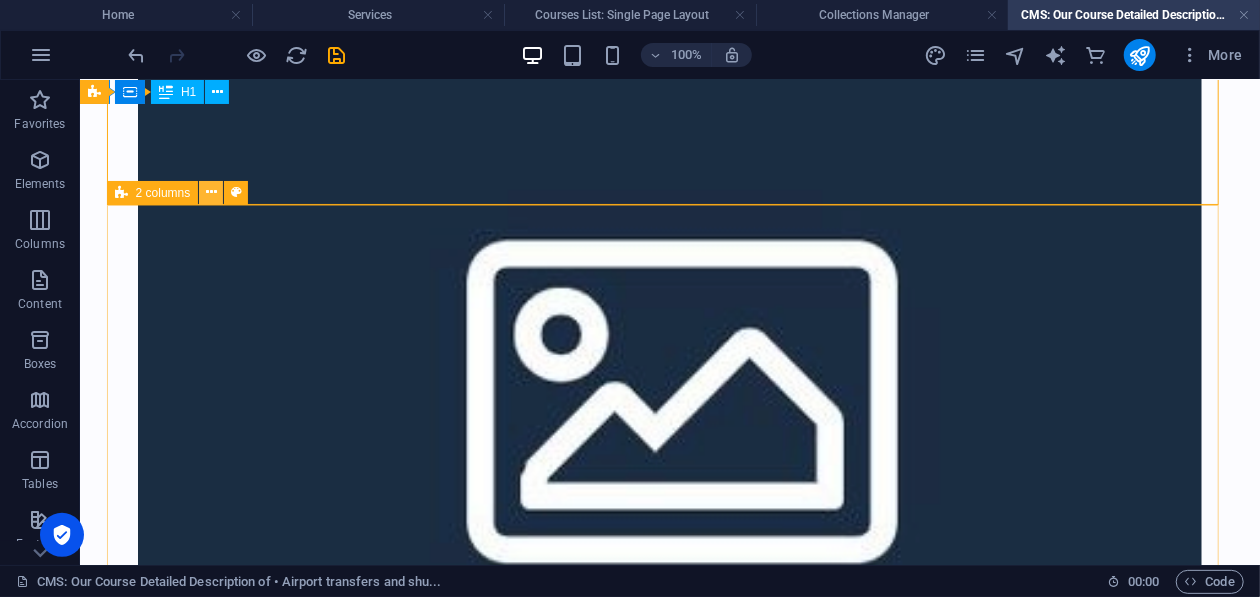 click at bounding box center (211, 192) 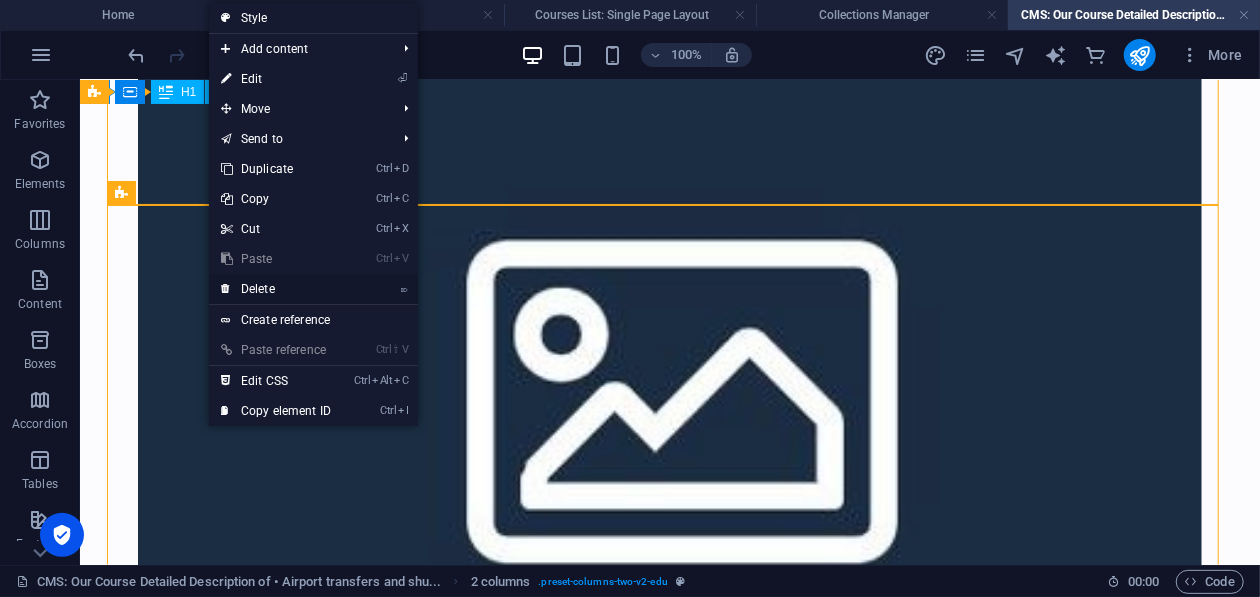 click on "⌦  Delete" at bounding box center (313, 289) 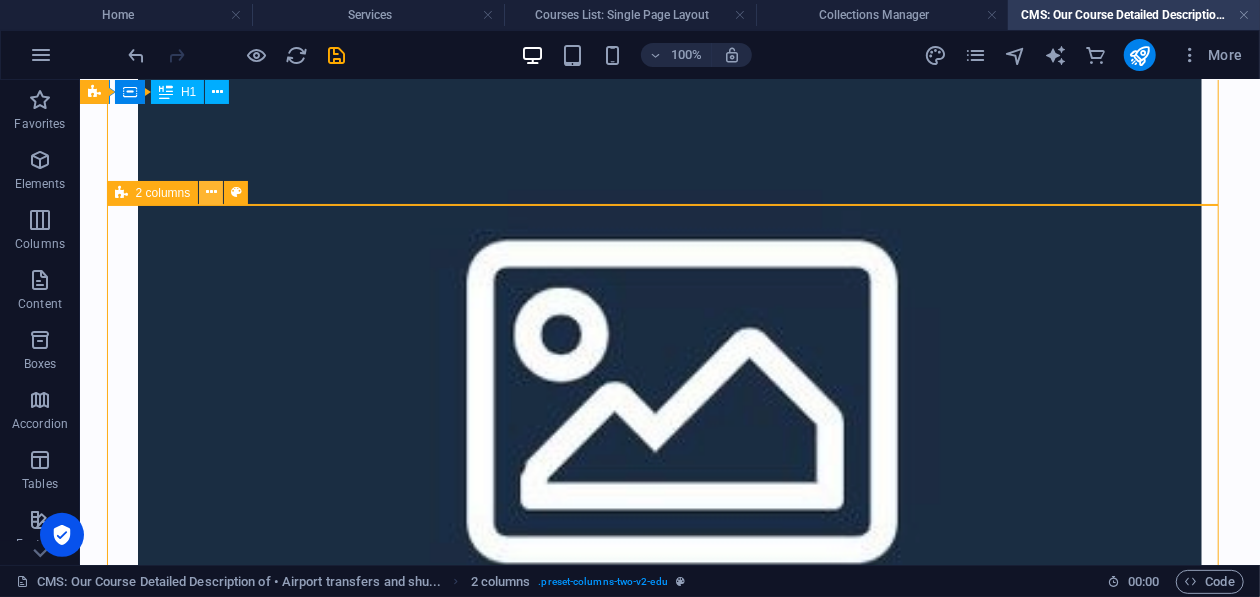 click at bounding box center (211, 192) 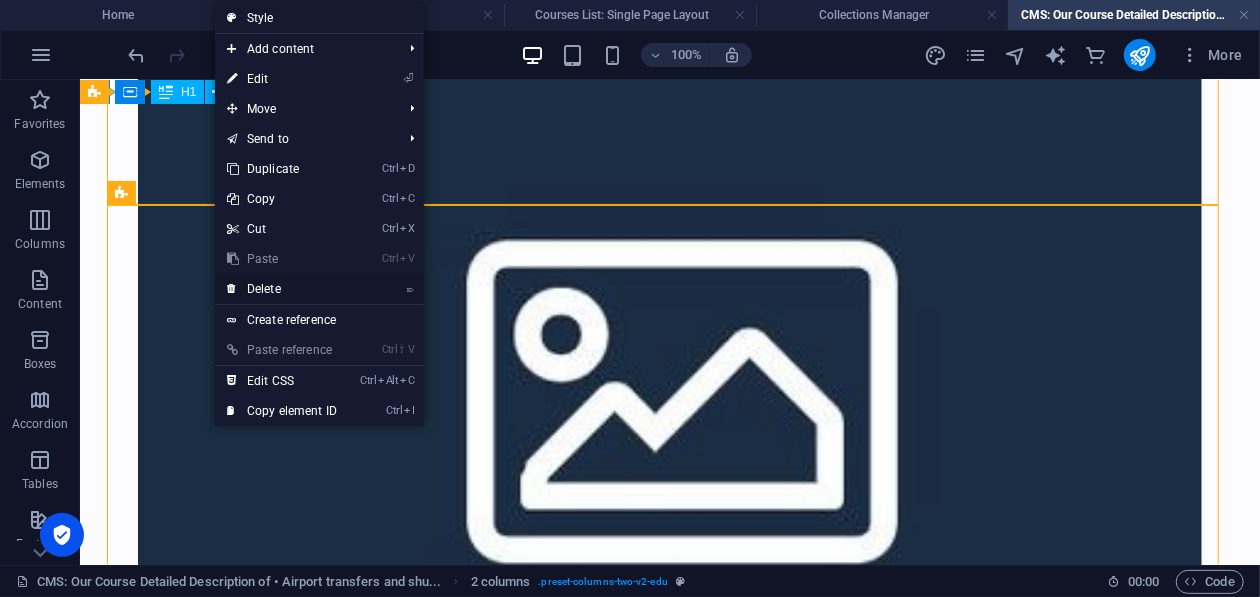 click on "⌦  Delete" at bounding box center (282, 289) 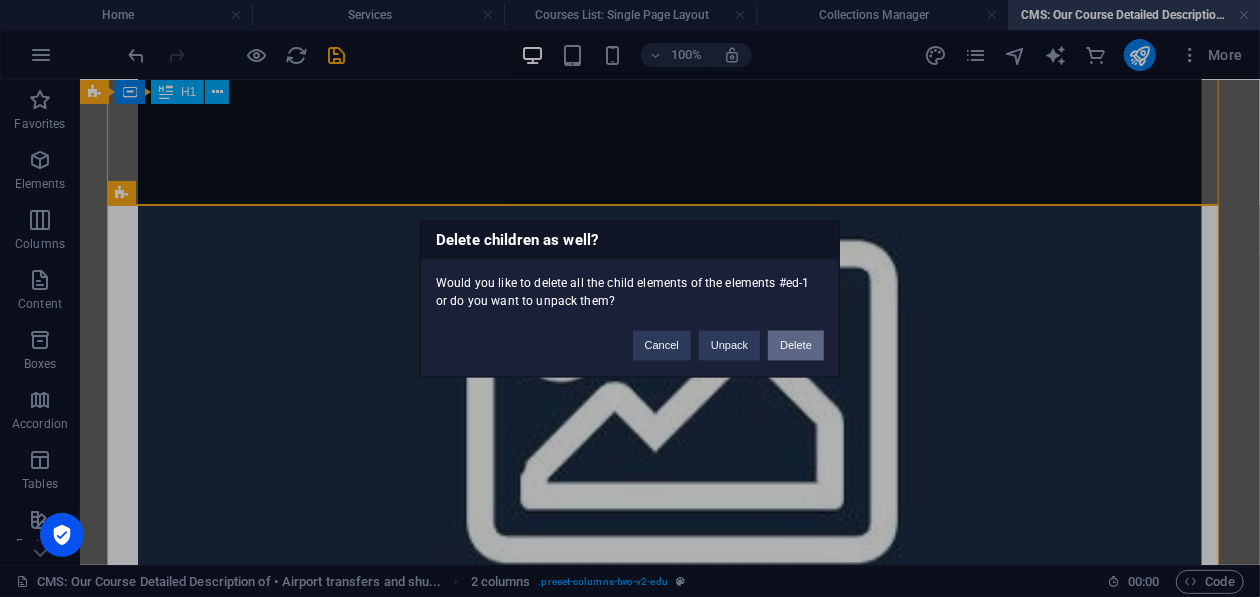 drag, startPoint x: 727, startPoint y: 259, endPoint x: 807, endPoint y: 339, distance: 113.137085 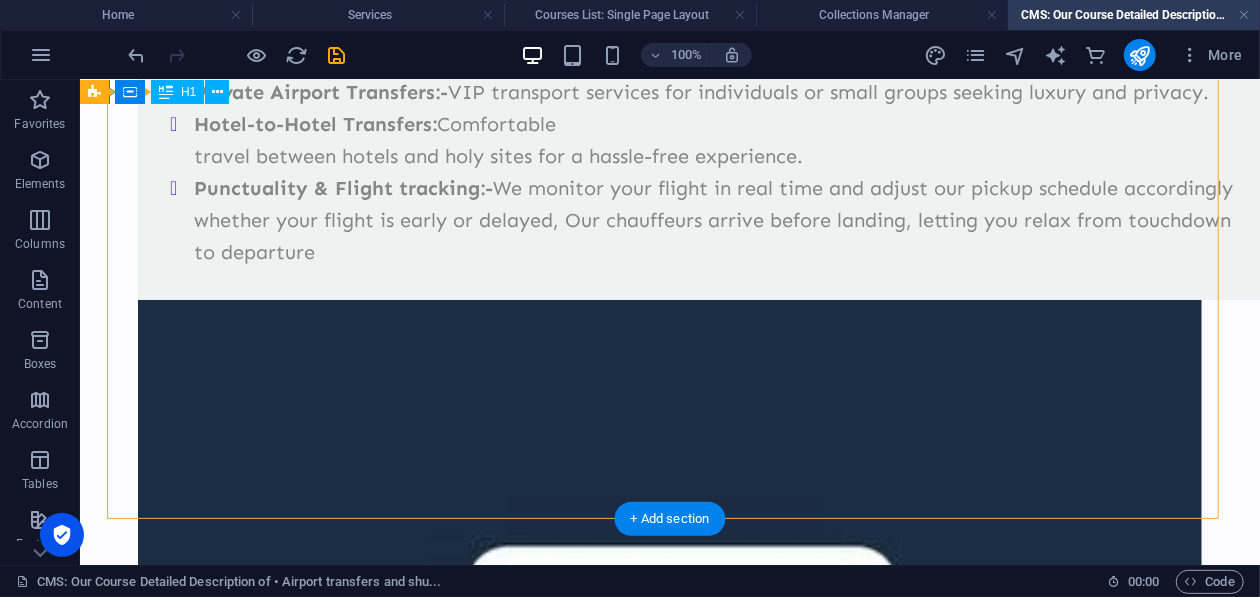 scroll, scrollTop: 399, scrollLeft: 0, axis: vertical 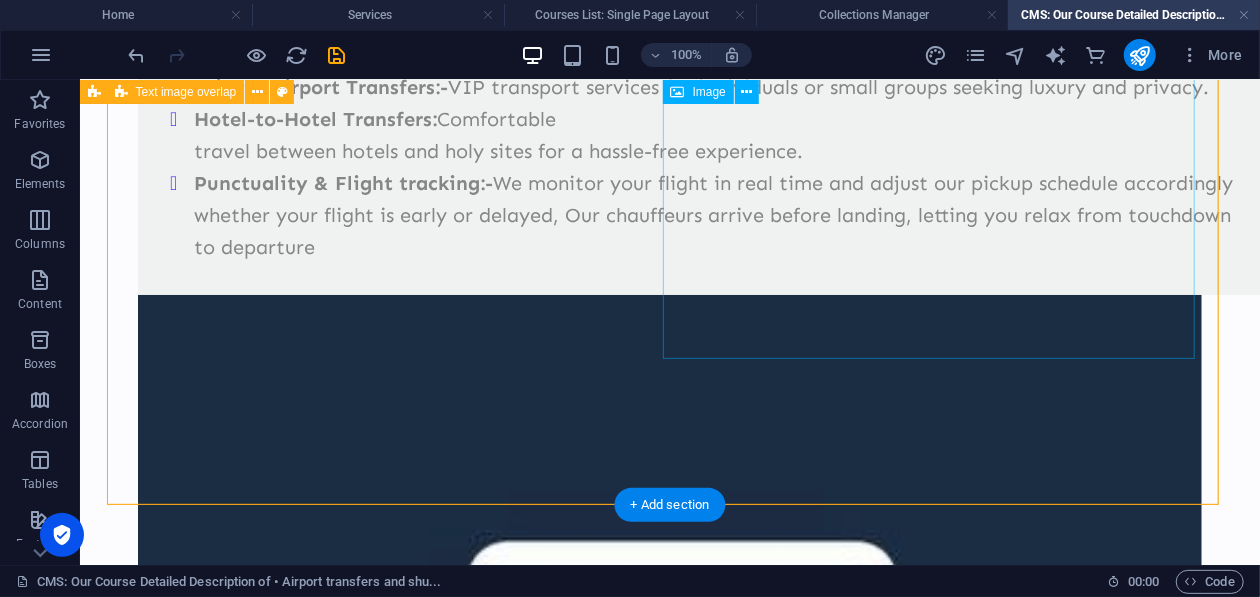 click at bounding box center [669, 679] 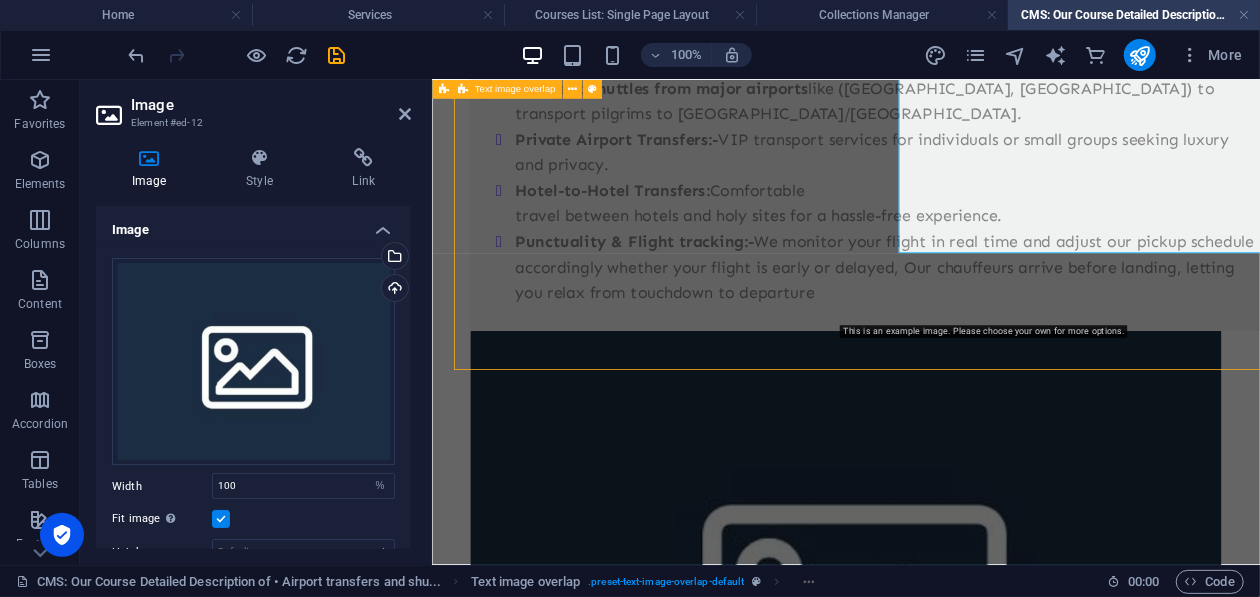 scroll, scrollTop: 461, scrollLeft: 0, axis: vertical 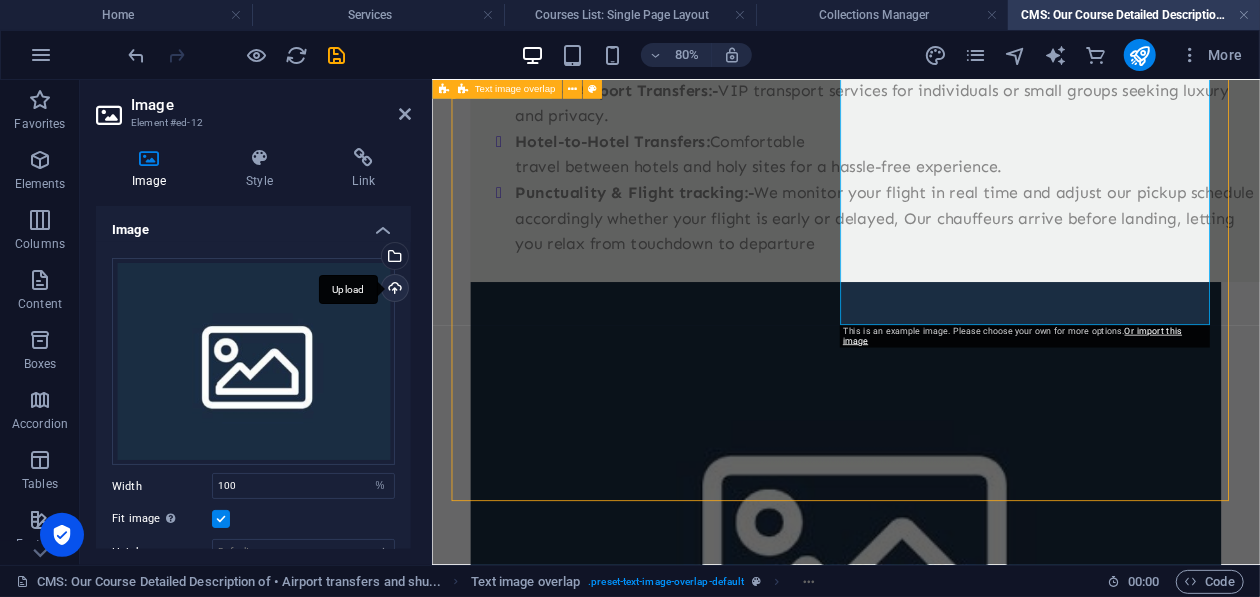 click on "Upload" at bounding box center [393, 290] 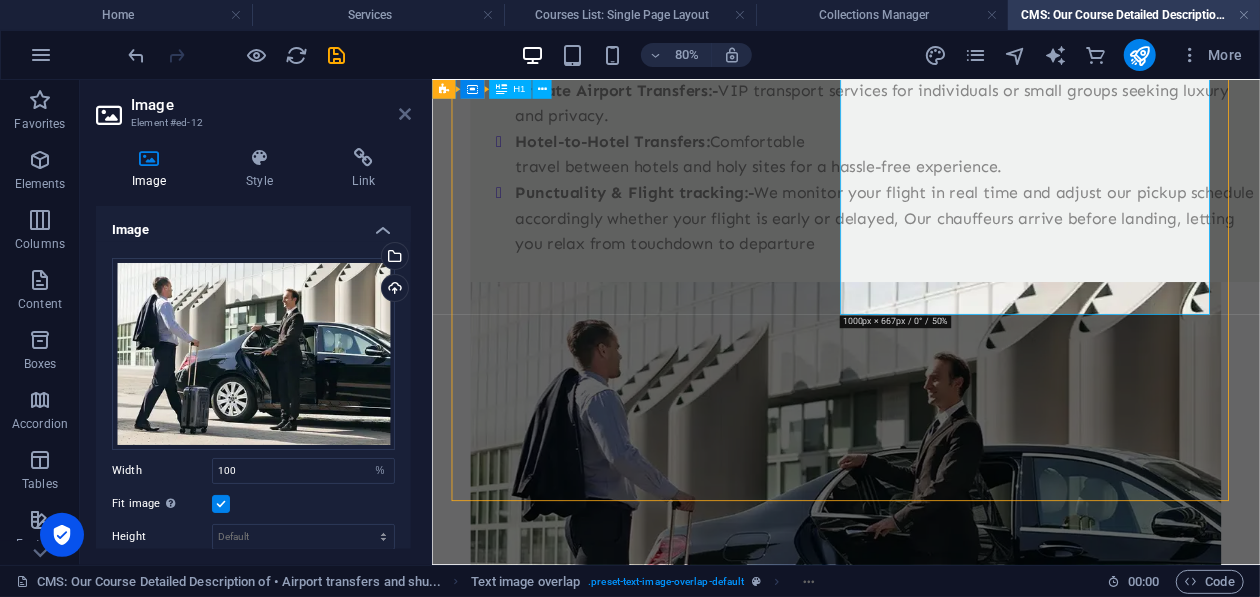 click at bounding box center [405, 114] 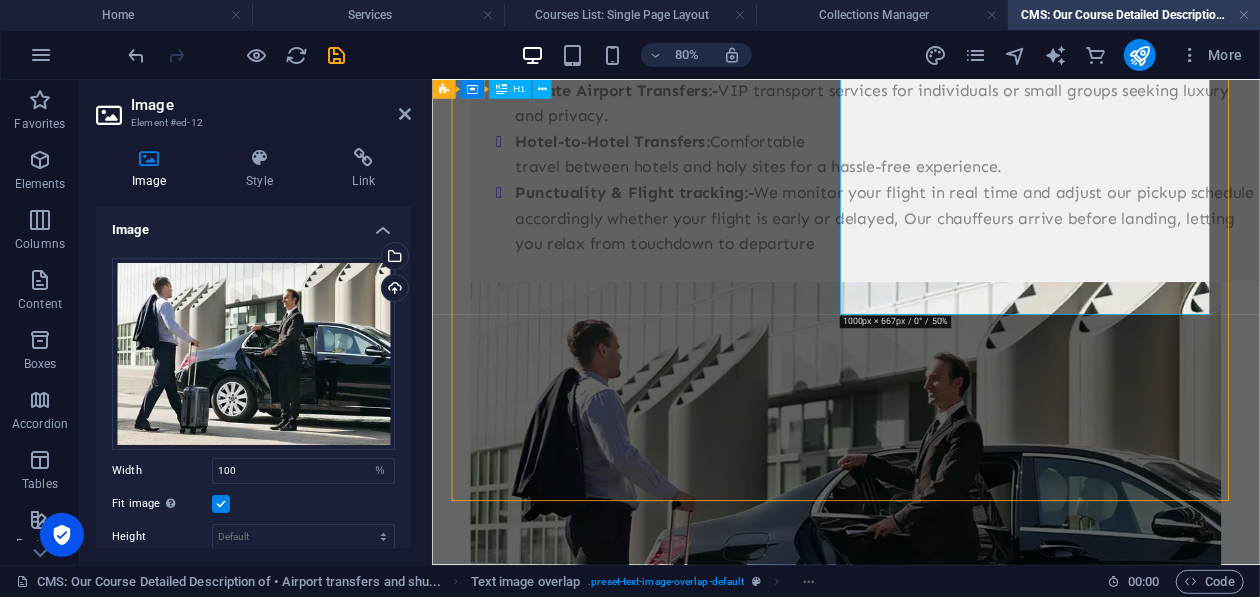 scroll, scrollTop: 399, scrollLeft: 0, axis: vertical 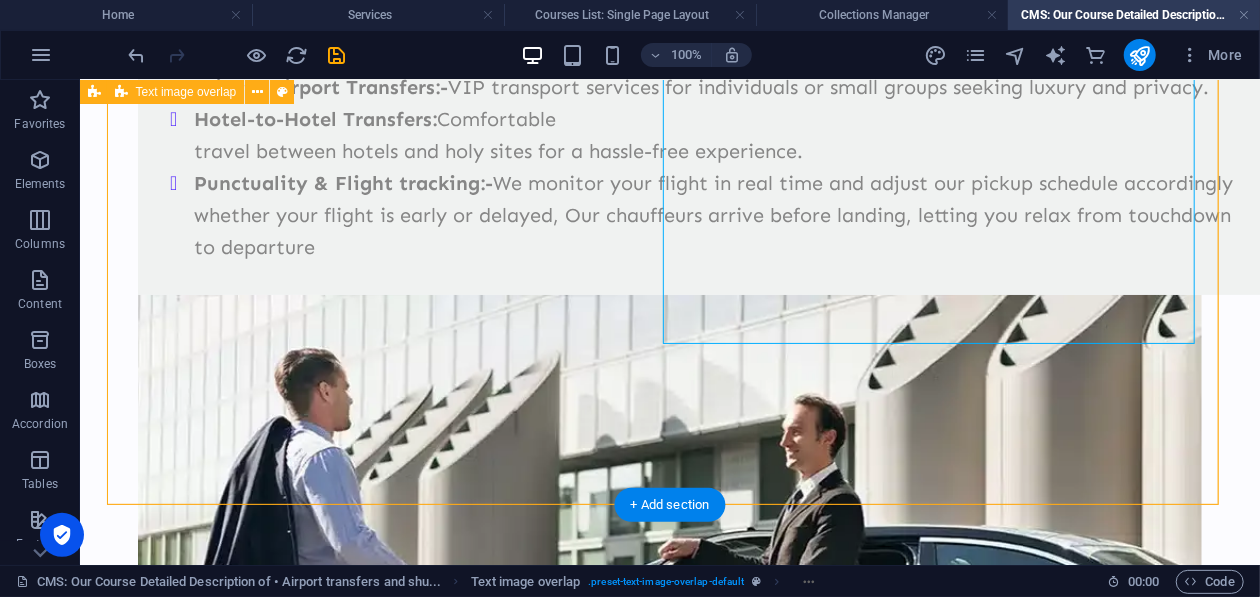 click on "Our Services:- Frequent shuttles from major airports  like ([GEOGRAPHIC_DATA], [GEOGRAPHIC_DATA]) to transport pilgrims to [GEOGRAPHIC_DATA]/[GEOGRAPHIC_DATA].  Private Airport Transfers:-  VIP transport services for individuals or small groups seeking luxury and privacy. Hotel-to-Hotel Transfers:  Comfortable  travel between hotels and holy sites for a hassle-free experience.  Punctuality & Flight tracking:-   We monitor your flight in real time and adjust our pickup schedule accordingly whether your flight is early or delayed, Our chauffeurs arrive before landing, letting you relax from touchdown to departure" at bounding box center [669, 455] 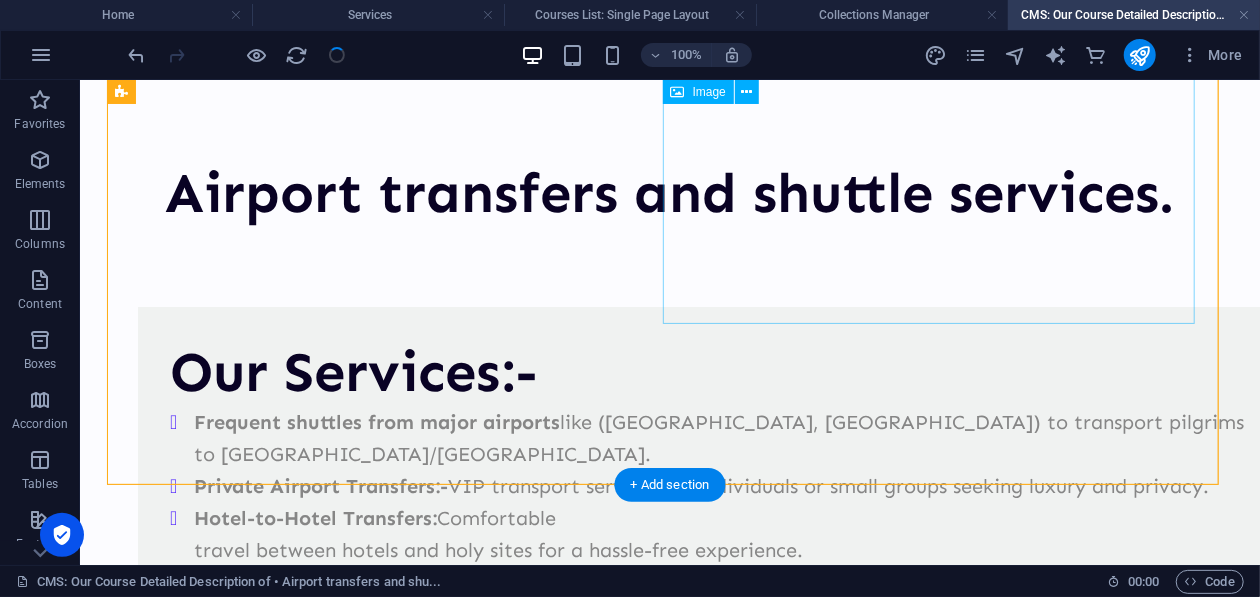 scroll, scrollTop: 419, scrollLeft: 0, axis: vertical 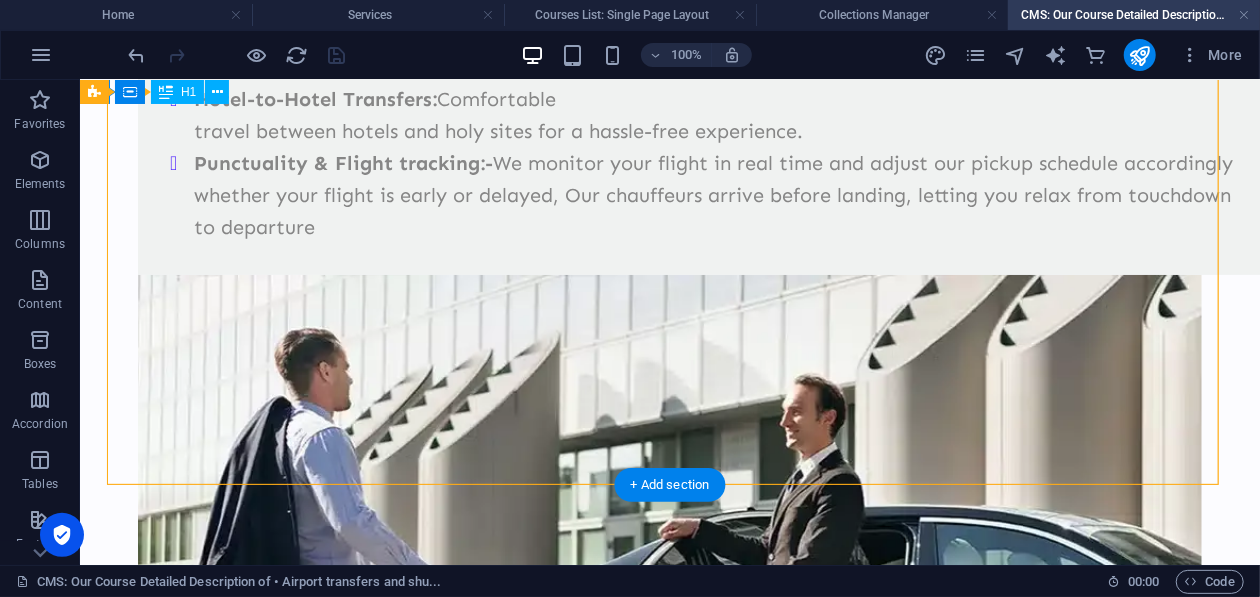 click on "+ Add section" at bounding box center [670, 485] 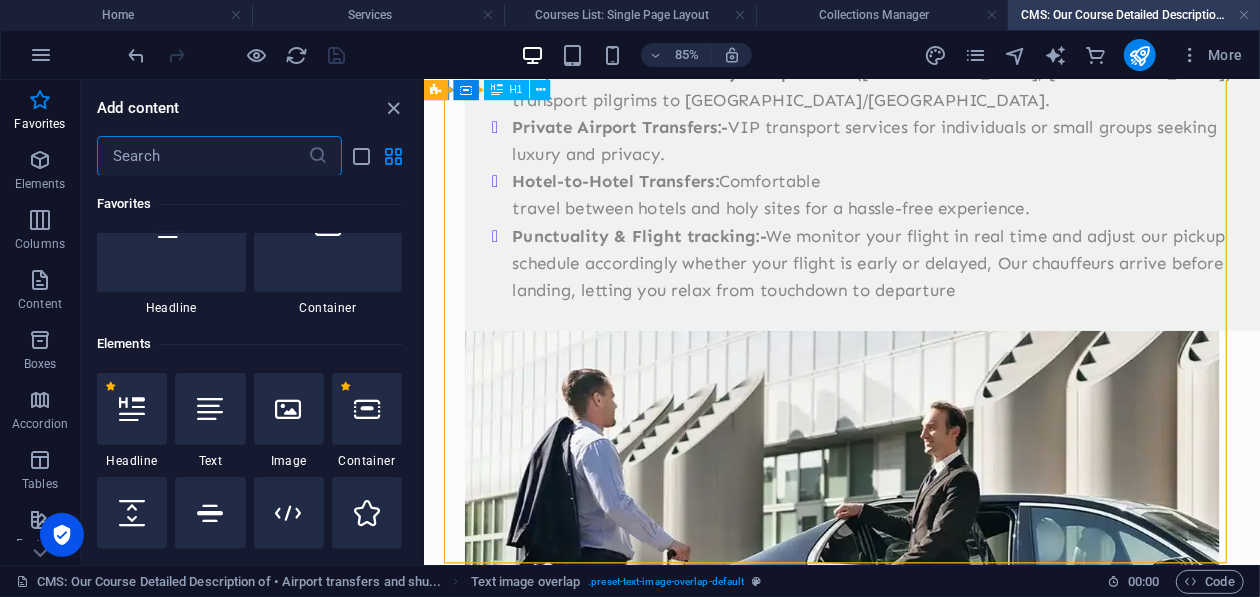 scroll, scrollTop: 100, scrollLeft: 0, axis: vertical 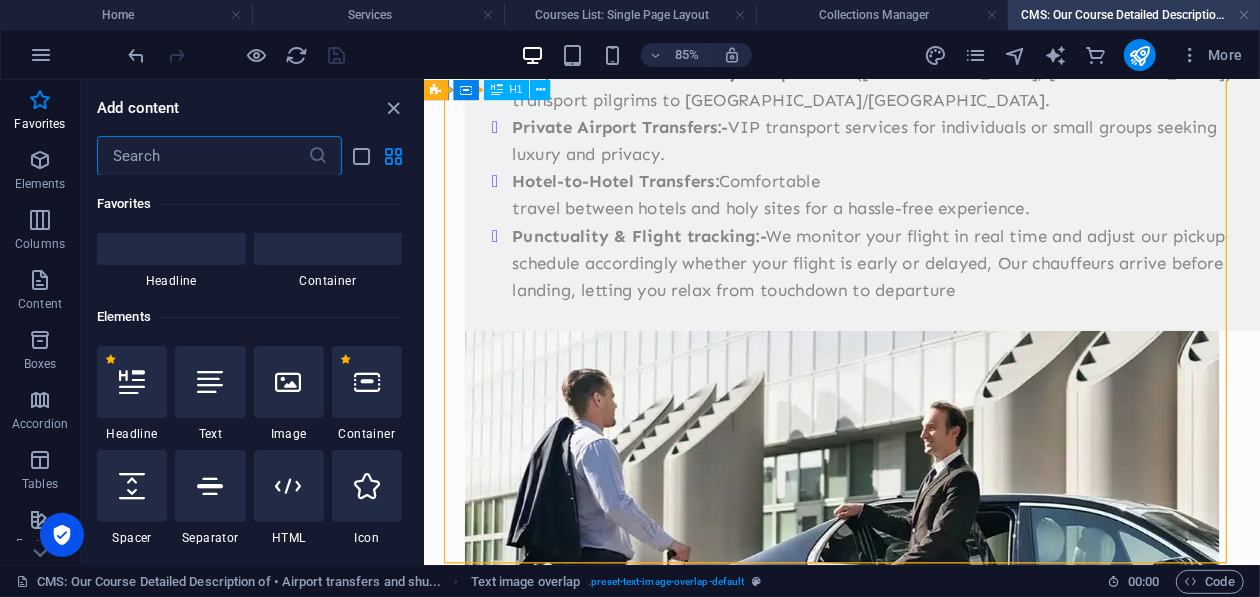 click at bounding box center [202, 156] 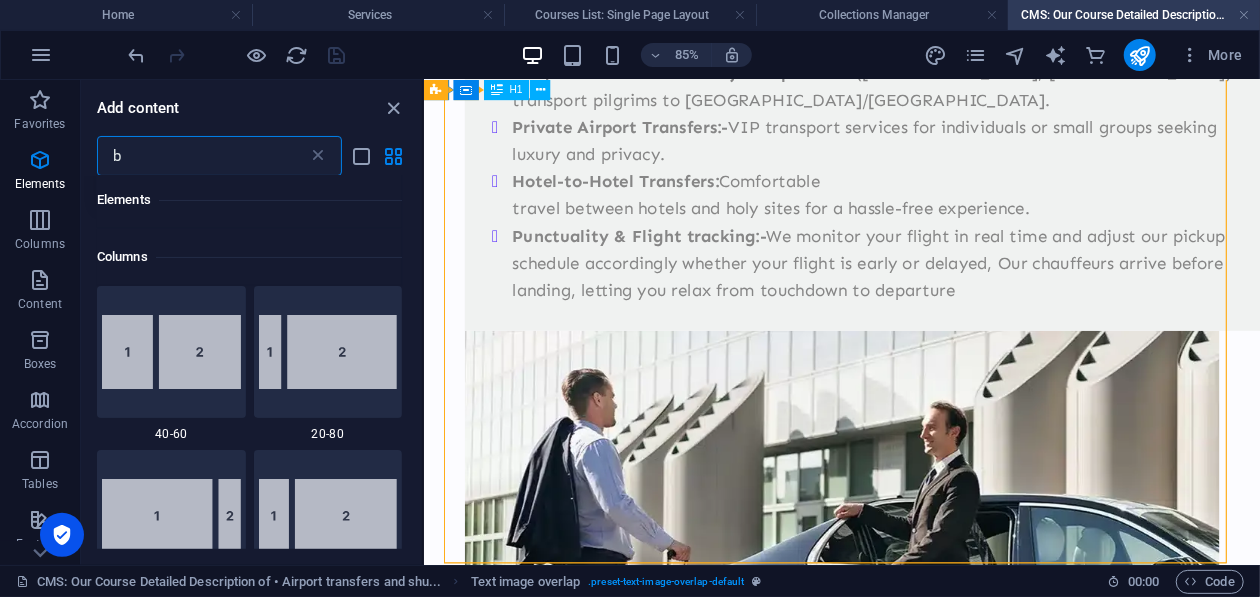 scroll, scrollTop: 0, scrollLeft: 0, axis: both 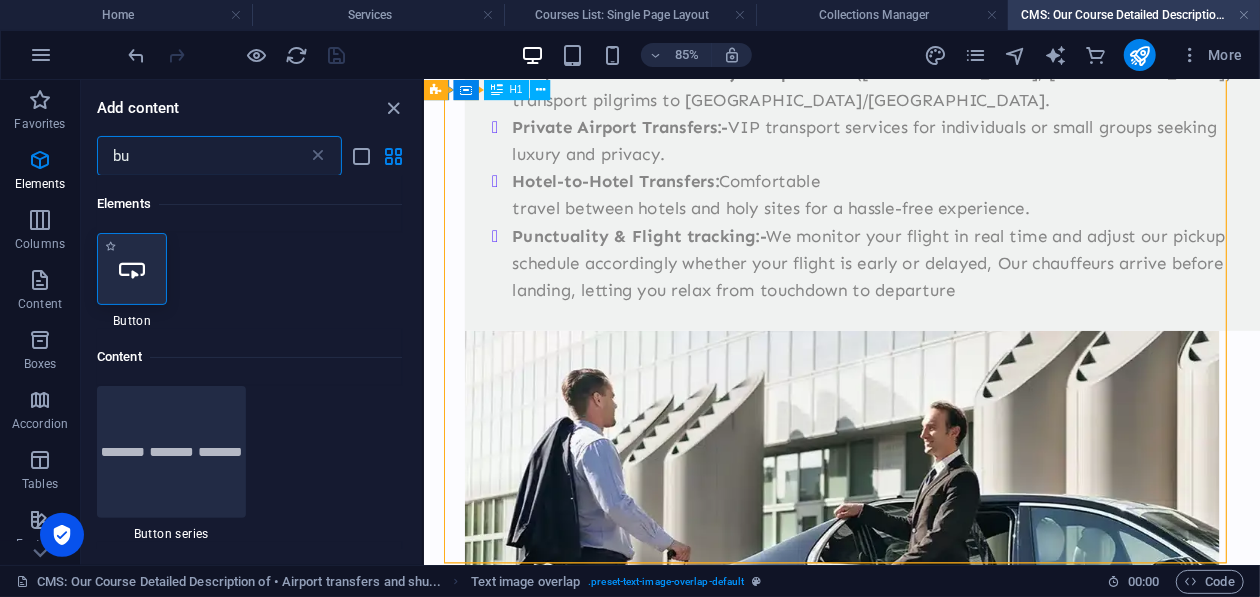 type on "bu" 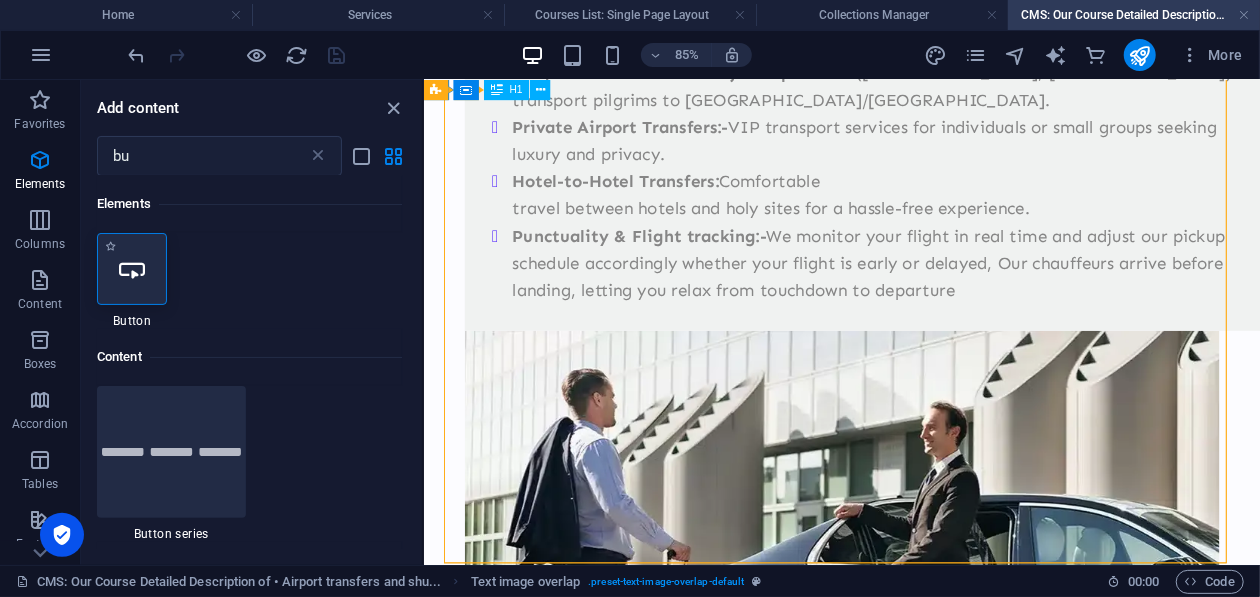 drag, startPoint x: 140, startPoint y: 264, endPoint x: 107, endPoint y: 355, distance: 96.79876 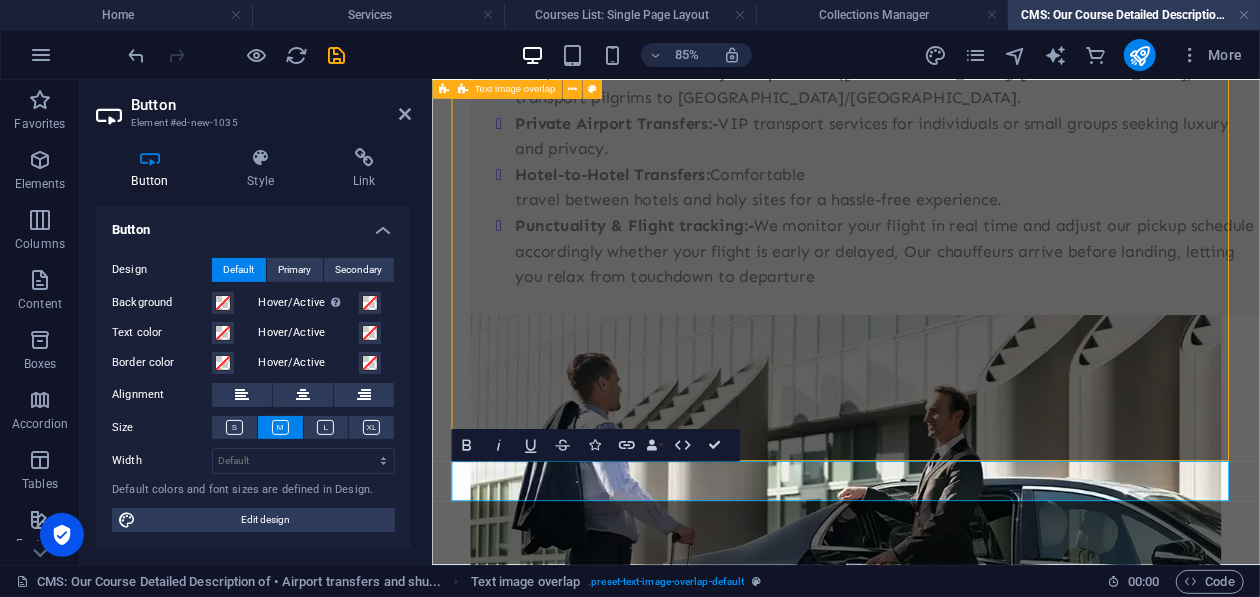 scroll, scrollTop: 511, scrollLeft: 0, axis: vertical 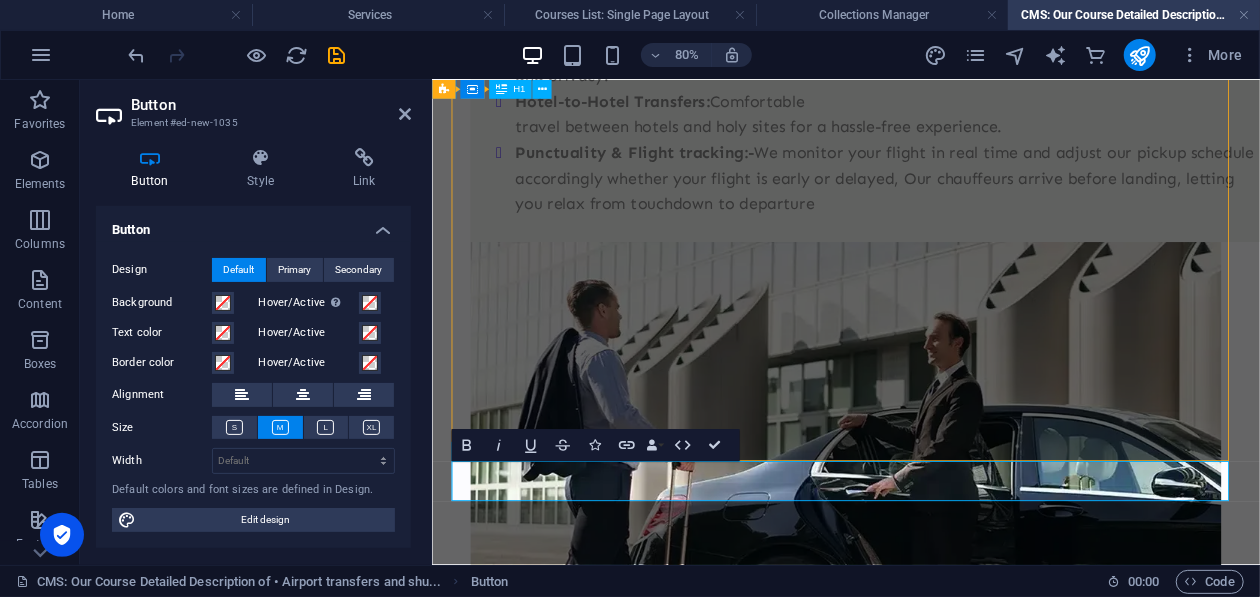 click on "Button label" at bounding box center [595, 1013] 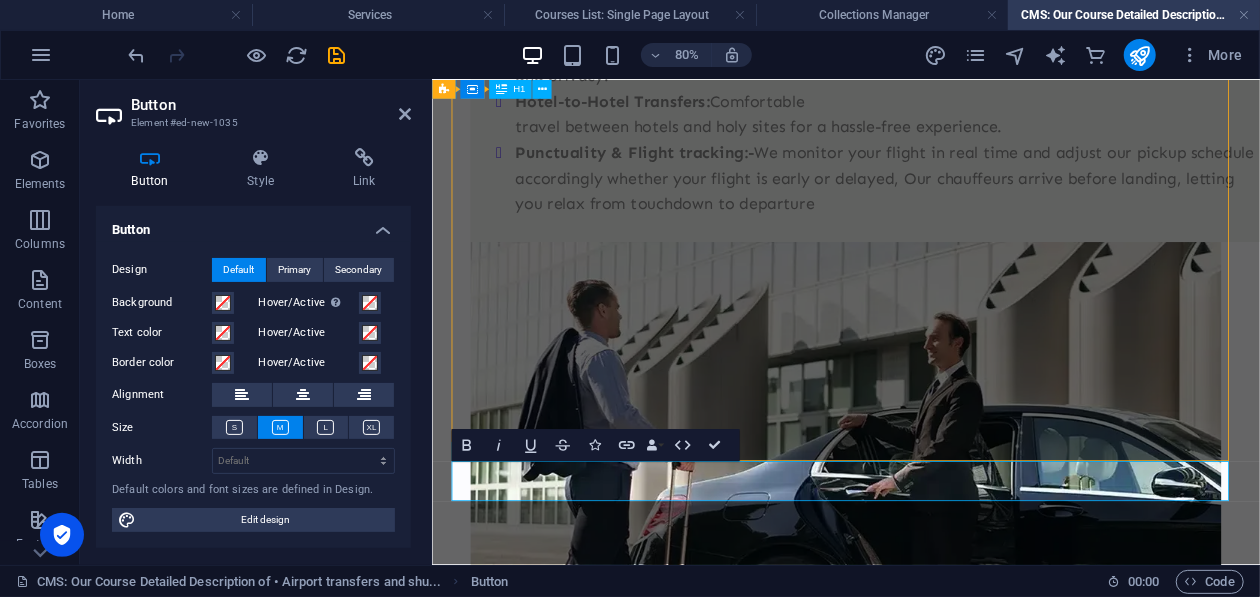 type 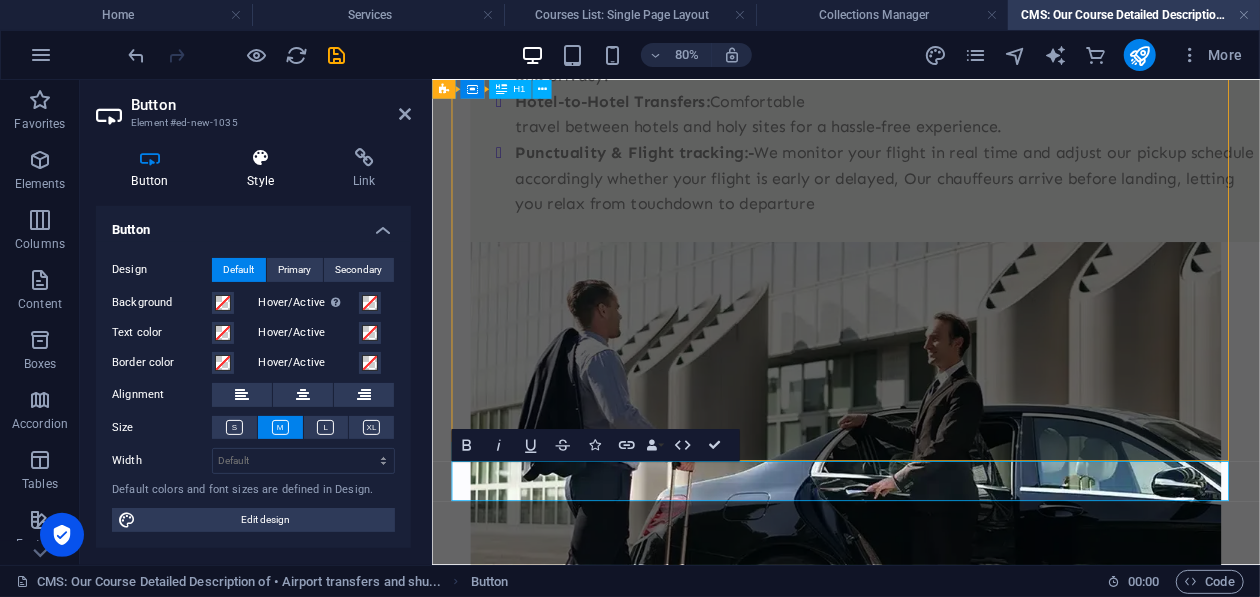 click on "Style" at bounding box center [265, 169] 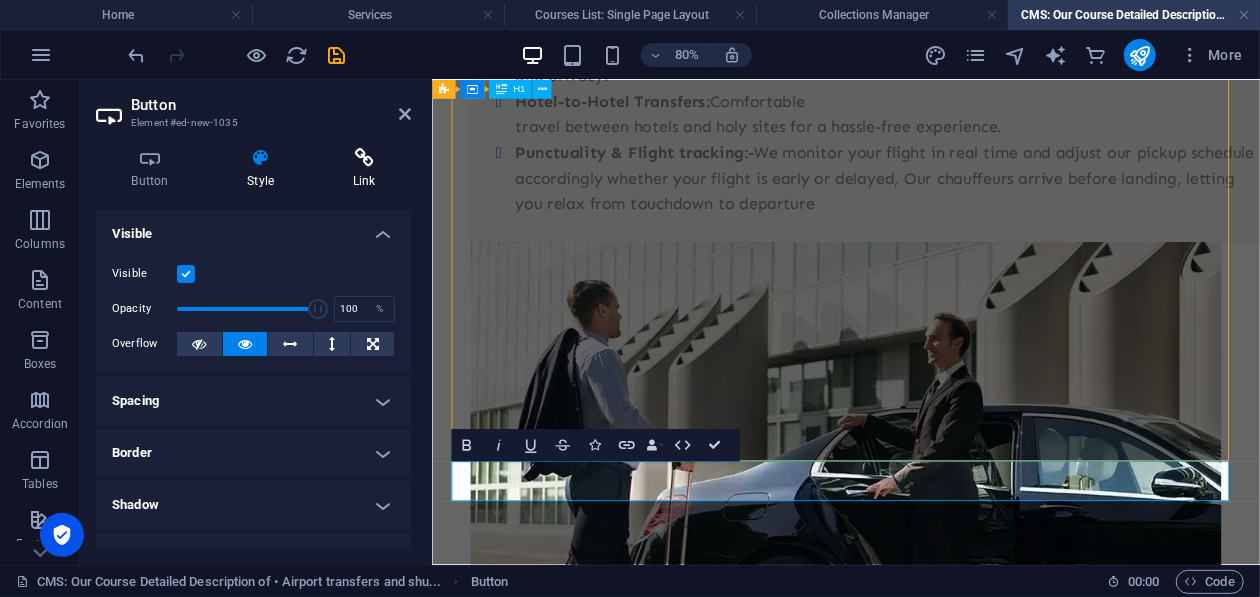 click at bounding box center (364, 158) 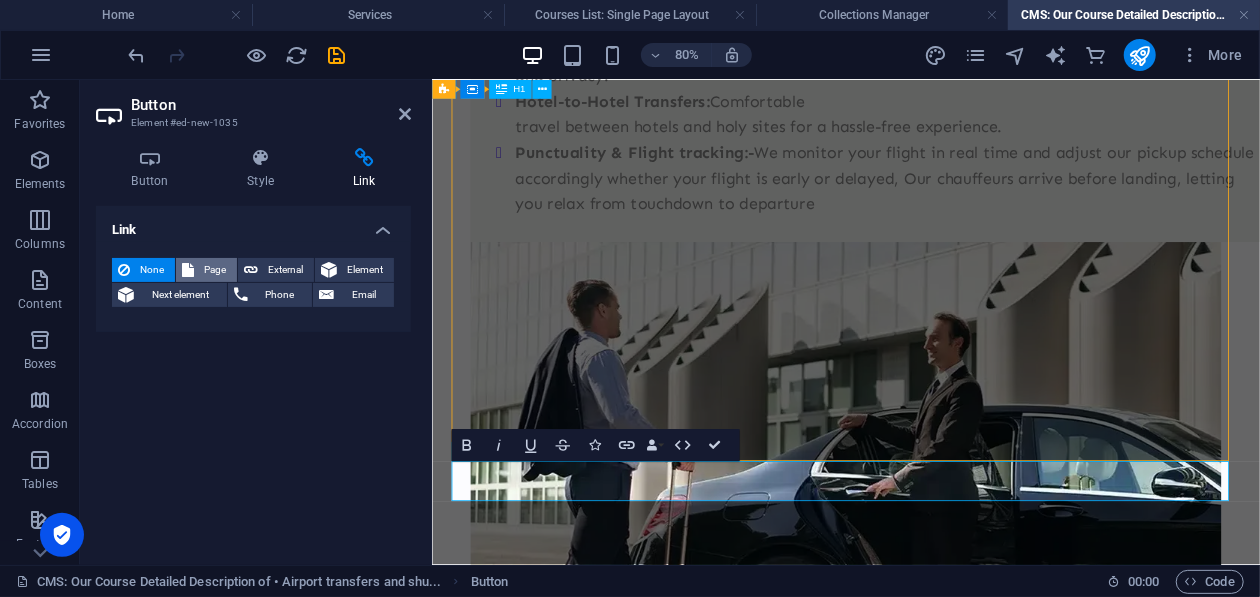 click on "Page" at bounding box center [215, 270] 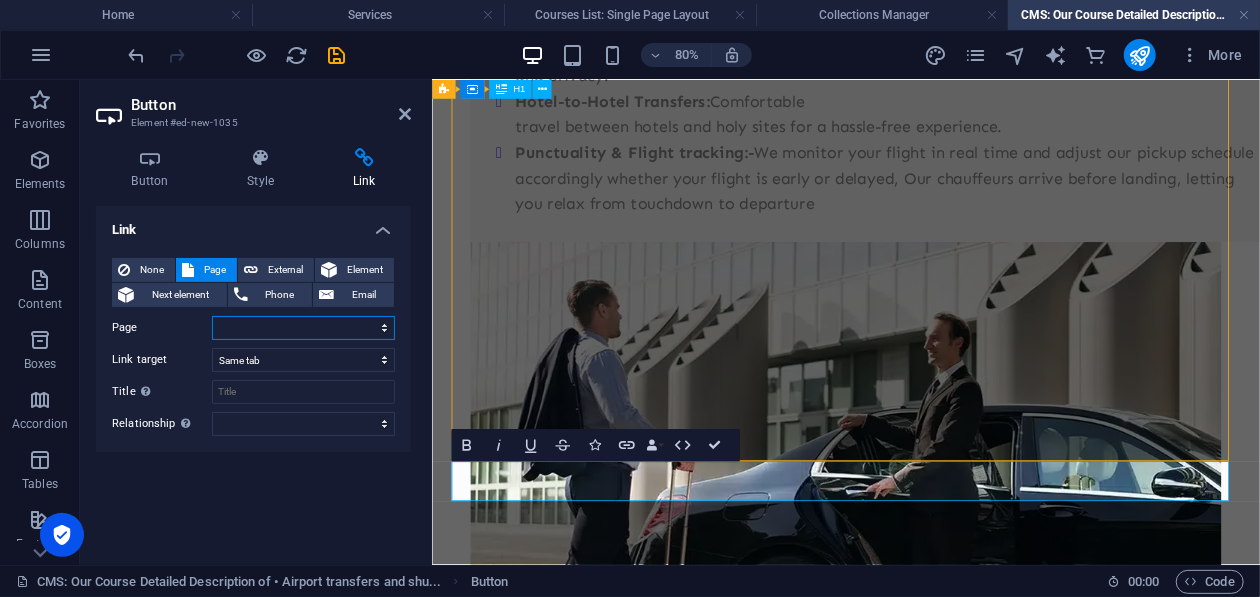 click on "Home Services Transports About Contact Us" at bounding box center [303, 328] 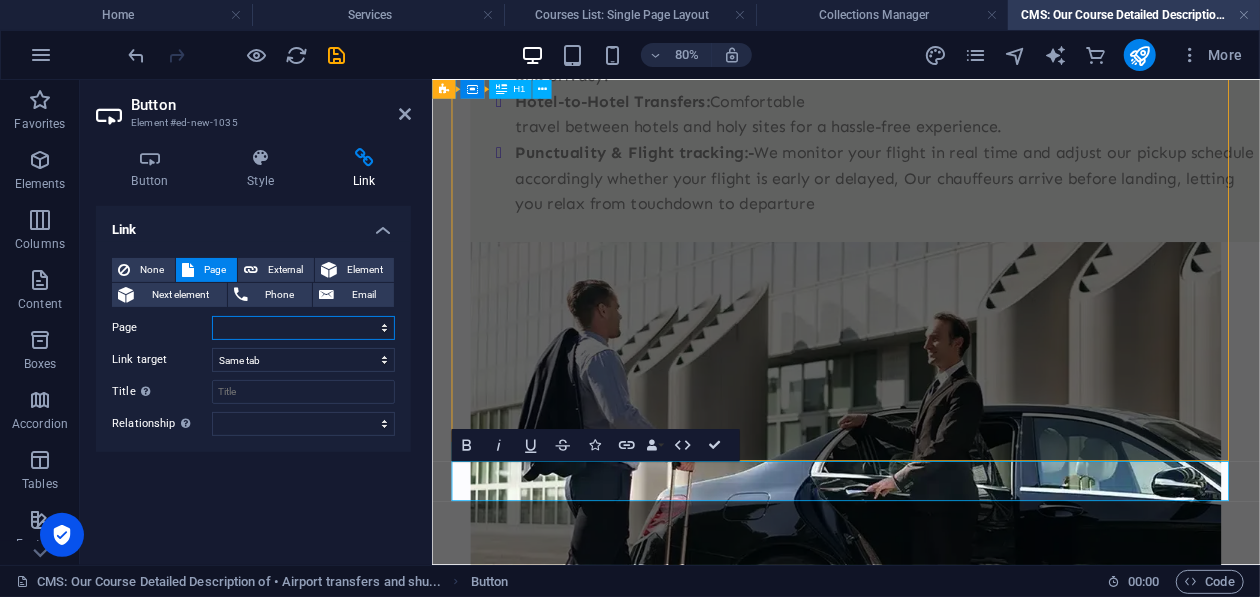 select on "4" 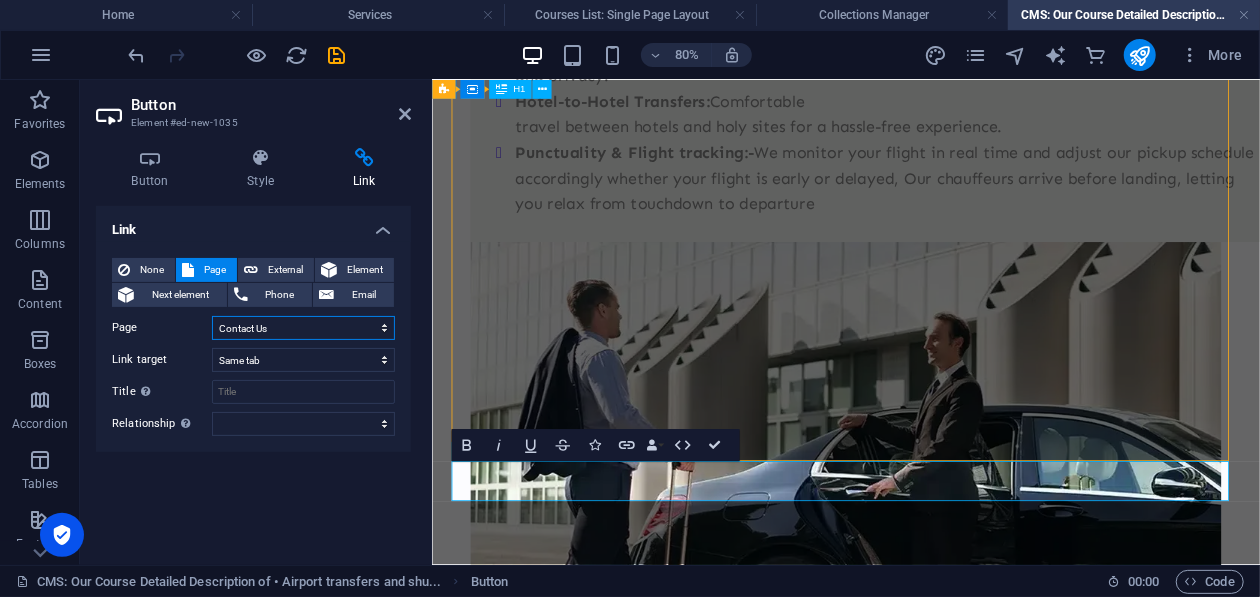click on "Home Services Transports About Contact Us" at bounding box center (303, 328) 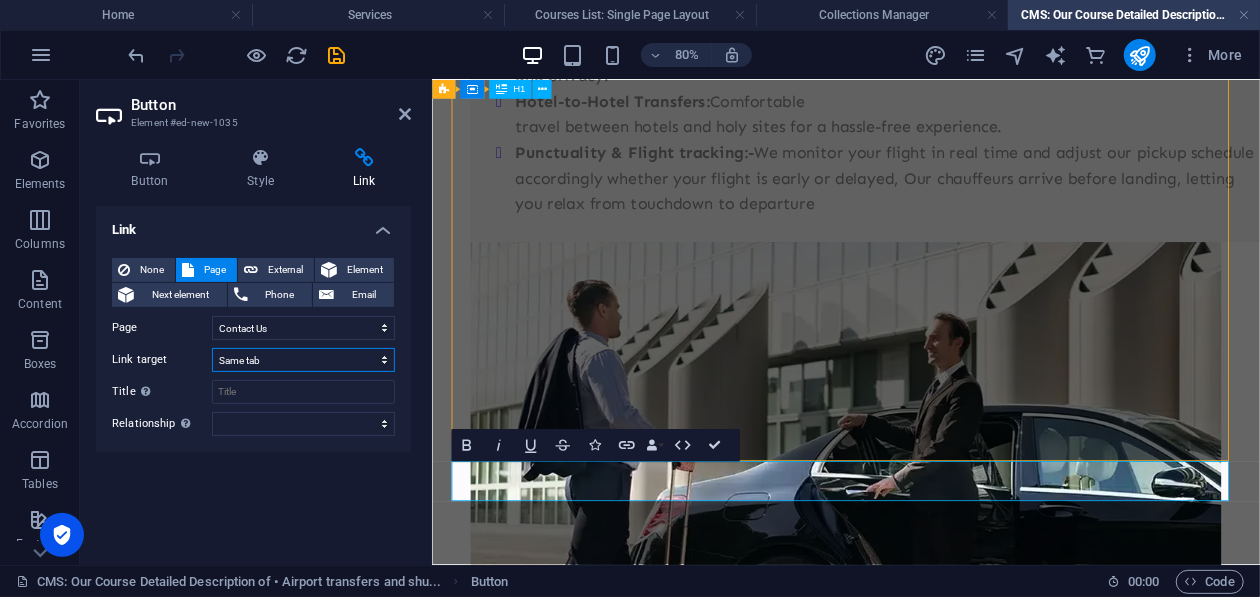 click on "New tab Same tab Overlay" at bounding box center (303, 360) 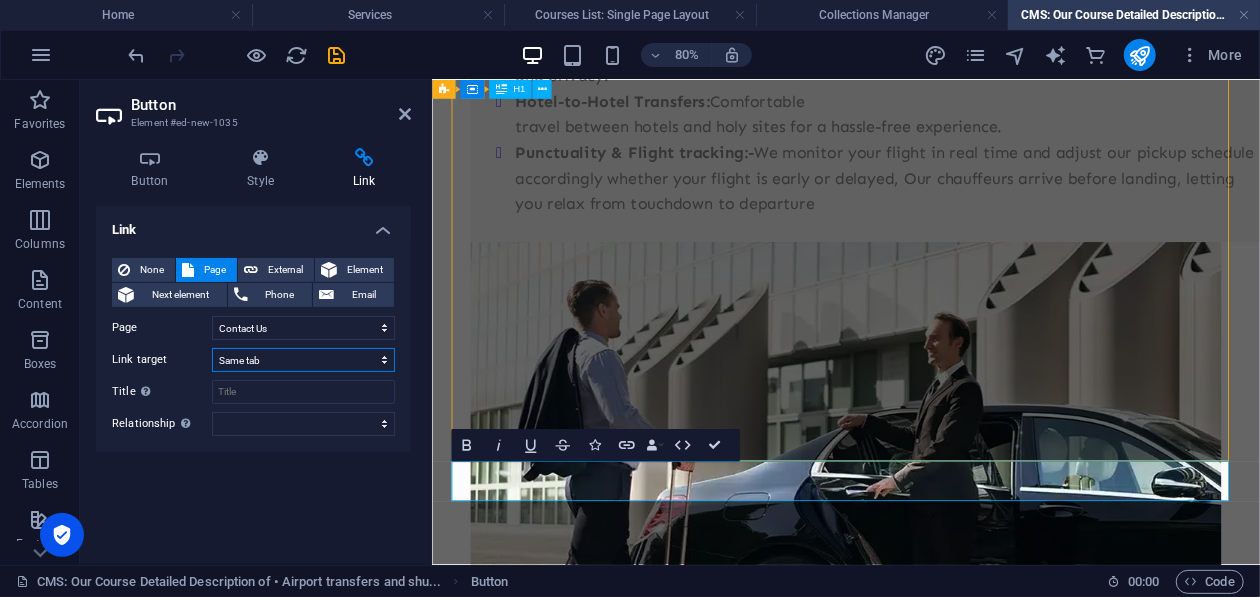 click on "New tab Same tab Overlay" at bounding box center (303, 360) 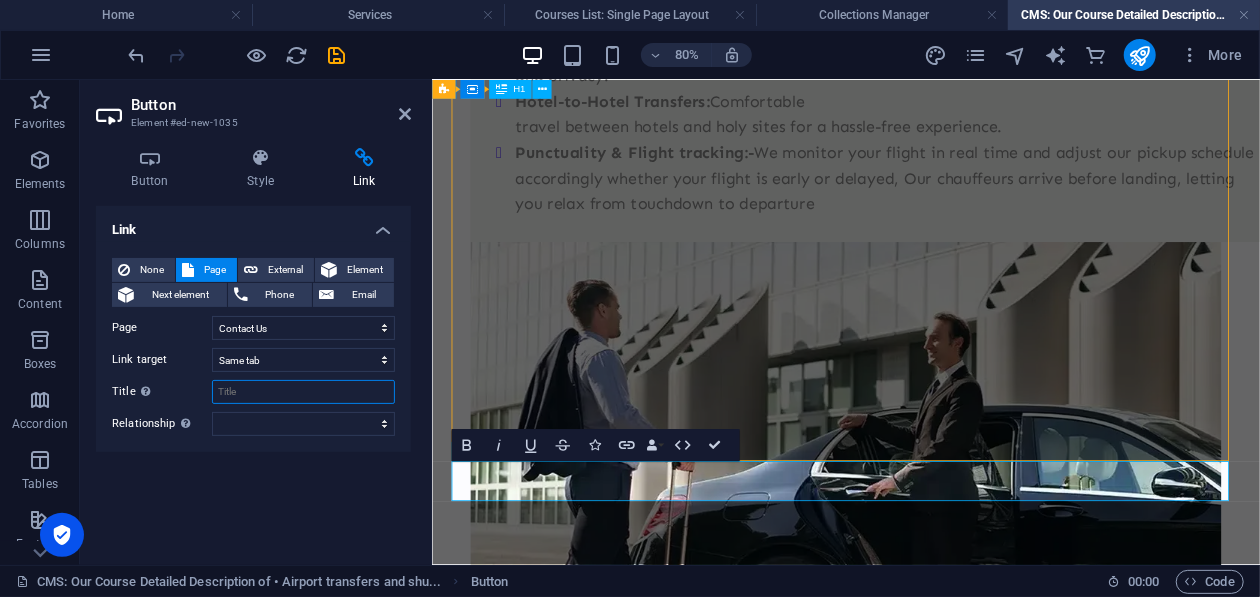 click on "Title Additional link description, should not be the same as the link text. The title is most often shown as a tooltip text when the mouse moves over the element. Leave empty if uncertain." at bounding box center [303, 392] 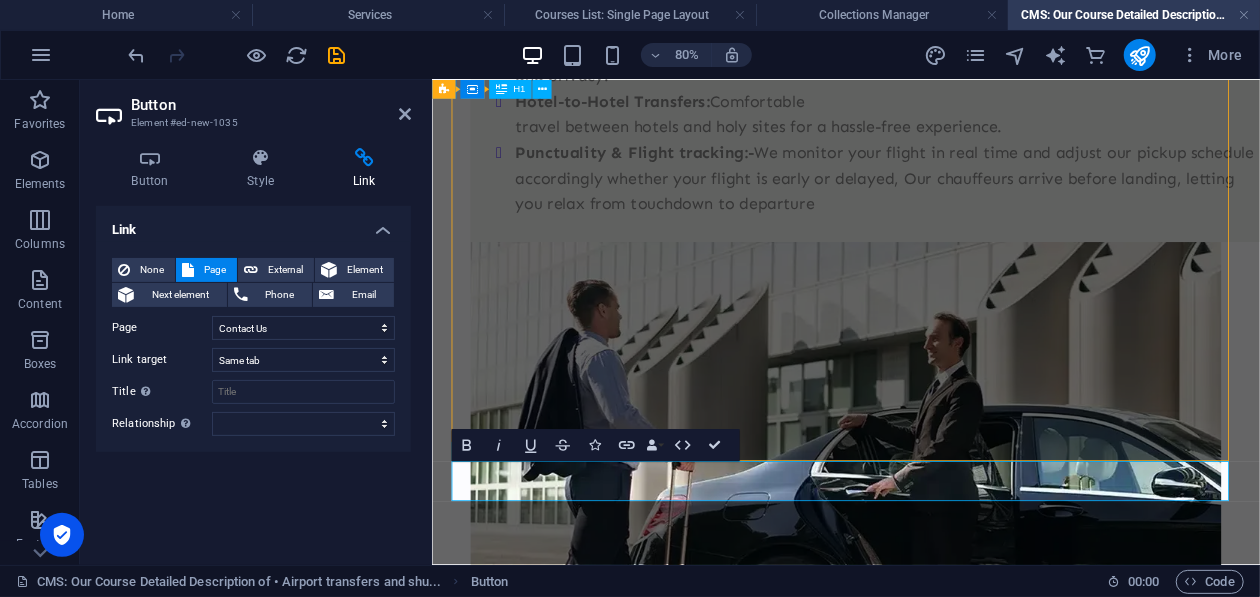 click on "Link None Page External Element Next element Phone Email Page Home Services Transports About Contact Us Element
URL Phone Email Link target New tab Same tab Overlay Title Additional link description, should not be the same as the link text. The title is most often shown as a tooltip text when the mouse moves over the element. Leave empty if uncertain. Relationship Sets the  relationship of this link to the link target . For example, the value "nofollow" instructs search engines not to follow the link. Can be left empty. alternate author bookmark external help license next nofollow noreferrer noopener prev search tag" at bounding box center (253, 377) 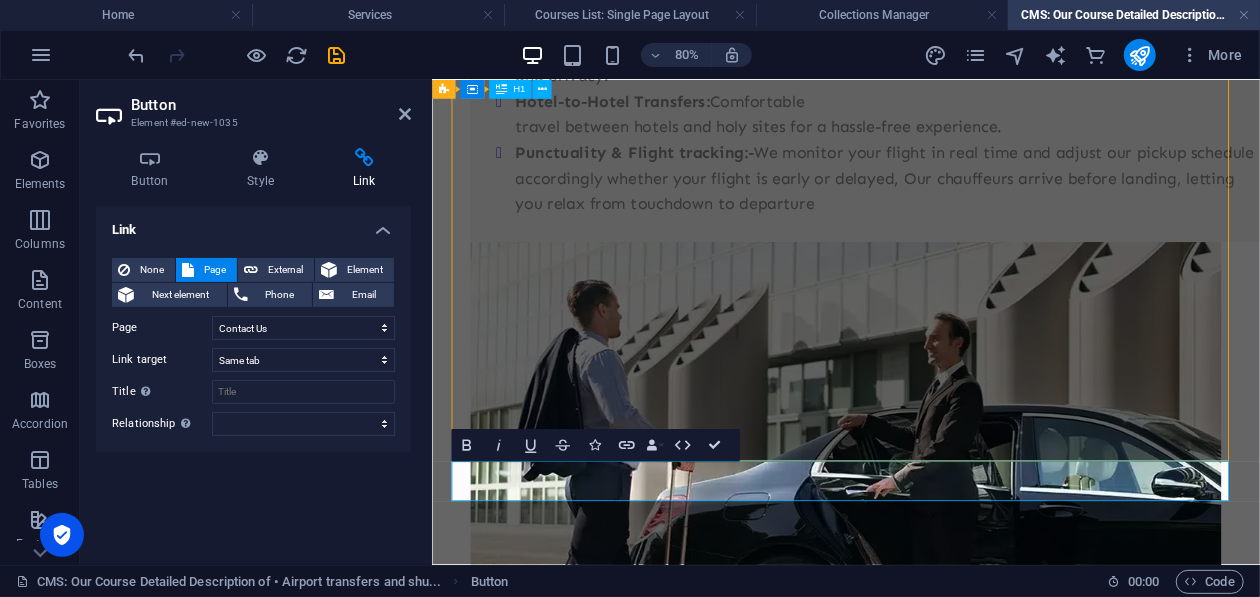 drag, startPoint x: 142, startPoint y: 166, endPoint x: 201, endPoint y: 208, distance: 72.42237 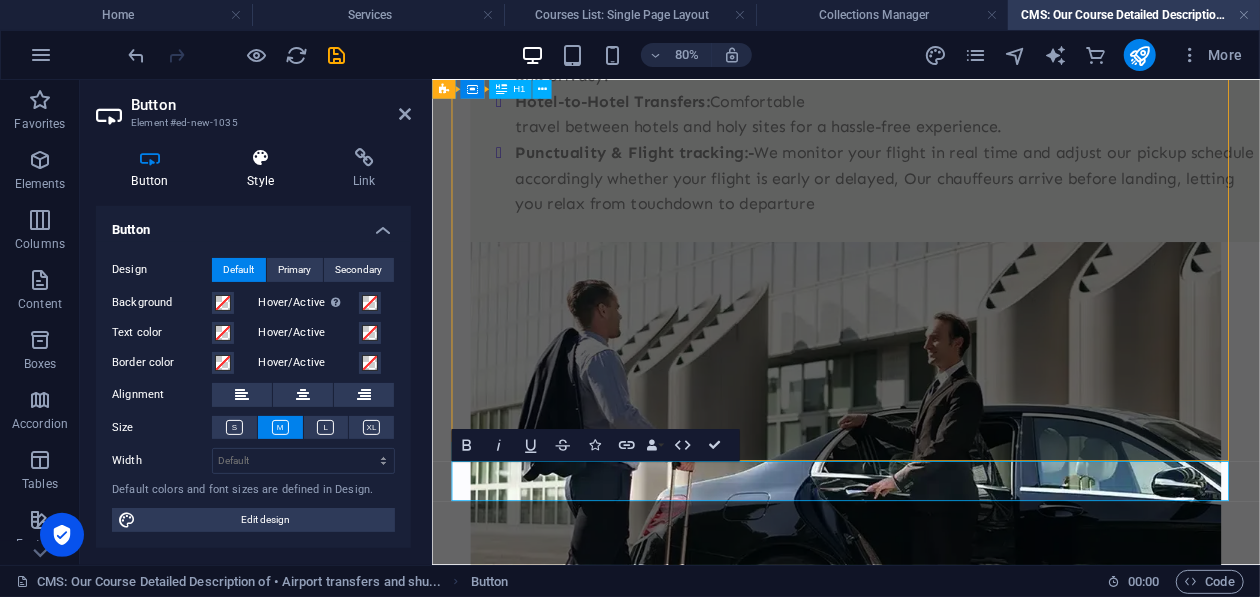 click on "Style" at bounding box center [265, 169] 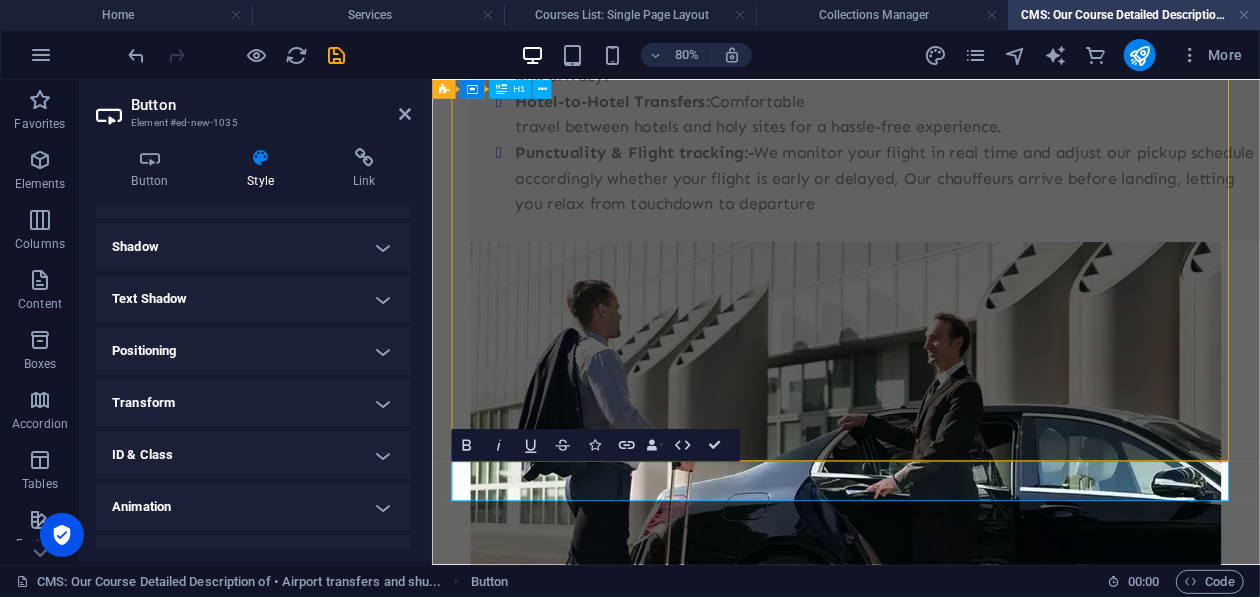 scroll, scrollTop: 291, scrollLeft: 0, axis: vertical 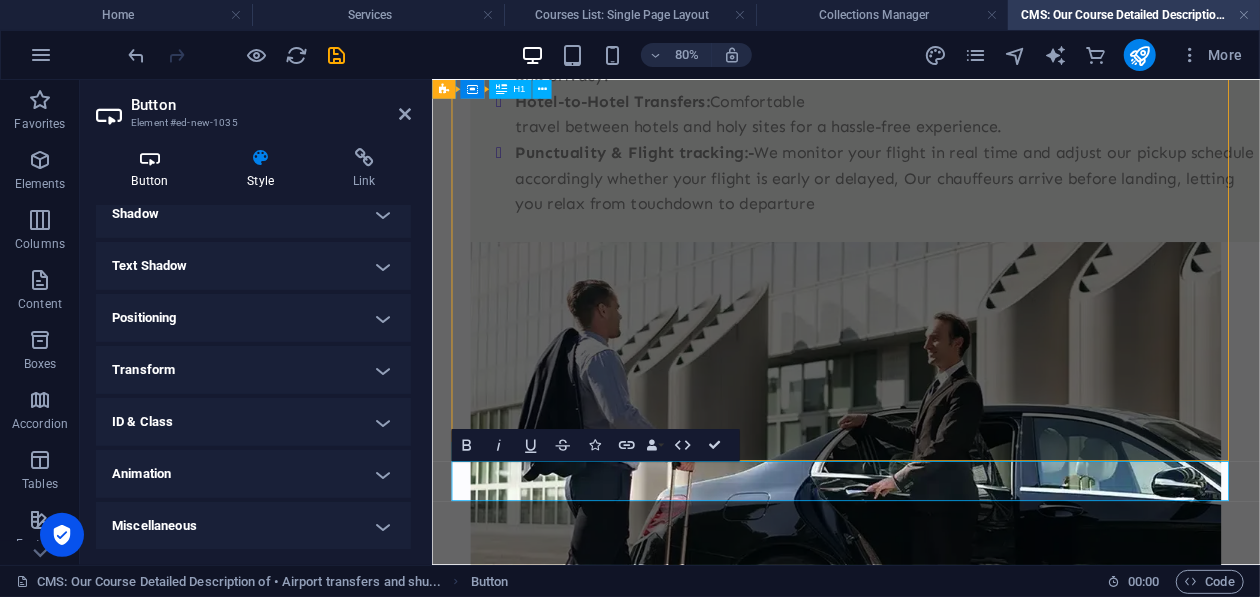 click at bounding box center (150, 158) 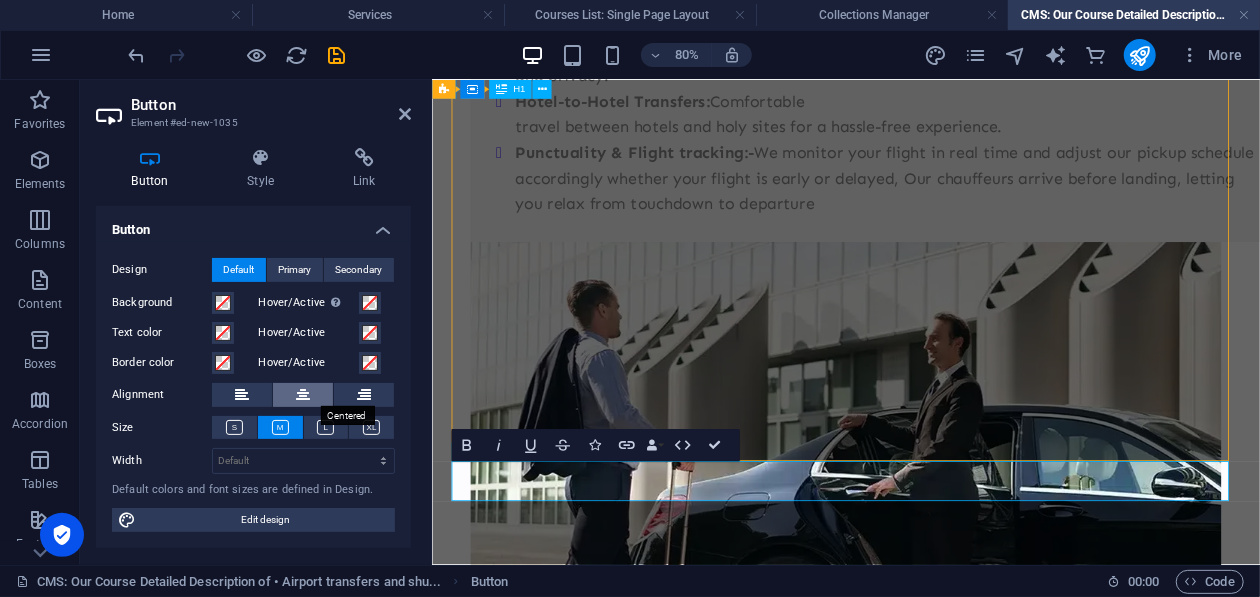 click at bounding box center (303, 395) 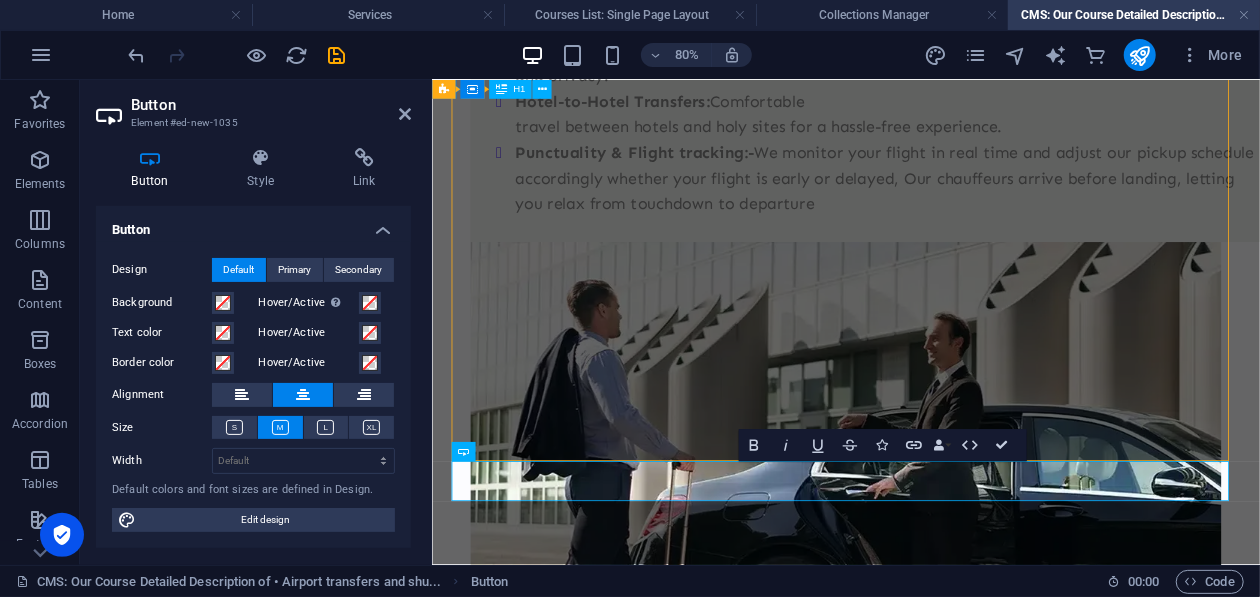click on "Airport transfers and shuttle services. Our Services:- Frequent shuttles from major airports  like ([GEOGRAPHIC_DATA], [GEOGRAPHIC_DATA]) to transport pilgrims to [GEOGRAPHIC_DATA]/[GEOGRAPHIC_DATA].  Private Airport Transfers:-  VIP transport services for individuals or small groups seeking luxury and privacy. Hotel-to-Hotel Transfers:  Comfortable  travel between hotels and holy sites for a hassle-free experience.  Punctuality & Flight tracking:-   We monitor your flight in real time and adjust our pickup schedule accordingly whether your flight is early or delayed, Our chauffeurs arrive before landing, letting you relax from touchdown to departure  contact us" at bounding box center (948, 343) 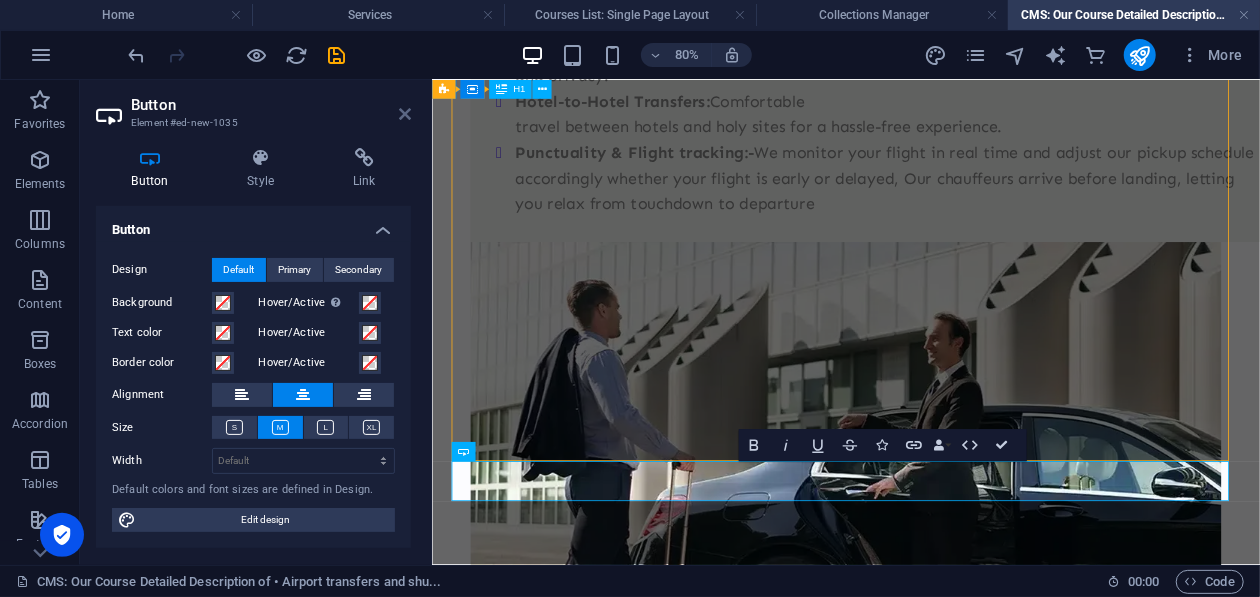 click at bounding box center (405, 114) 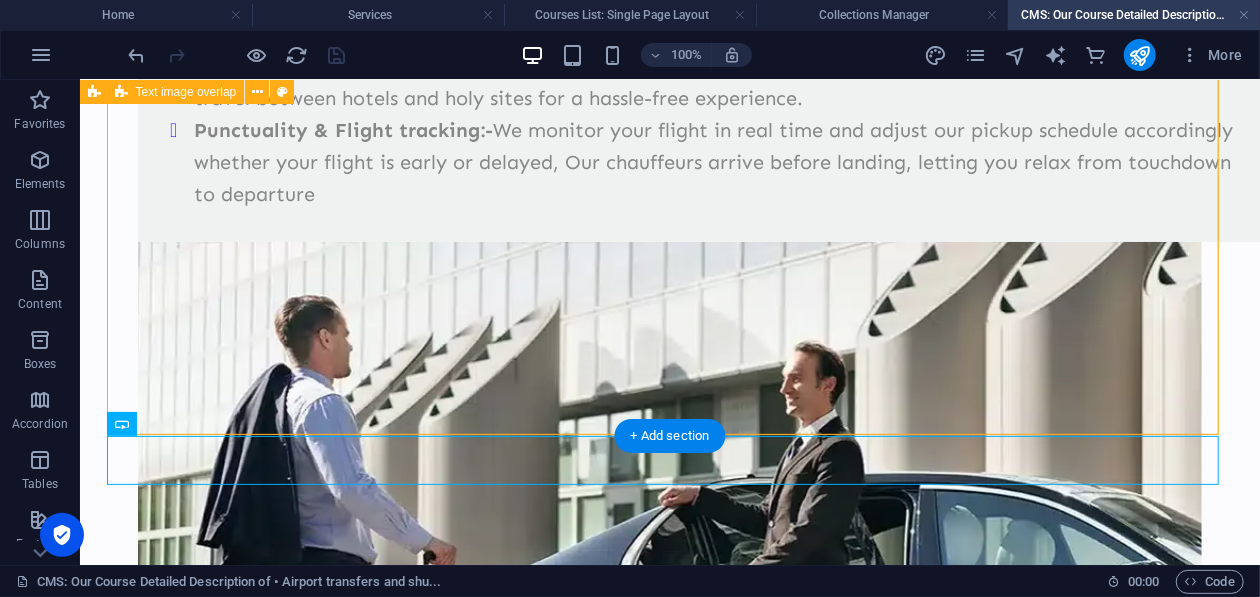 scroll, scrollTop: 469, scrollLeft: 0, axis: vertical 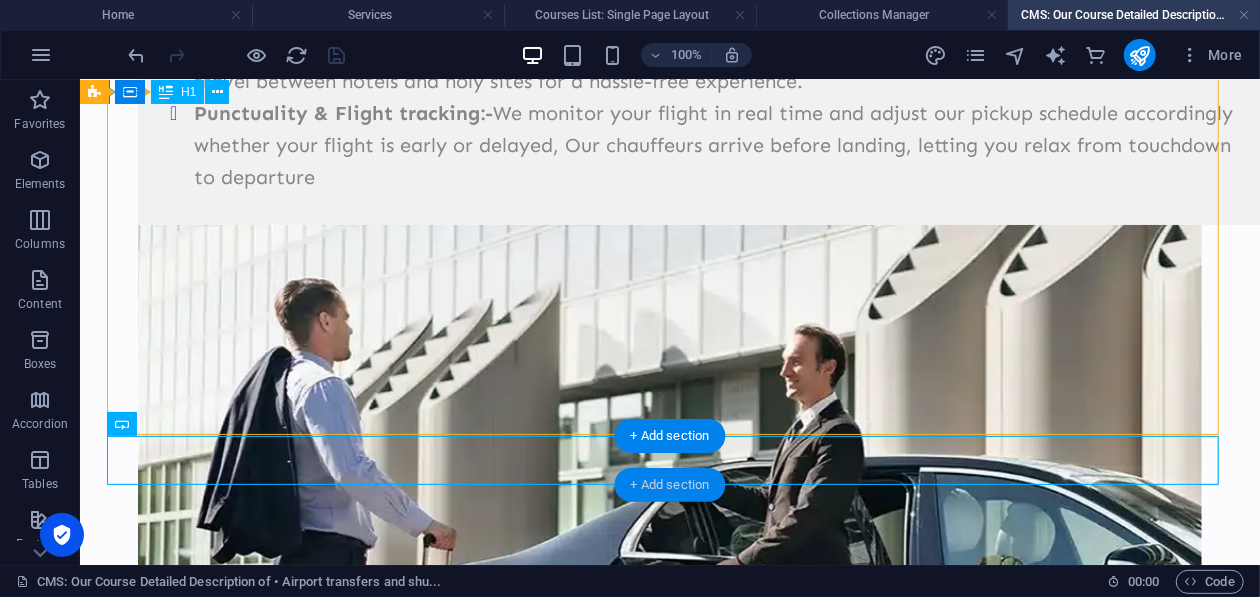drag, startPoint x: 652, startPoint y: 482, endPoint x: 228, endPoint y: 402, distance: 431.48117 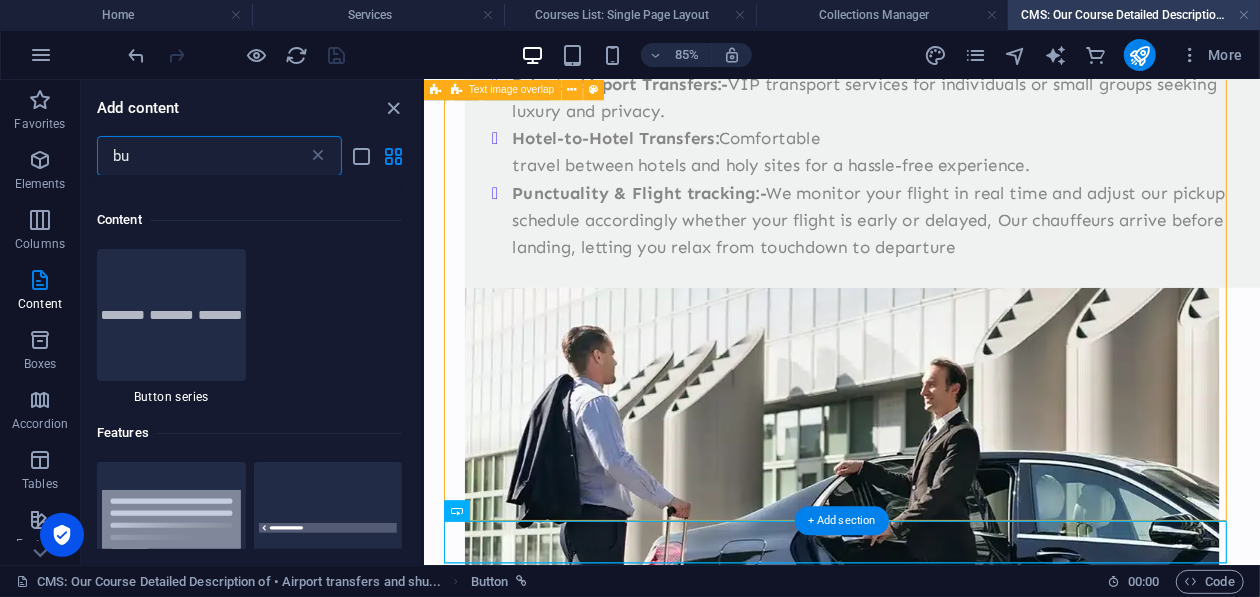scroll, scrollTop: 152, scrollLeft: 0, axis: vertical 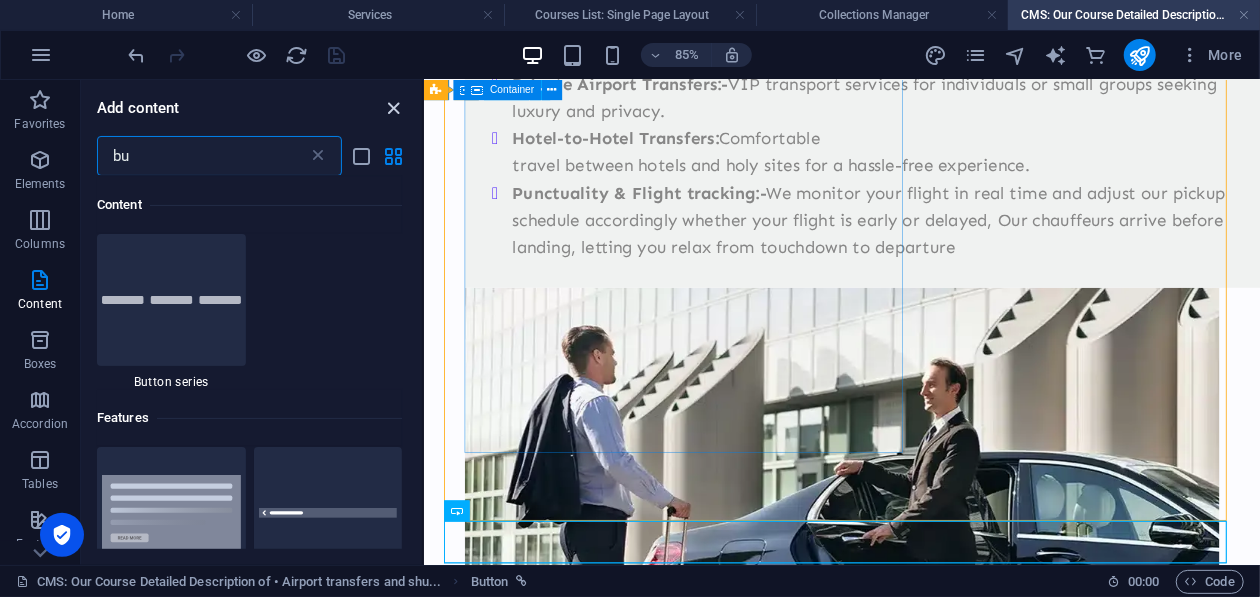 click at bounding box center (394, 108) 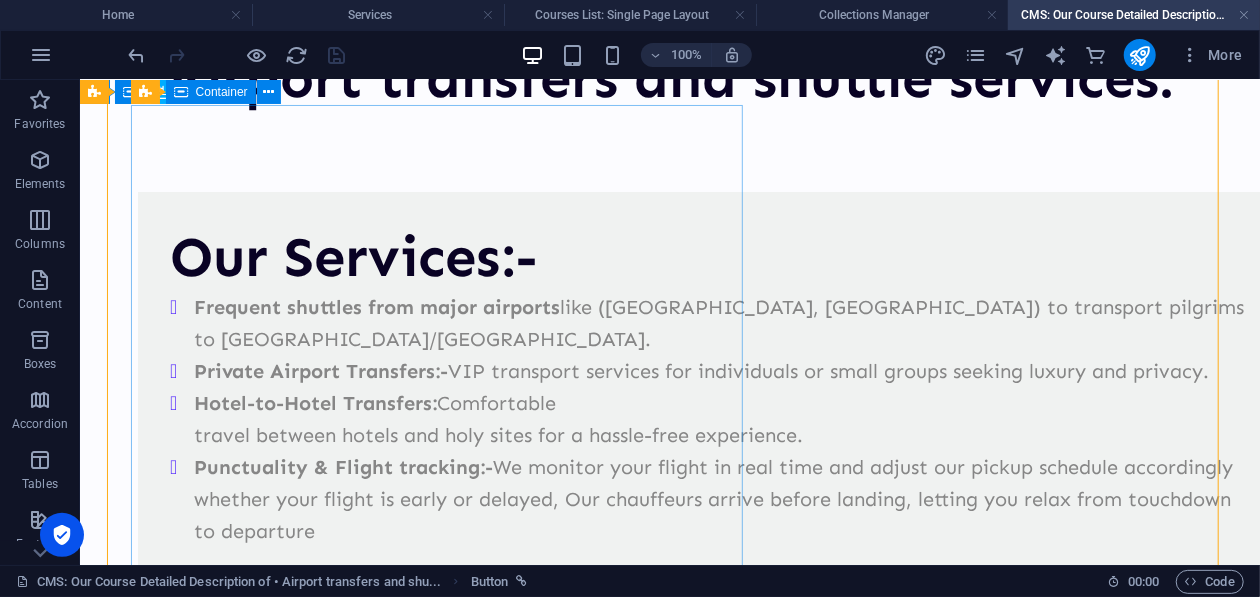 scroll, scrollTop: 0, scrollLeft: 0, axis: both 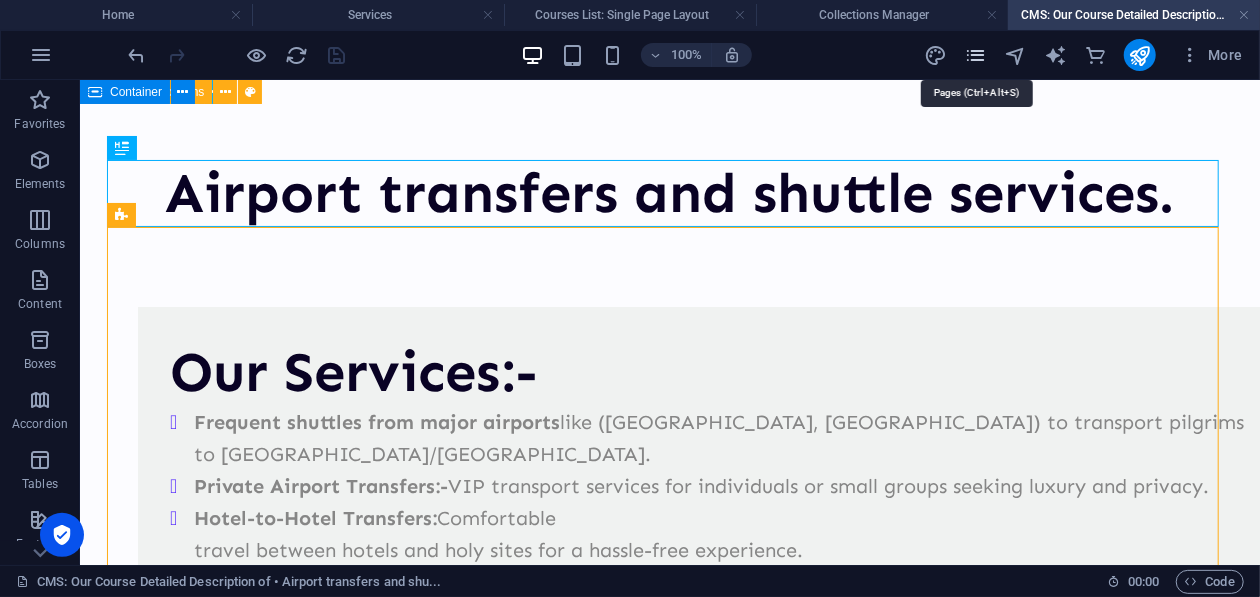 click at bounding box center [975, 55] 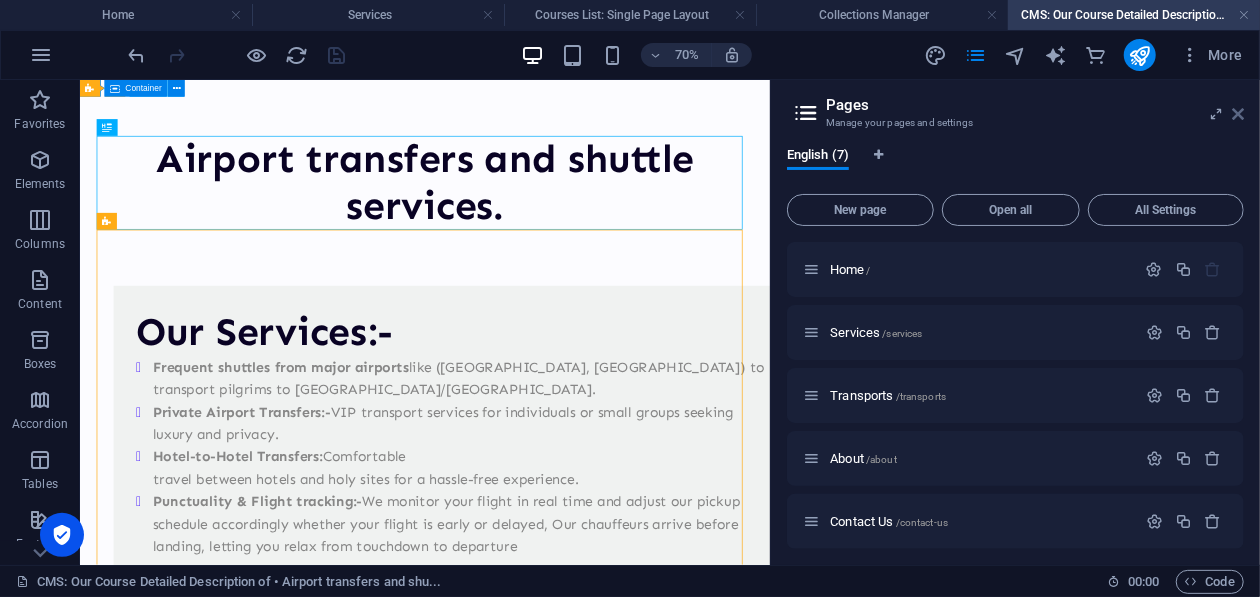 click at bounding box center (1238, 114) 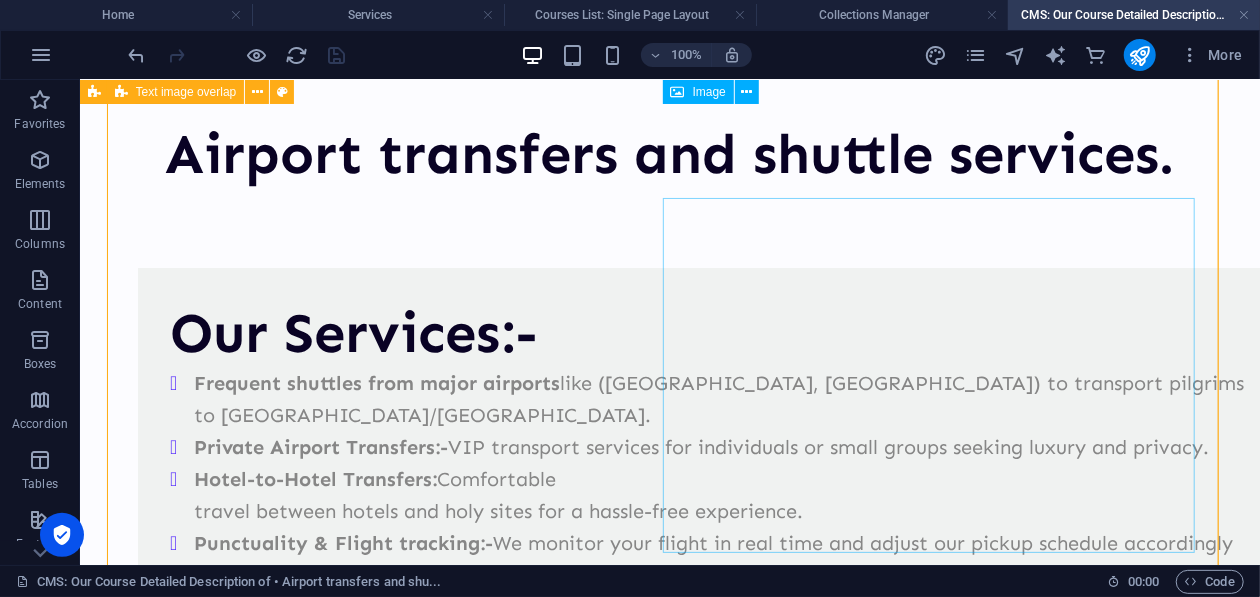 scroll, scrollTop: 0, scrollLeft: 0, axis: both 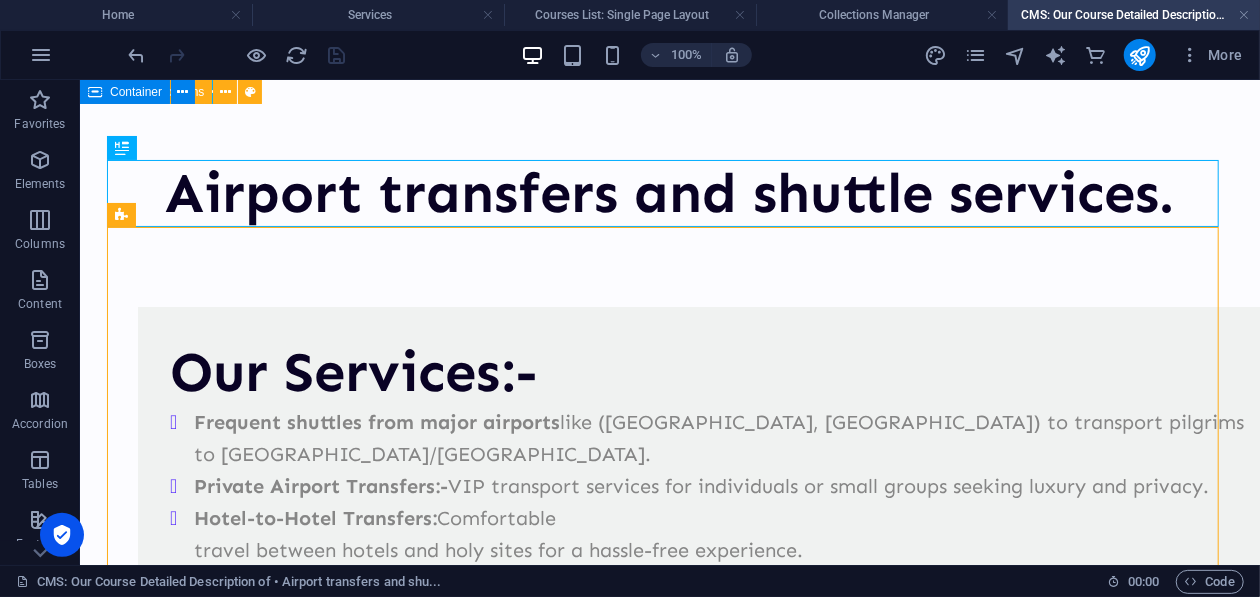 click at bounding box center [1244, 15] 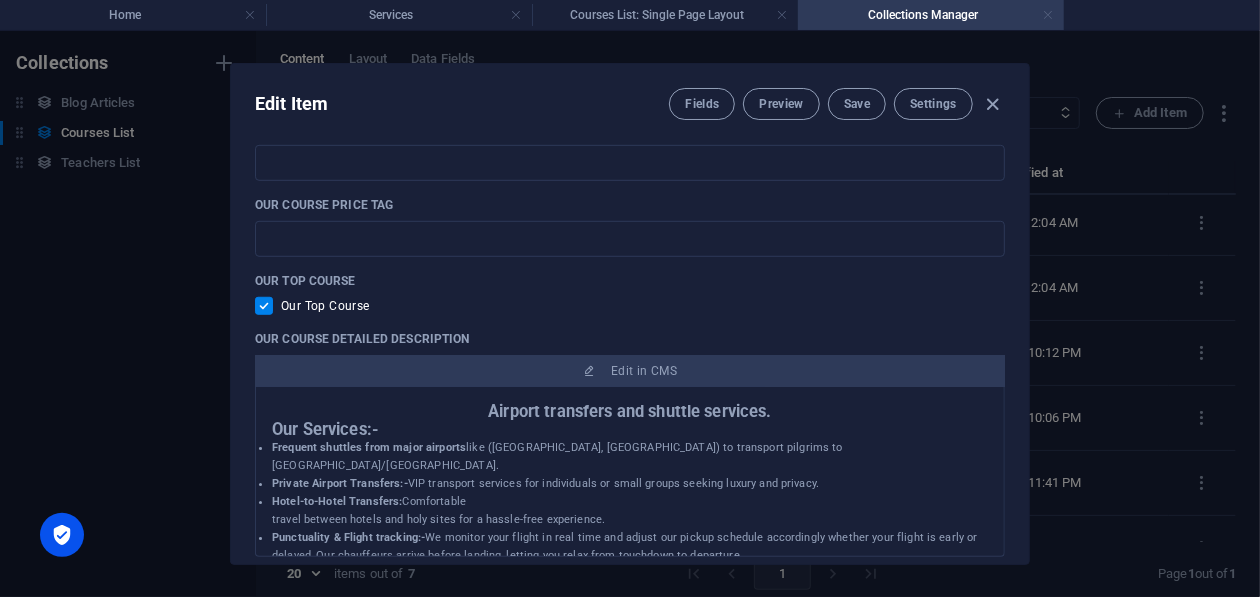click at bounding box center [1048, 15] 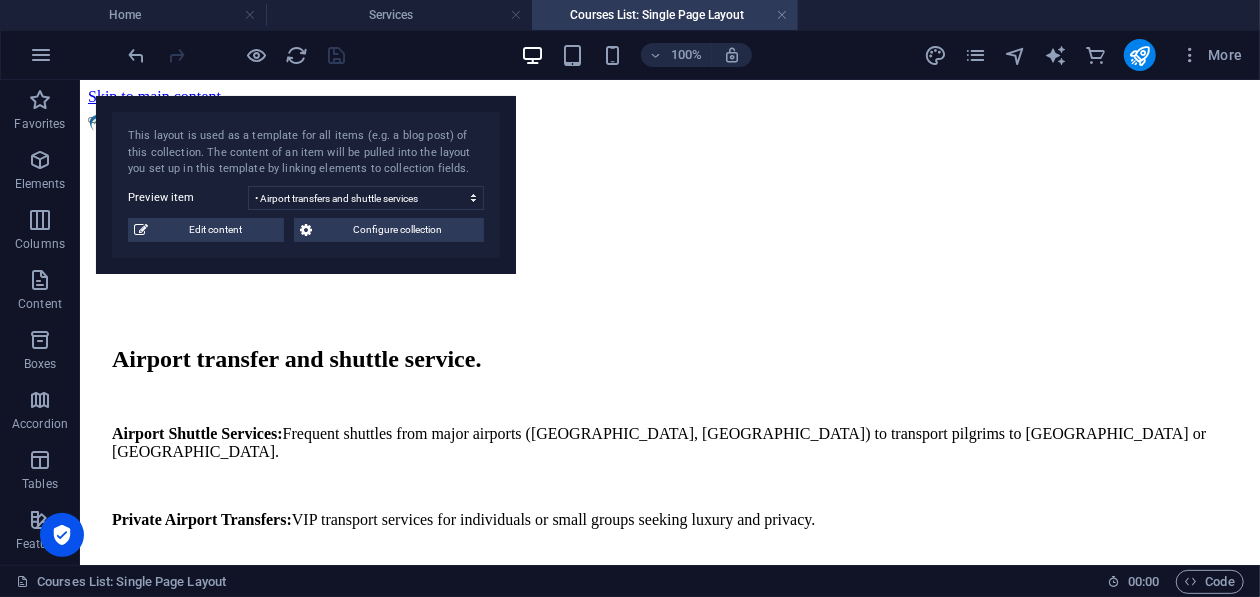 scroll, scrollTop: 1613, scrollLeft: 0, axis: vertical 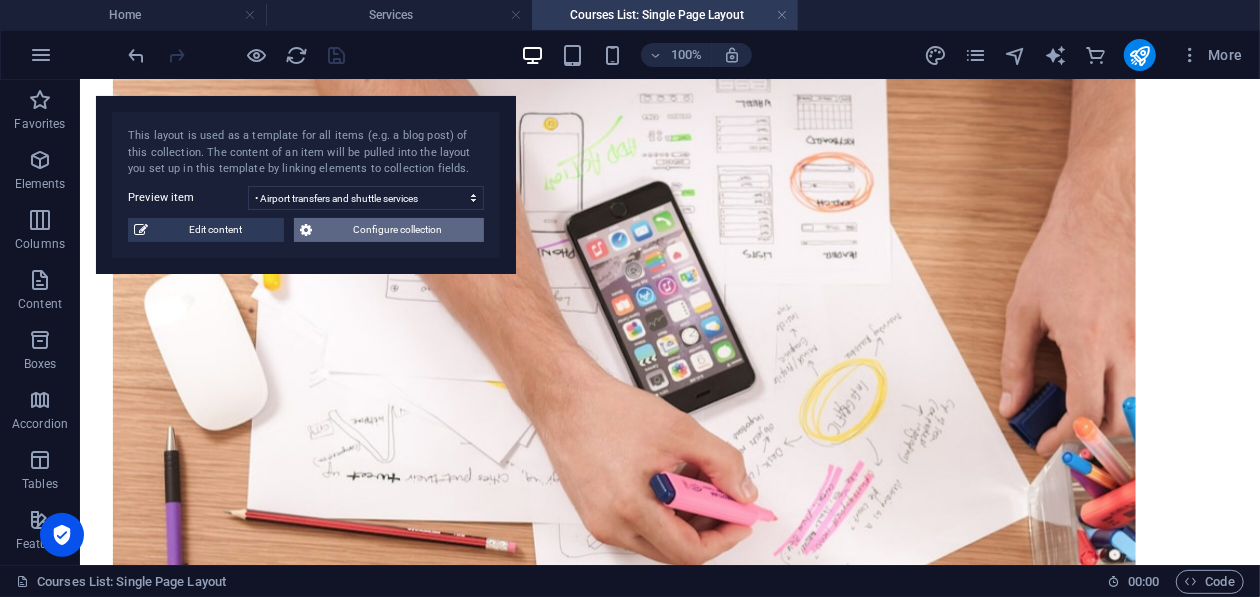 click on "Configure collection" at bounding box center [398, 230] 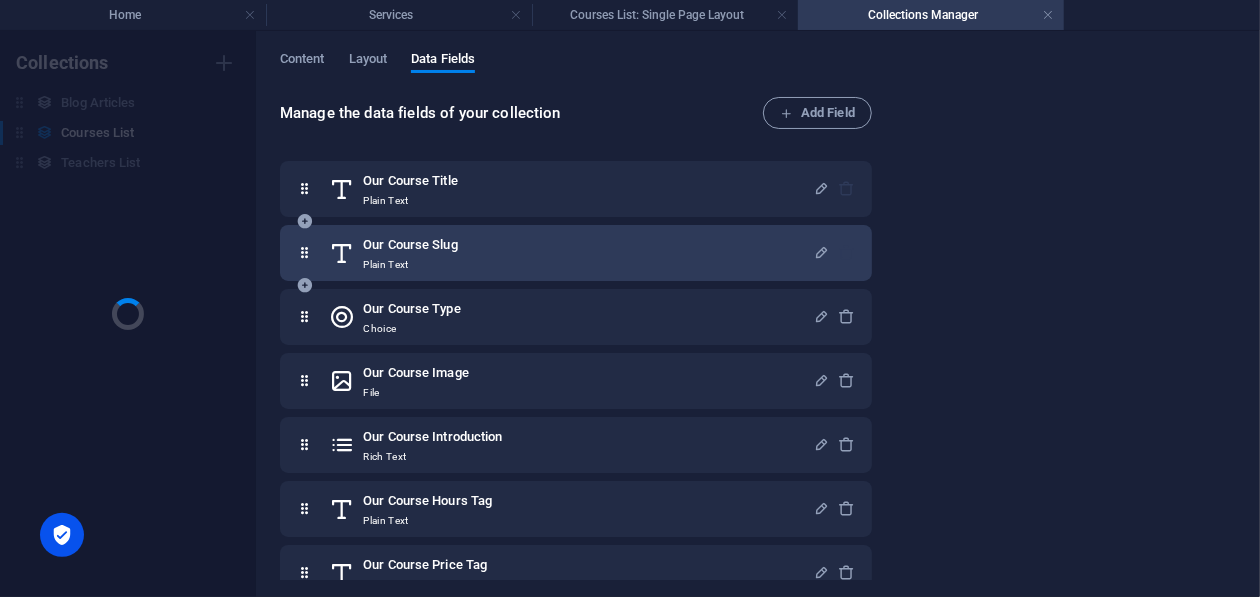 scroll, scrollTop: 0, scrollLeft: 0, axis: both 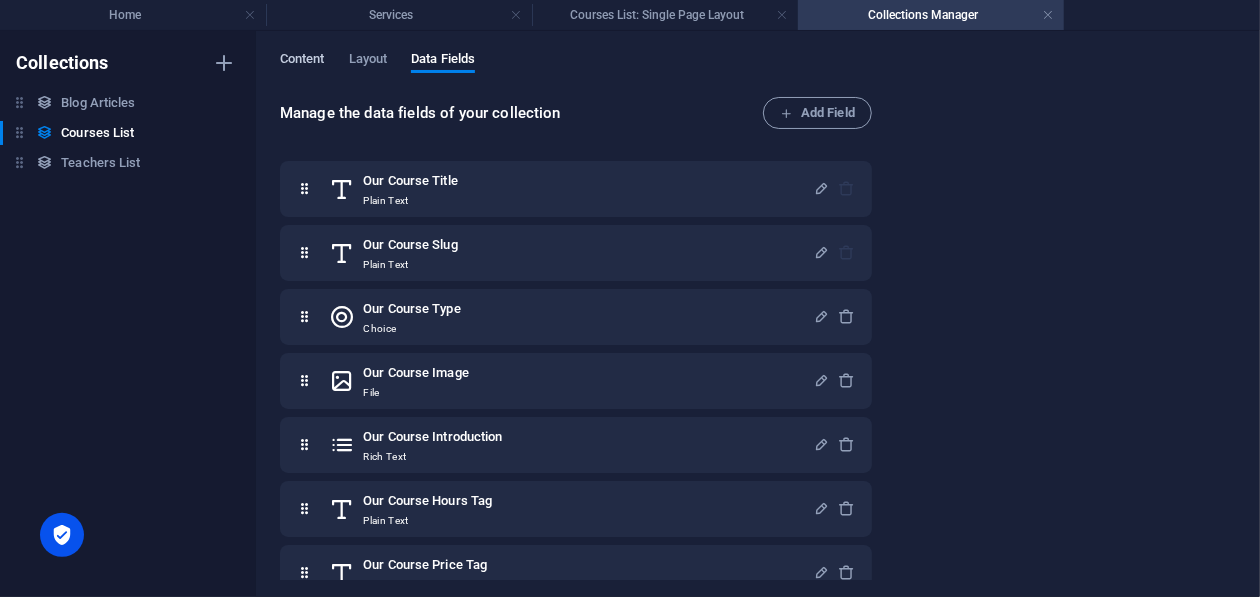 click on "Content" at bounding box center (302, 61) 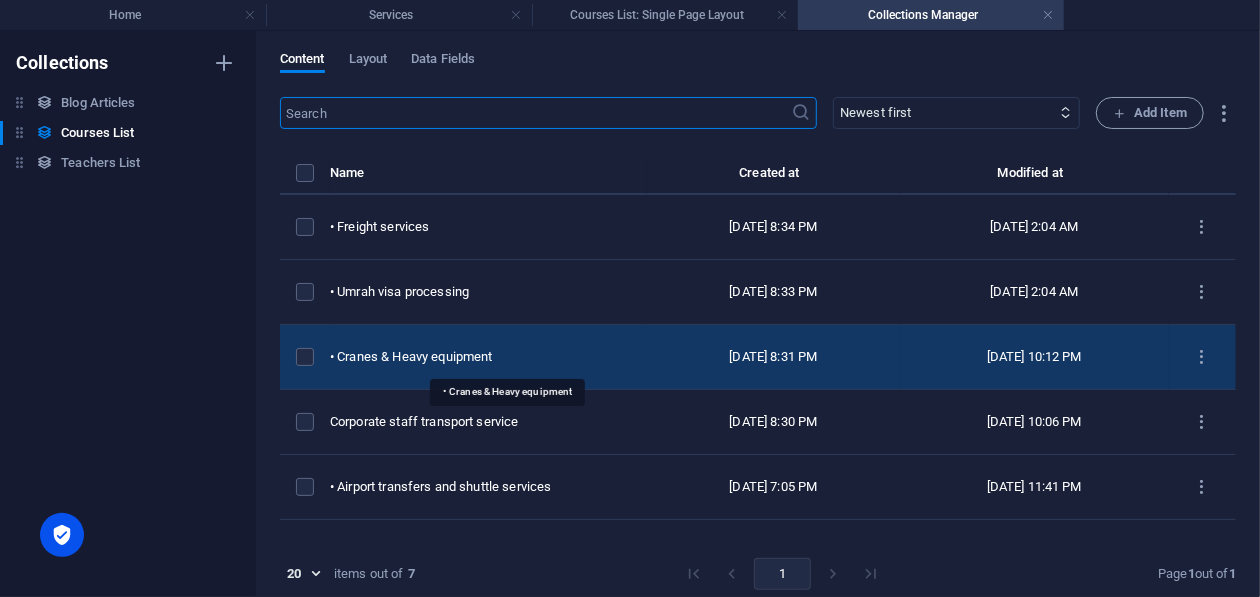 click on "•	Cranes & Heavy equipment" at bounding box center [480, 357] 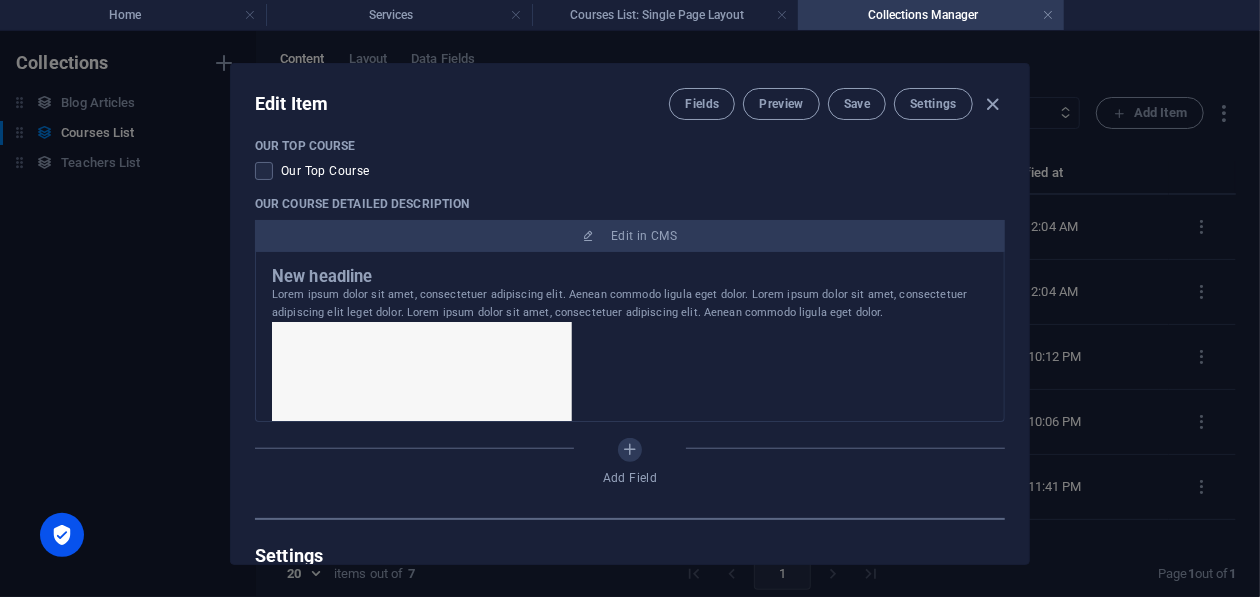 scroll, scrollTop: 900, scrollLeft: 0, axis: vertical 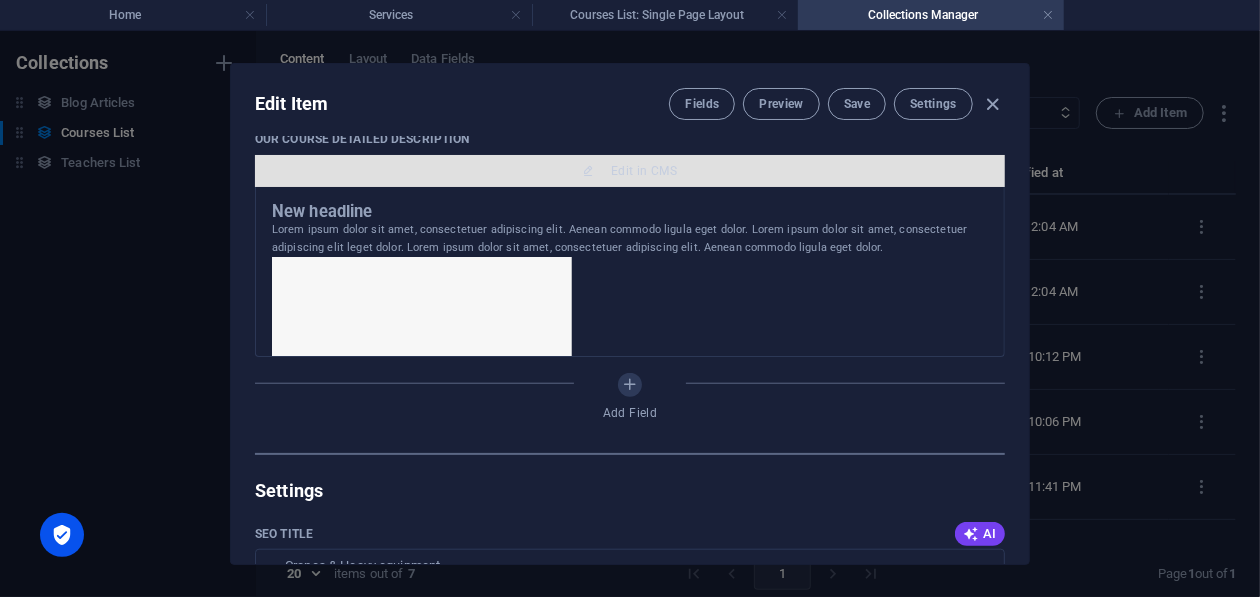 click on "Edit in CMS" at bounding box center (644, 171) 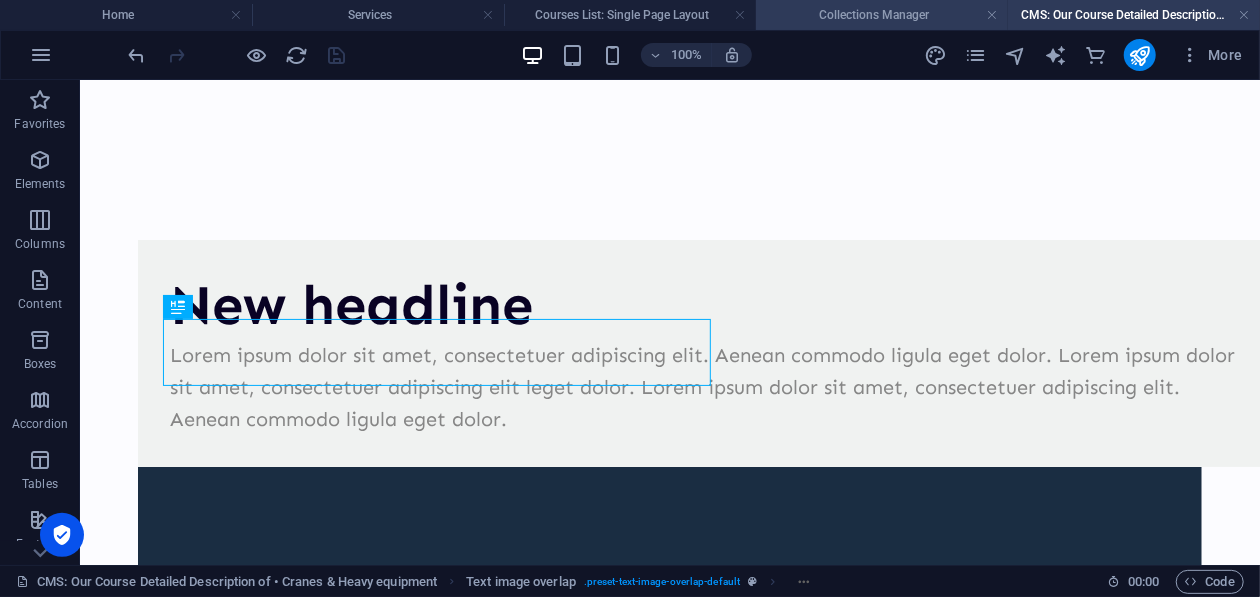 scroll, scrollTop: 0, scrollLeft: 0, axis: both 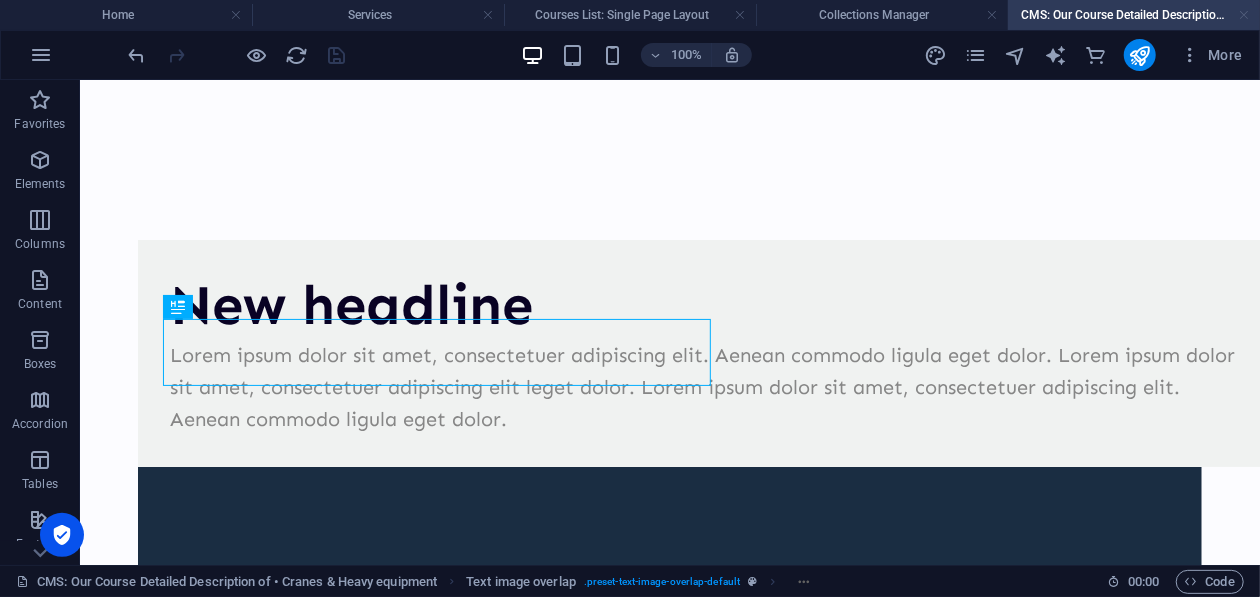 click at bounding box center [1244, 15] 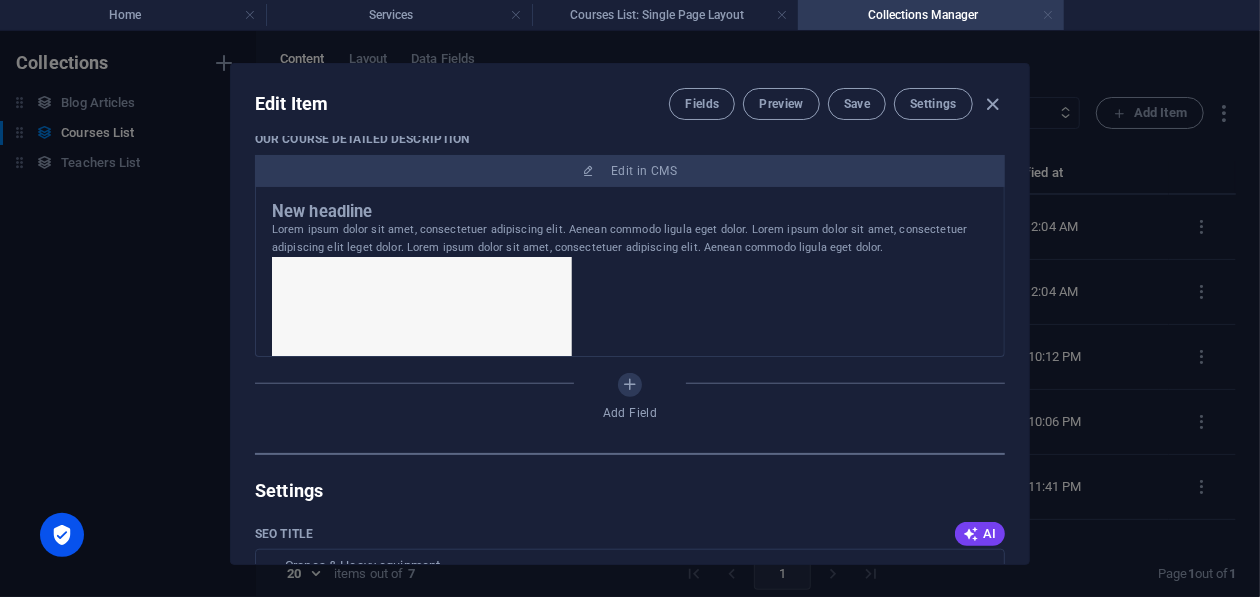 click at bounding box center (1048, 15) 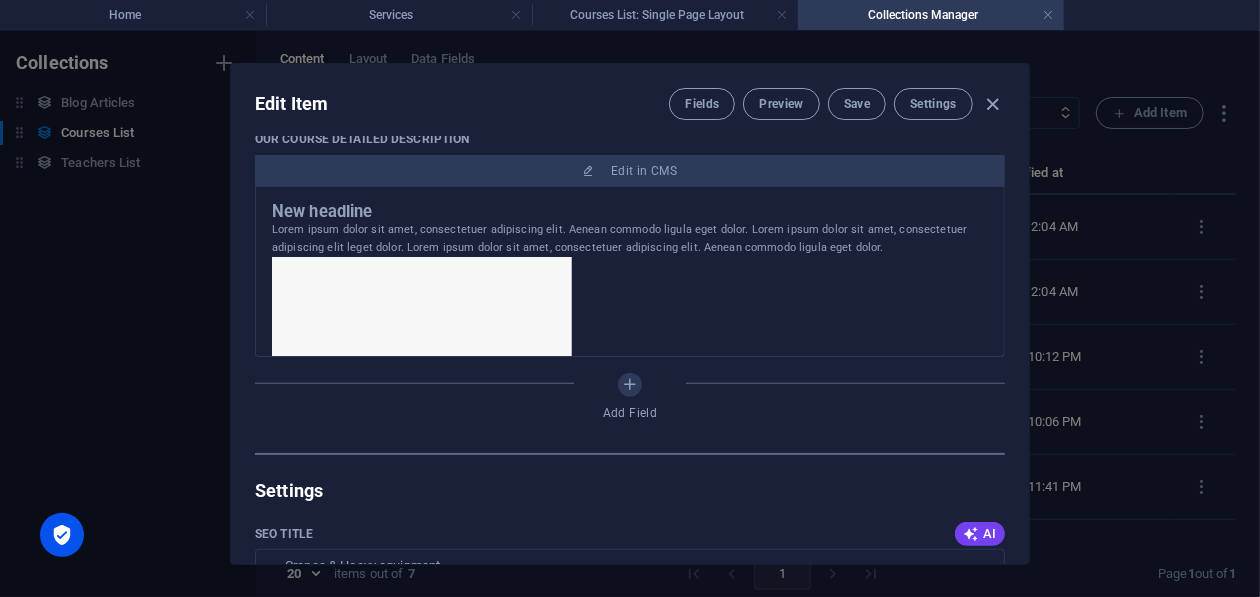 scroll, scrollTop: 1613, scrollLeft: 0, axis: vertical 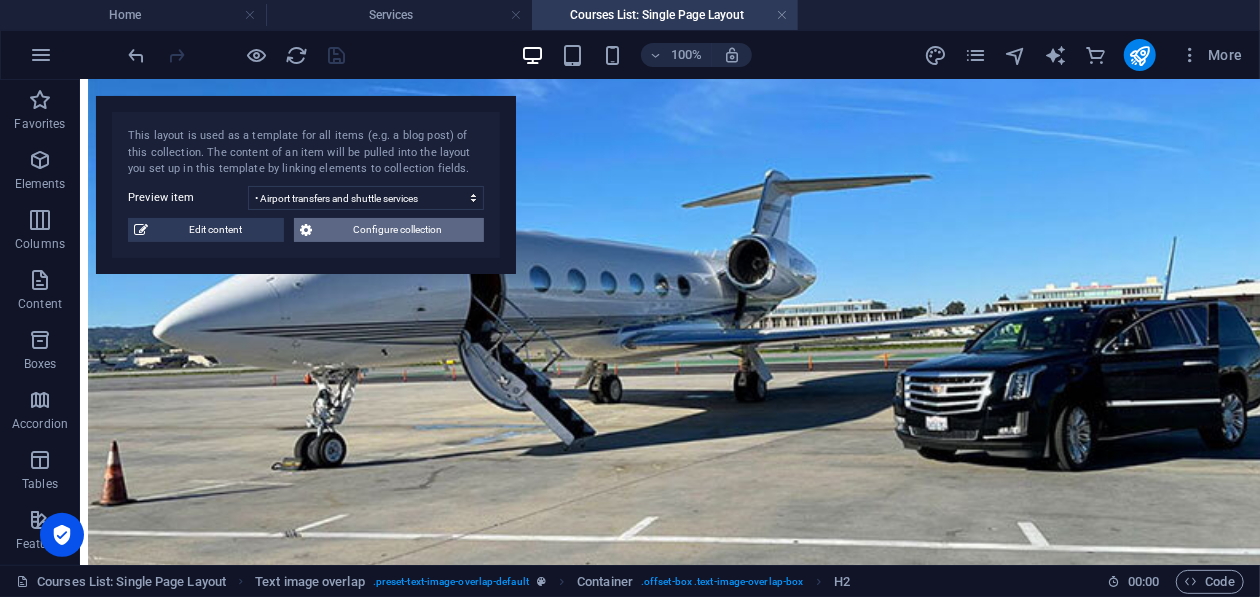 click on "Configure collection" at bounding box center (398, 230) 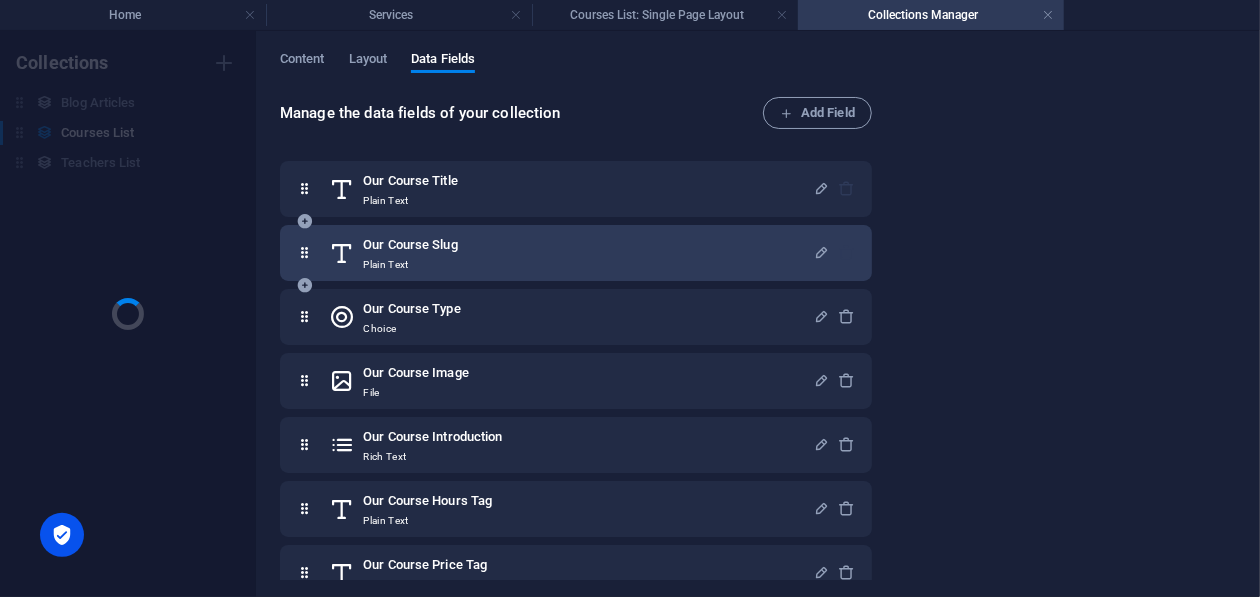 scroll, scrollTop: 0, scrollLeft: 0, axis: both 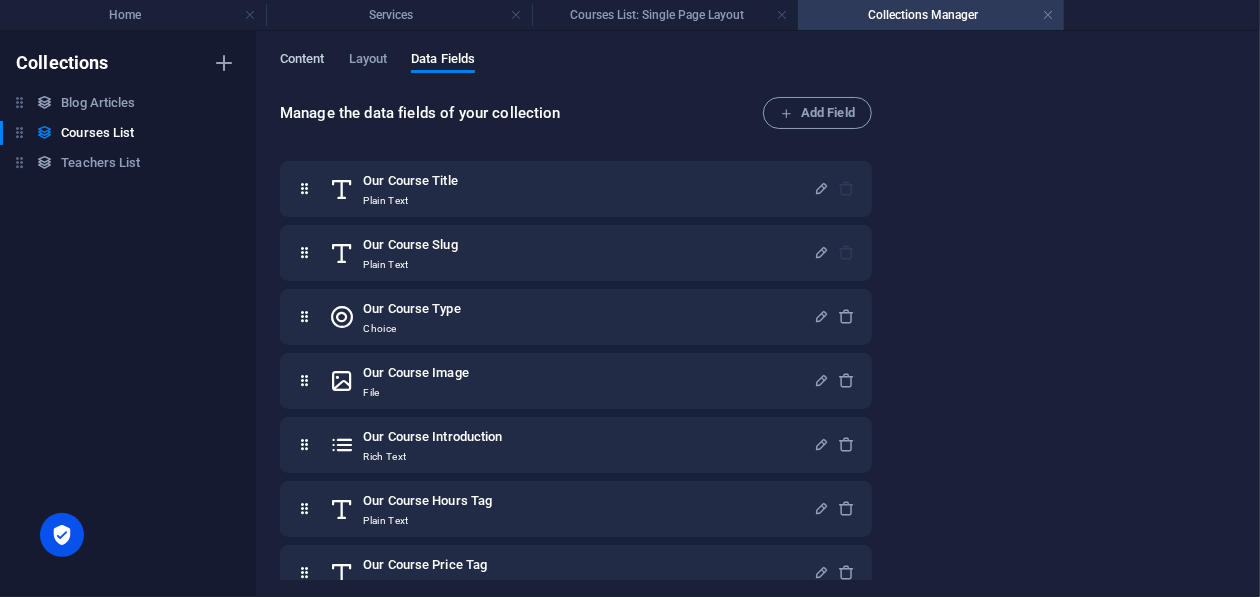 click on "Content" at bounding box center (302, 61) 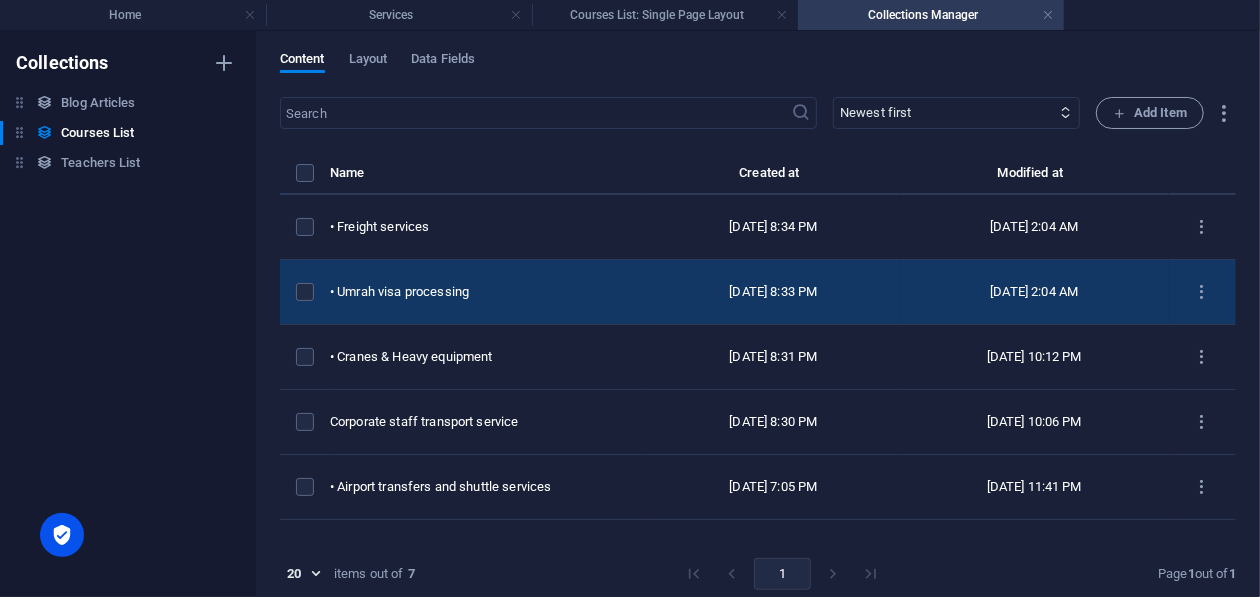 click on "•	Umrah visa processing" at bounding box center (488, 292) 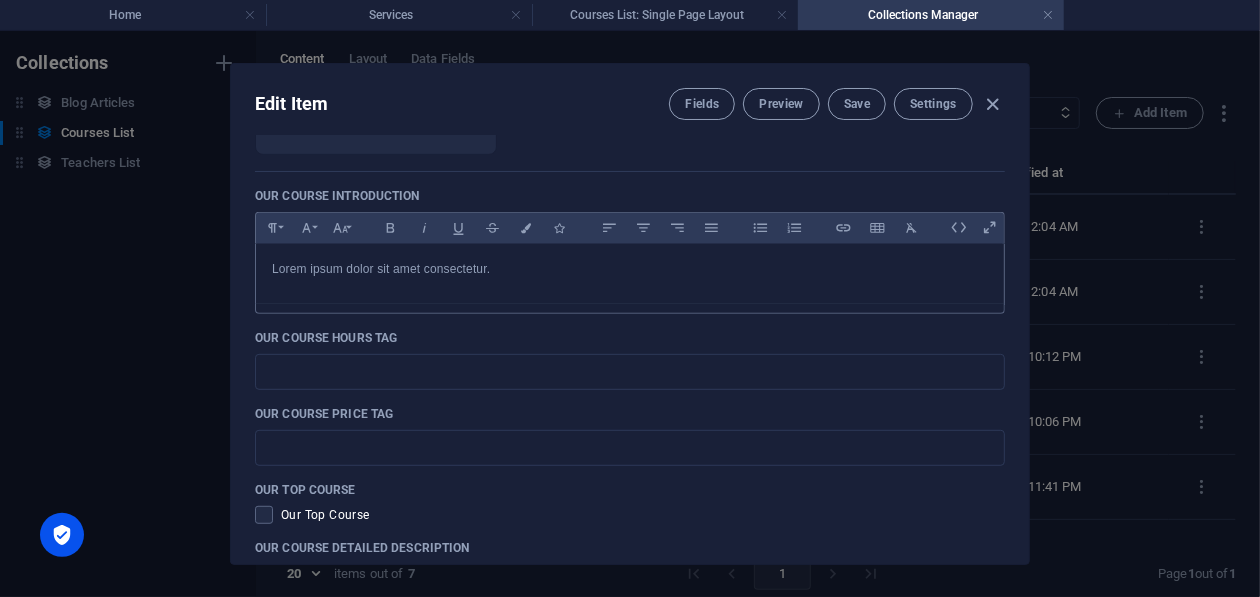 scroll, scrollTop: 500, scrollLeft: 0, axis: vertical 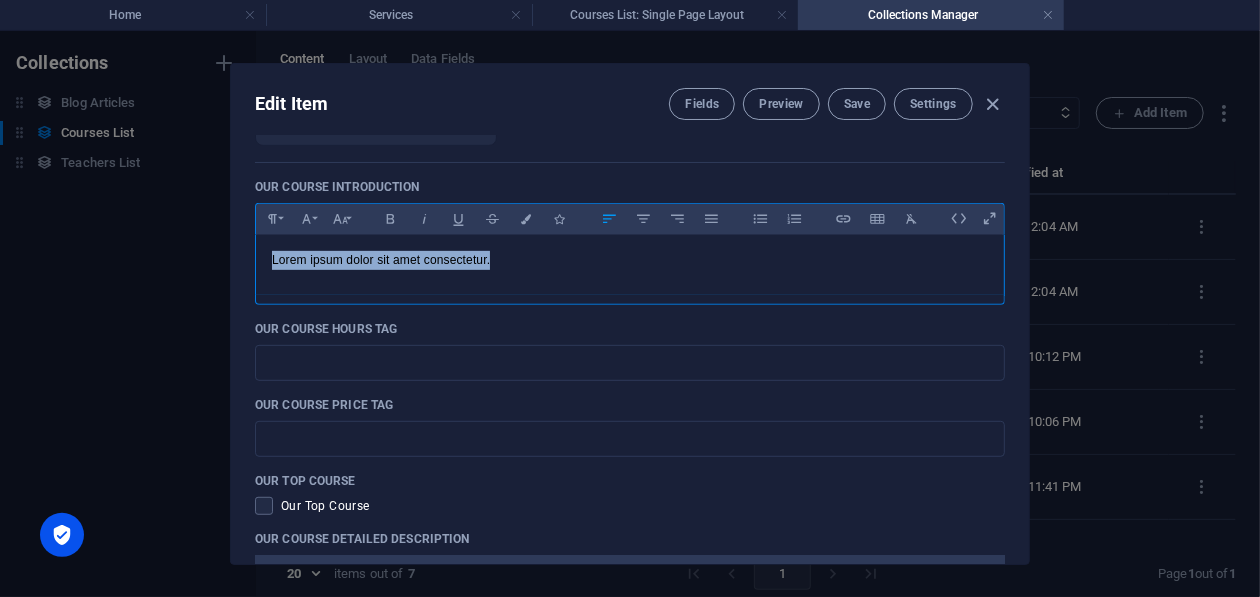 drag, startPoint x: 441, startPoint y: 257, endPoint x: 184, endPoint y: 132, distance: 285.78662 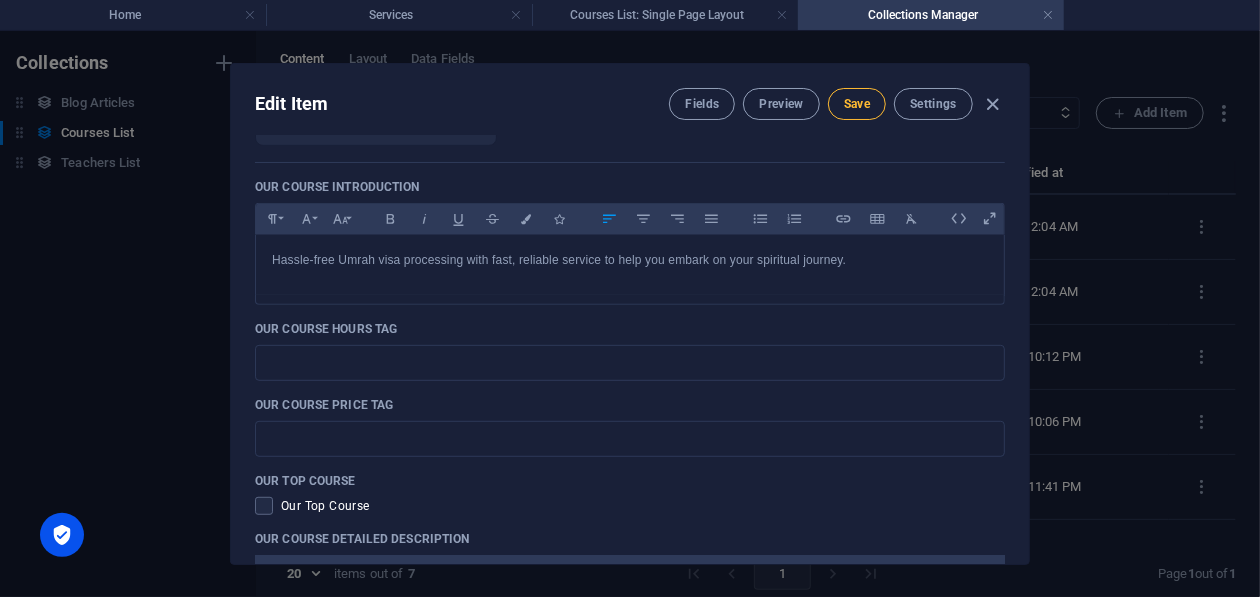 click on "Save" at bounding box center (857, 104) 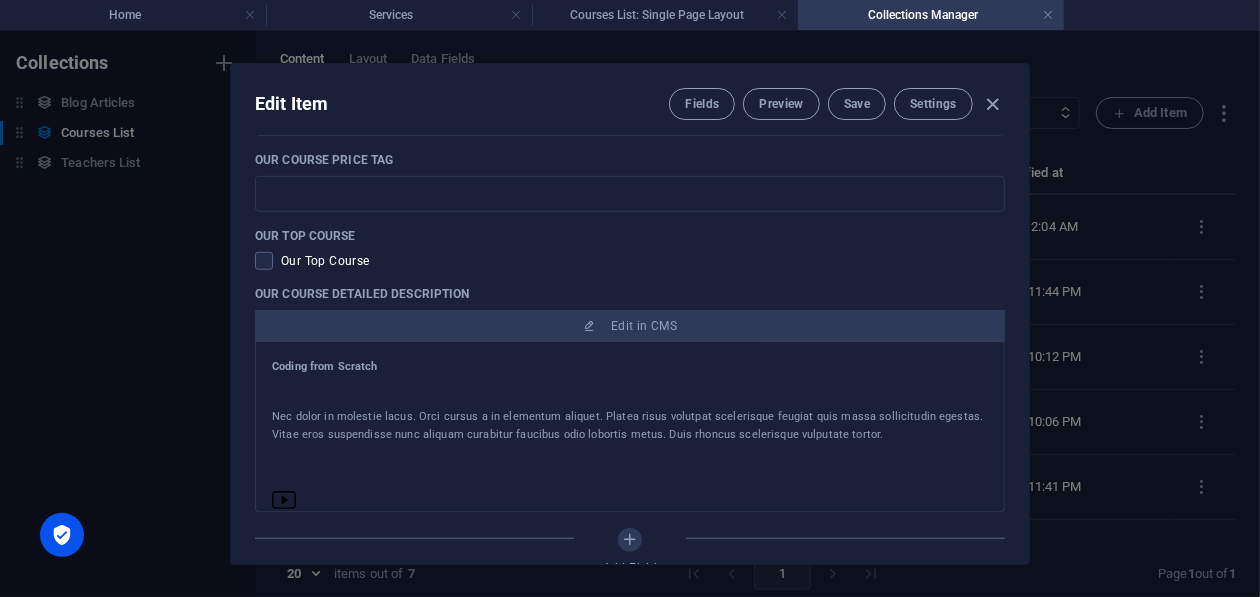 scroll, scrollTop: 900, scrollLeft: 0, axis: vertical 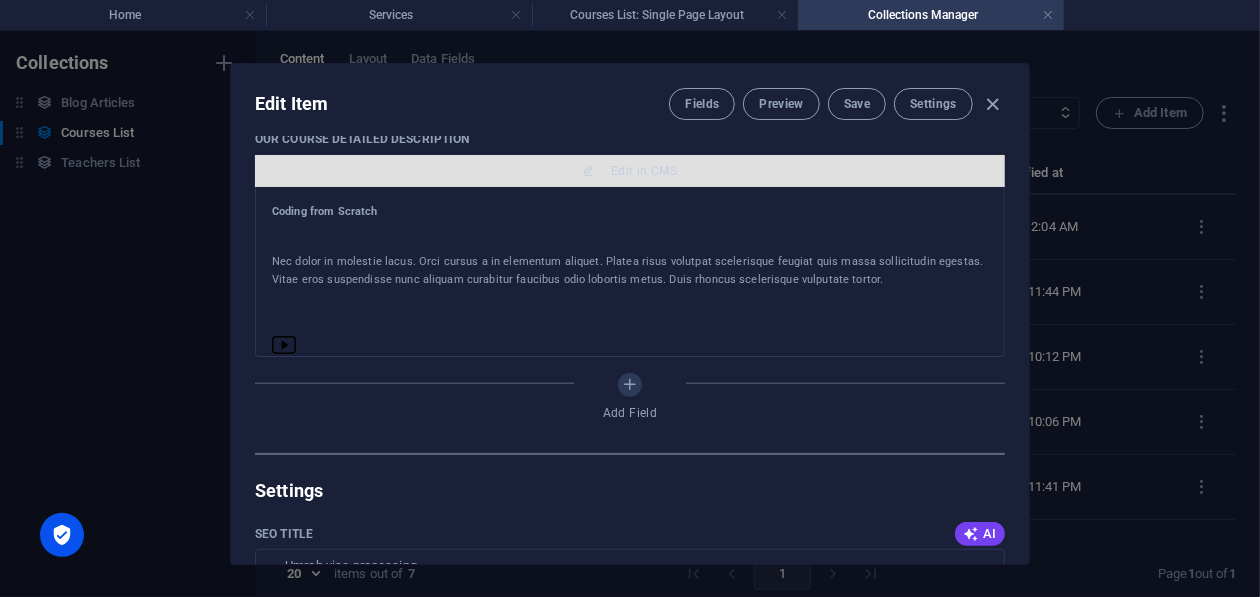 click on "Edit in CMS" at bounding box center (630, 171) 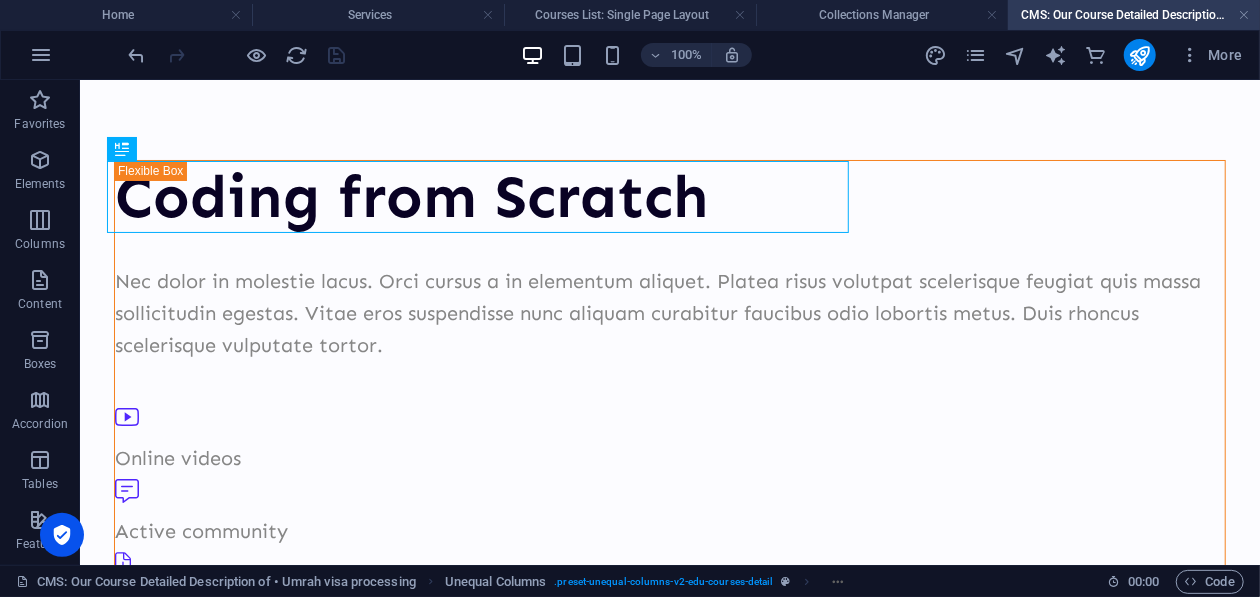 scroll, scrollTop: 0, scrollLeft: 0, axis: both 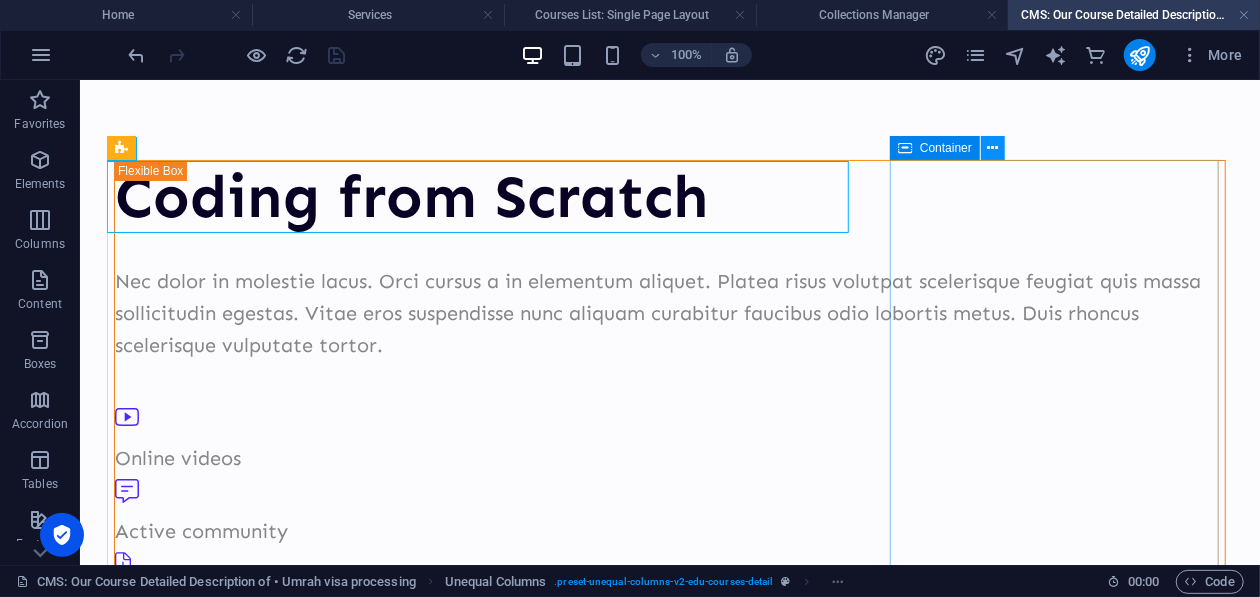 click at bounding box center (993, 148) 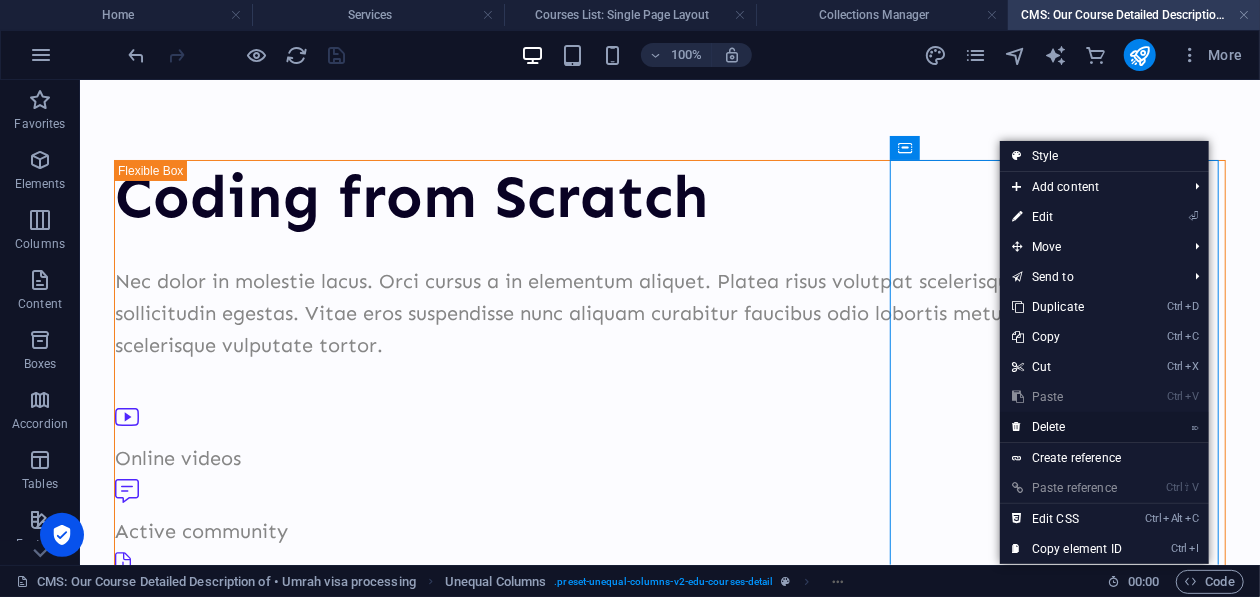 click on "⌦  Delete" at bounding box center [1067, 427] 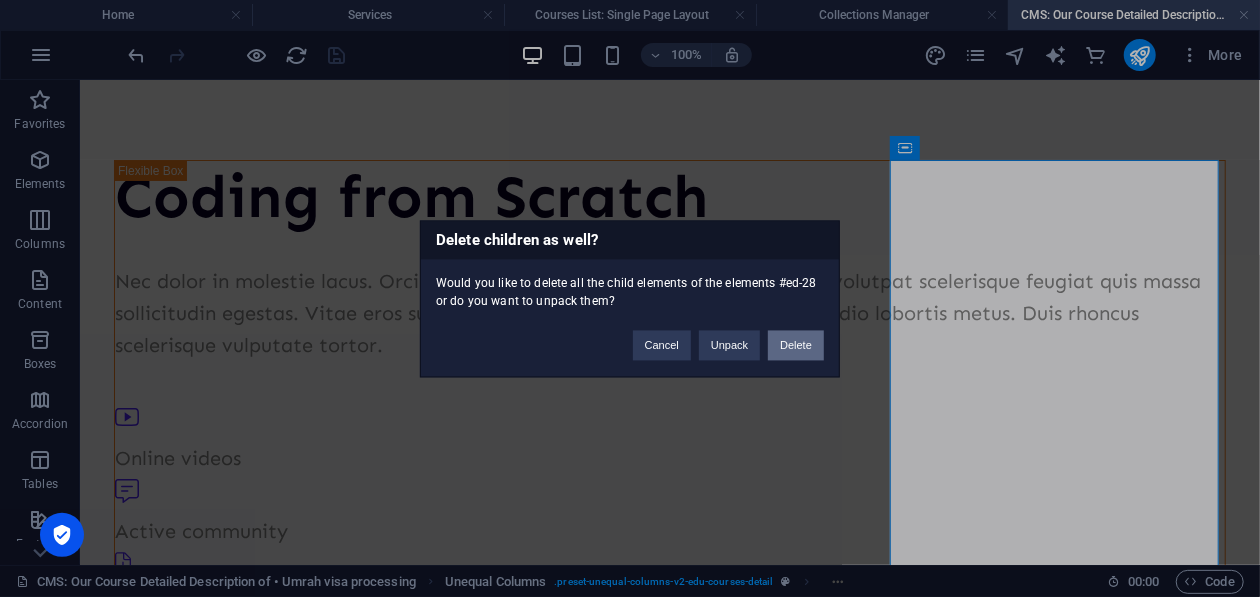 click on "Delete" at bounding box center [796, 345] 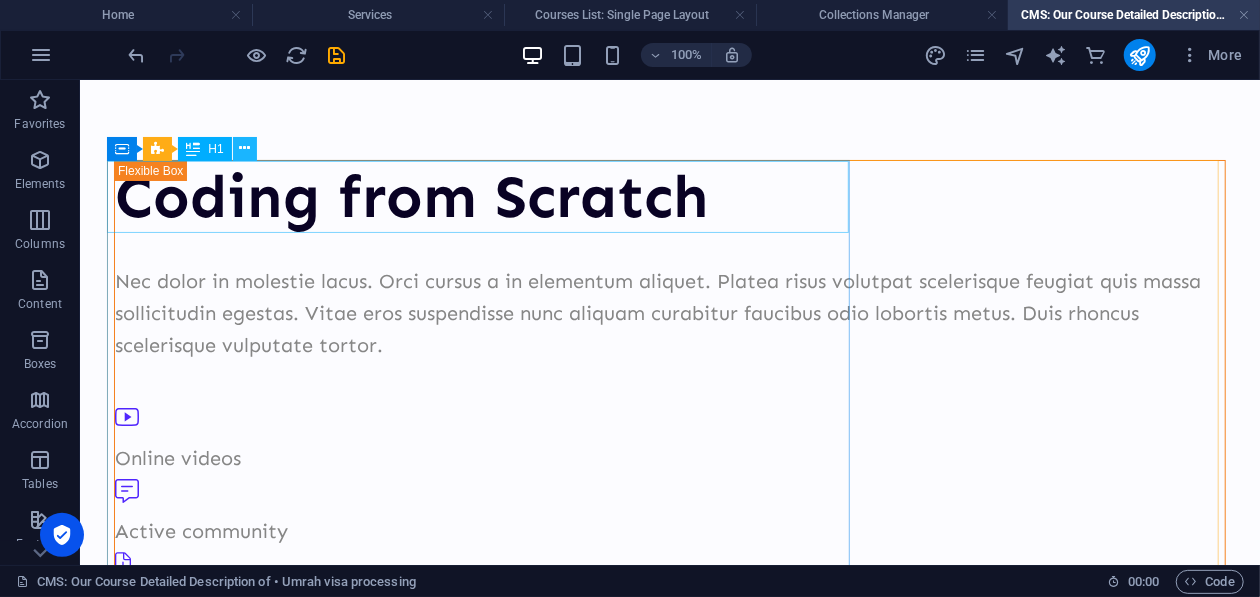 click at bounding box center (245, 149) 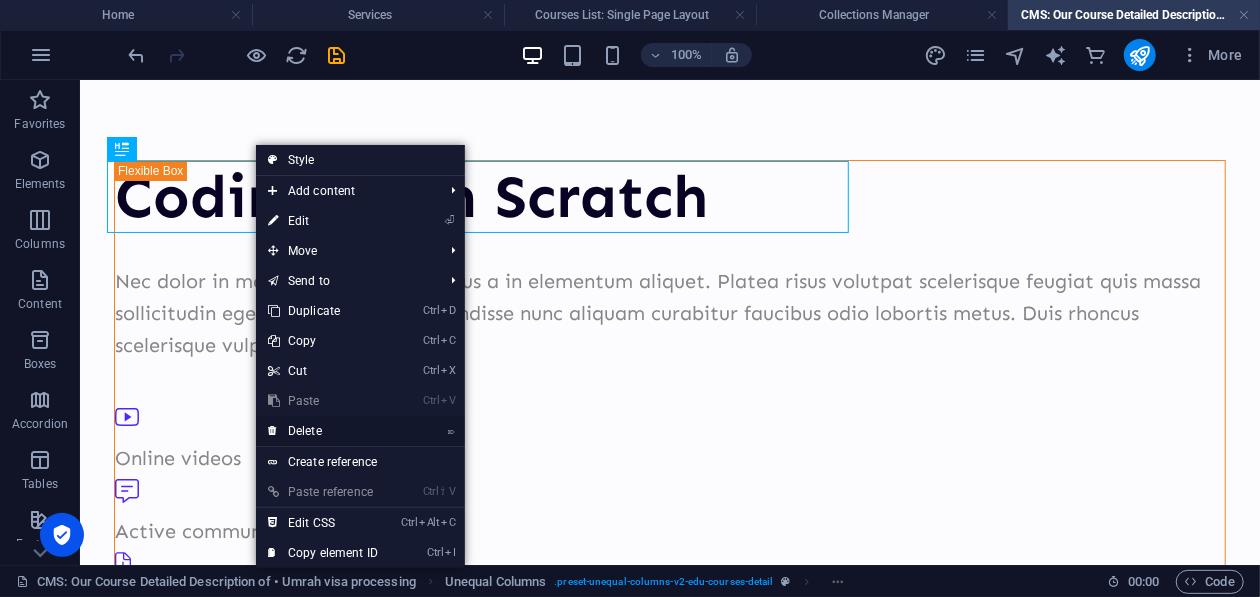 drag, startPoint x: 365, startPoint y: 425, endPoint x: 282, endPoint y: 330, distance: 126.1507 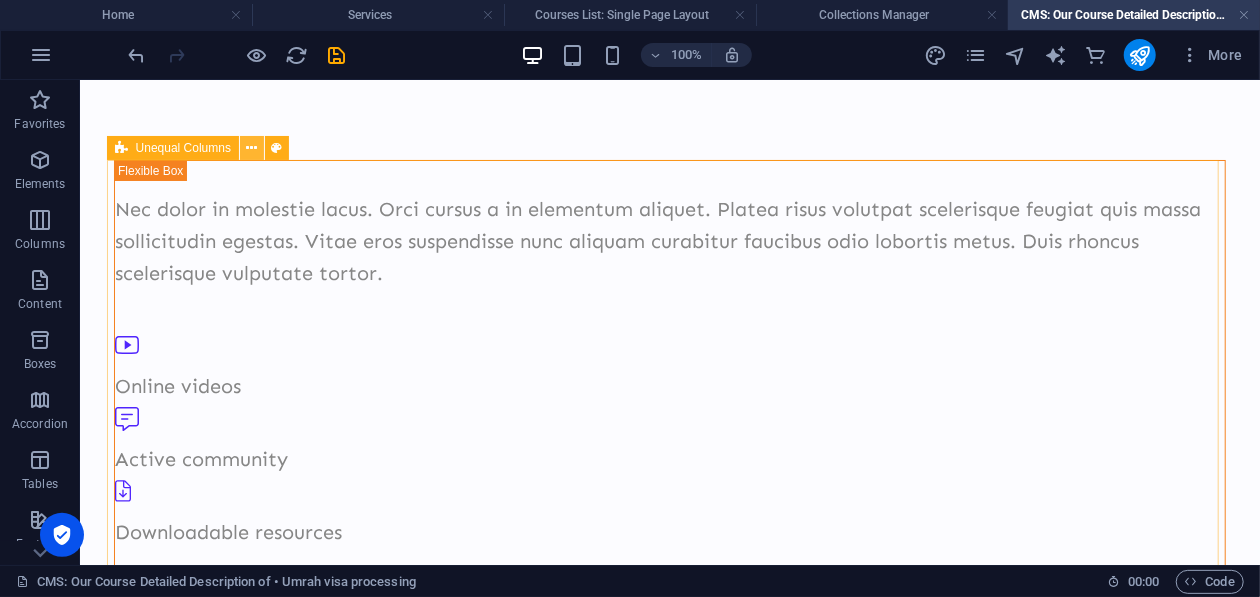 click at bounding box center [252, 148] 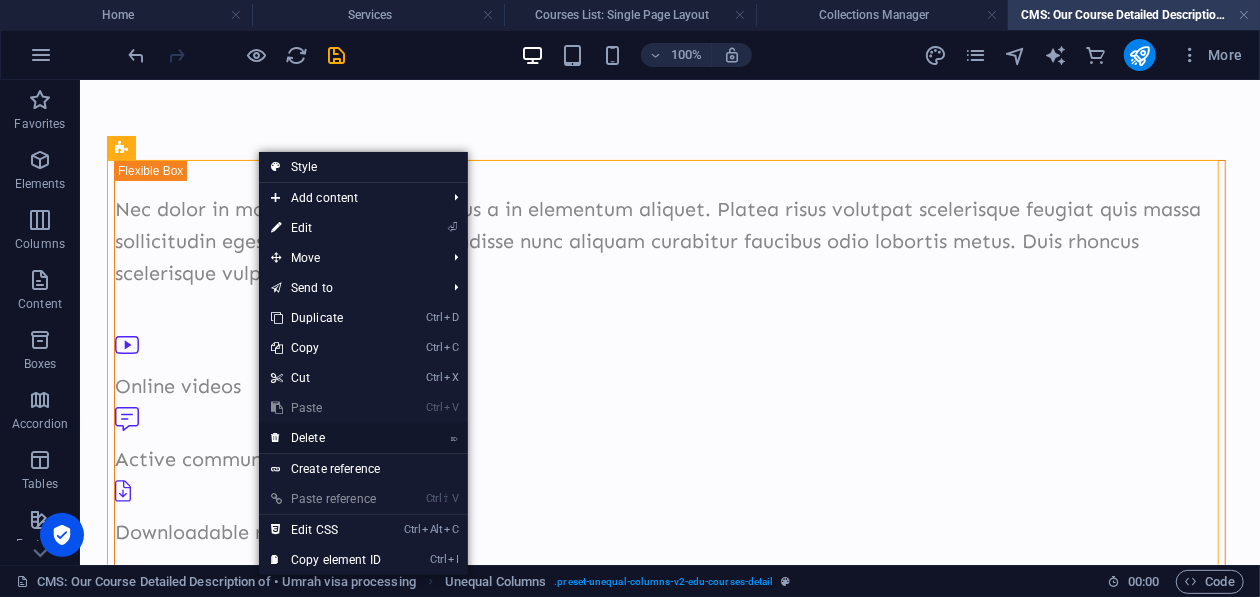 click on "⌦  Delete" at bounding box center (326, 438) 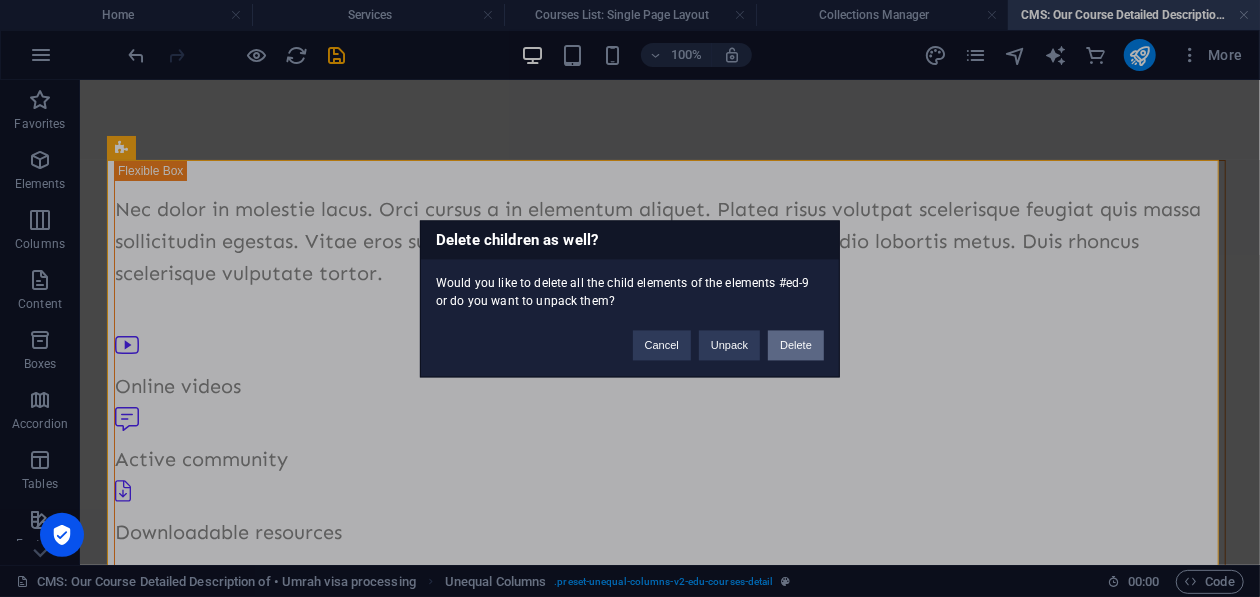 click on "Delete" at bounding box center (796, 345) 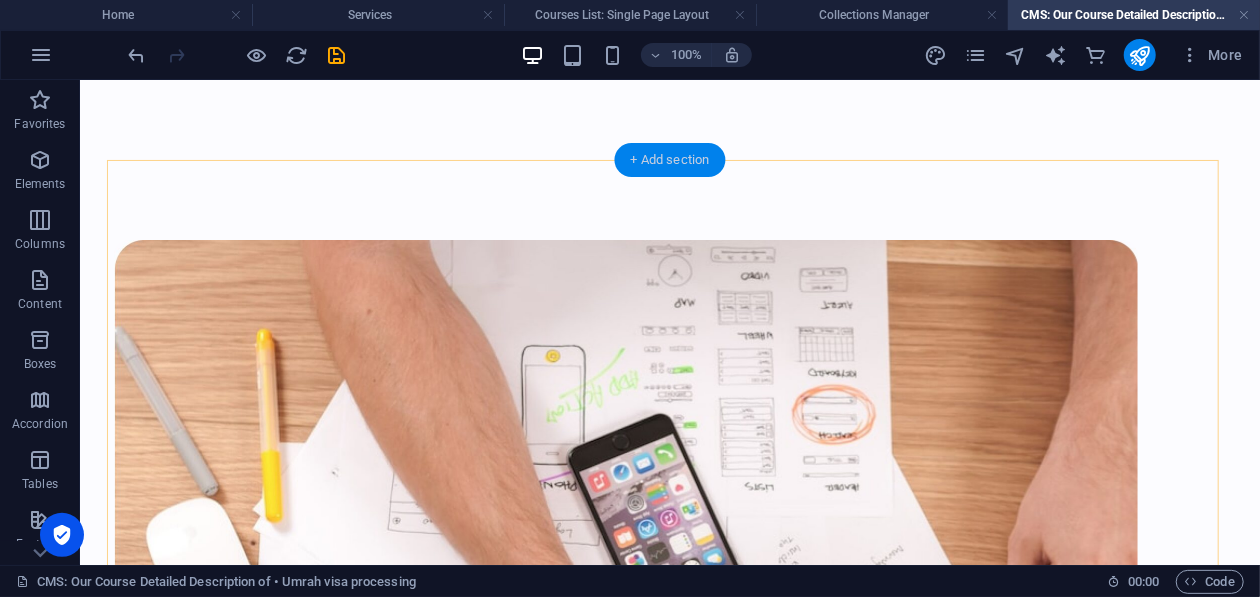 drag, startPoint x: 664, startPoint y: 165, endPoint x: 159, endPoint y: 22, distance: 524.8562 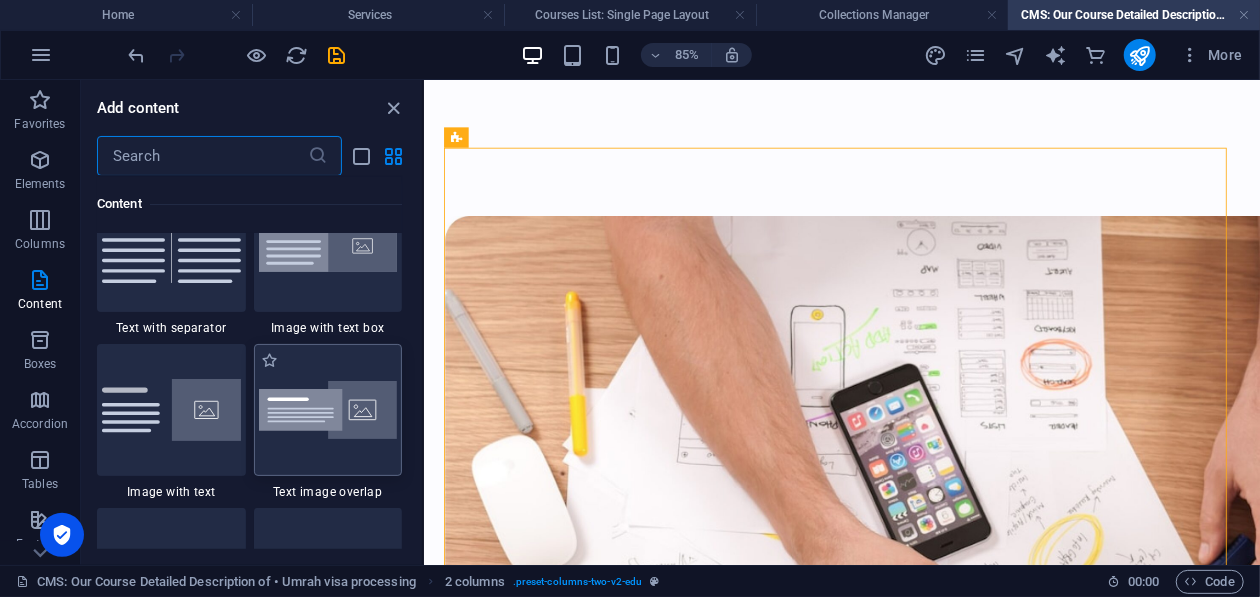 scroll, scrollTop: 3799, scrollLeft: 0, axis: vertical 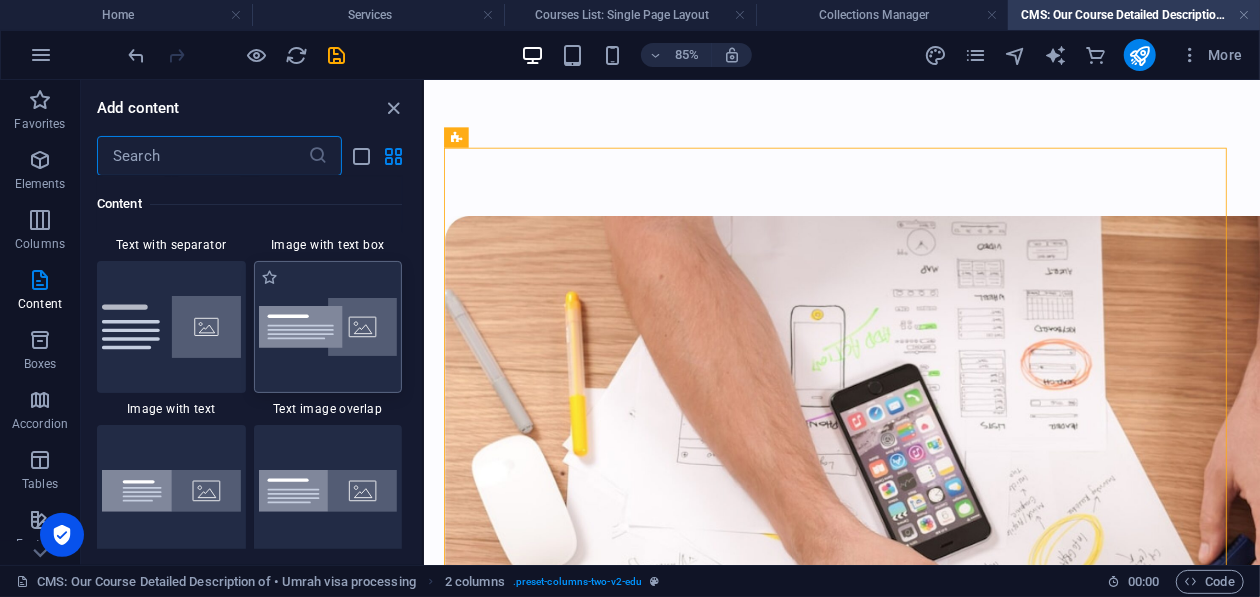 click at bounding box center (328, 327) 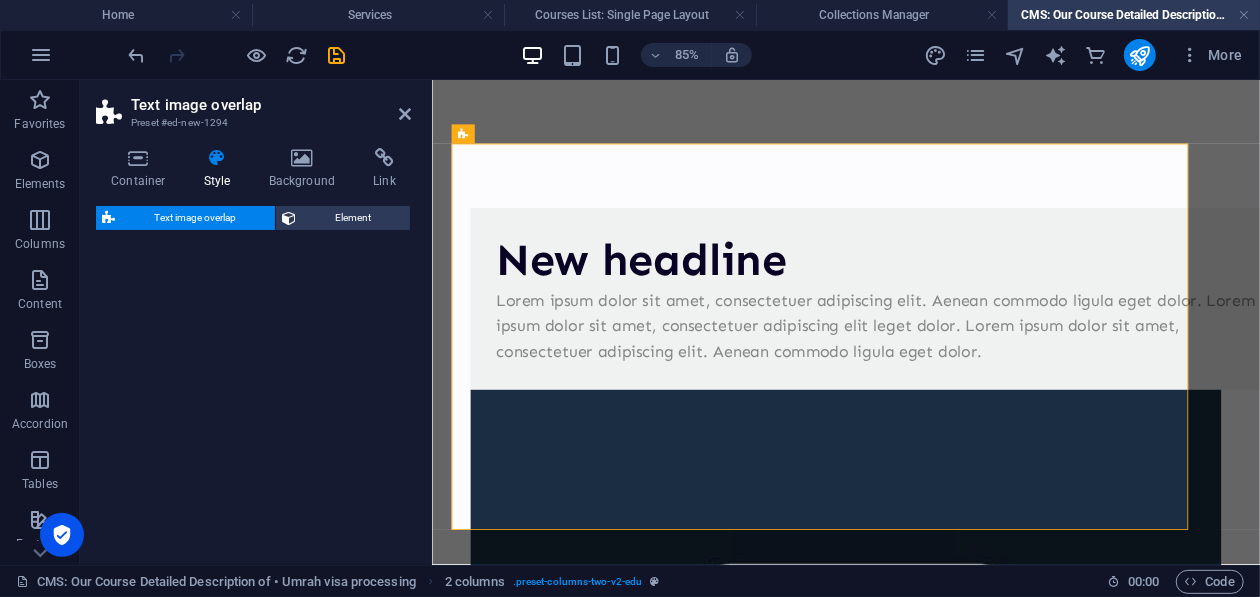 select on "rem" 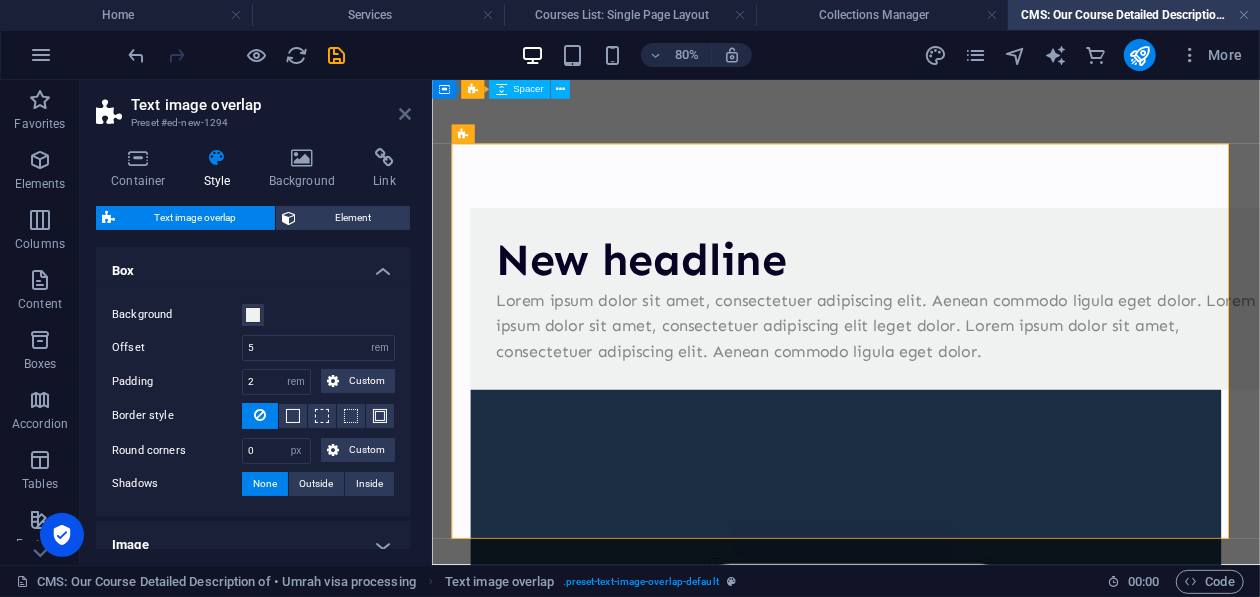 click at bounding box center [405, 114] 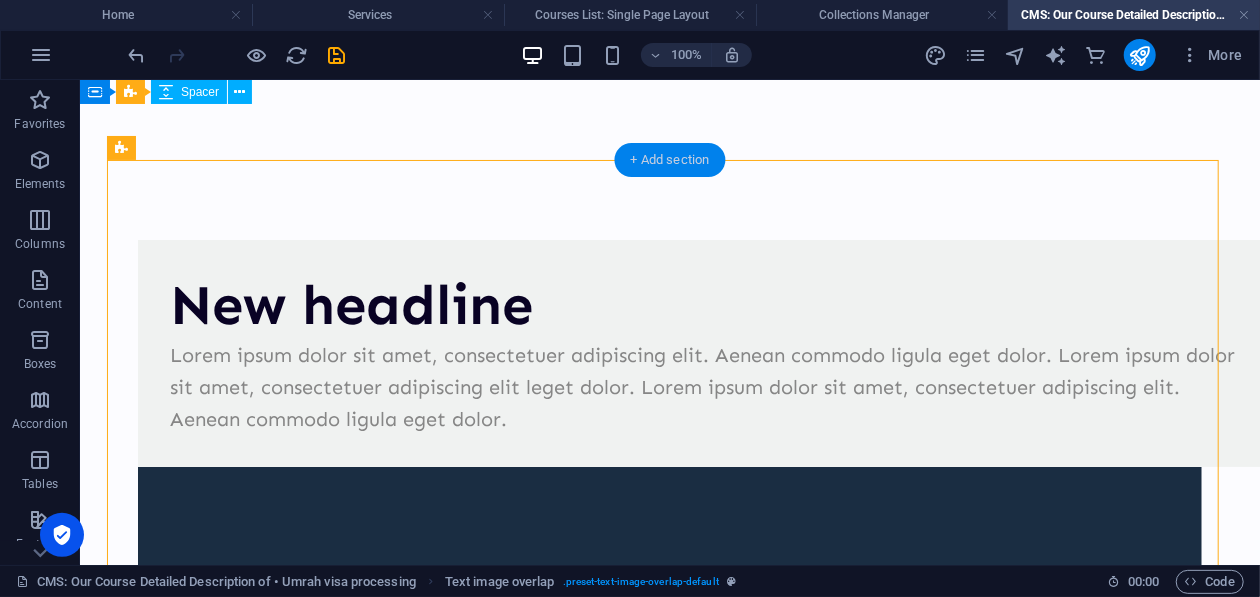 click on "+ Add section" at bounding box center [670, 160] 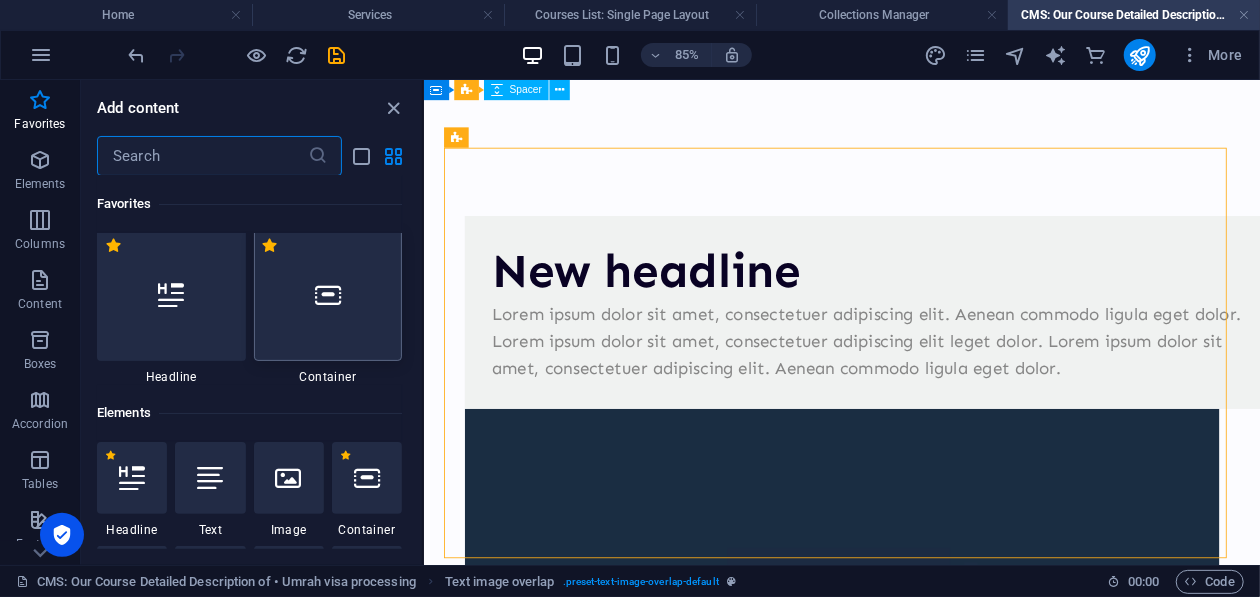 scroll, scrollTop: 0, scrollLeft: 0, axis: both 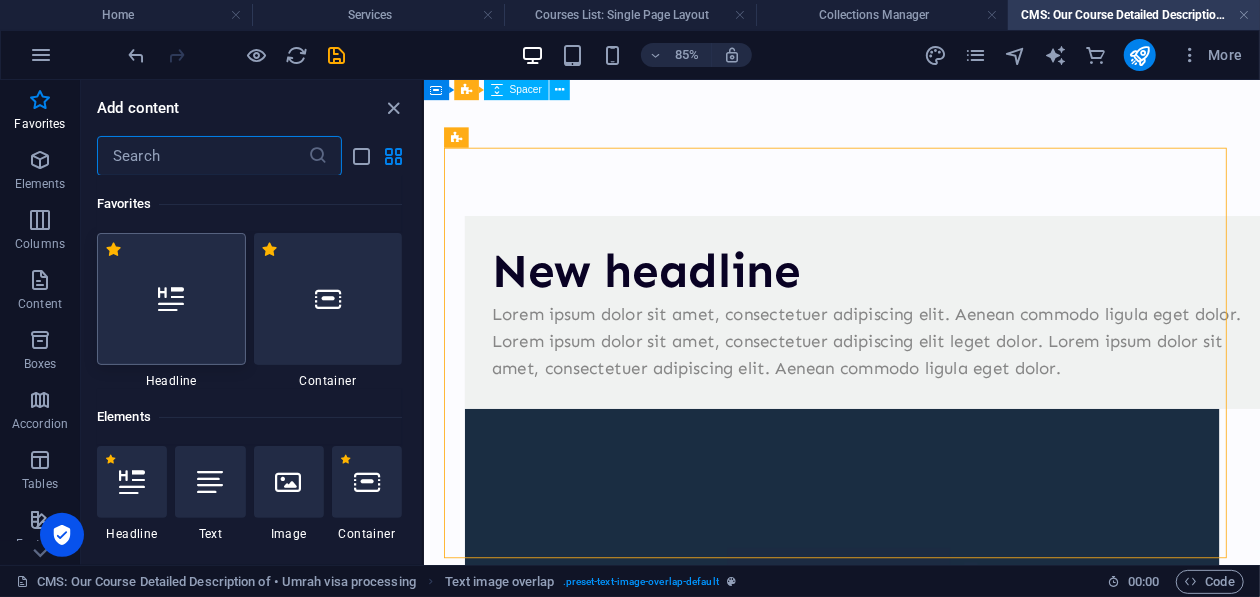 click at bounding box center (171, 299) 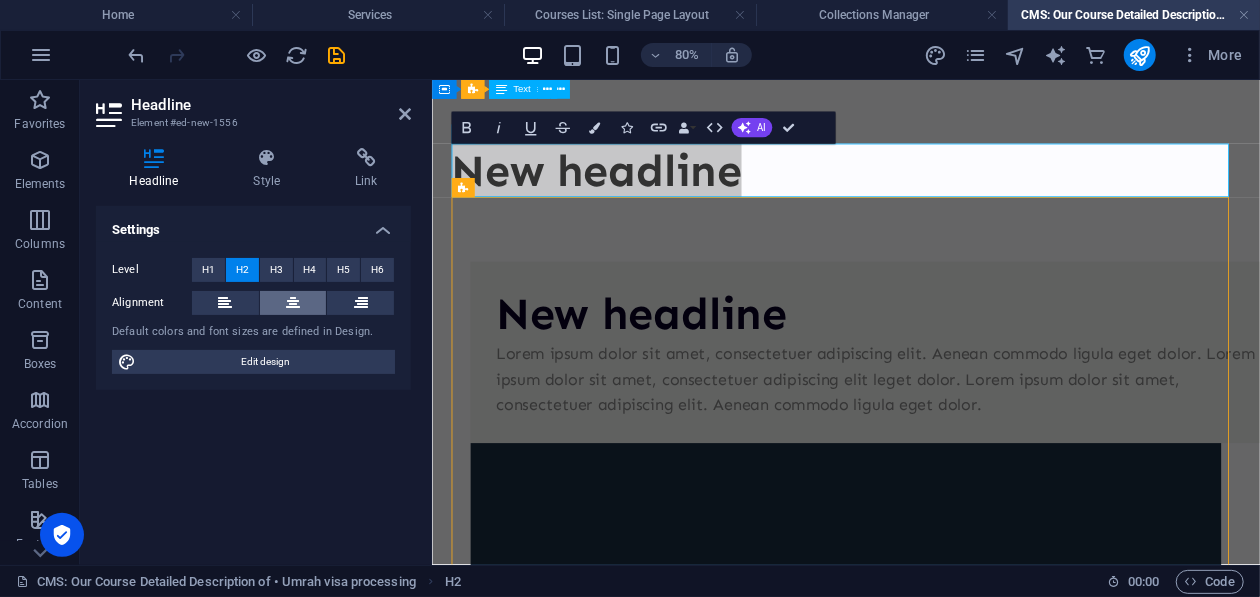 drag, startPoint x: 295, startPoint y: 298, endPoint x: 271, endPoint y: 200, distance: 100.89599 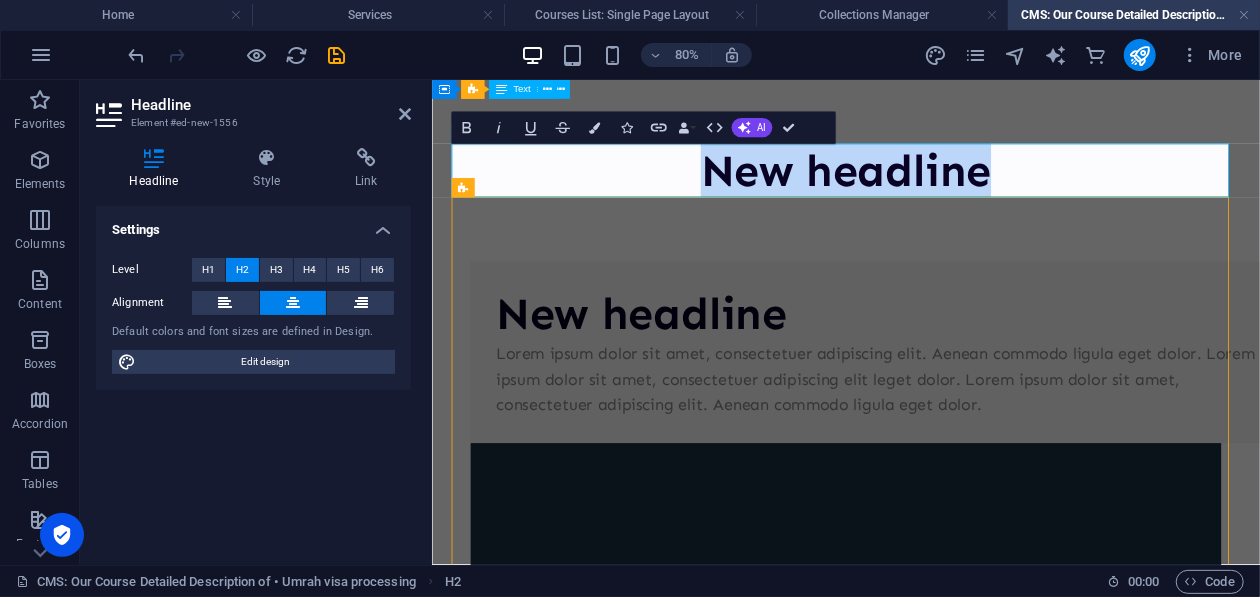click on "New headline" at bounding box center (948, 192) 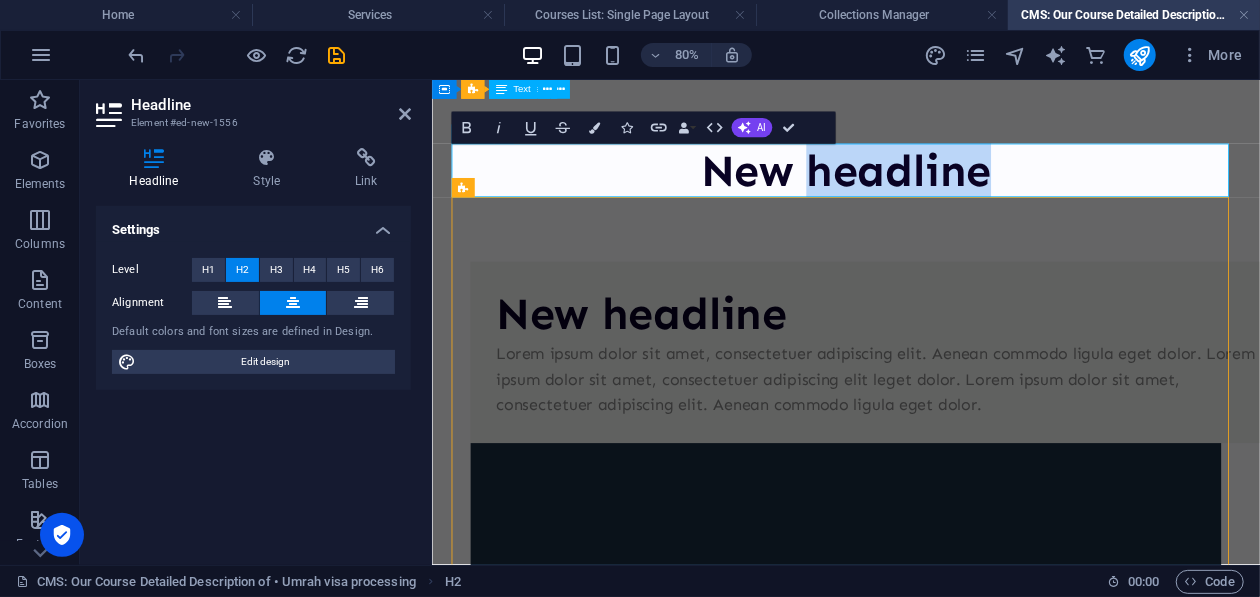 click on "New headline" at bounding box center (948, 192) 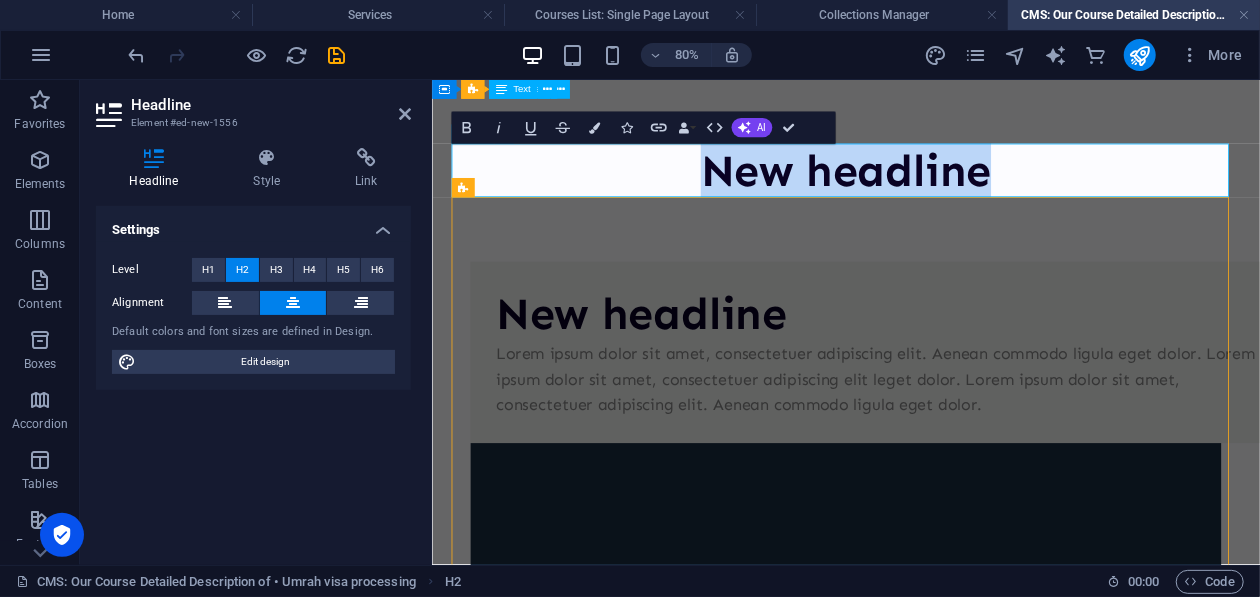 click on "New headline" at bounding box center [948, 192] 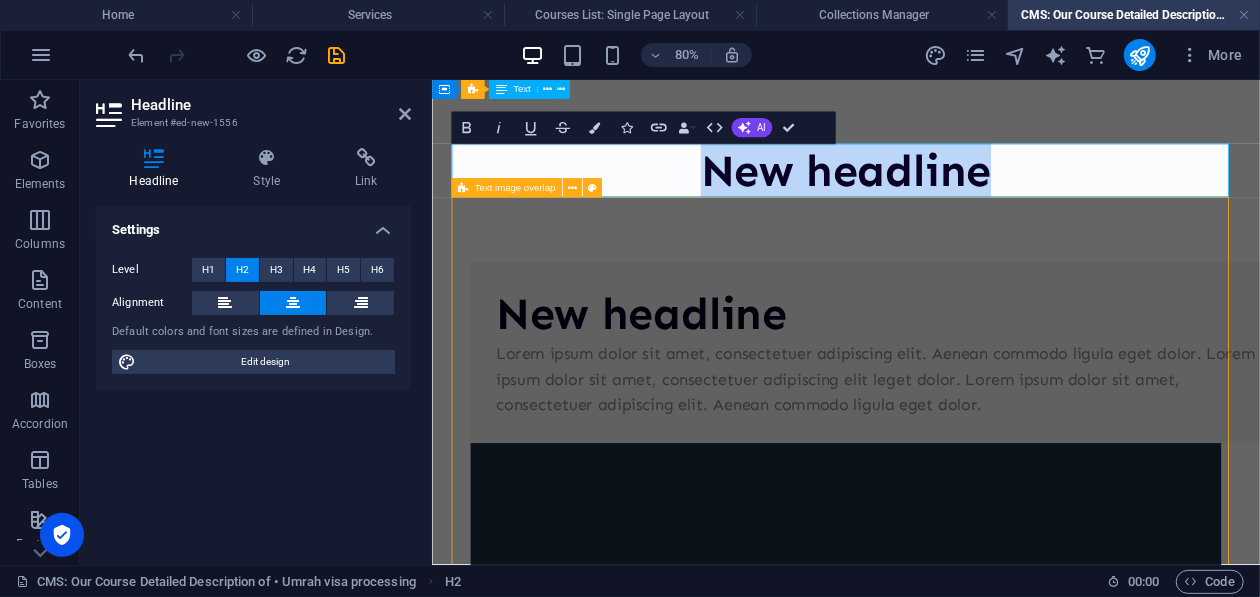 type 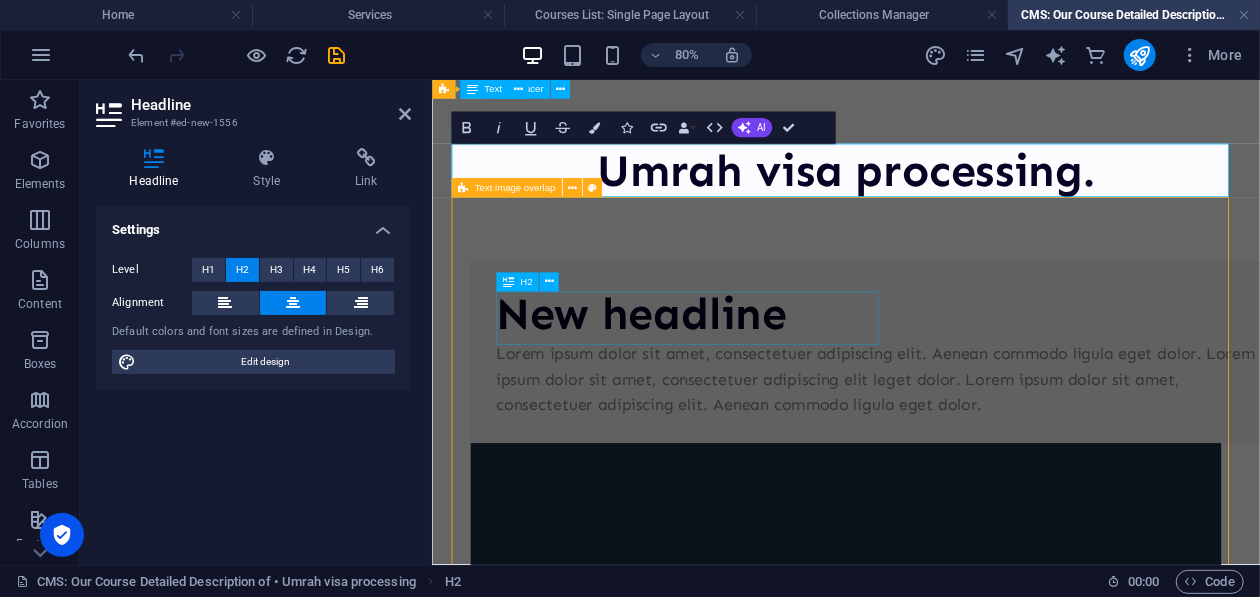 click on "New headline" at bounding box center (988, 371) 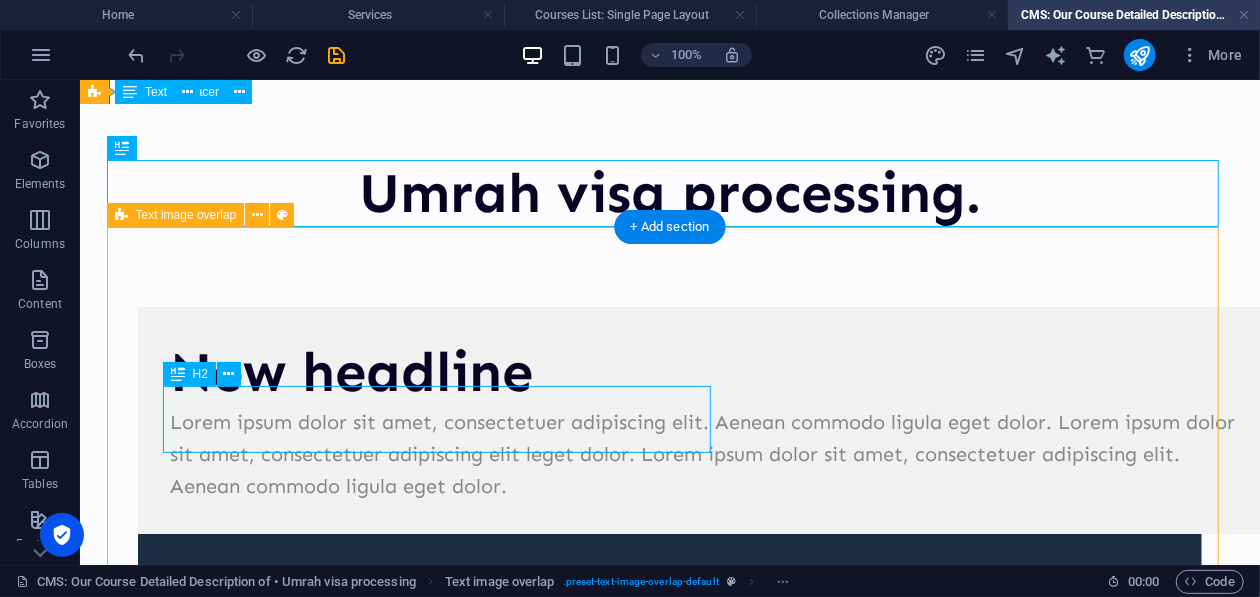 click on "New headline" at bounding box center [709, 371] 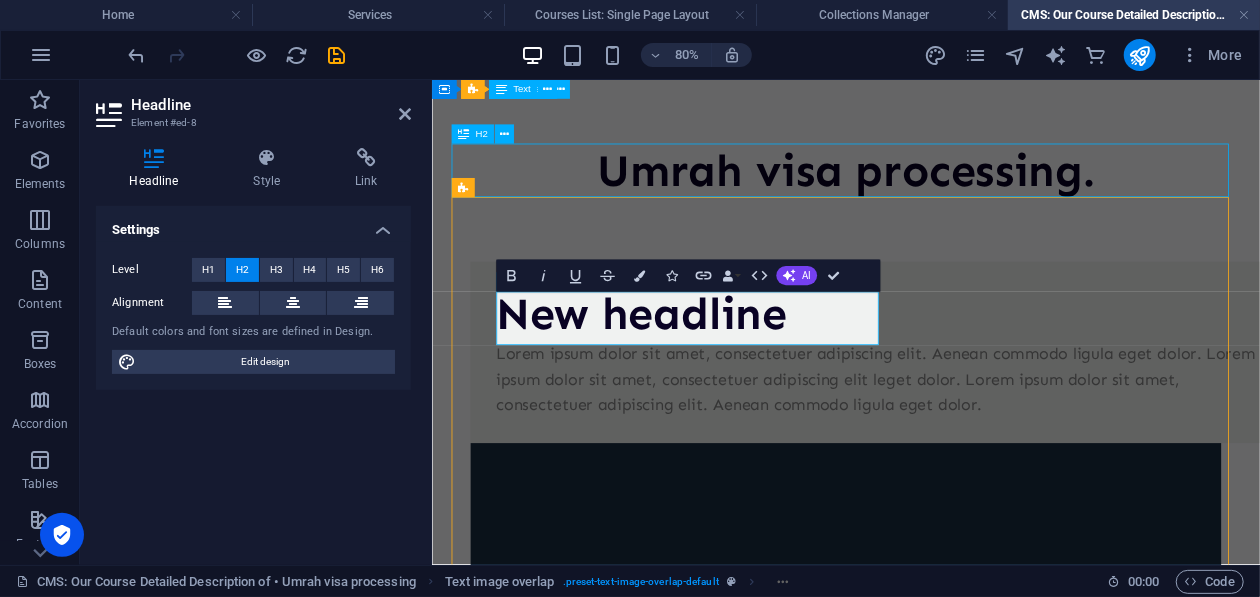 click on "Umrah visa processing." at bounding box center (948, 192) 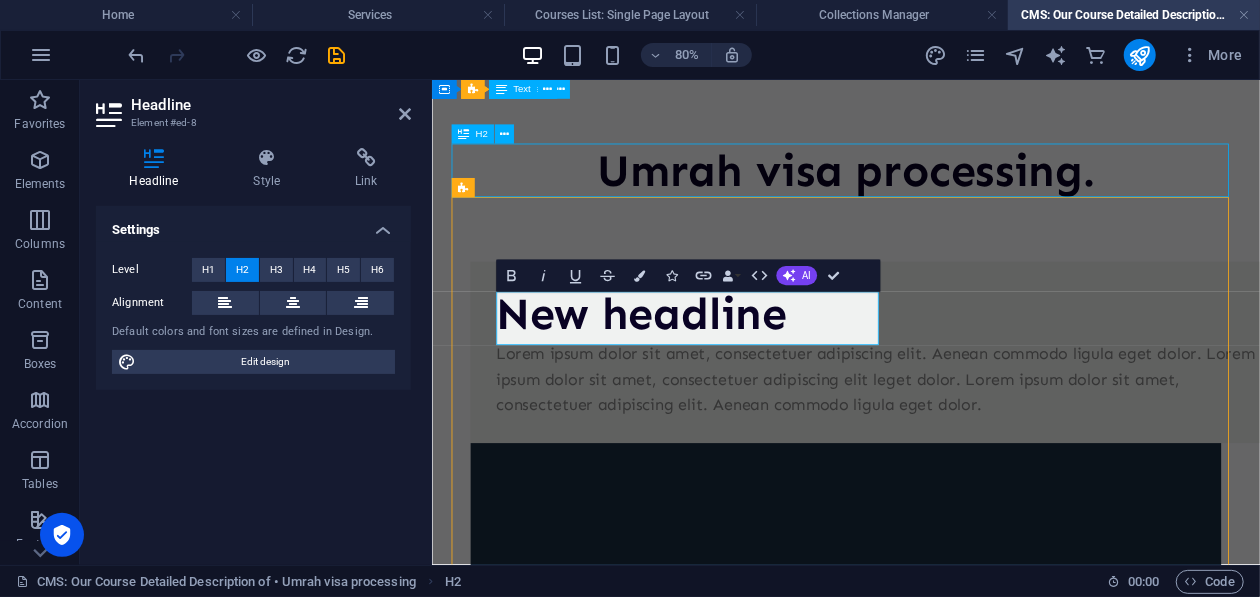 click on "Umrah visa processing." at bounding box center (948, 192) 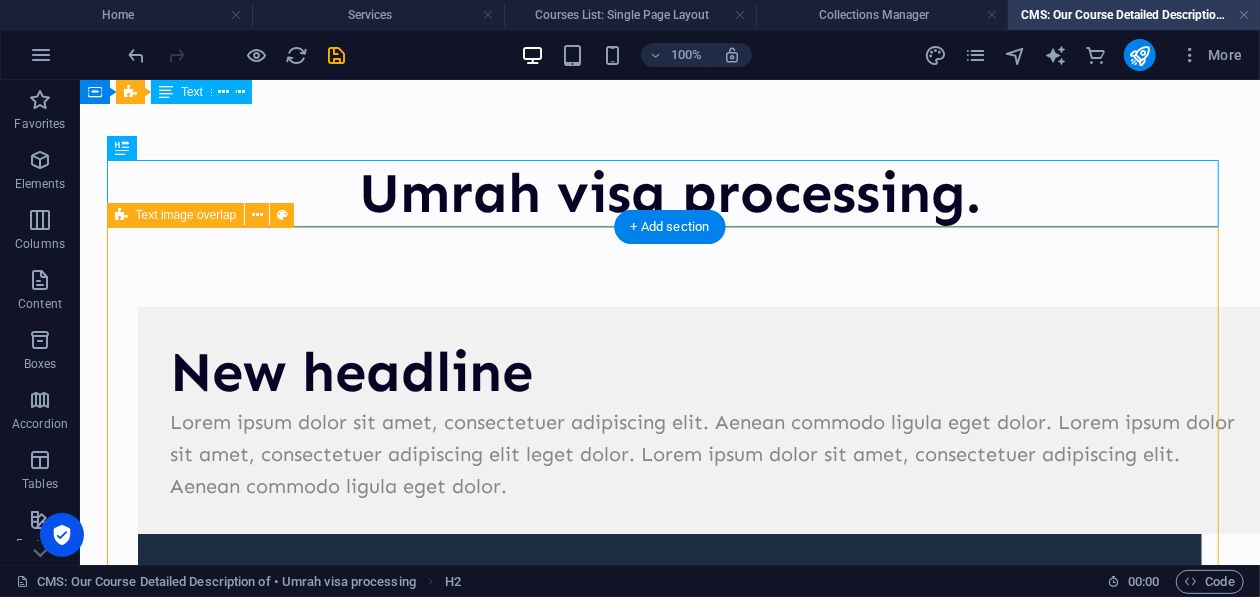 scroll, scrollTop: 199, scrollLeft: 0, axis: vertical 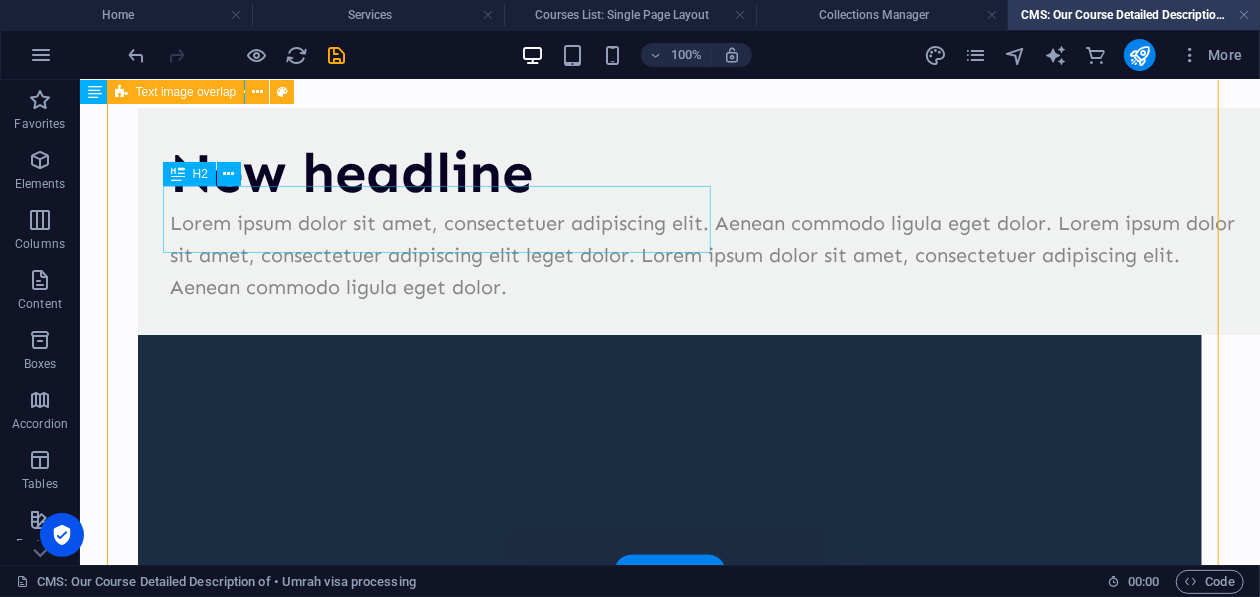 click on "New headline" at bounding box center (709, 172) 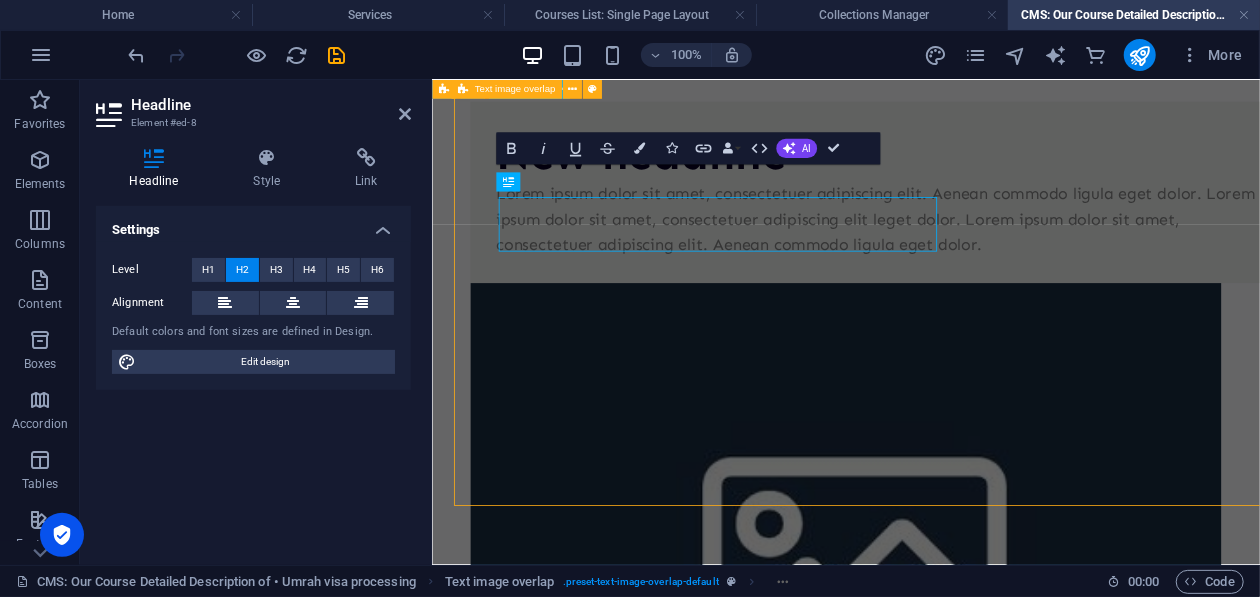 scroll, scrollTop: 158, scrollLeft: 0, axis: vertical 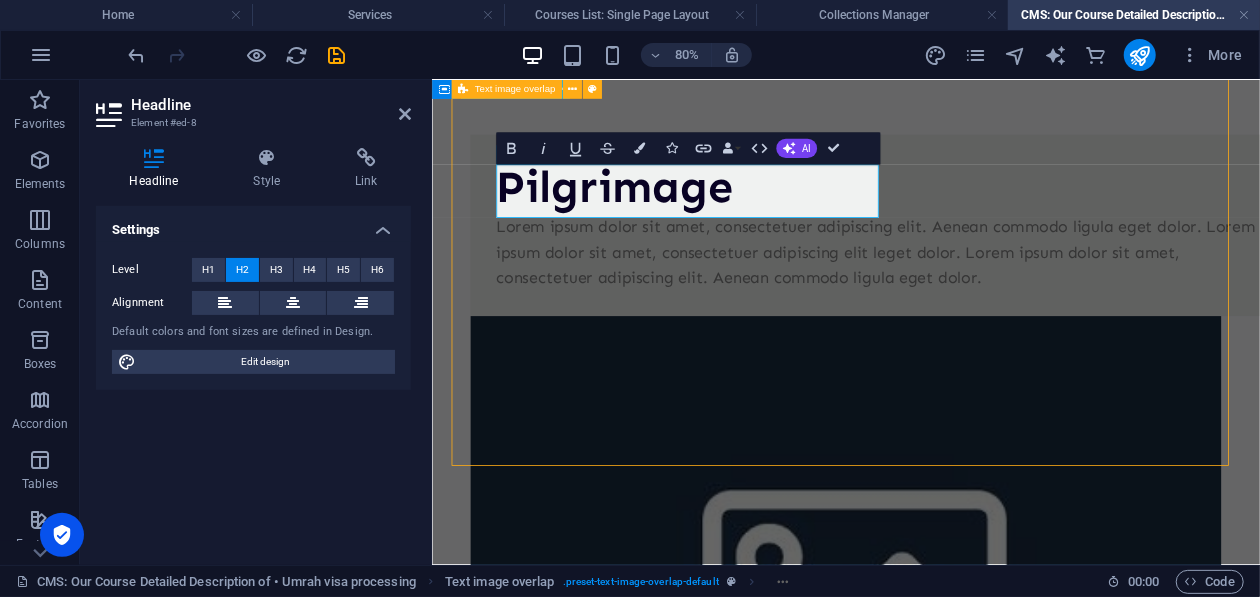 type 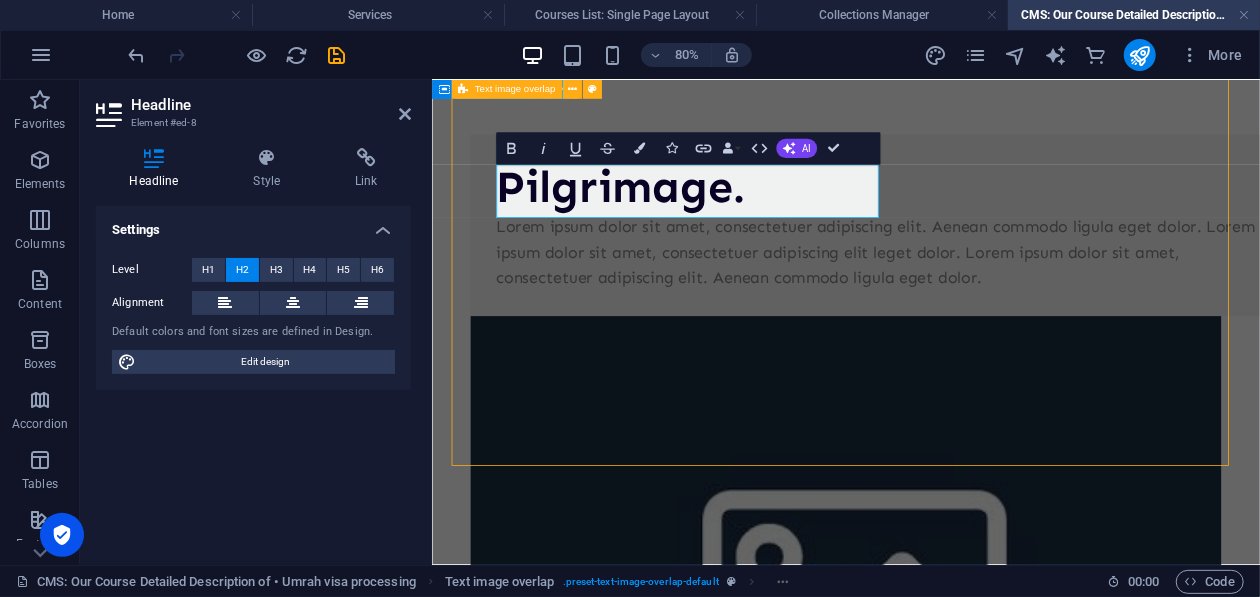 click on "Lorem ipsum dolor sit amet, consectetuer adipiscing elit. Aenean commodo ligula eget dolor. Lorem ipsum dolor sit amet, consectetuer adipiscing elit leget dolor. Lorem ipsum dolor sit amet, consectetuer adipiscing elit. Aenean commodo ligula eget dolor." at bounding box center (988, 295) 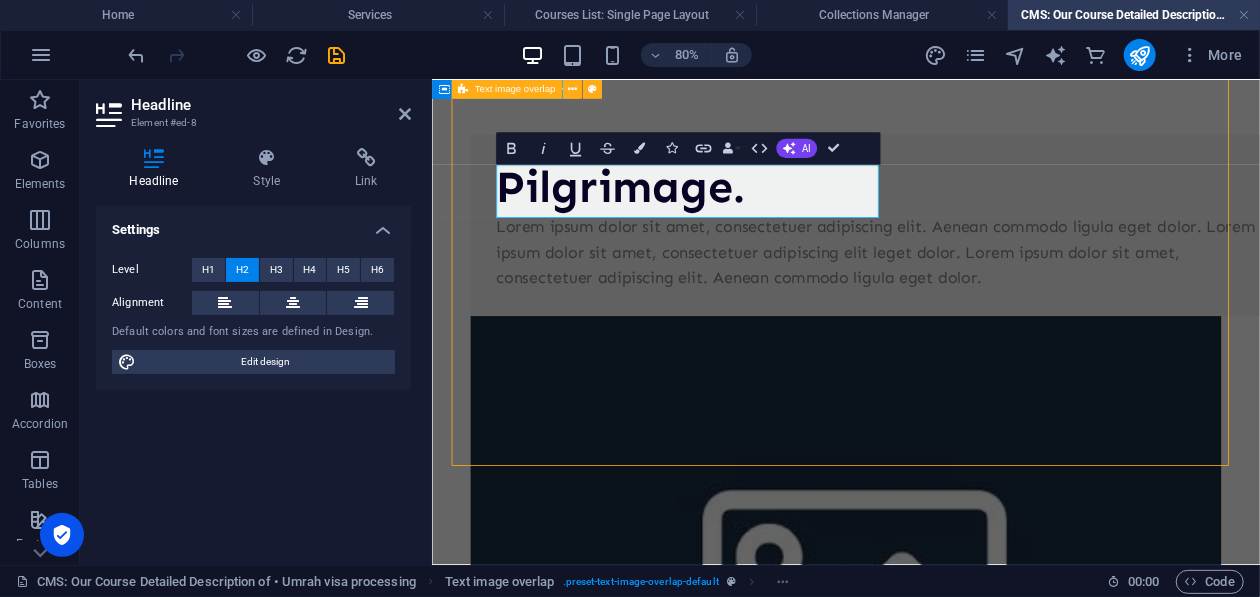 scroll, scrollTop: 199, scrollLeft: 0, axis: vertical 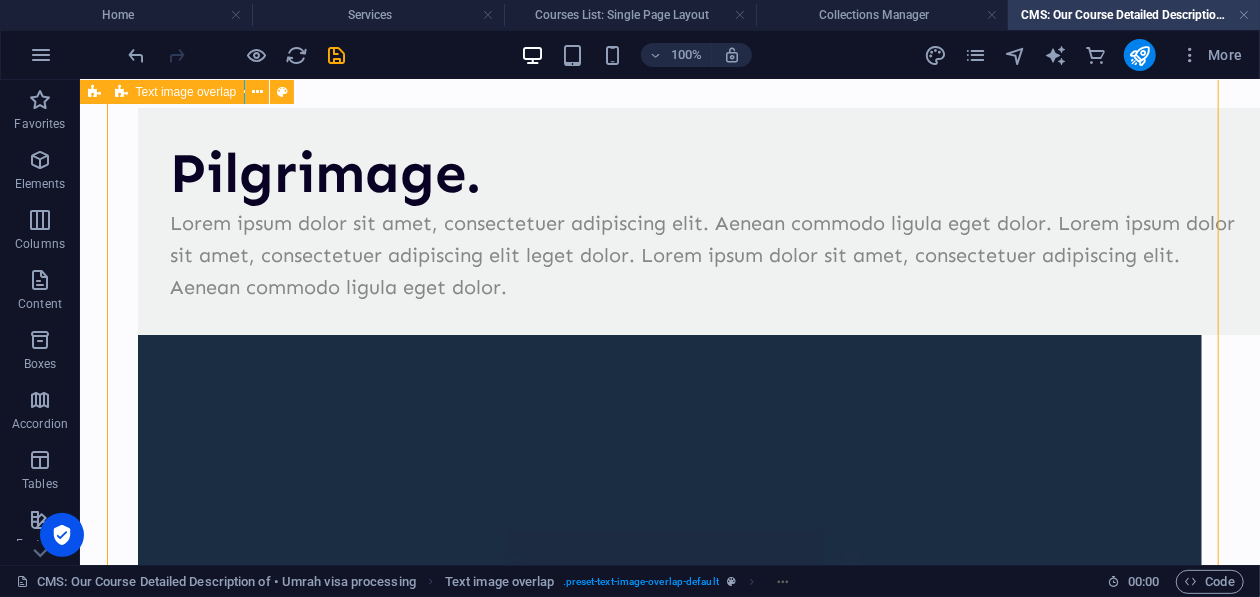 click on "Lorem ipsum dolor sit amet, consectetuer adipiscing elit. Aenean commodo ligula eget dolor. Lorem ipsum dolor sit amet, consectetuer adipiscing elit leget dolor. Lorem ipsum dolor sit amet, consectetuer adipiscing elit. Aenean commodo ligula eget dolor." at bounding box center [709, 254] 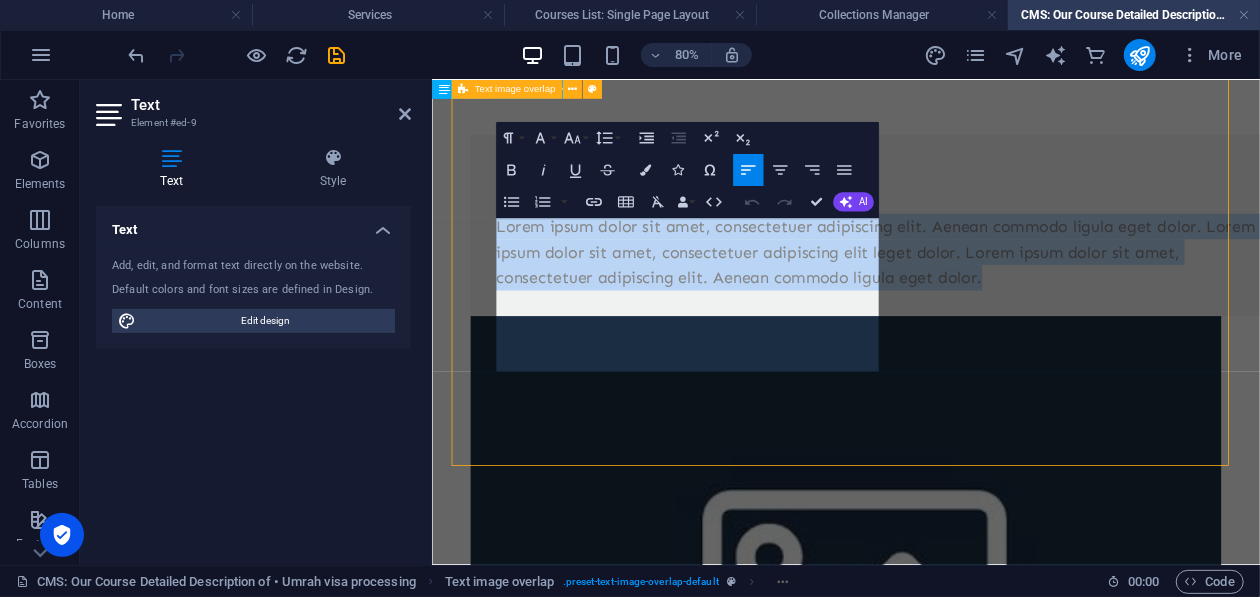 drag, startPoint x: 818, startPoint y: 422, endPoint x: 465, endPoint y: 248, distance: 393.55432 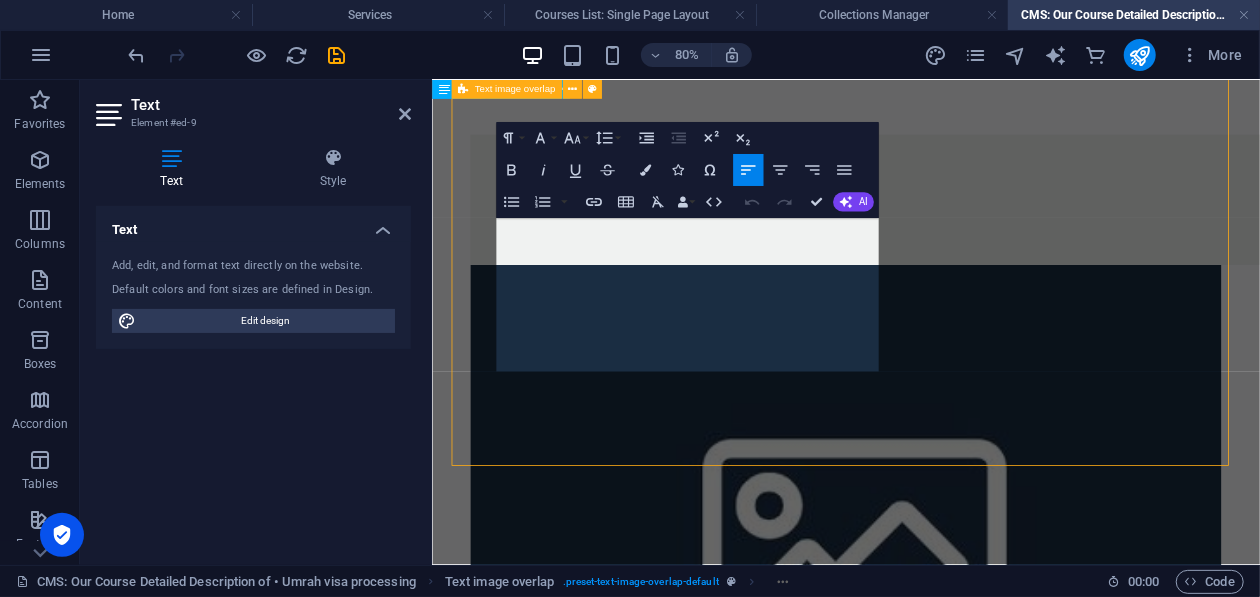 scroll, scrollTop: 238, scrollLeft: 0, axis: vertical 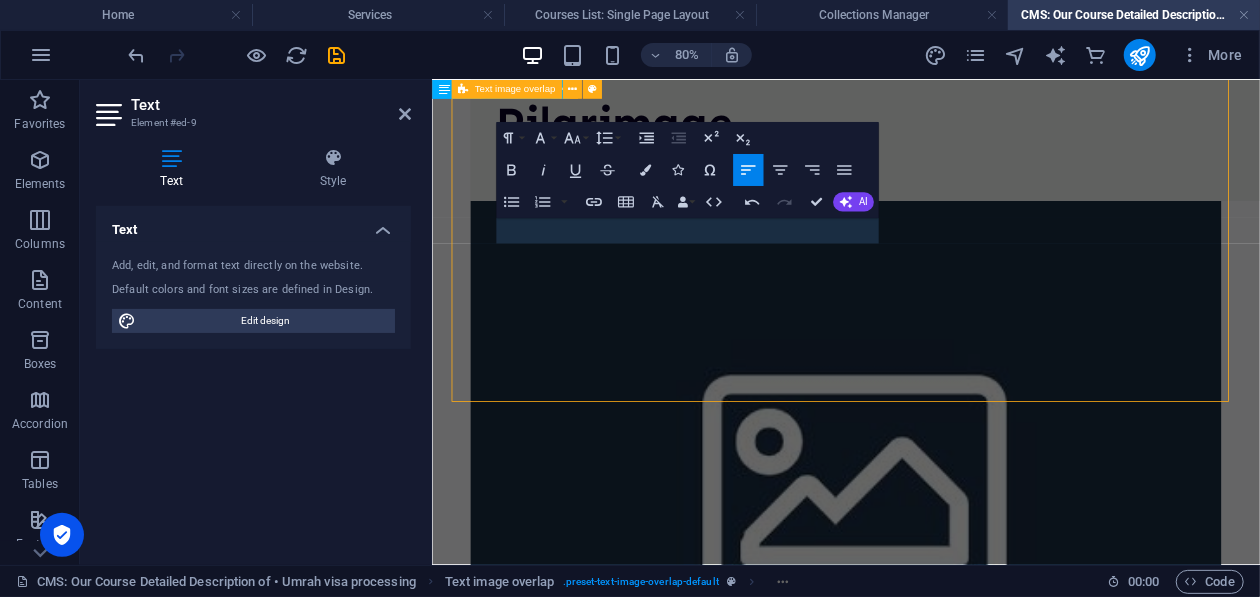 click at bounding box center [988, 183] 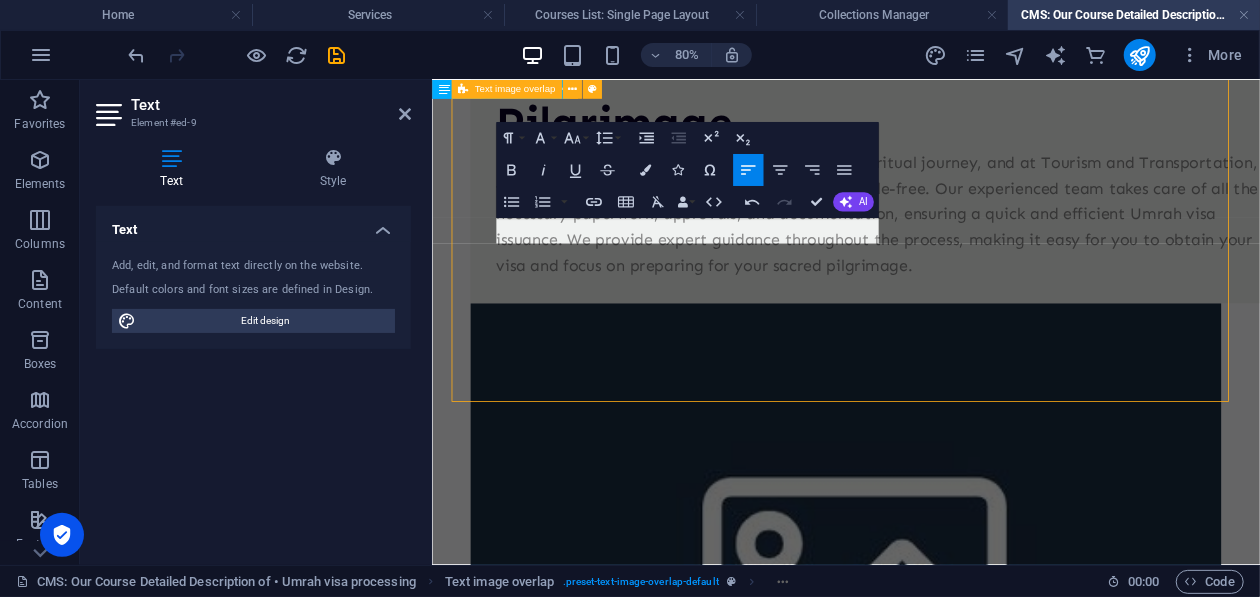 scroll, scrollTop: 153, scrollLeft: 0, axis: vertical 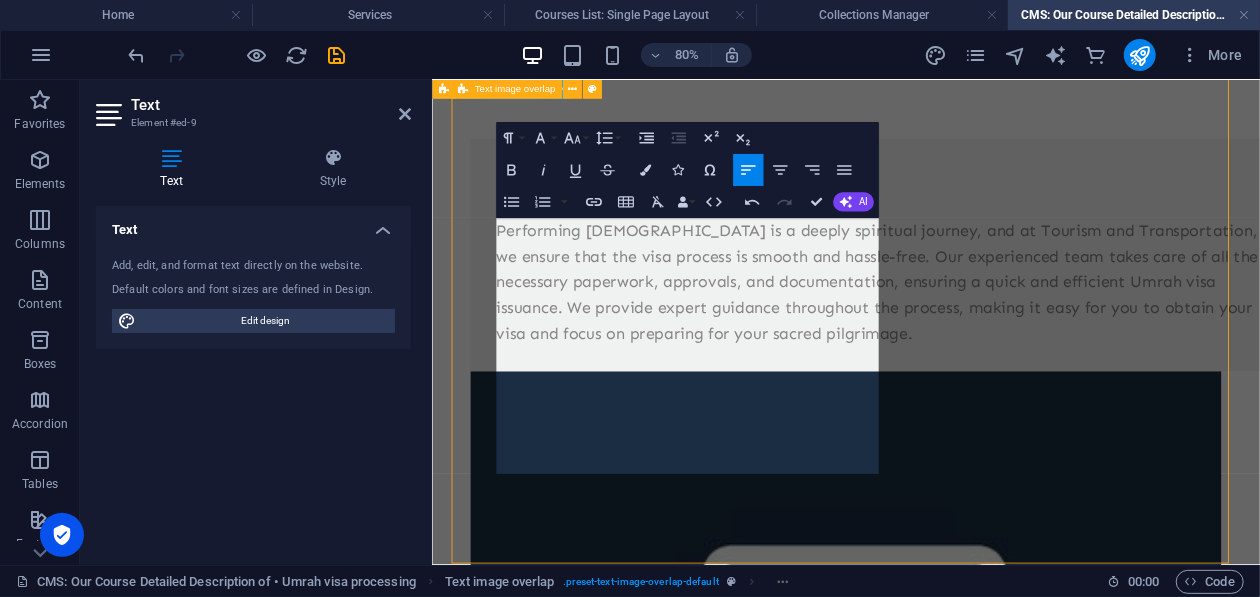 click on "Pilgrimage. Performing [DEMOGRAPHIC_DATA] is a deeply spiritual journey, and at Tourism and Transportation, we ensure that the visa process is smooth and hassle-free. Our experienced team takes care of all the necessary paperwork, approvals, and documentation, ensuring a quick and efficient Umrah visa issuance. We provide expert guidance throughout the process, making it easy for you to obtain your visa and focus on preparing for your sacred pilgrimage. Performing [DEMOGRAPHIC_DATA] is a deeply spiritual journey, and at Tourism and Transportation, we ensure that the visa process is smooth and hassle-free. Our experienced team takes care of all the necessary paperwork, approvals, and documentation, ensuring a quick and efficient Umrah visa issuance. We provide expert guidance throughout the process, making it easy for you to obtain your visa and focus on preparing for your sacred pilgrimage." at bounding box center [948, 638] 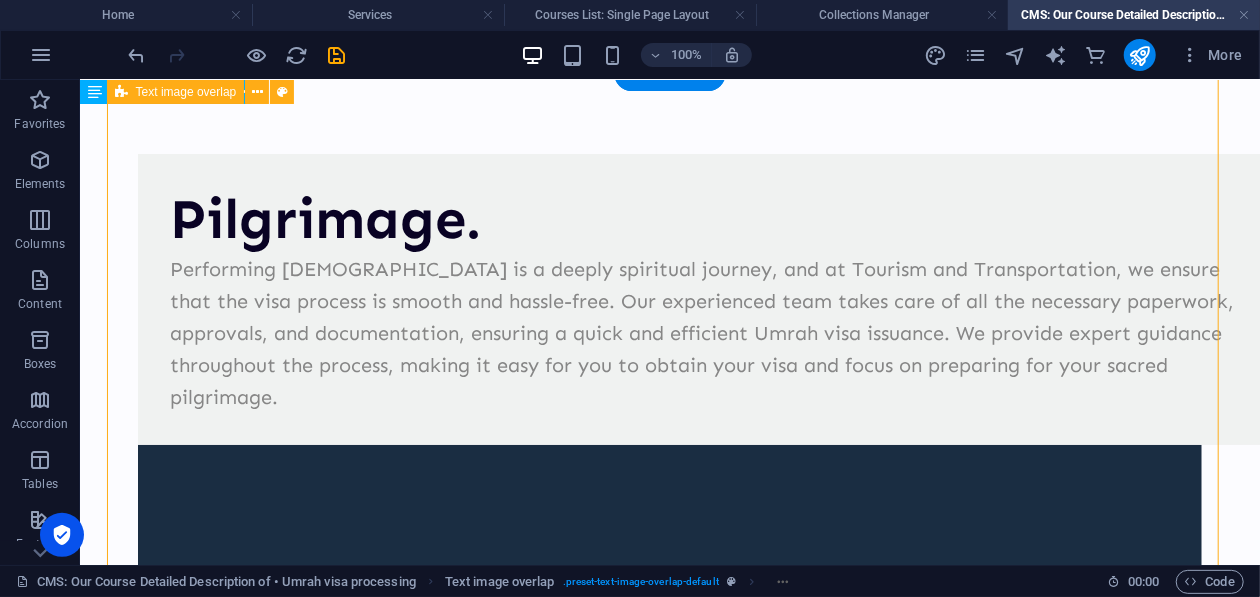 click at bounding box center [669, 829] 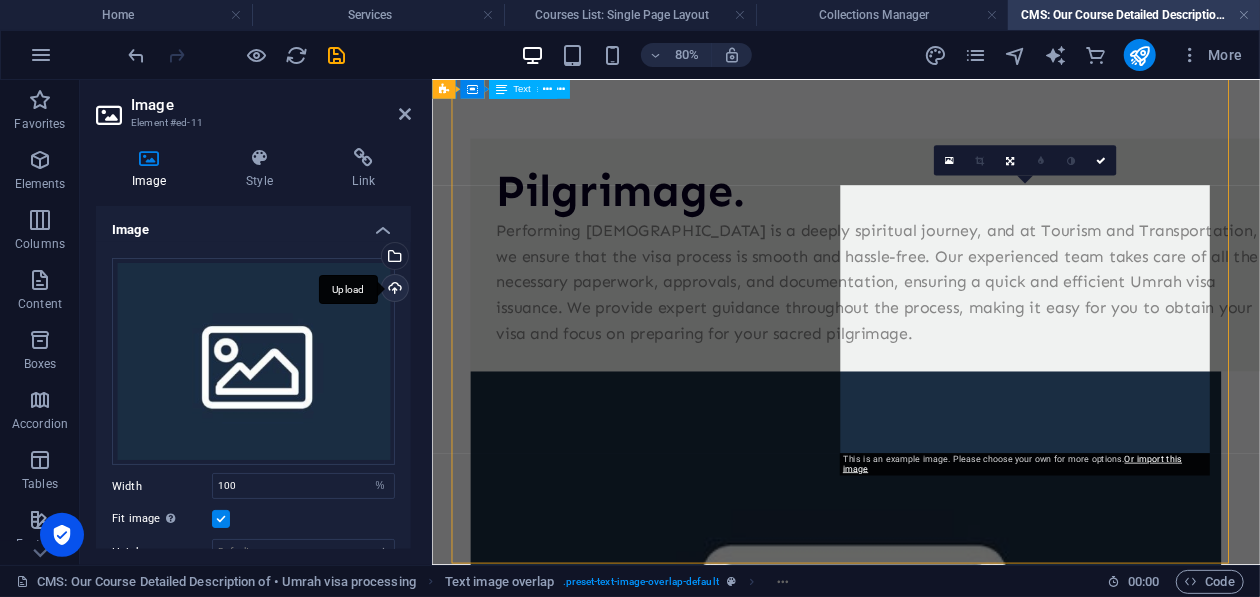 click on "Upload" at bounding box center [393, 290] 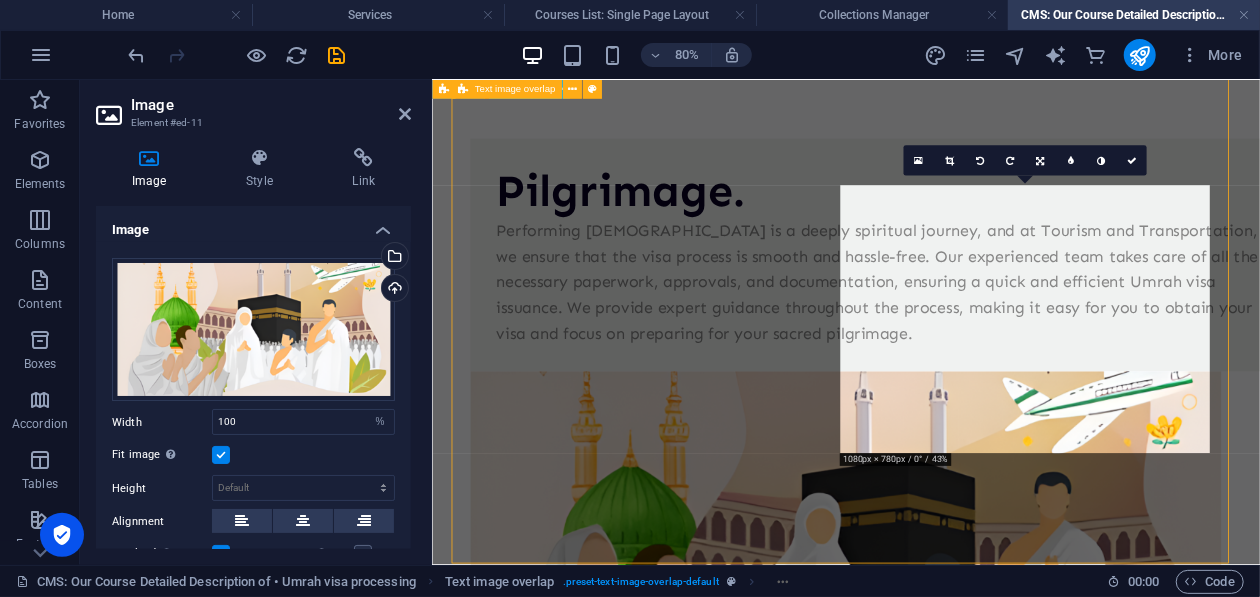 click on "Pilgrimage. Performing [DEMOGRAPHIC_DATA] is a deeply spiritual journey, and at Tourism and Transportation, we ensure that the visa process is smooth and hassle-free. Our experienced team takes care of all the necessary paperwork, approvals, and documentation, ensuring a quick and efficient Umrah visa issuance. We provide expert guidance throughout the process, making it easy for you to obtain your visa and focus on preparing for your sacred pilgrimage." at bounding box center (948, 528) 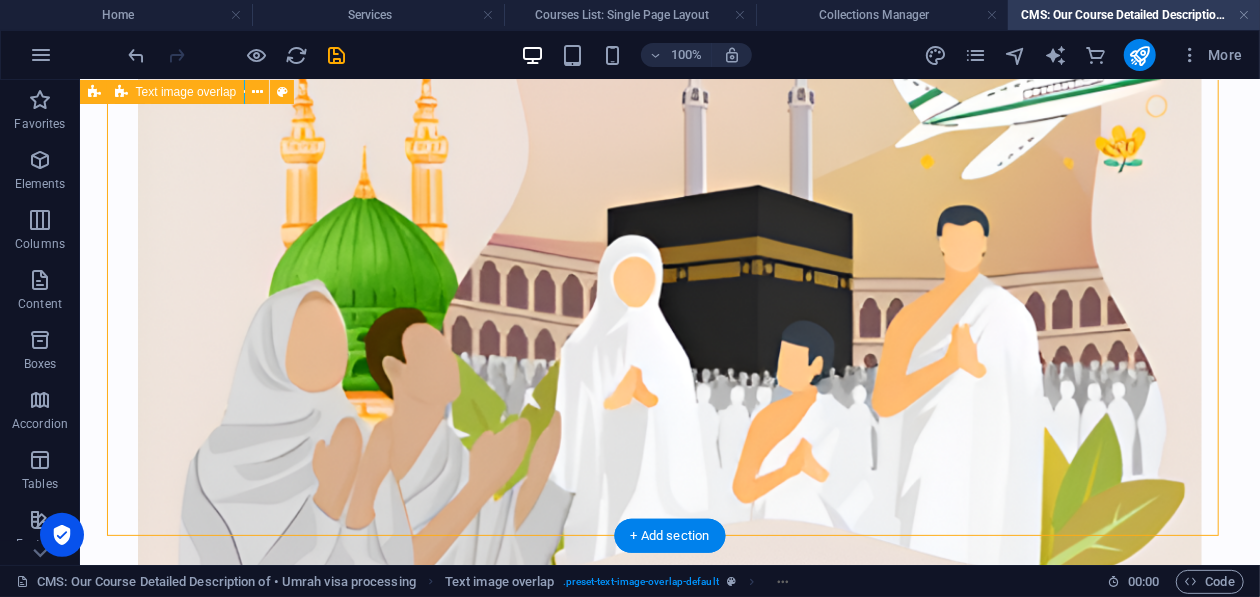 scroll, scrollTop: 553, scrollLeft: 0, axis: vertical 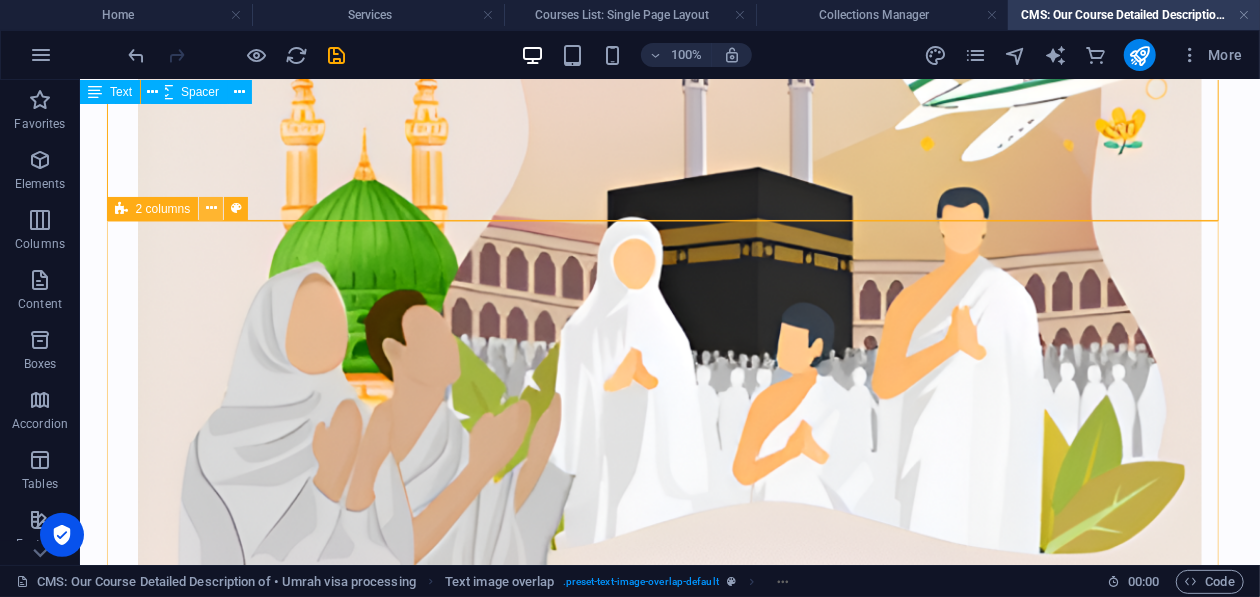 click at bounding box center (211, 208) 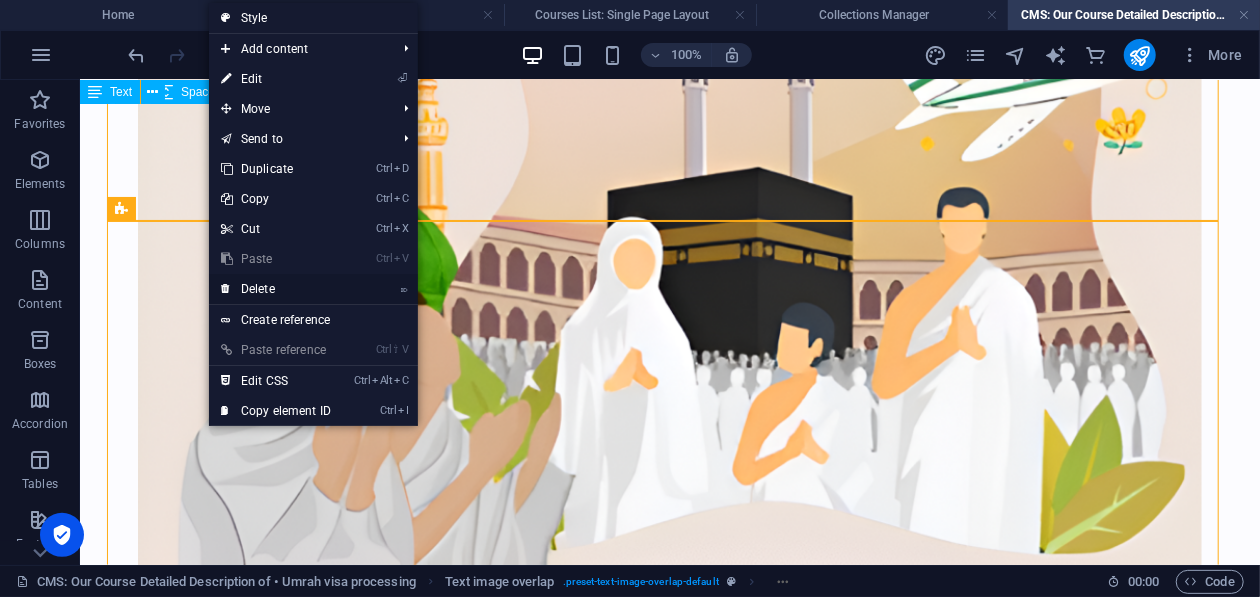 click on "⌦  Delete" at bounding box center (276, 289) 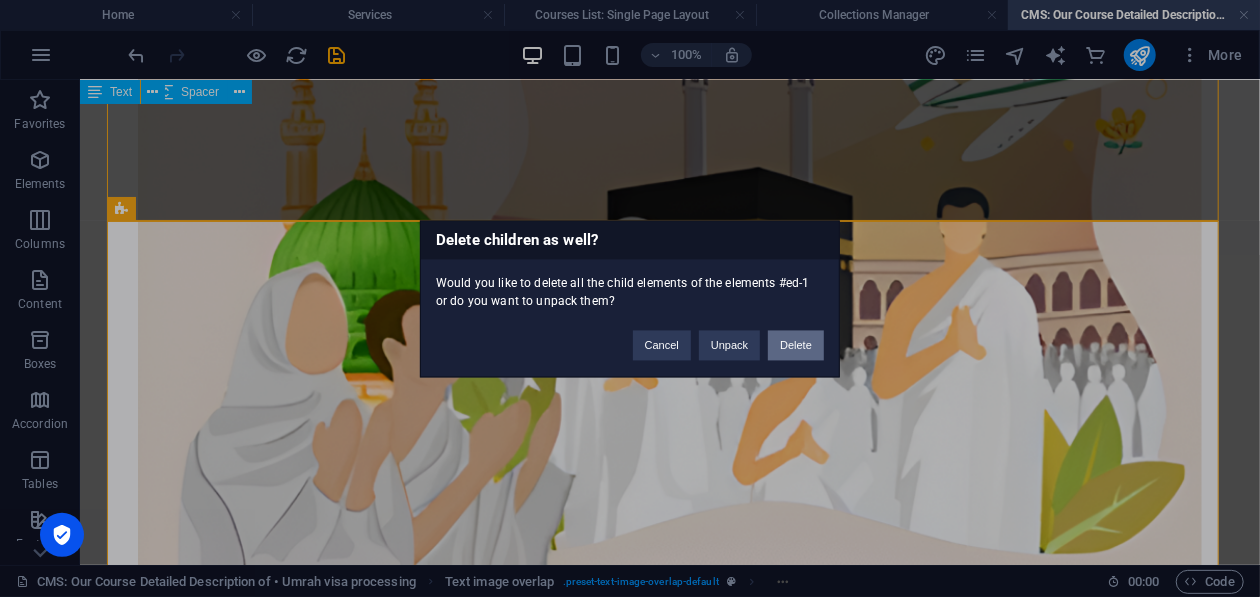 click on "Delete" at bounding box center [796, 345] 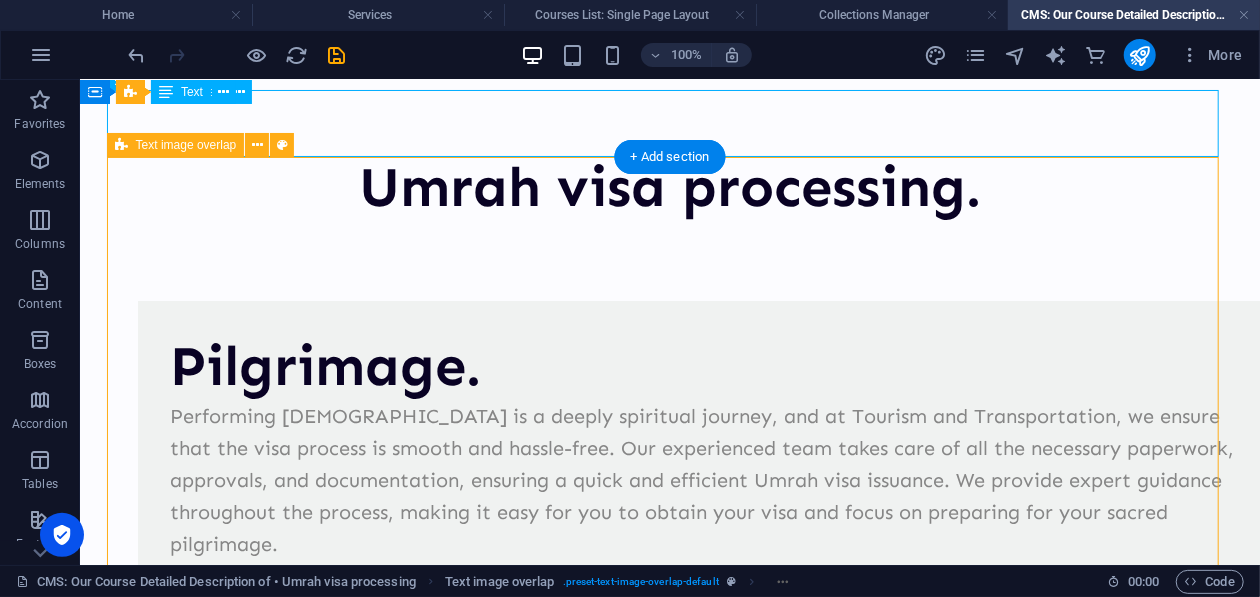 scroll, scrollTop: 0, scrollLeft: 0, axis: both 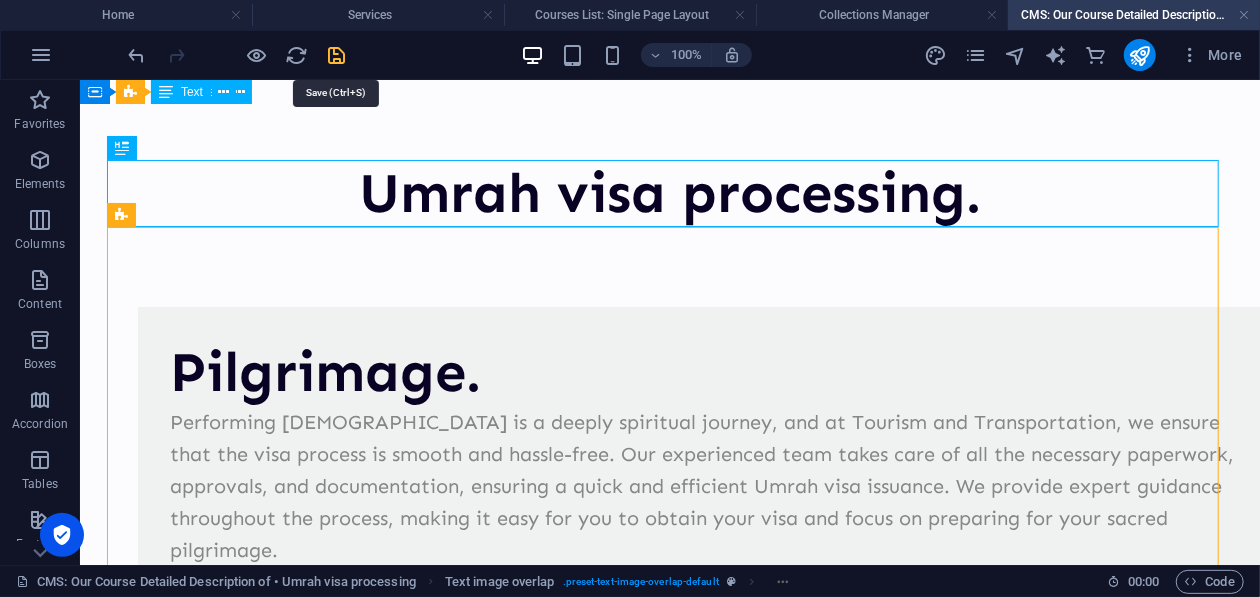 click at bounding box center (337, 55) 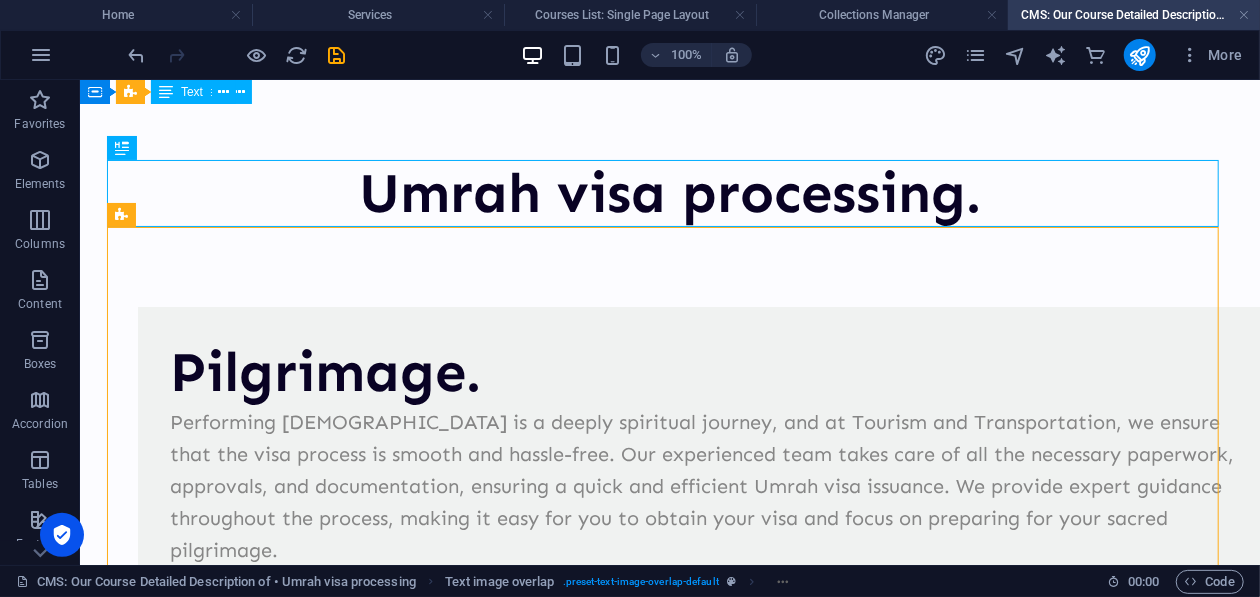 type 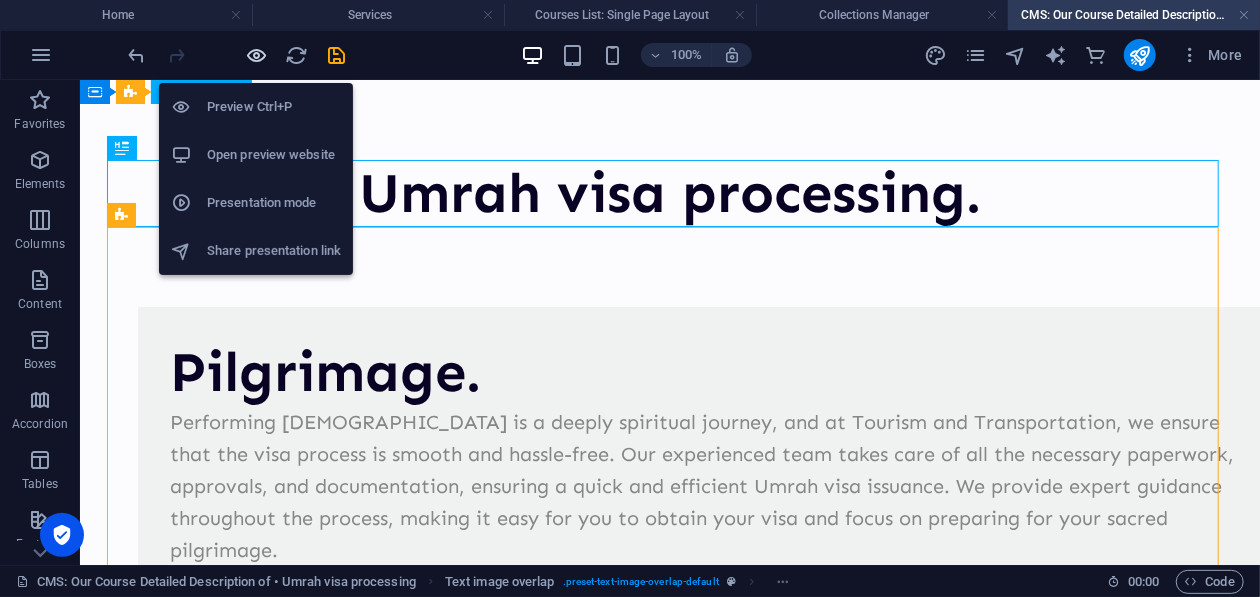 click at bounding box center [257, 55] 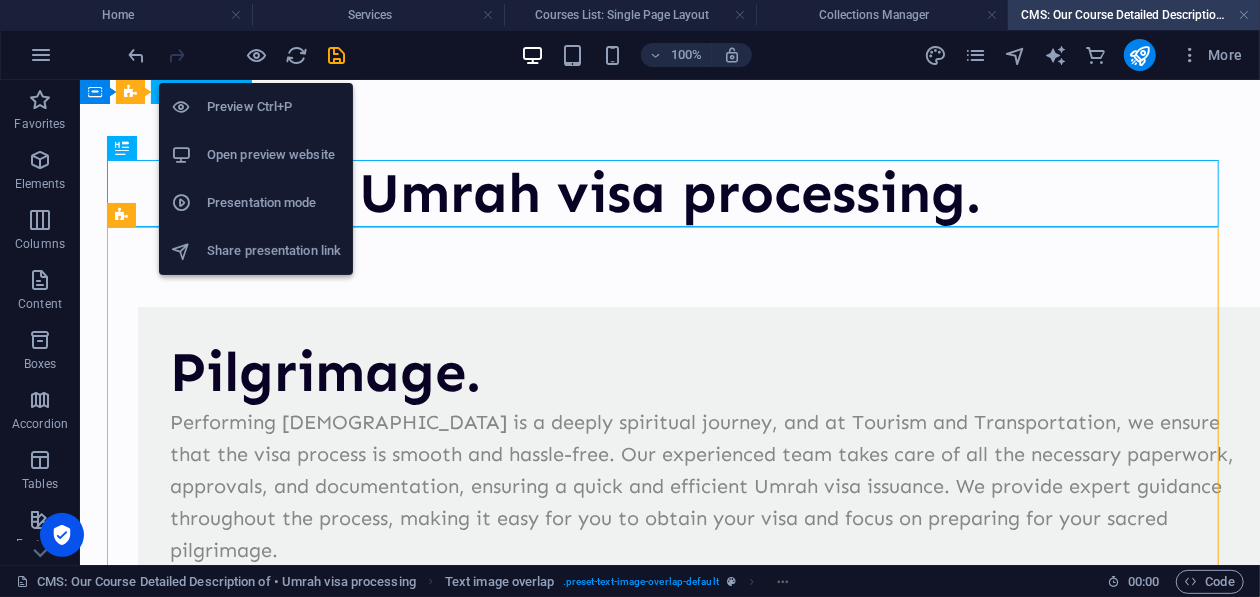click on "Open preview website" at bounding box center [256, 155] 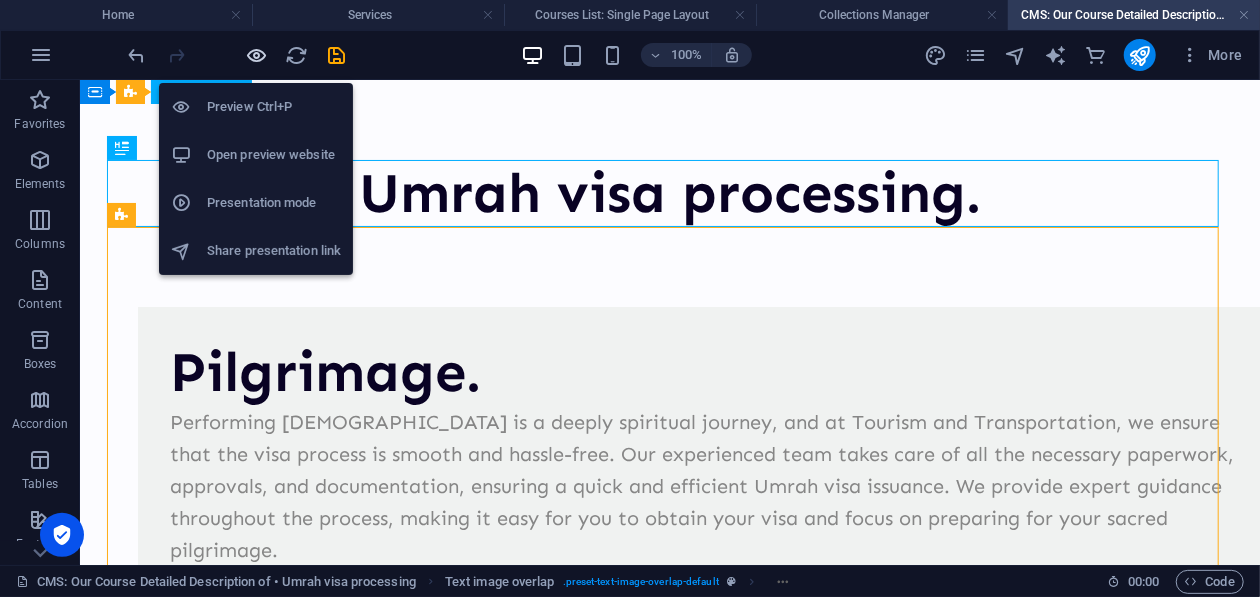 click at bounding box center (257, 55) 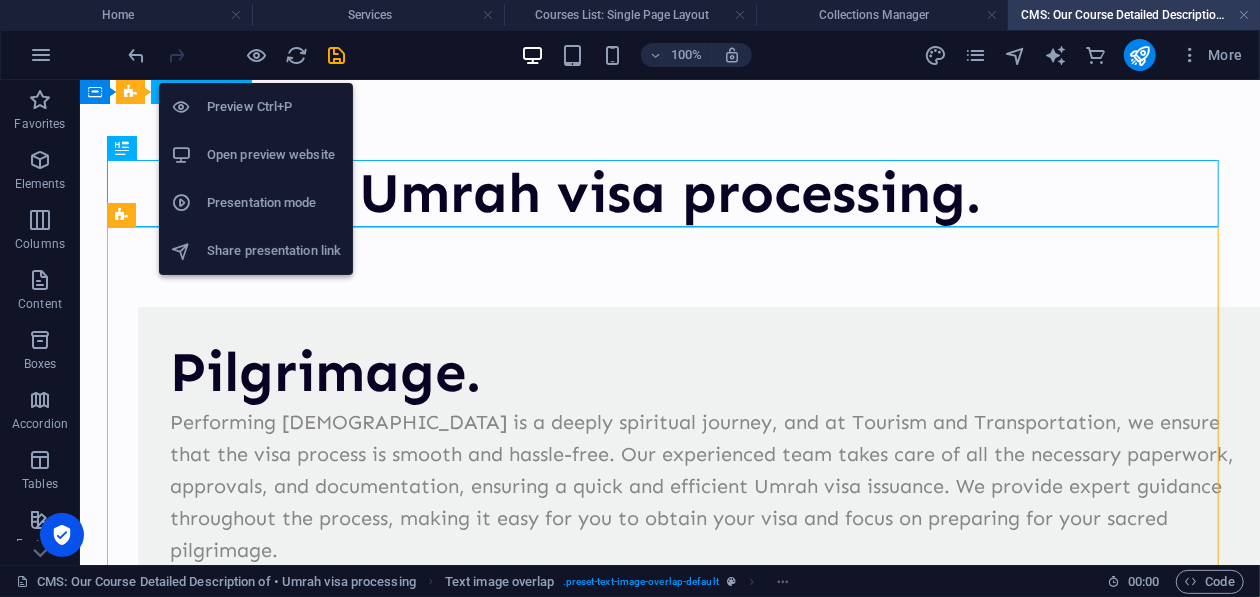click on "Open preview website" at bounding box center [274, 155] 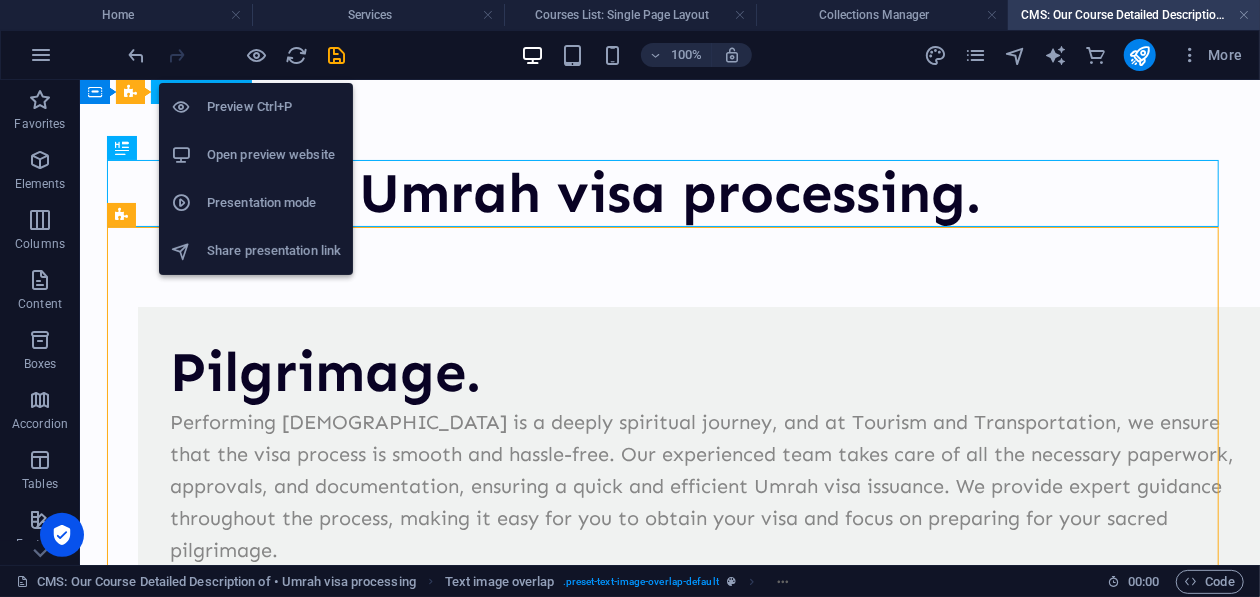 click on "Open preview website" at bounding box center [274, 155] 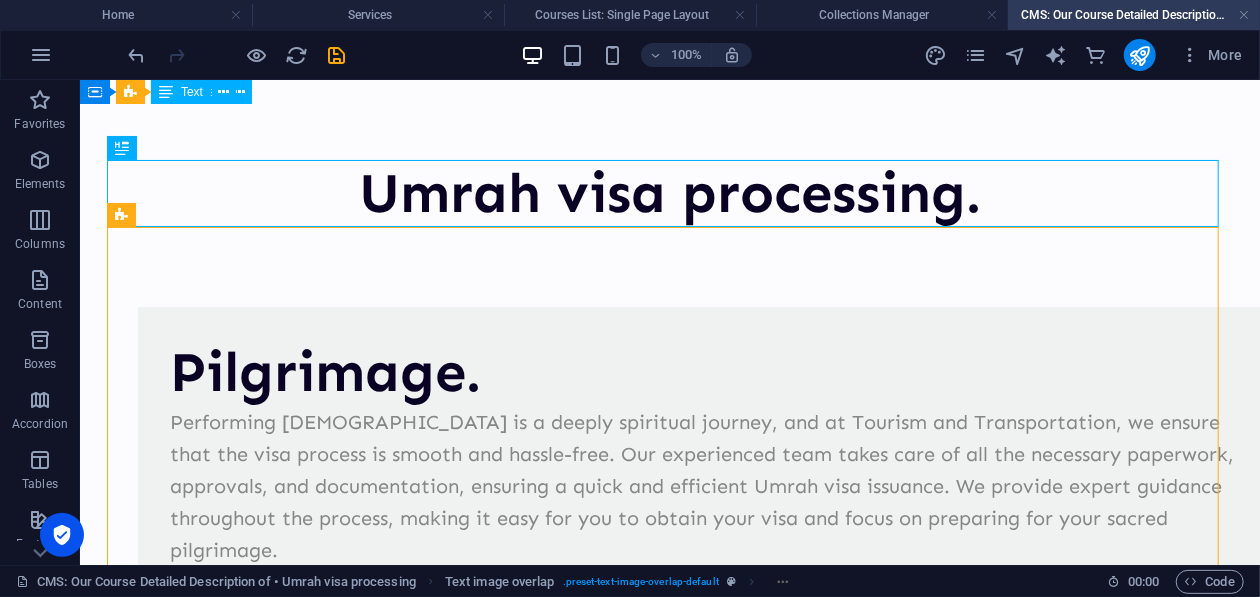 click on "Umrah visa processing. Pilgrimage. Performing [DEMOGRAPHIC_DATA] is a deeply spiritual journey, and at Tourism and Transportation, we ensure that the visa process is smooth and hassle-free. Our experienced team takes care of all the necessary paperwork, approvals, and documentation, ensuring a quick and efficient Umrah visa issuance. We provide expert guidance throughout the process, making it easy for you to obtain your visa and focus on preparing for your sacred pilgrimage." at bounding box center [669, 678] 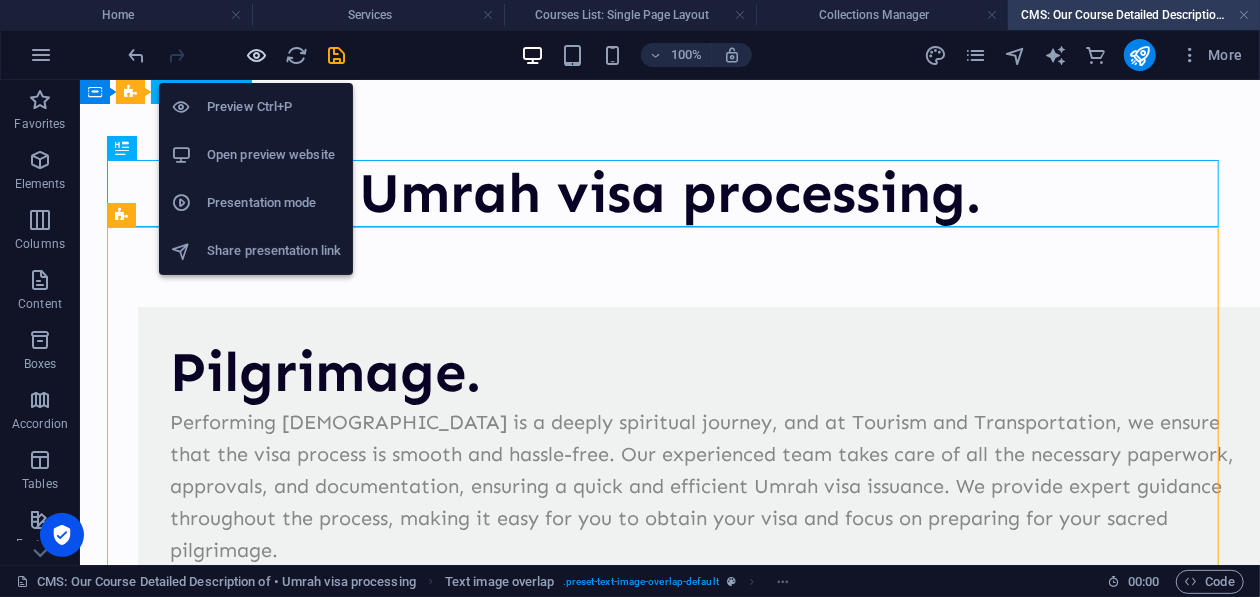 click at bounding box center [257, 55] 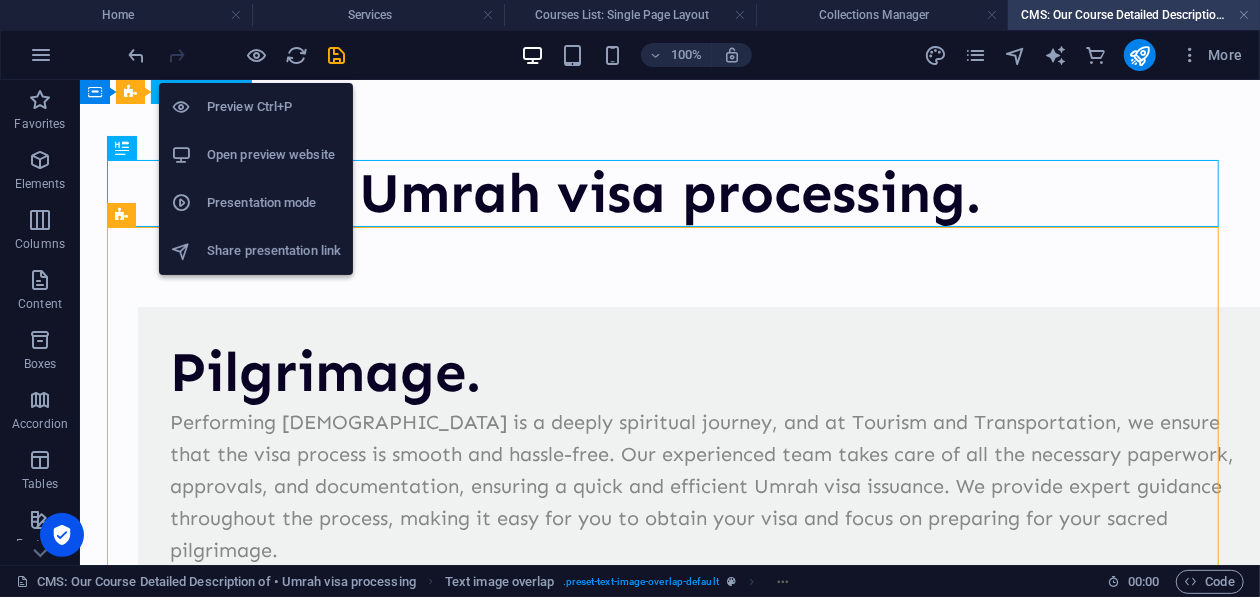 click on "Open preview website" at bounding box center (274, 155) 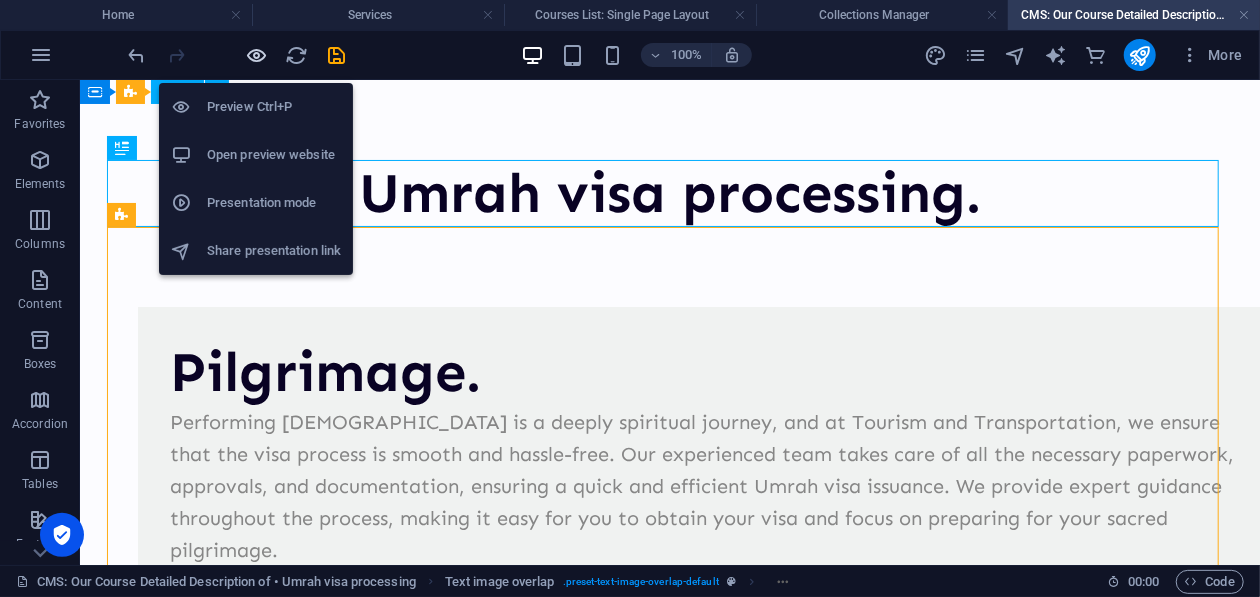 click at bounding box center [257, 55] 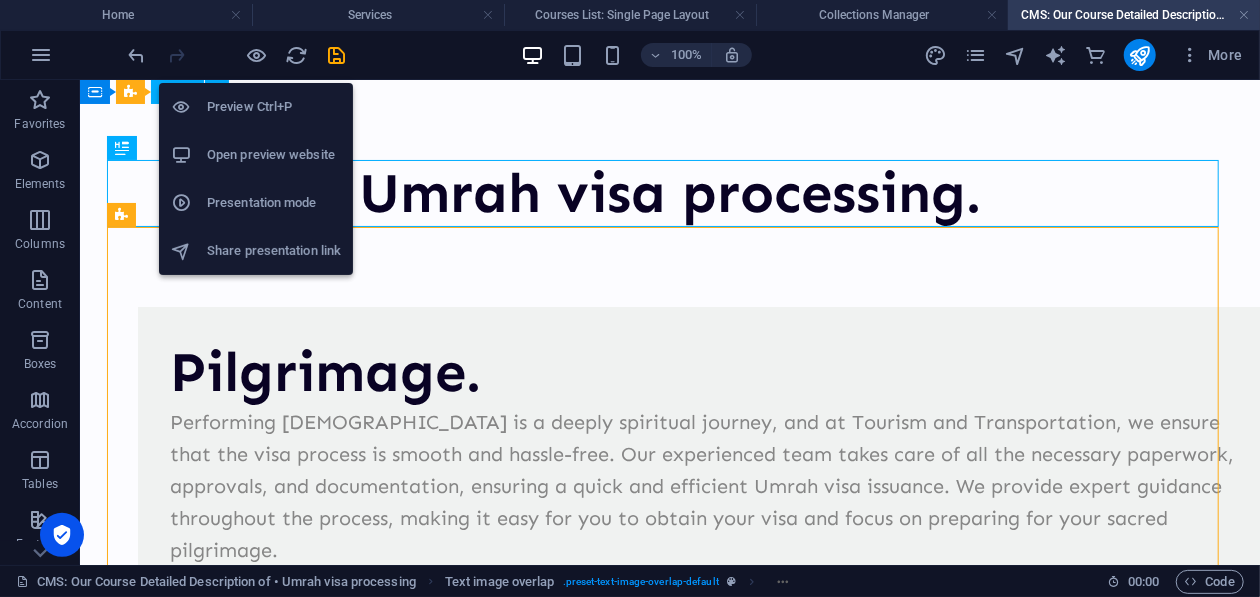 click on "Preview Ctrl+P" at bounding box center (274, 107) 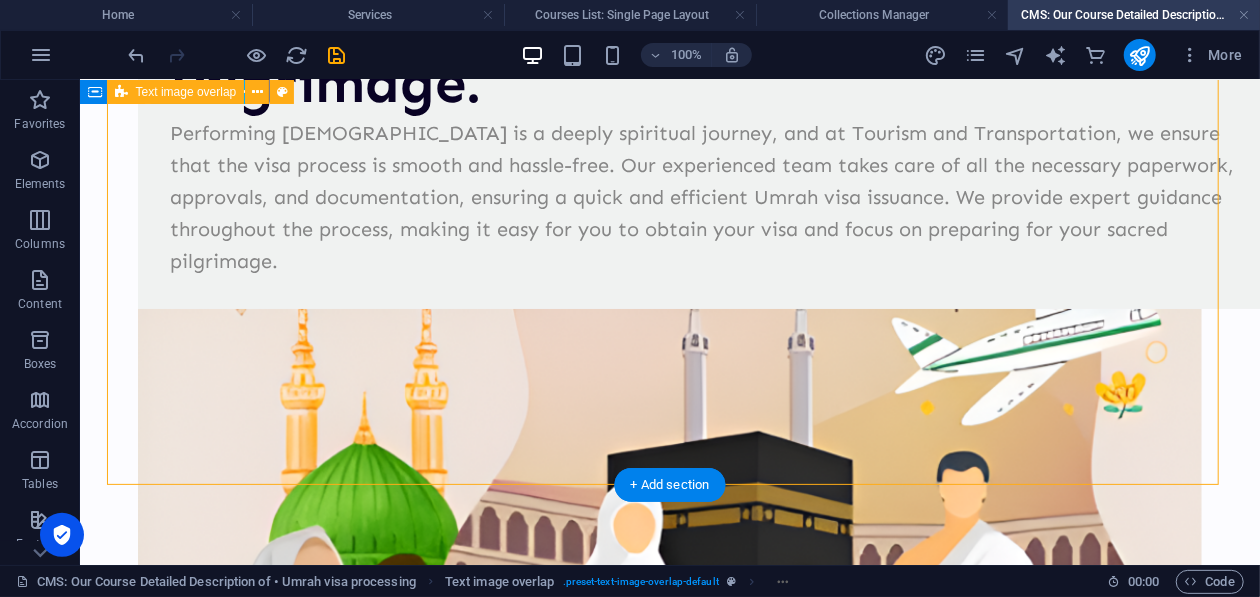 scroll, scrollTop: 0, scrollLeft: 0, axis: both 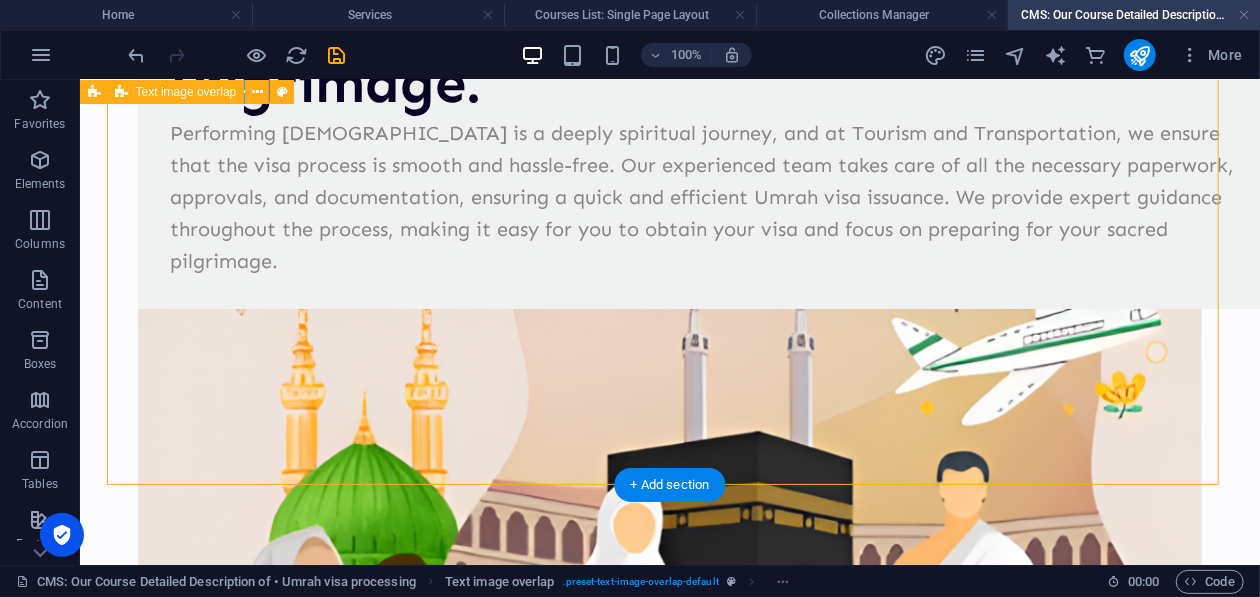 click on "Performing [DEMOGRAPHIC_DATA] is a deeply spiritual journey, and at Tourism and Transportation, we ensure that the visa process is smooth and hassle-free. Our experienced team takes care of all the necessary paperwork, approvals, and documentation, ensuring a quick and efficient Umrah visa issuance. We provide expert guidance throughout the process, making it easy for you to obtain your visa and focus on preparing for your sacred pilgrimage." at bounding box center [709, 196] 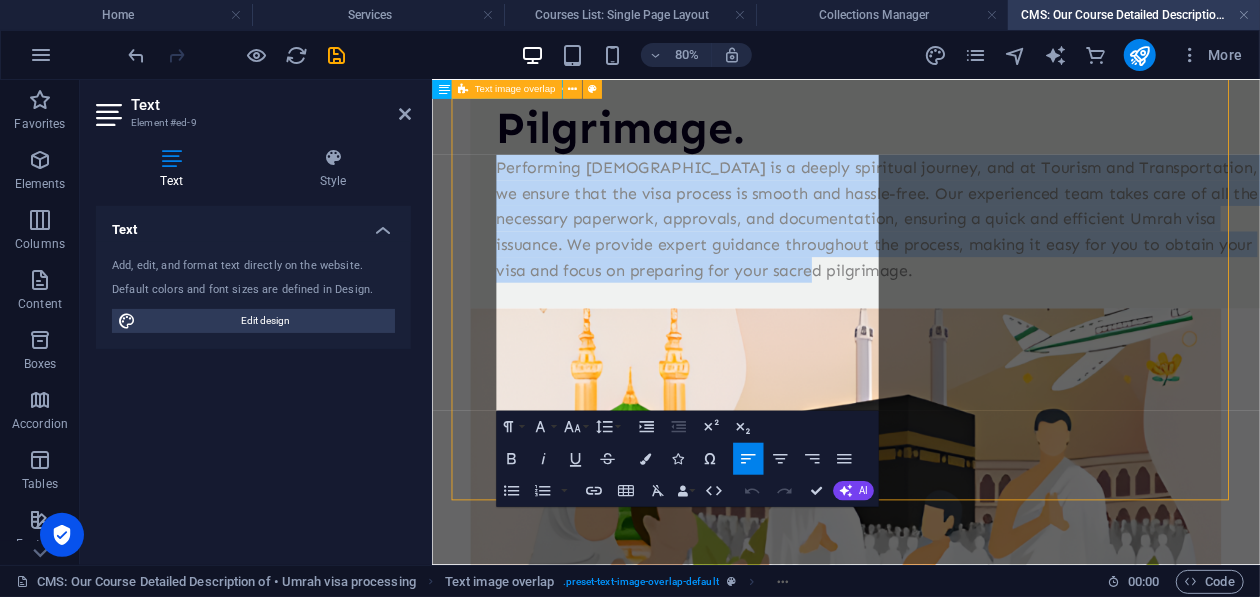 drag, startPoint x: 739, startPoint y: 485, endPoint x: 504, endPoint y: 178, distance: 386.61868 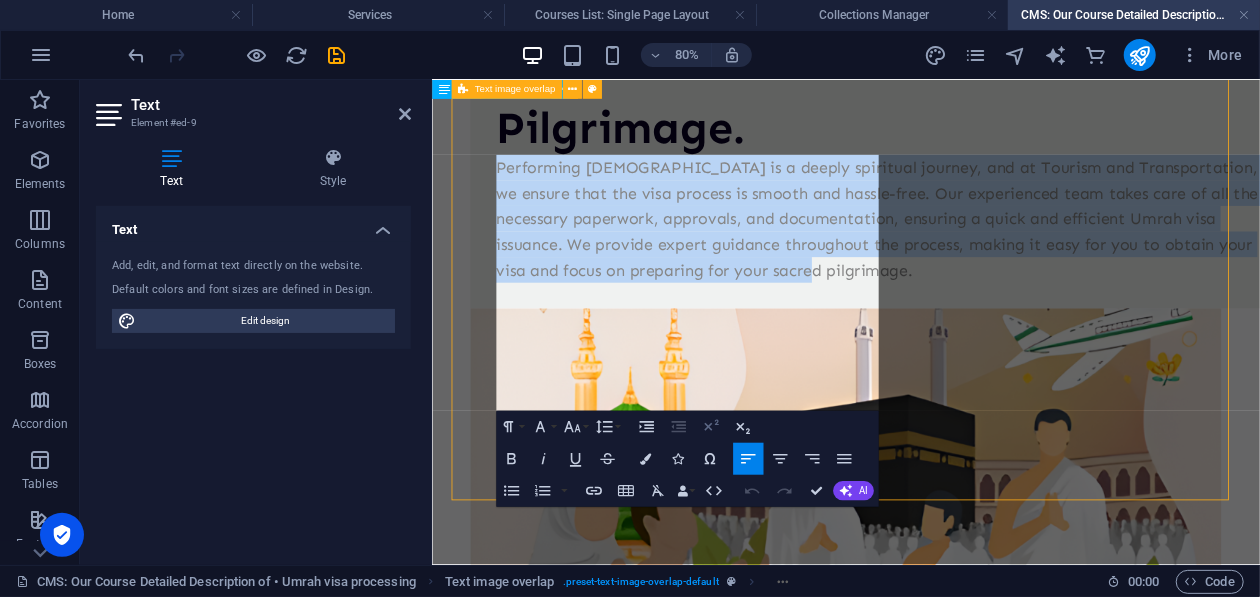 copy on "Performing [DEMOGRAPHIC_DATA] is a deeply spiritual journey, and at Tourism and Transportation, we ensure that the visa process is smooth and hassle-free. Our experienced team takes care of all the necessary paperwork, approvals, and documentation, ensuring a quick and efficient Umrah visa issuance. We provide expert guidance throughout the process, making it easy for you to obtain your visa and focus on preparing for your sacred pilgrimage." 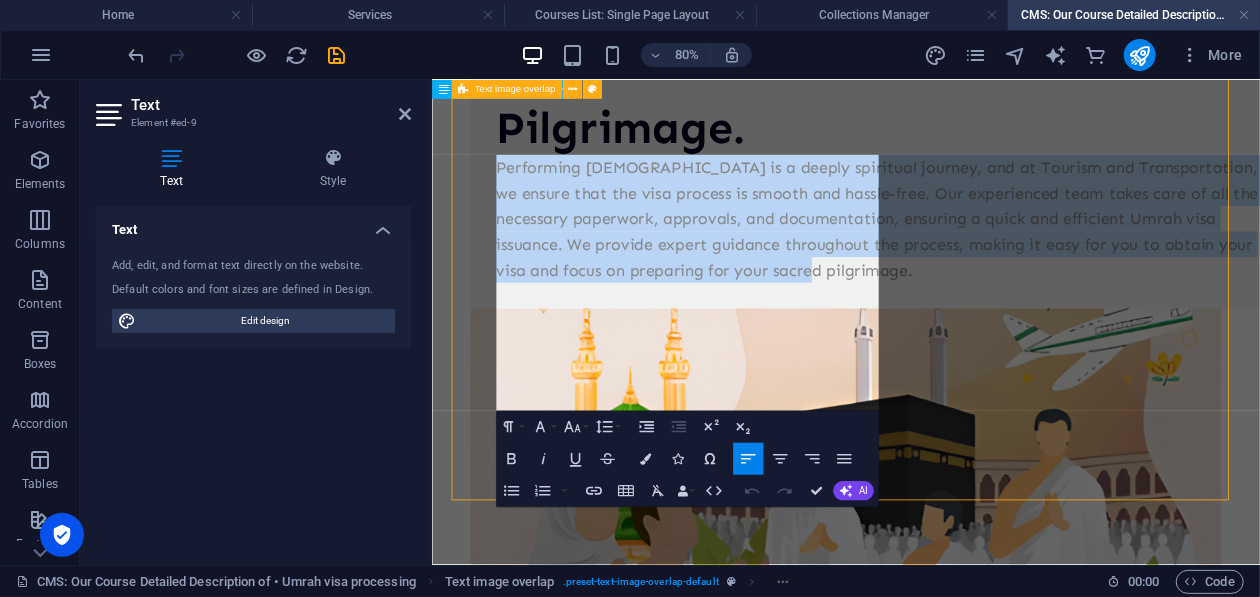 drag, startPoint x: 1118, startPoint y: 407, endPoint x: 1334, endPoint y: 342, distance: 225.56818 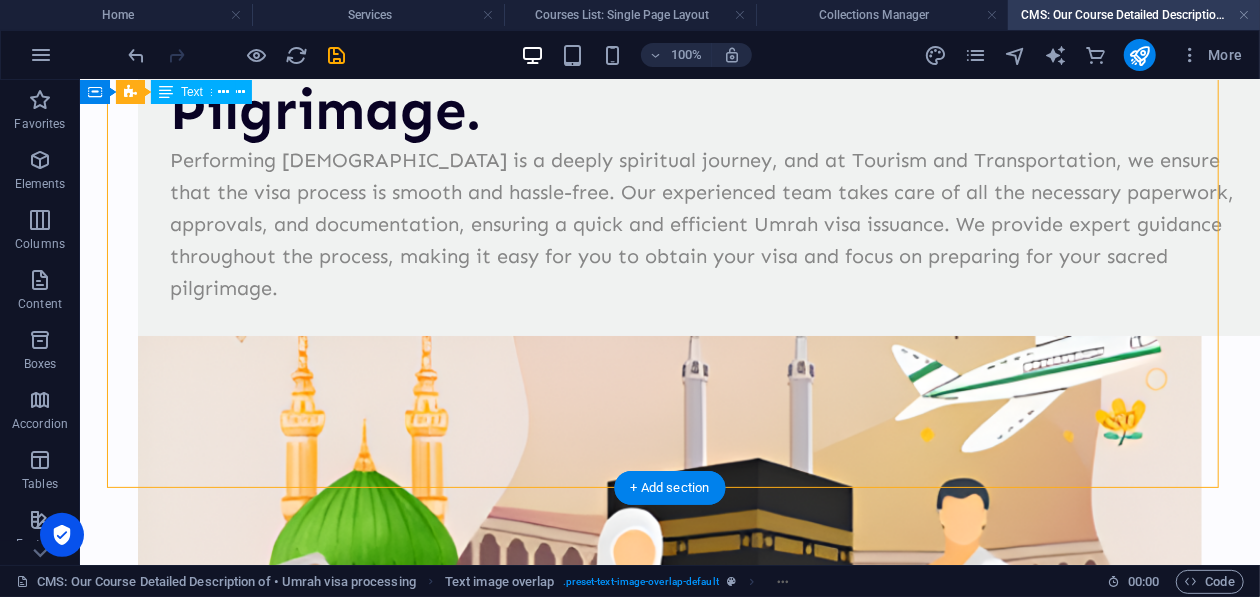 scroll, scrollTop: 289, scrollLeft: 0, axis: vertical 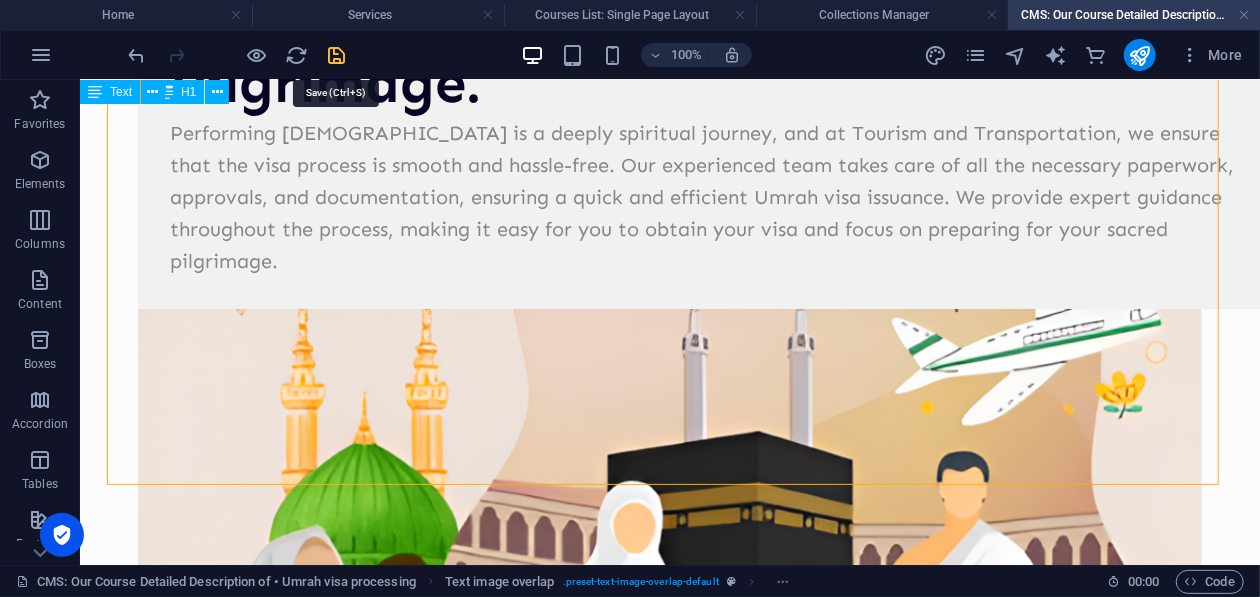 click at bounding box center (337, 55) 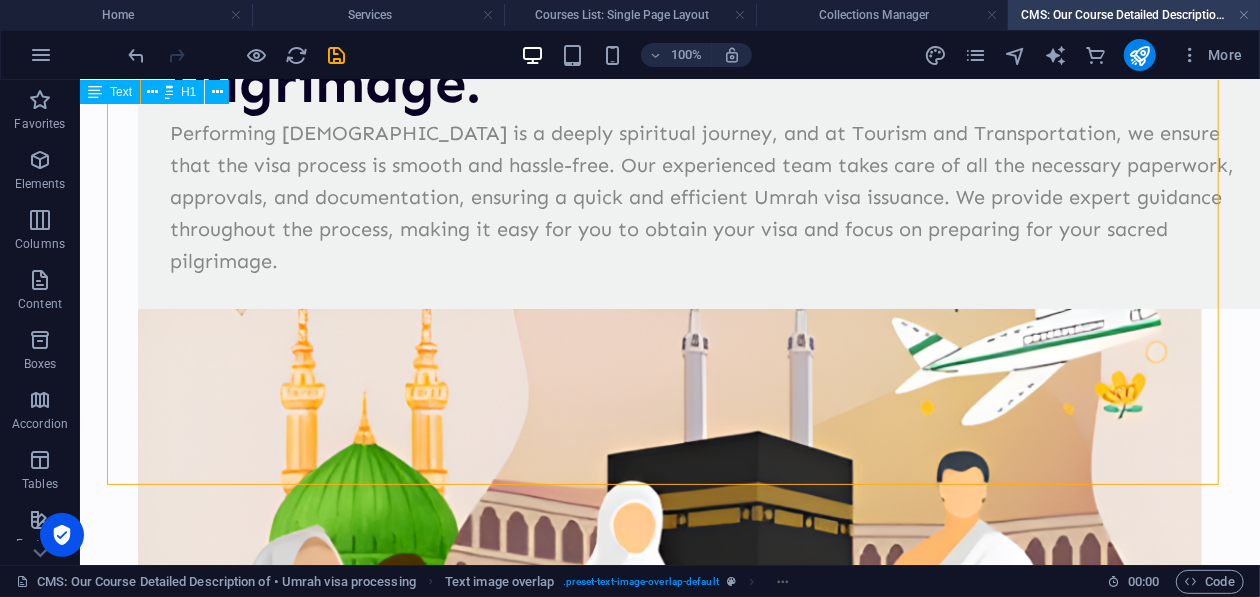 click on "Pilgrimage. Performing [DEMOGRAPHIC_DATA] is a deeply spiritual journey, and at Tourism and Transportation, we ensure that the visa process is smooth and hassle-free. Our experienced team takes care of all the necessary paperwork, approvals, and documentation, ensuring a quick and efficient Umrah visa issuance. We provide expert guidance throughout the process, making it easy for you to obtain your visa and focus on preparing for your sacred pilgrimage." at bounding box center [669, 423] 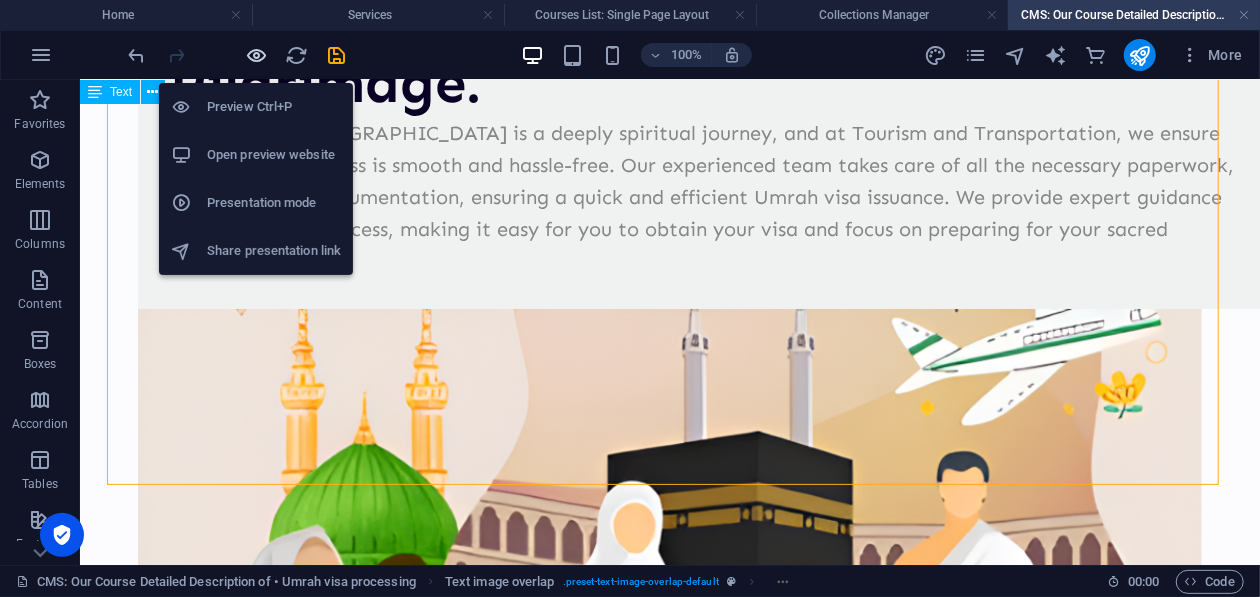 click at bounding box center (257, 55) 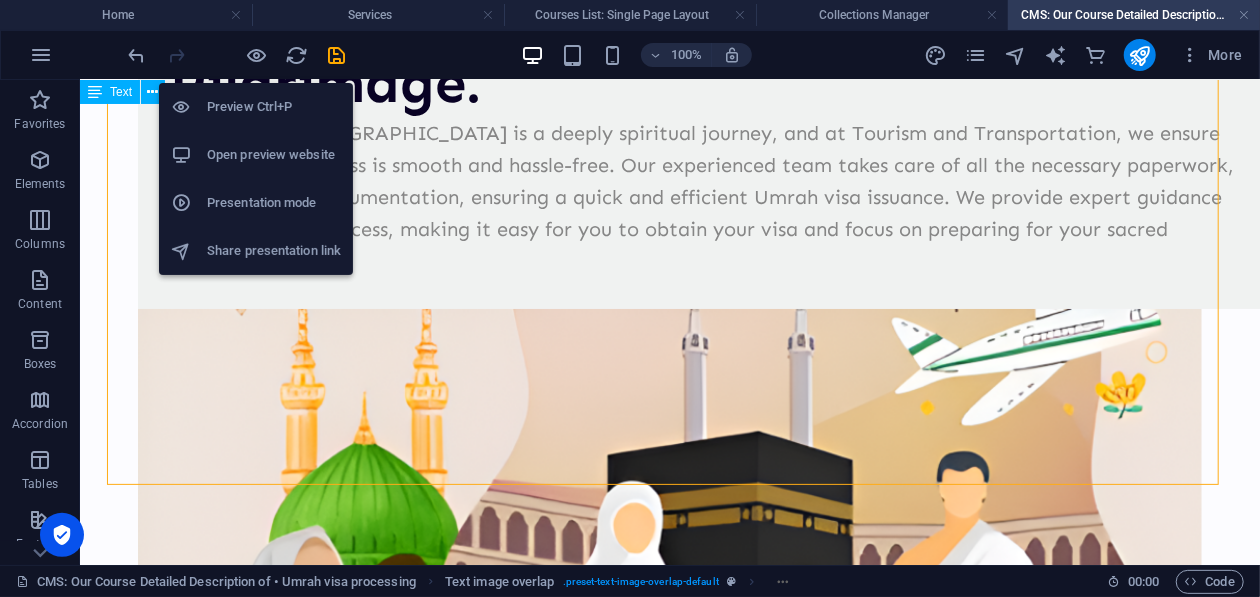 click on "Preview Ctrl+P" at bounding box center [274, 107] 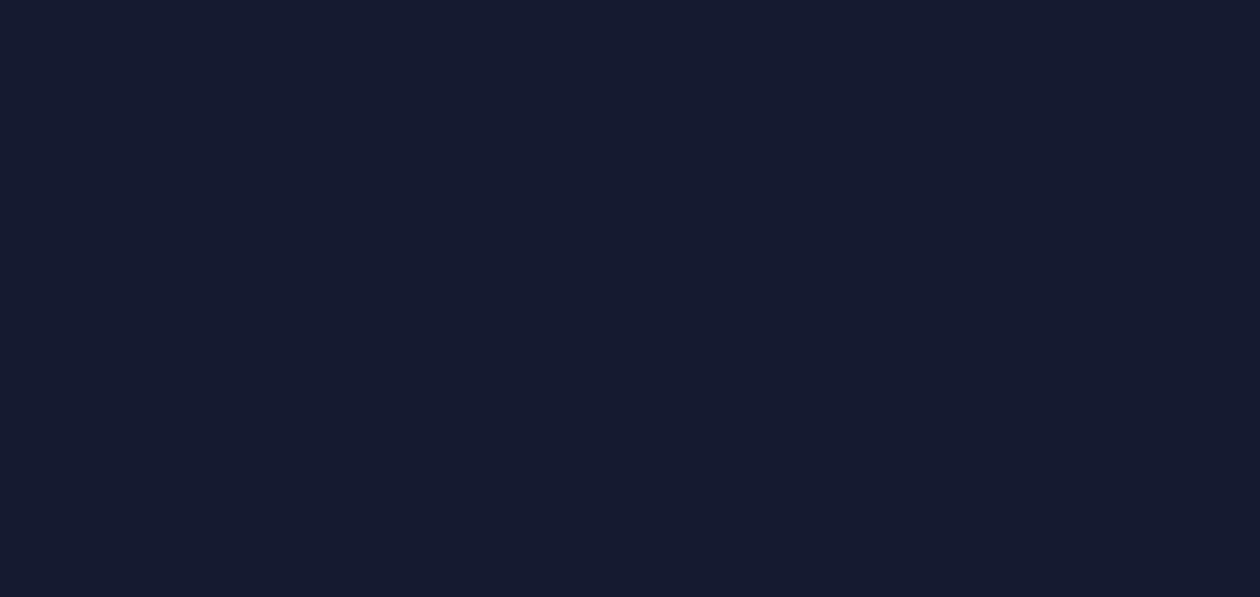 scroll, scrollTop: 0, scrollLeft: 0, axis: both 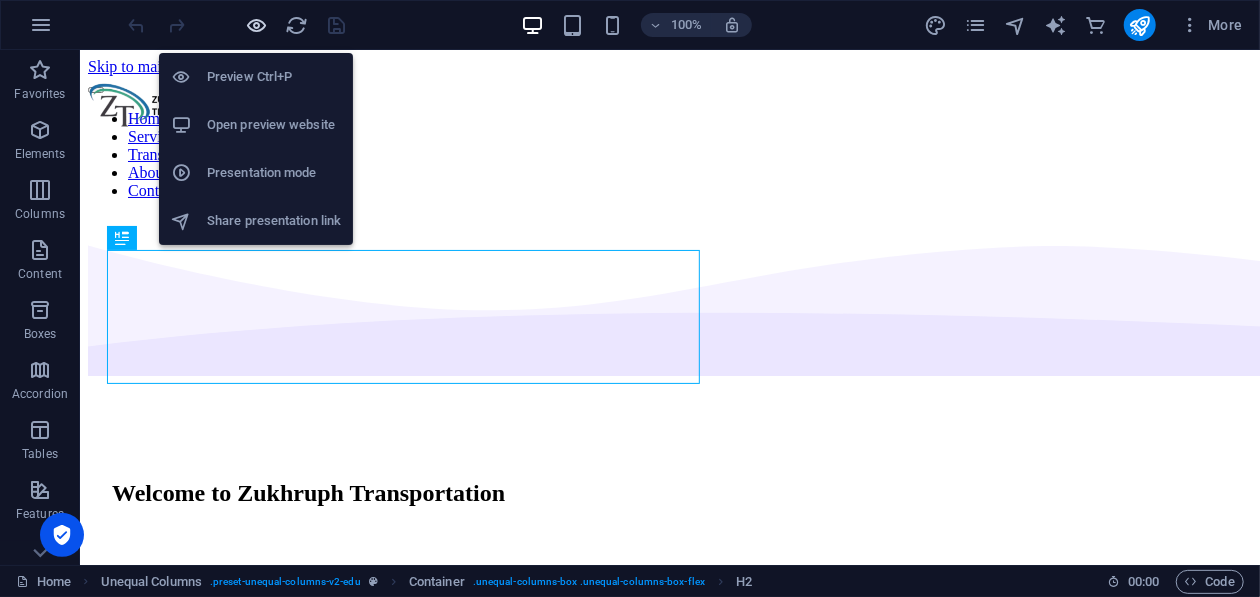 click at bounding box center [257, 25] 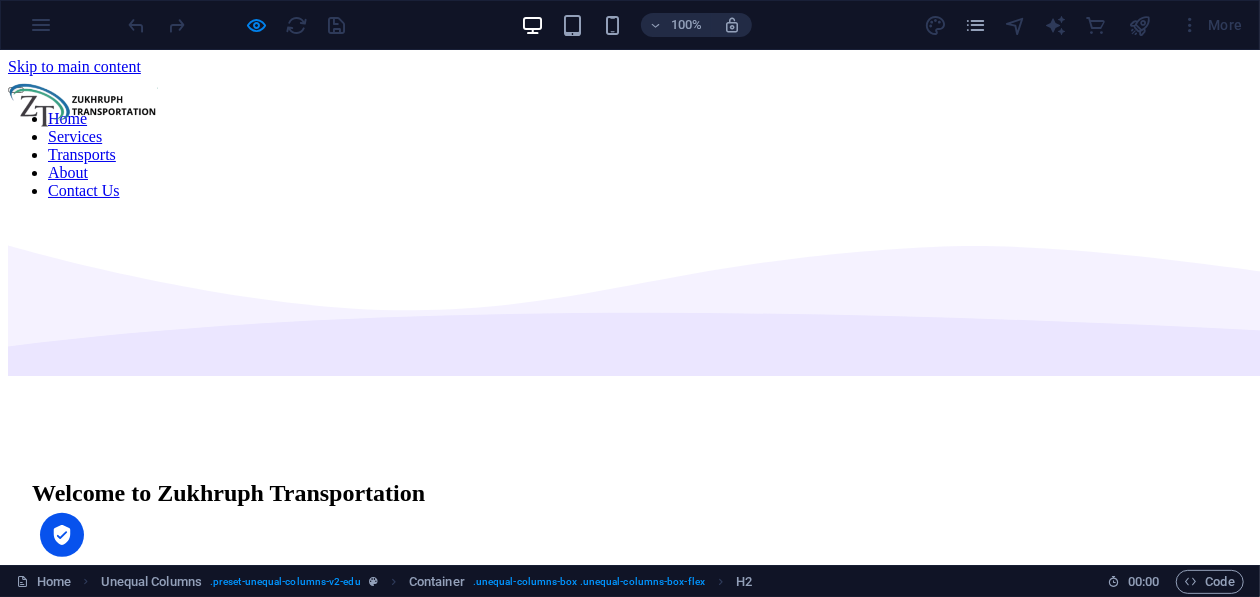 click on "Services" at bounding box center (75, 135) 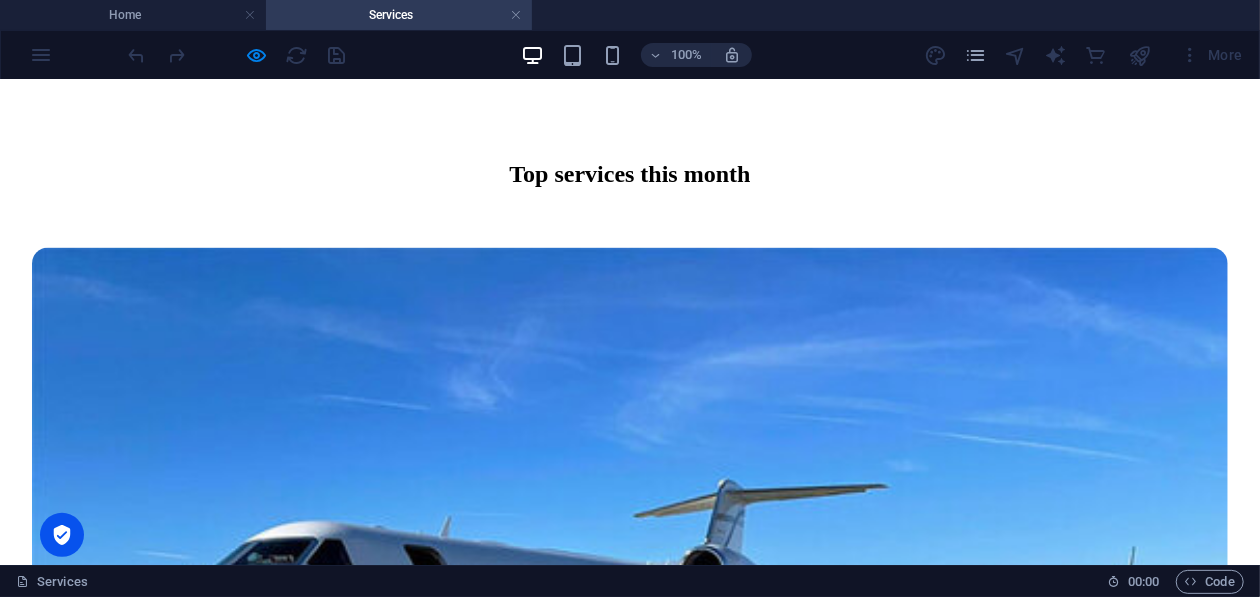 scroll, scrollTop: 1300, scrollLeft: 0, axis: vertical 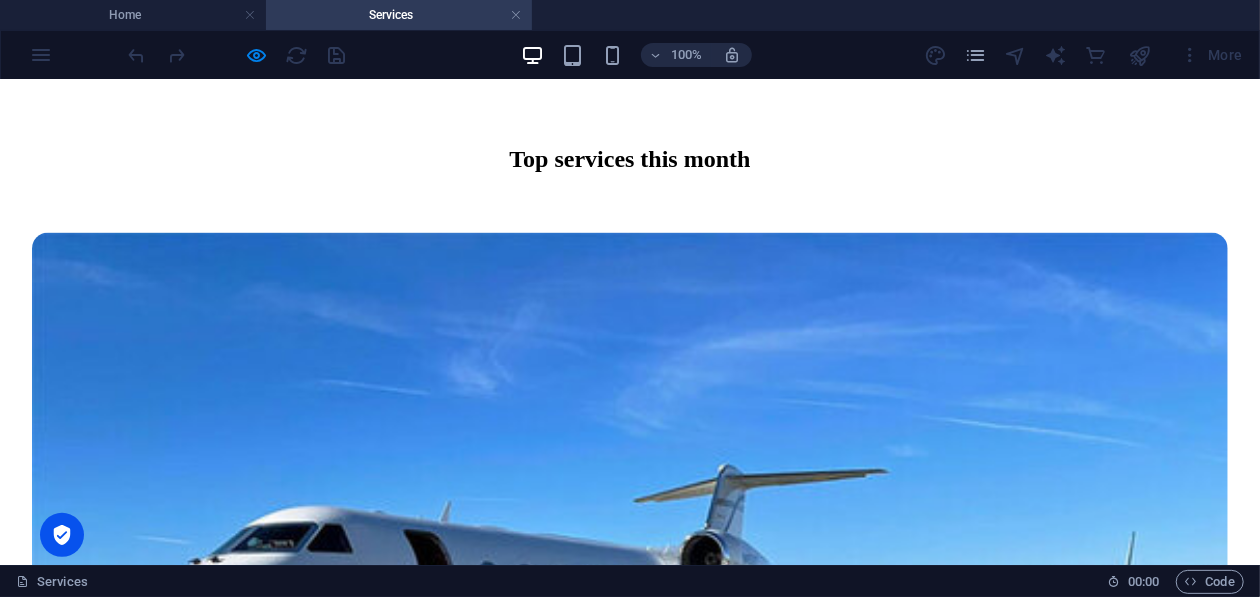 click on "All services" at bounding box center (630, 3058) 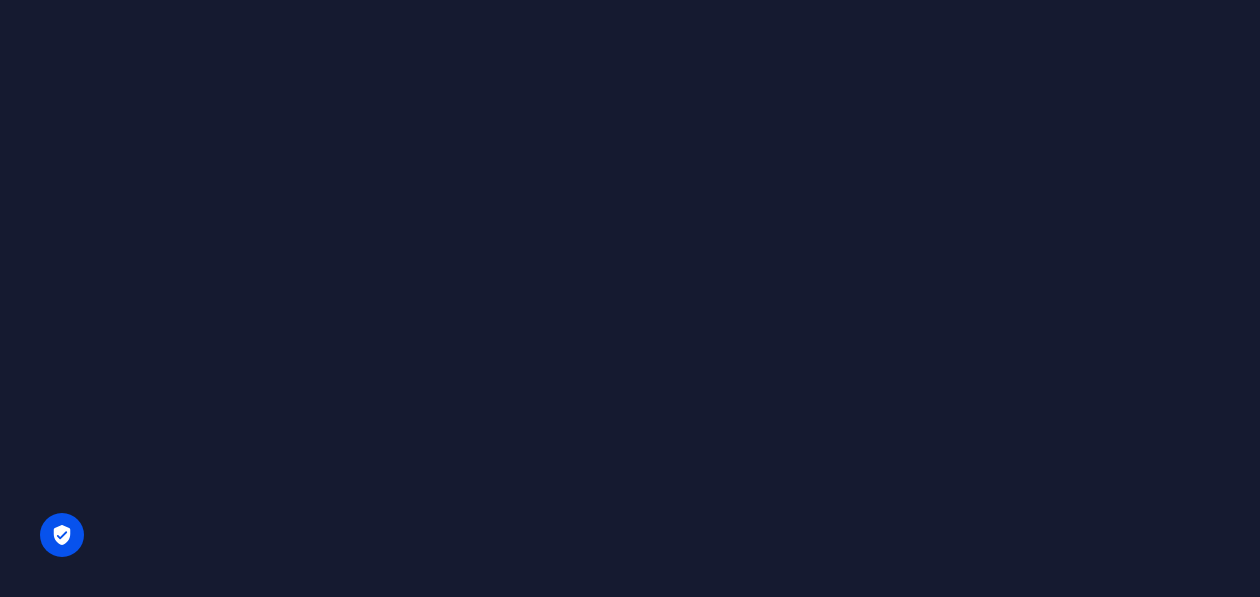 scroll, scrollTop: 0, scrollLeft: 0, axis: both 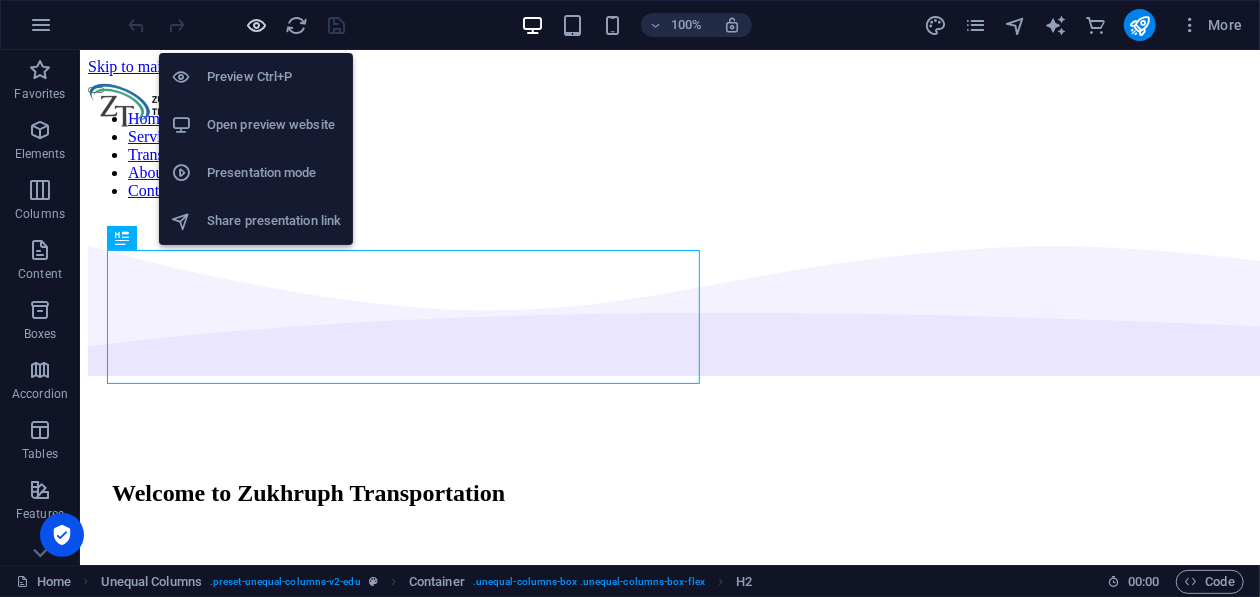 click at bounding box center [257, 25] 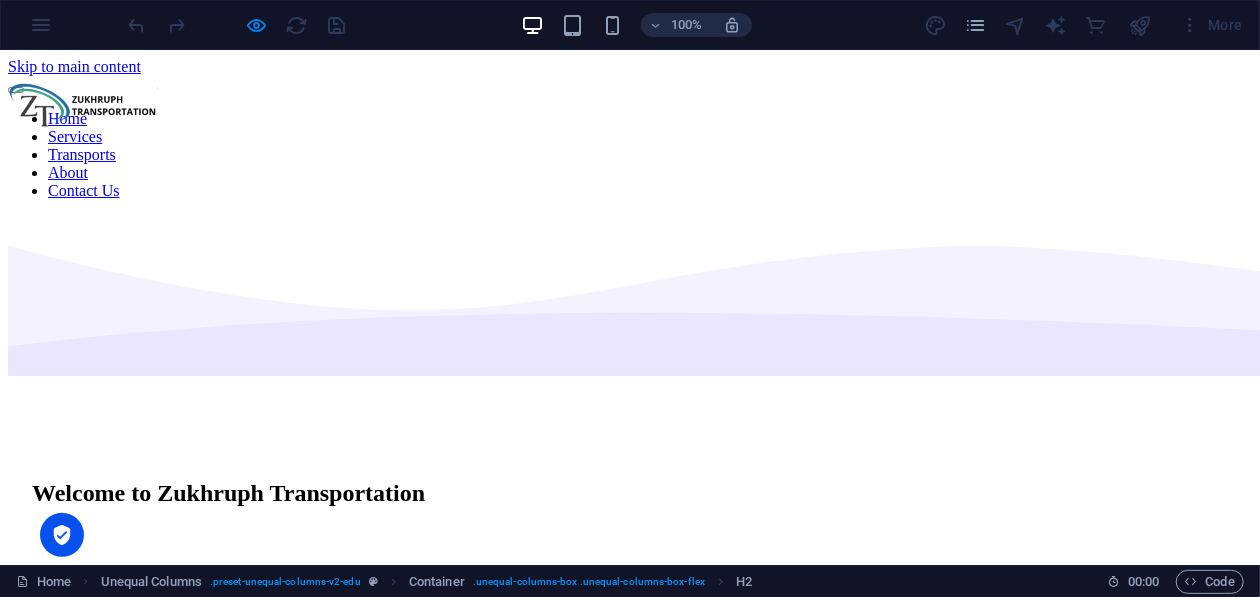 click on "Services" at bounding box center (75, 135) 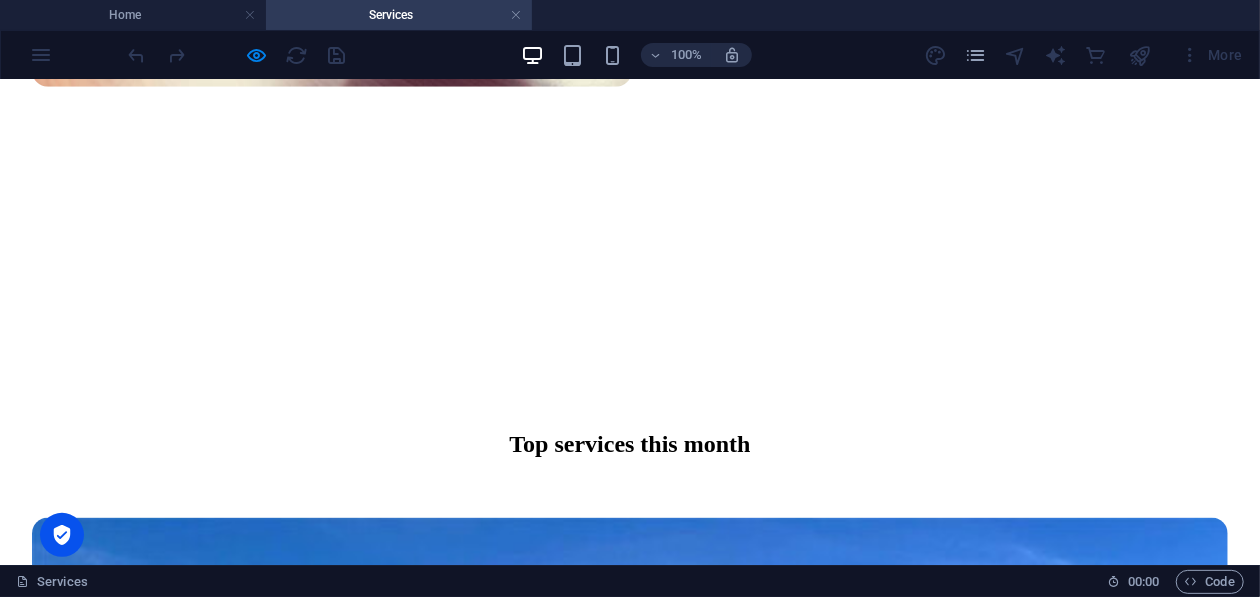 scroll, scrollTop: 1399, scrollLeft: 0, axis: vertical 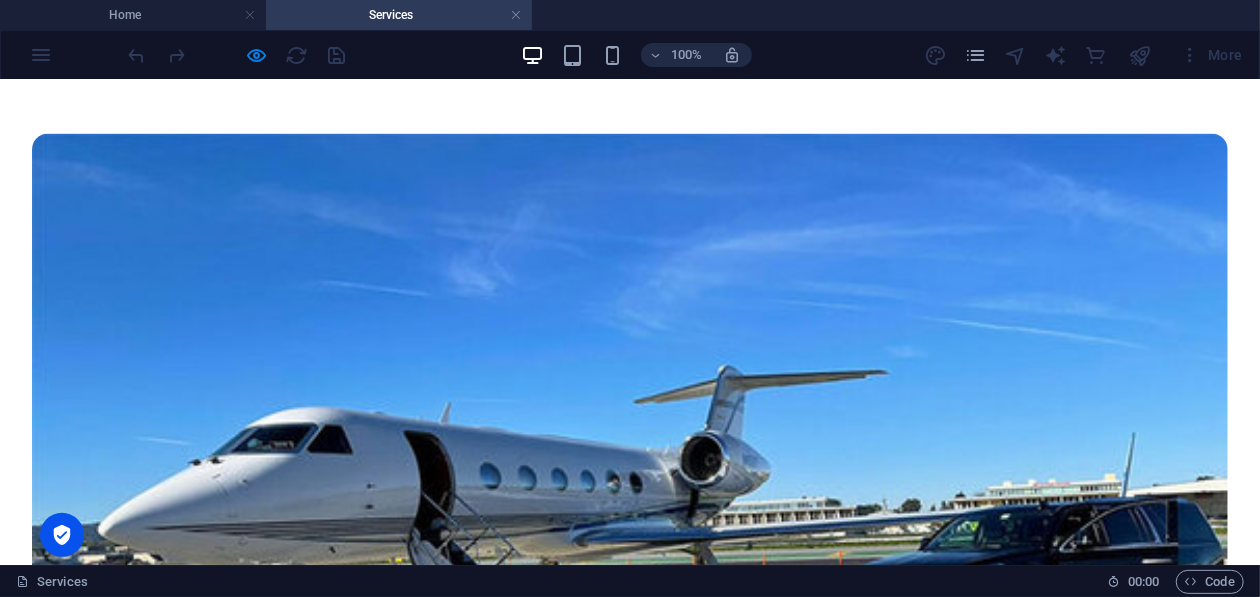 click on "All services" at bounding box center (630, 2959) 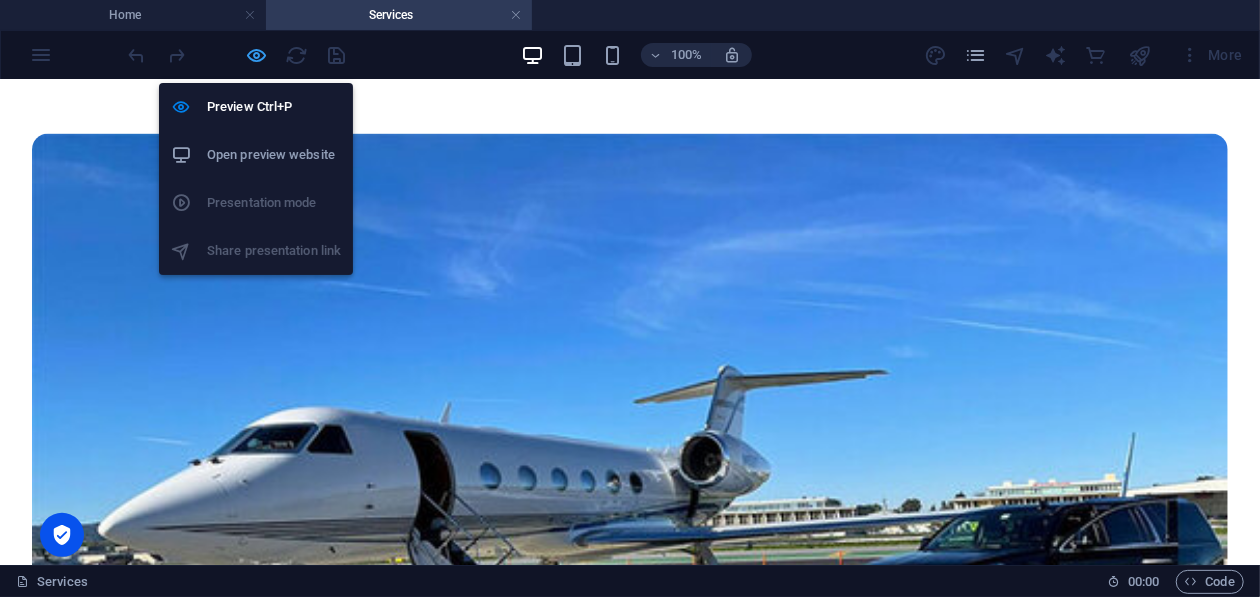 click at bounding box center (257, 55) 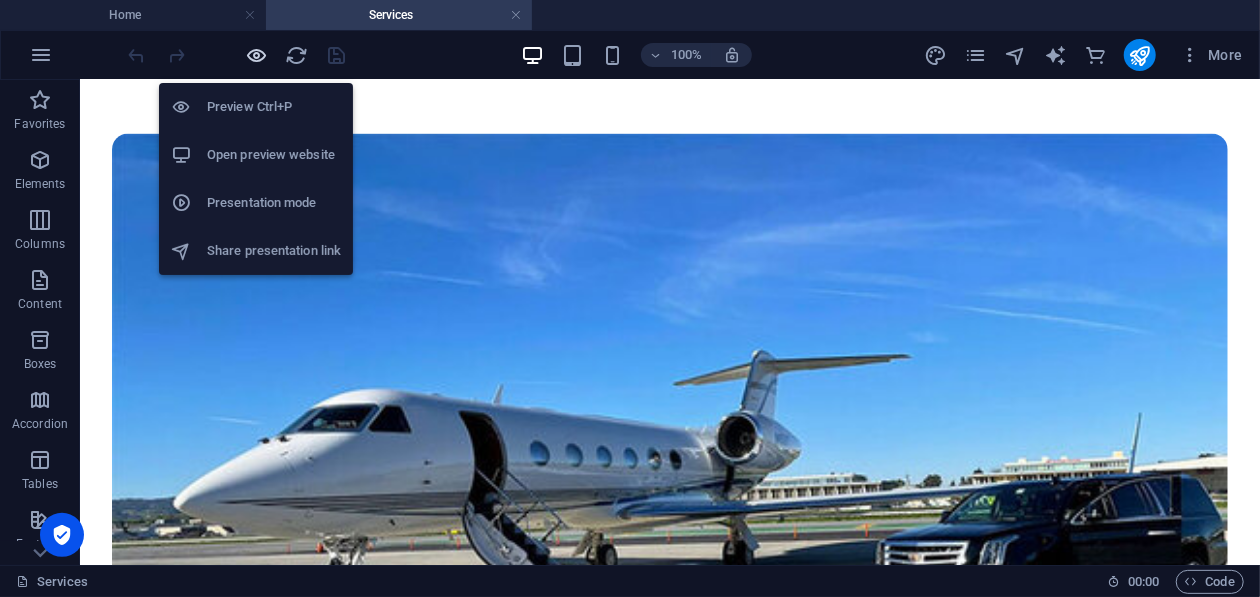click at bounding box center (257, 55) 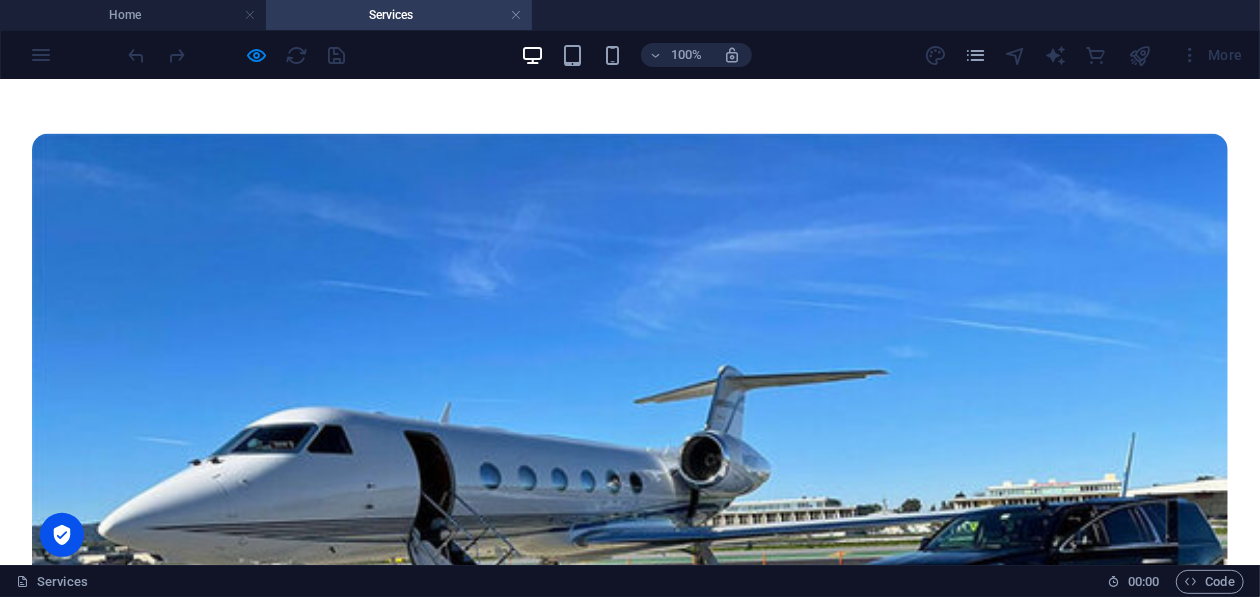 click on "All services" at bounding box center (630, 2958) 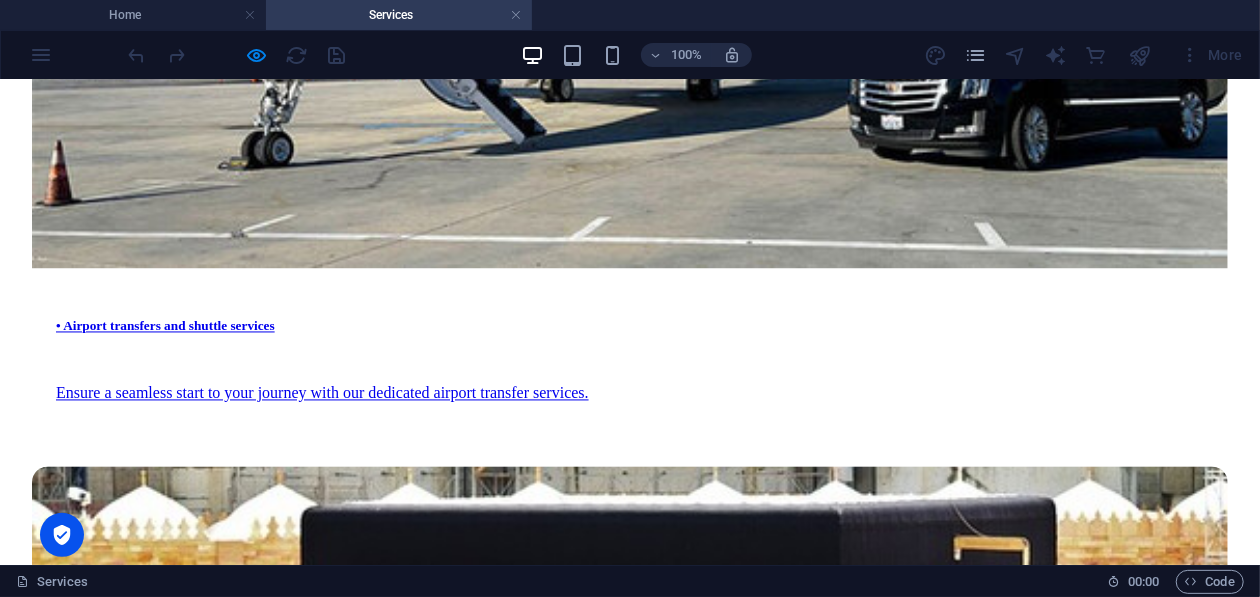 scroll, scrollTop: 2157, scrollLeft: 0, axis: vertical 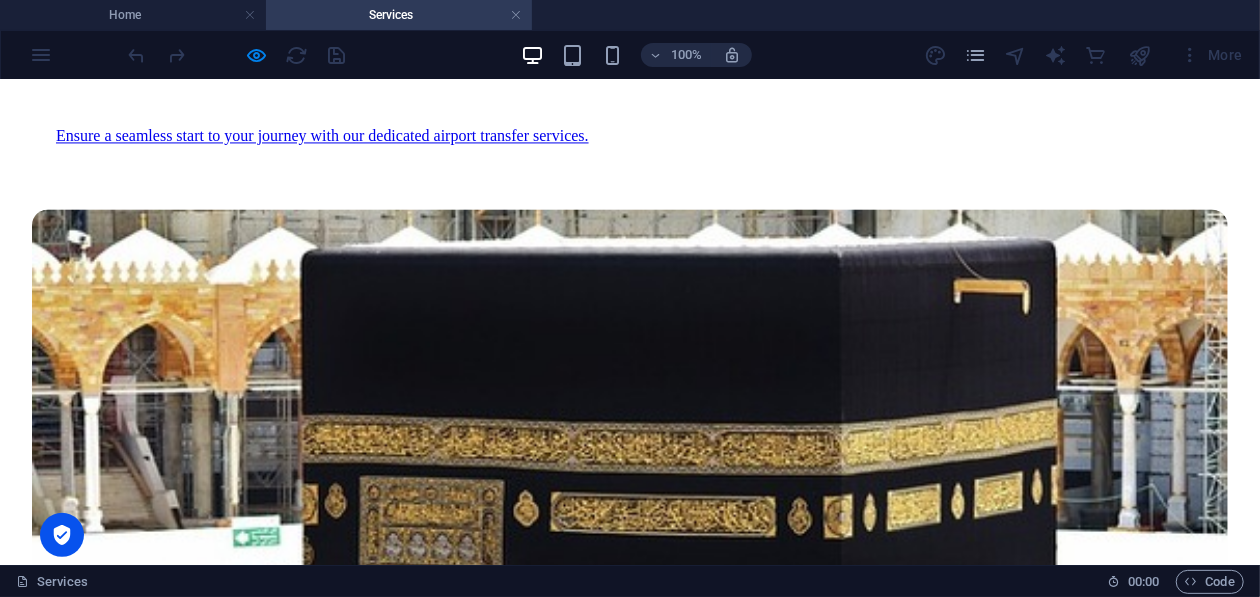 click on "•	Umrah visa processing" at bounding box center (630, 4543) 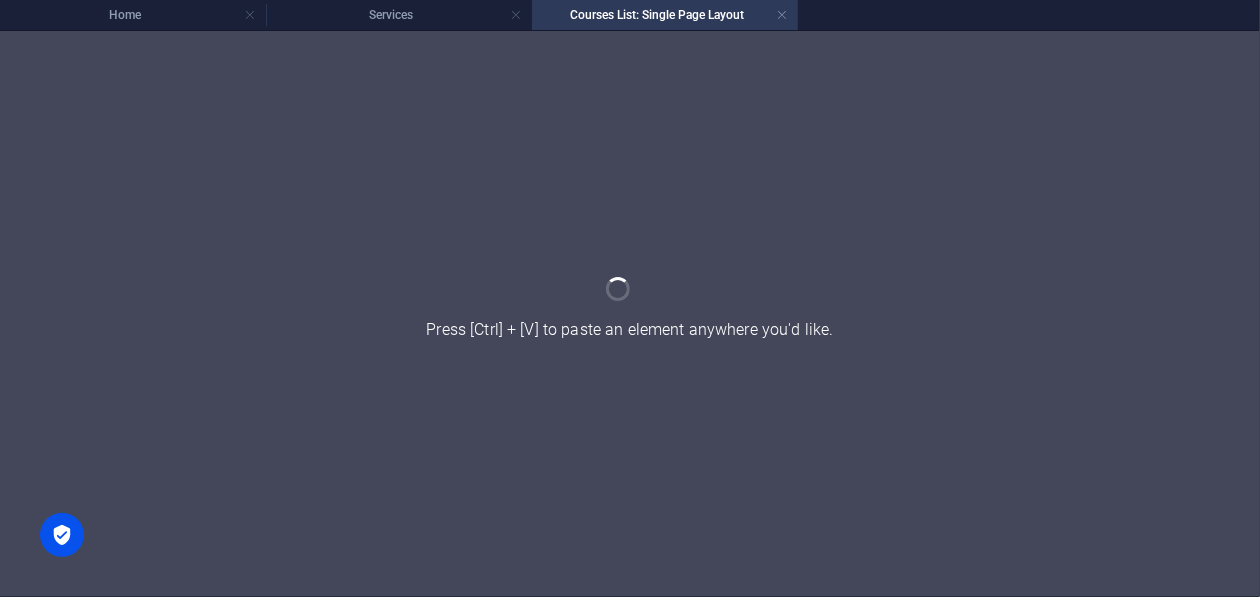 scroll, scrollTop: 0, scrollLeft: 0, axis: both 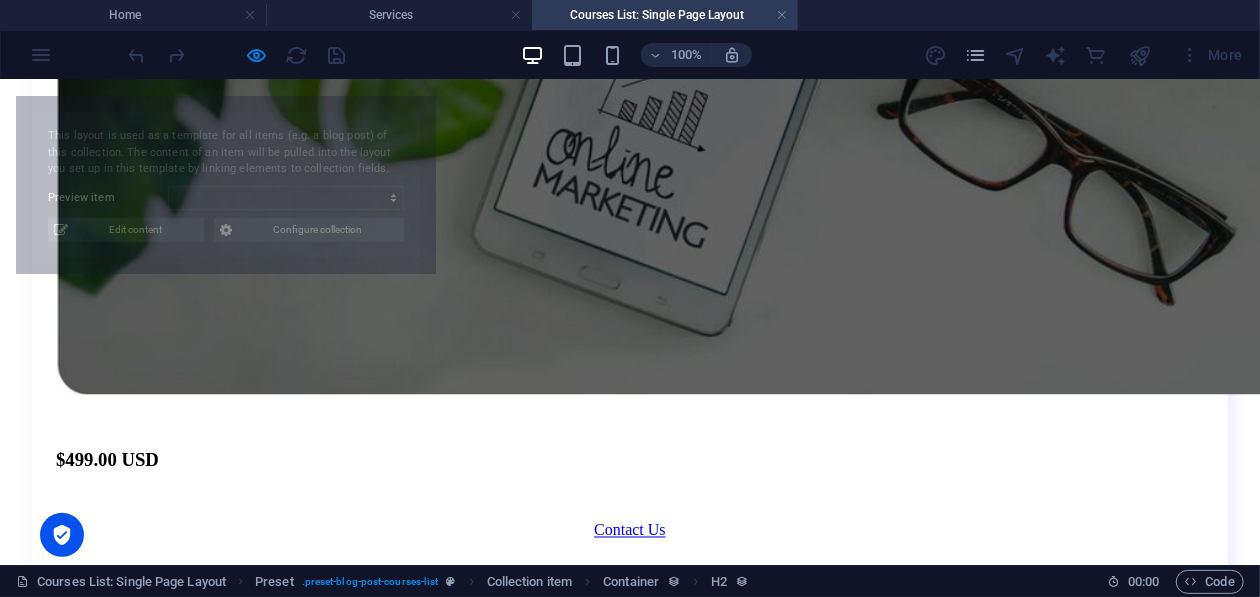 select on "68699b4173c4b648a50df198" 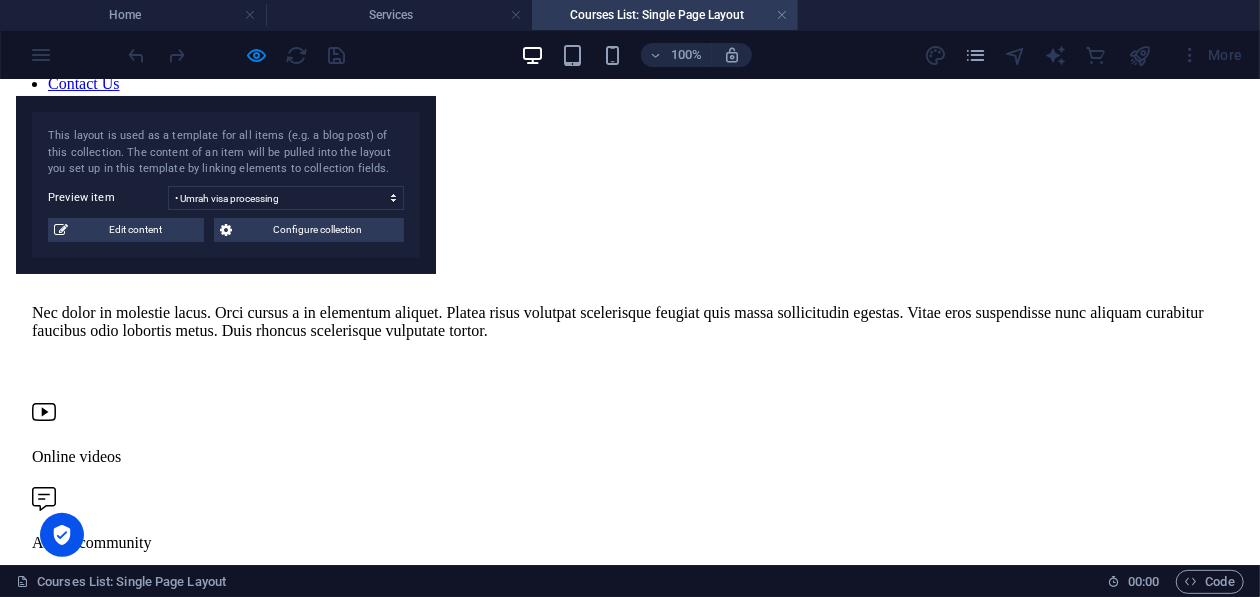 scroll, scrollTop: 0, scrollLeft: 0, axis: both 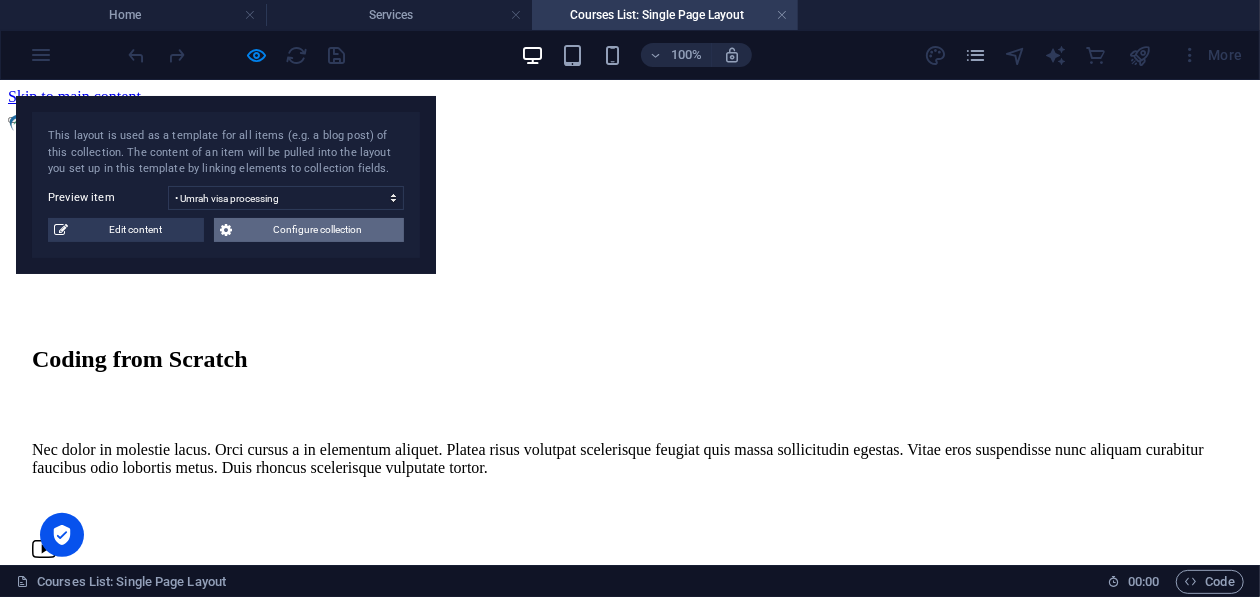 click on "Configure collection" at bounding box center [318, 230] 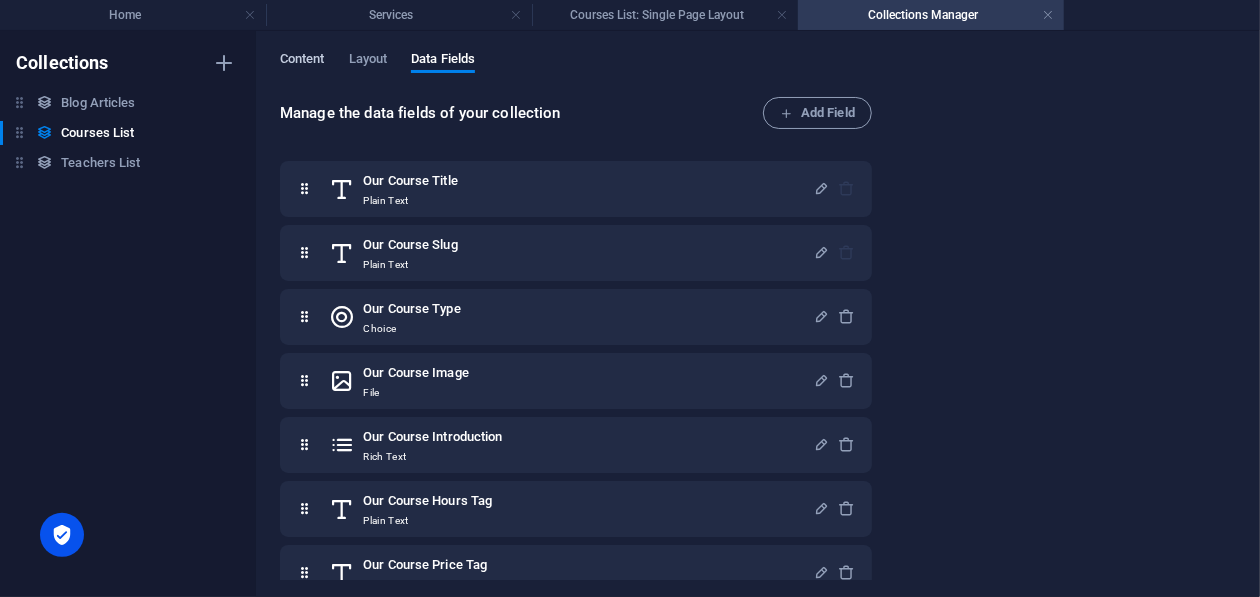click on "Content" at bounding box center (302, 61) 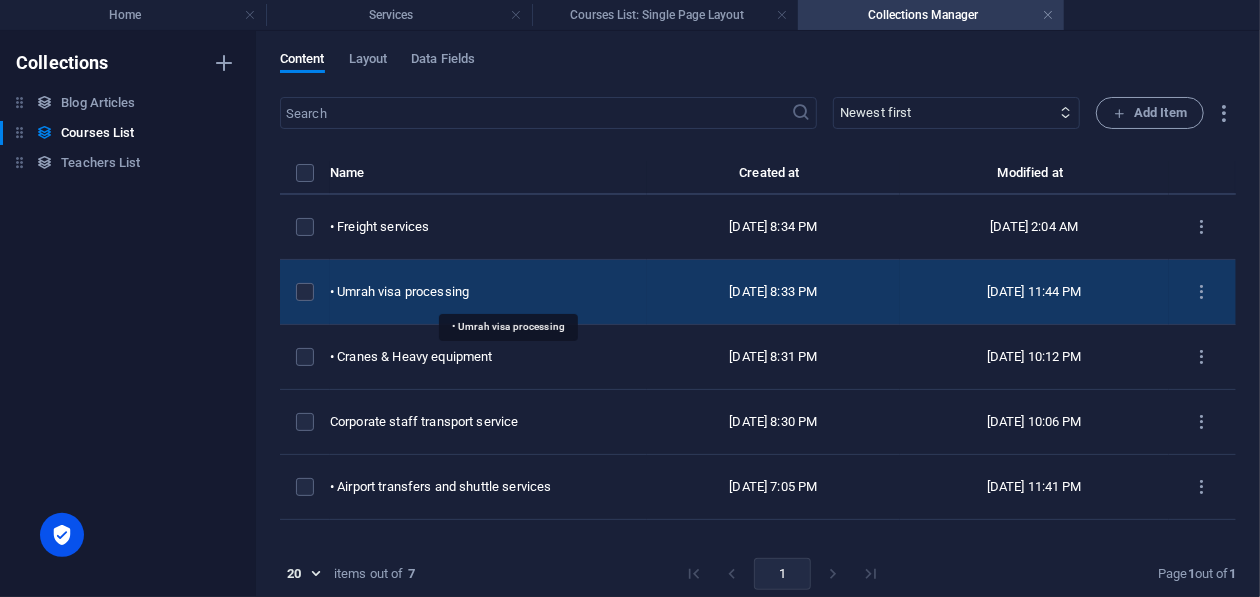 click on "•	Umrah visa processing" at bounding box center (480, 292) 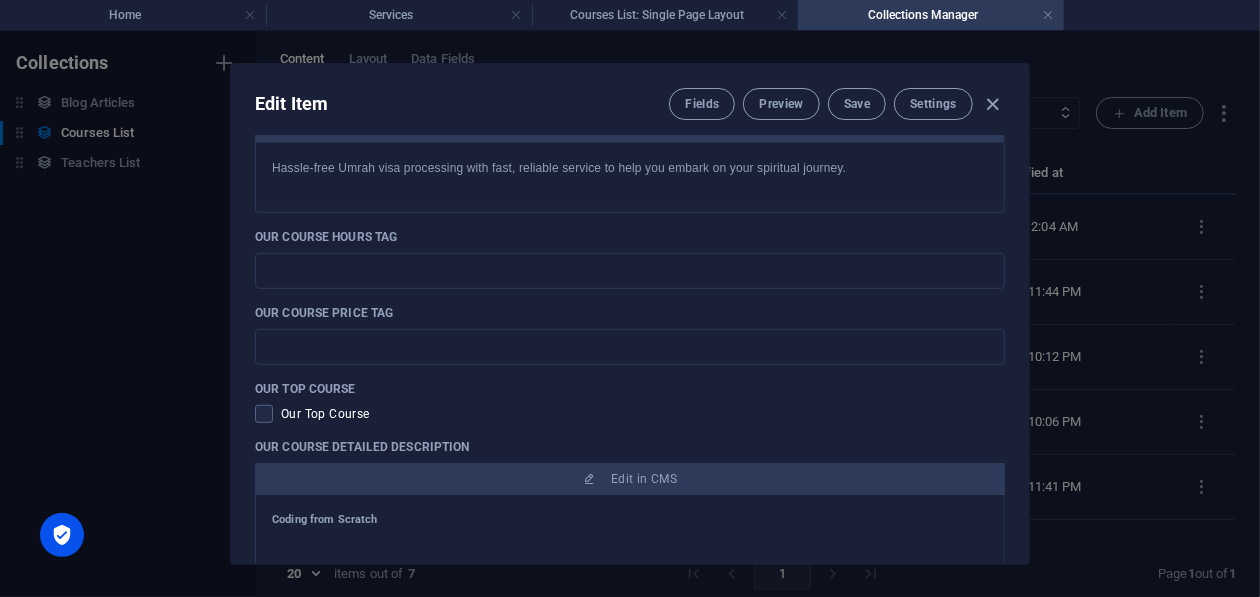 scroll, scrollTop: 799, scrollLeft: 0, axis: vertical 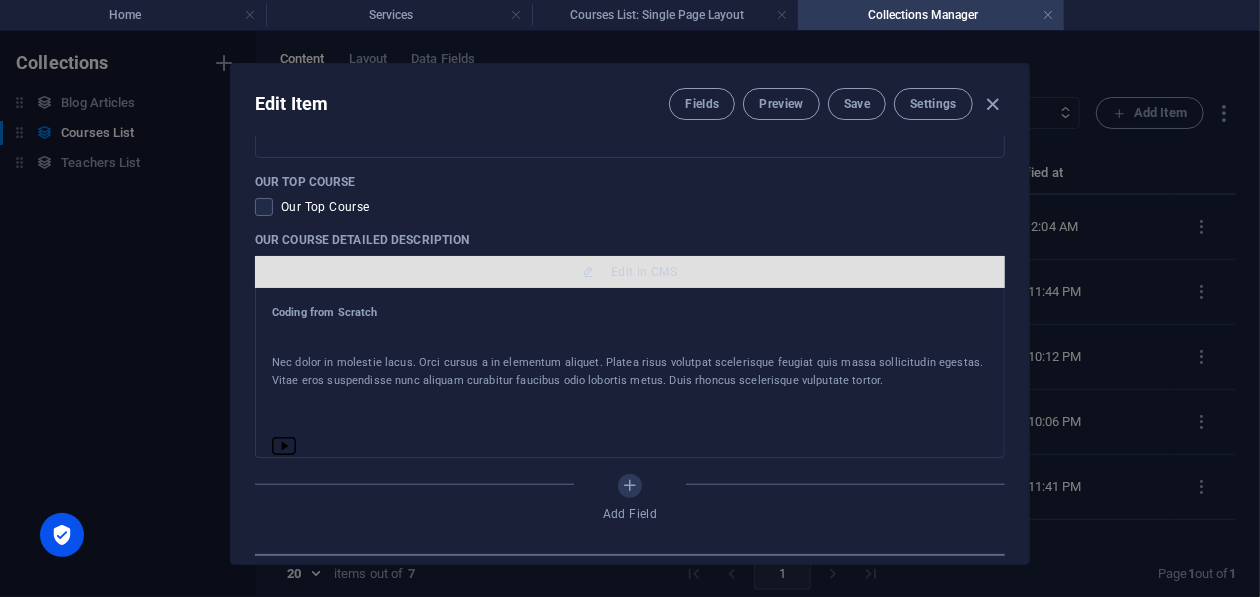 click on "Edit in CMS" at bounding box center [630, 272] 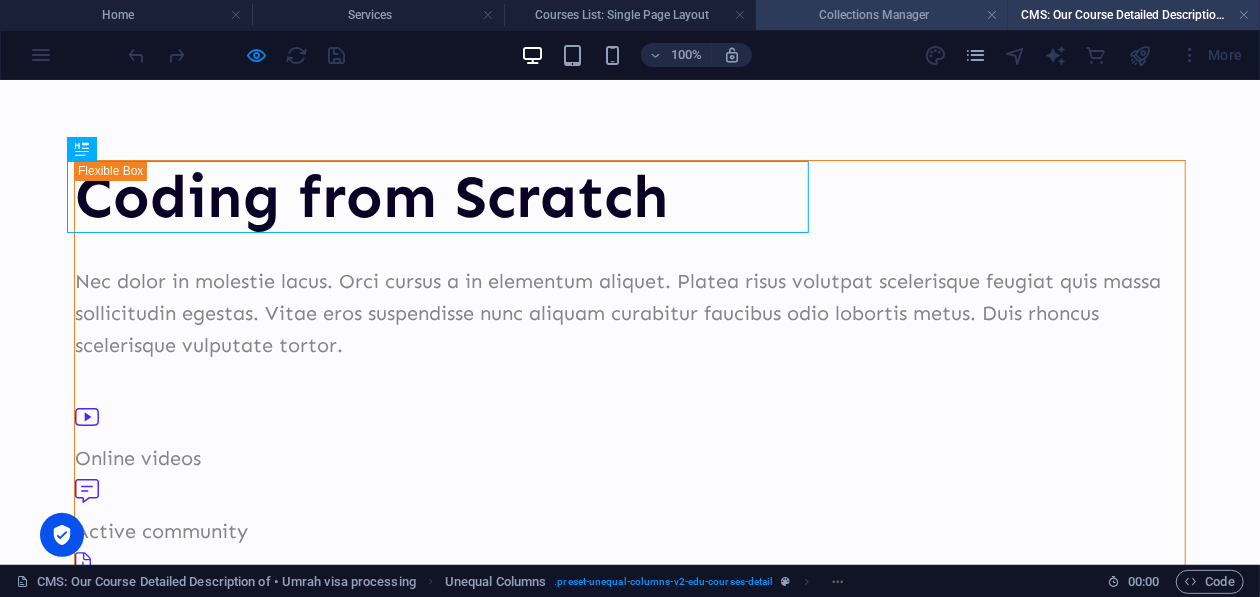 scroll, scrollTop: 0, scrollLeft: 0, axis: both 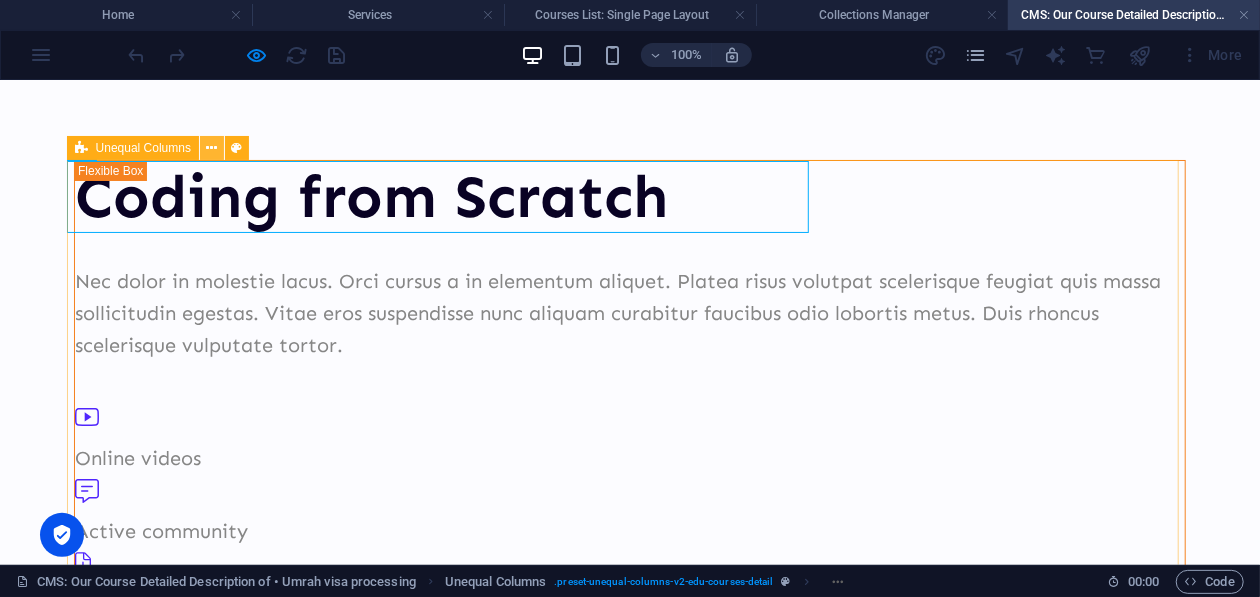 click at bounding box center [212, 148] 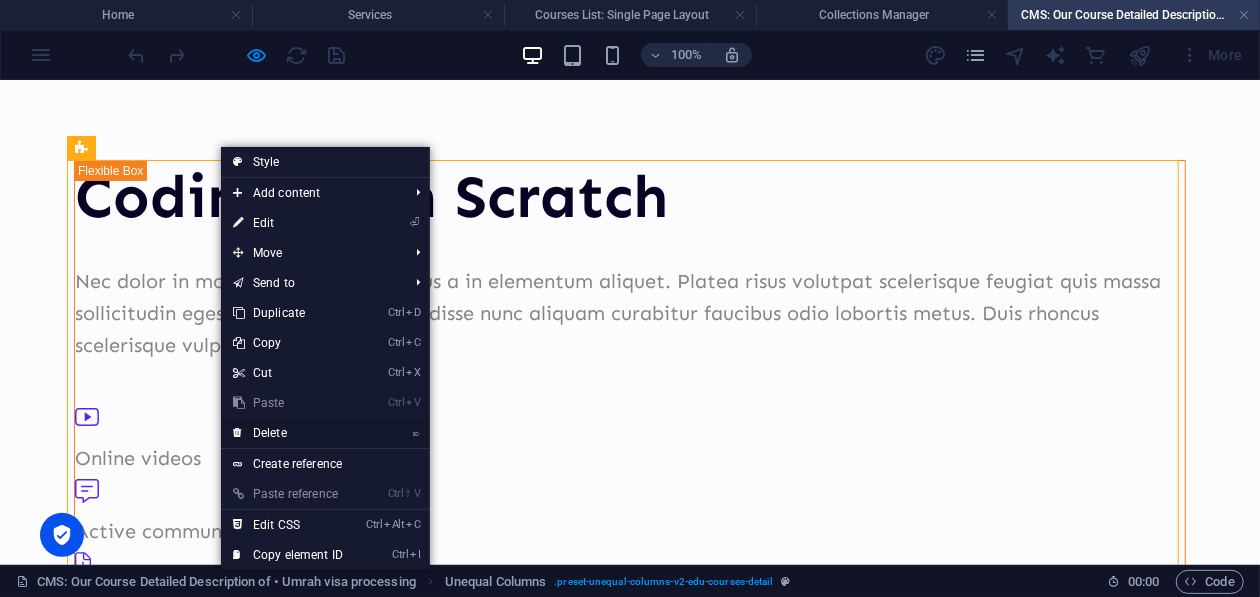 click on "⌦  Delete" at bounding box center (288, 433) 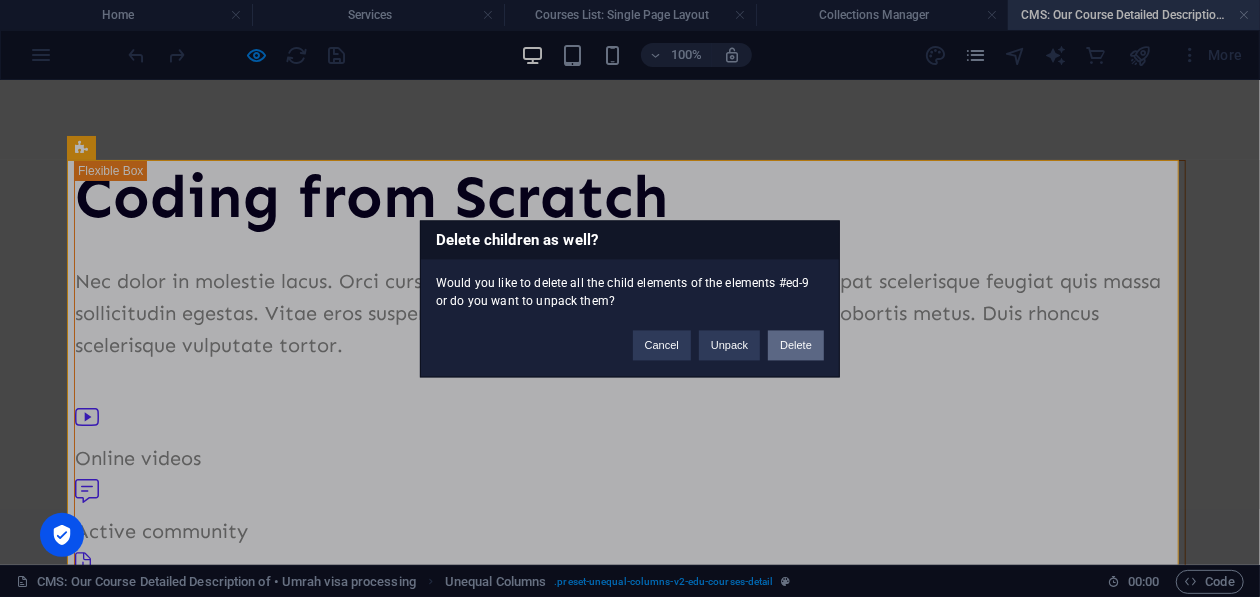 click on "Delete" at bounding box center (796, 345) 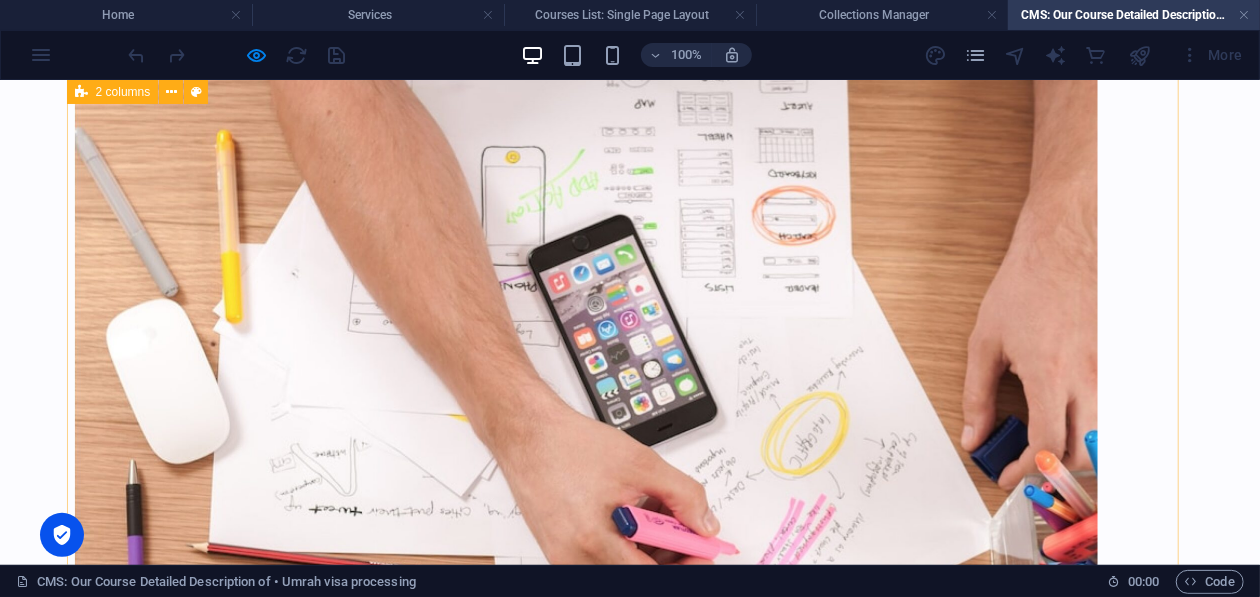 scroll, scrollTop: 0, scrollLeft: 0, axis: both 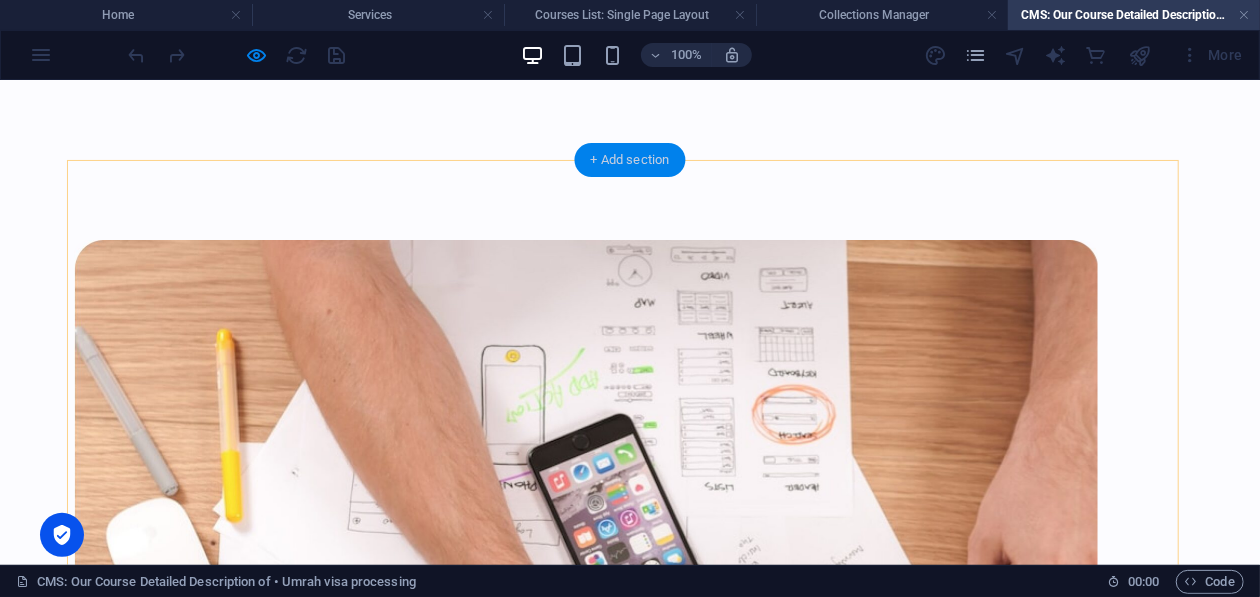 click on "+ Add section" at bounding box center (630, 160) 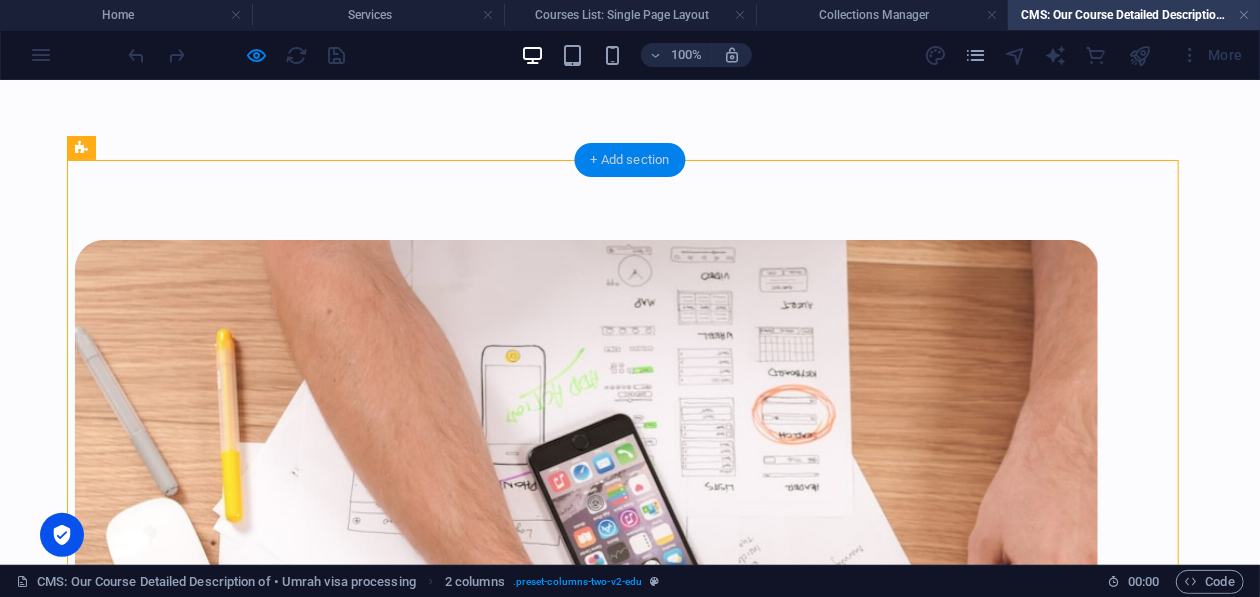 click on "+ Add section" at bounding box center [630, 160] 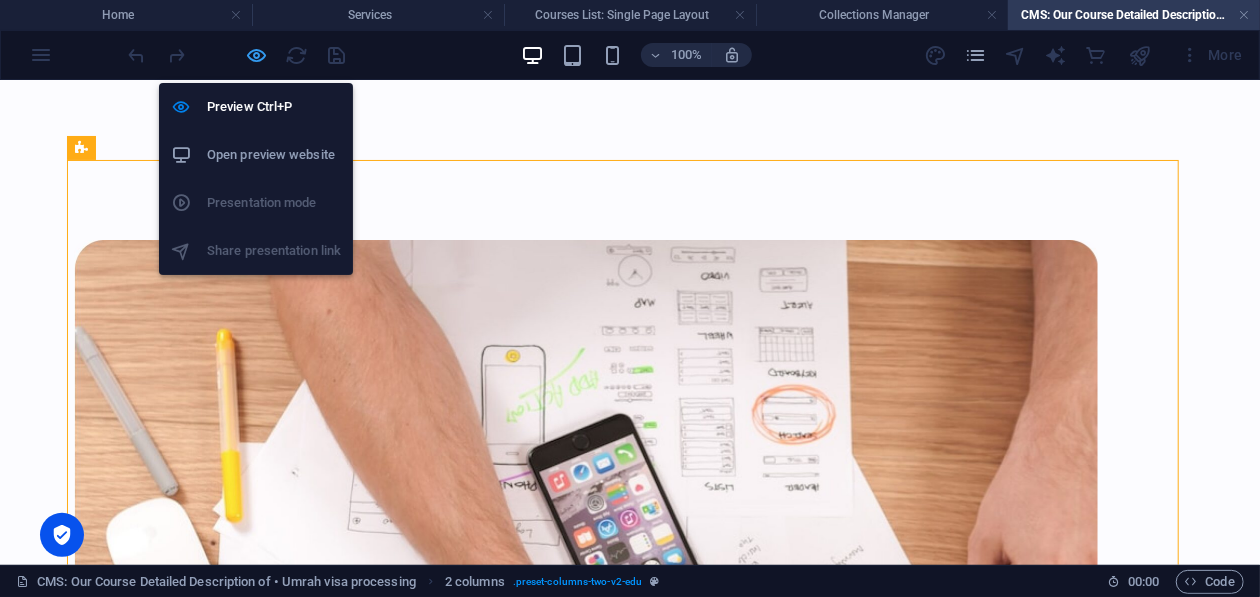 drag, startPoint x: 253, startPoint y: 58, endPoint x: 283, endPoint y: 81, distance: 37.802116 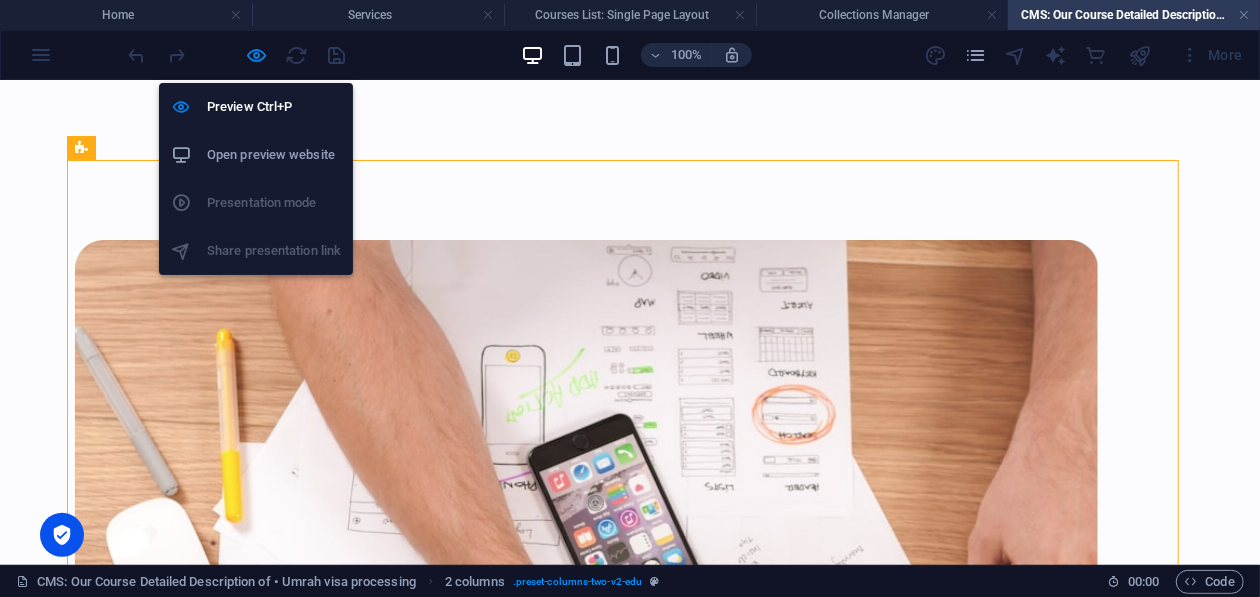click at bounding box center (257, 55) 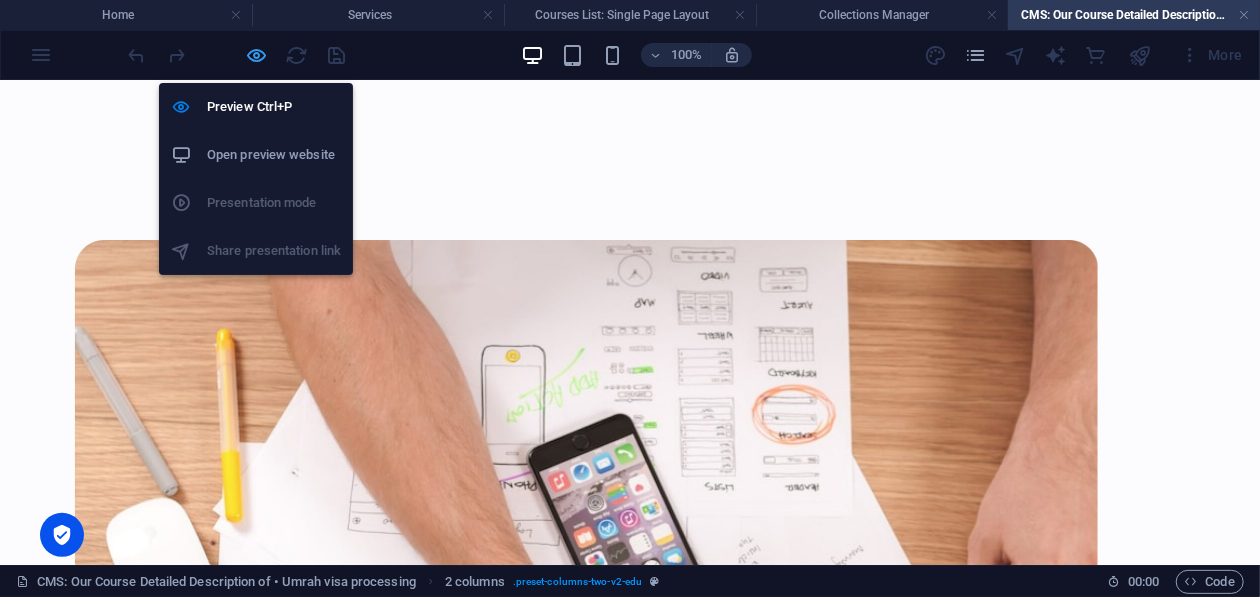 click at bounding box center [257, 55] 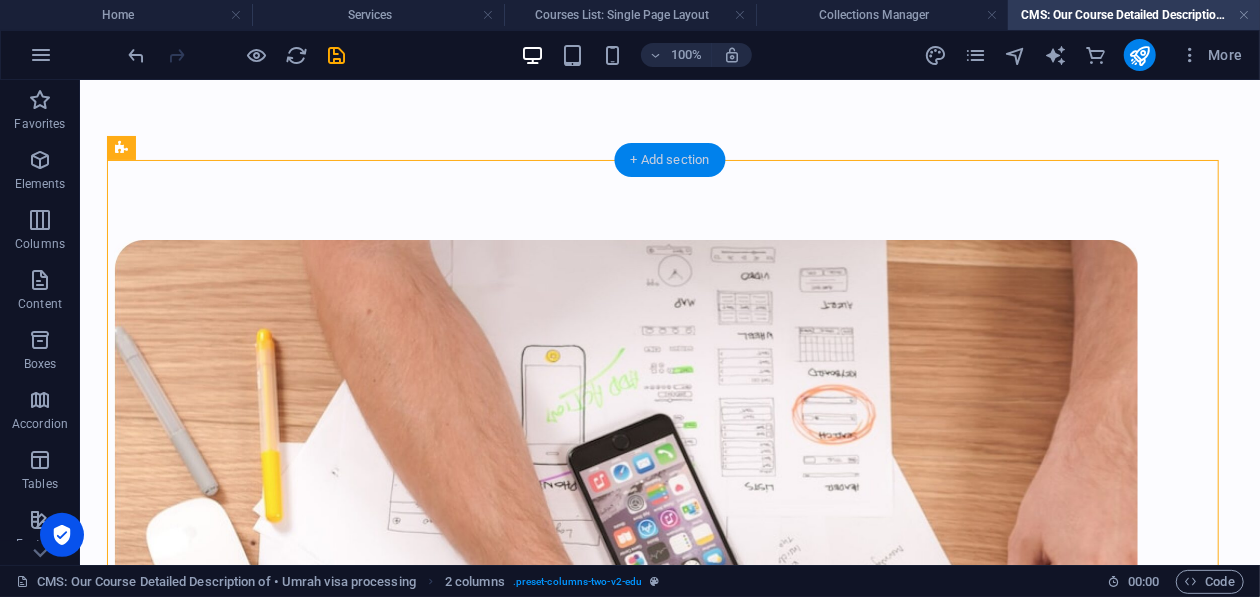 click on "+ Add section" at bounding box center (670, 160) 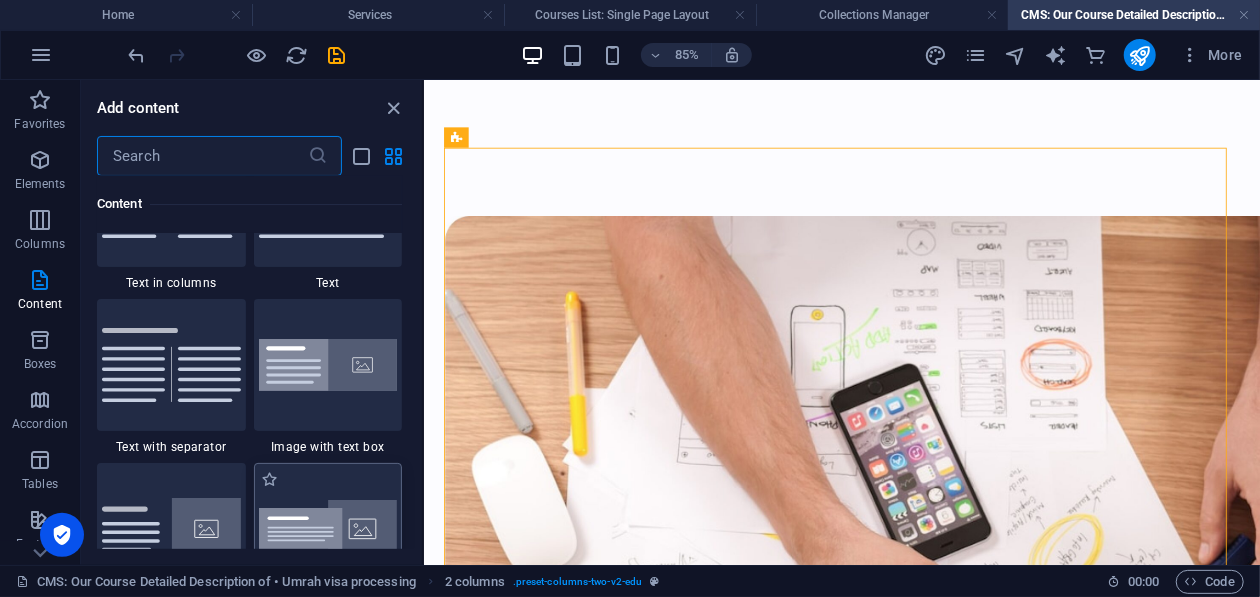scroll, scrollTop: 3699, scrollLeft: 0, axis: vertical 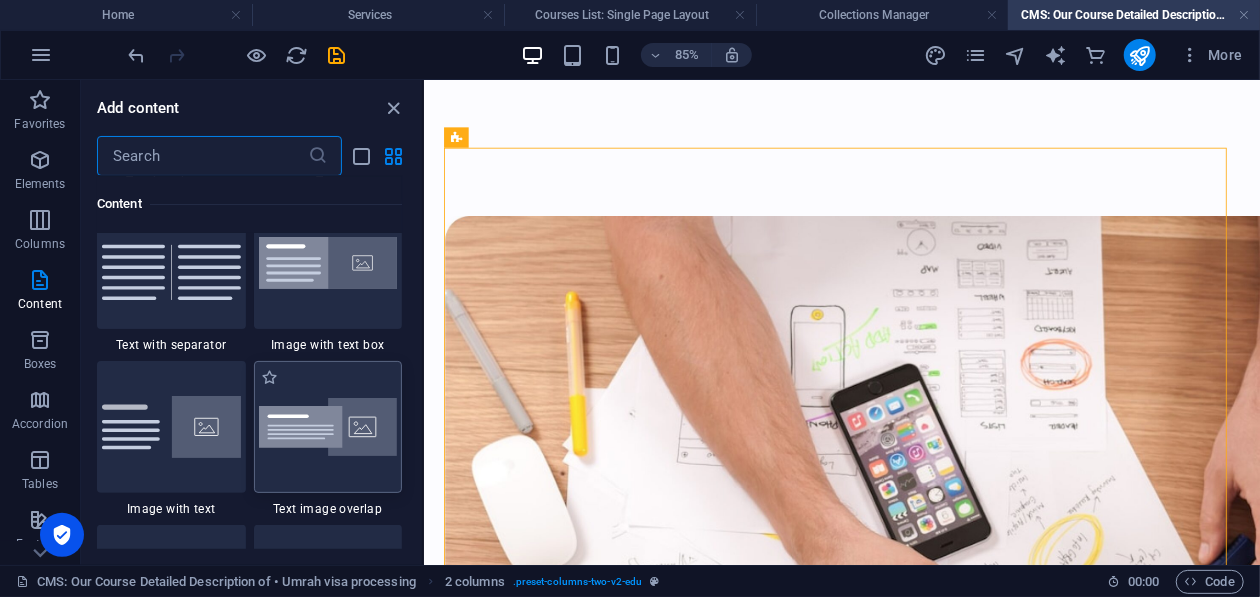 click at bounding box center (328, 427) 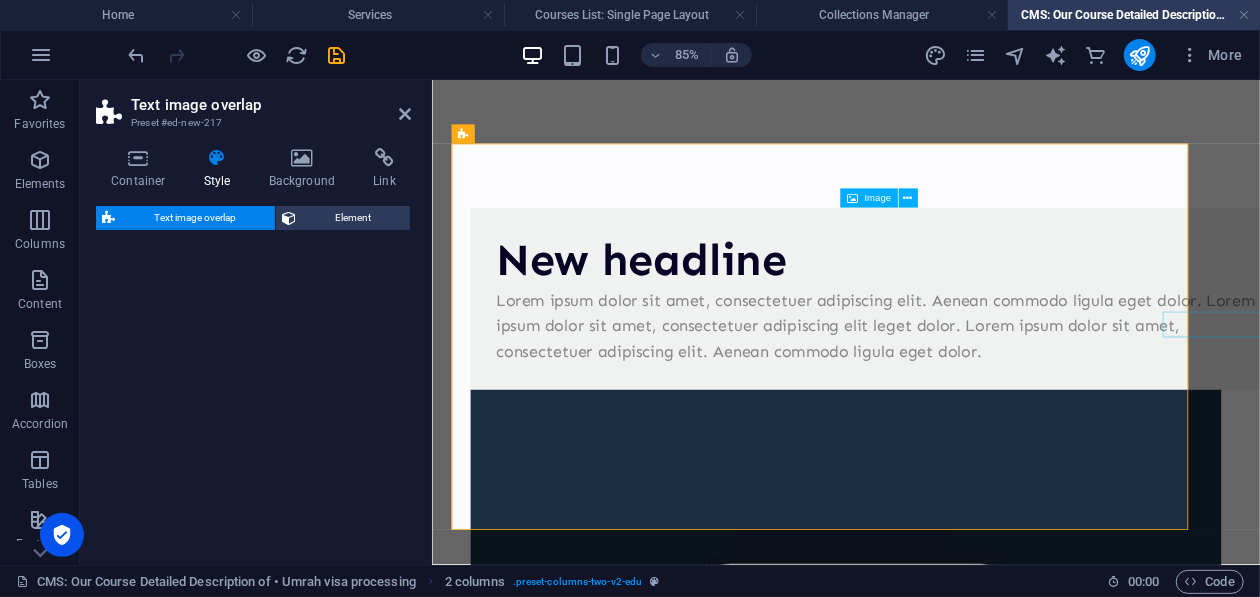 click at bounding box center (948, 805) 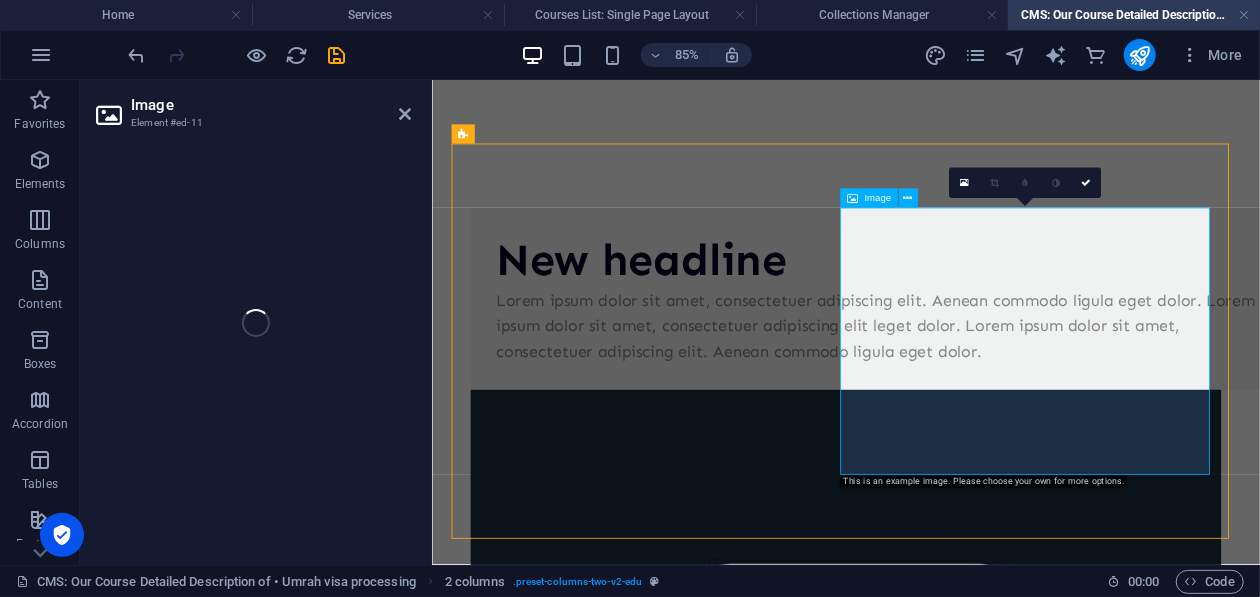 select on "%" 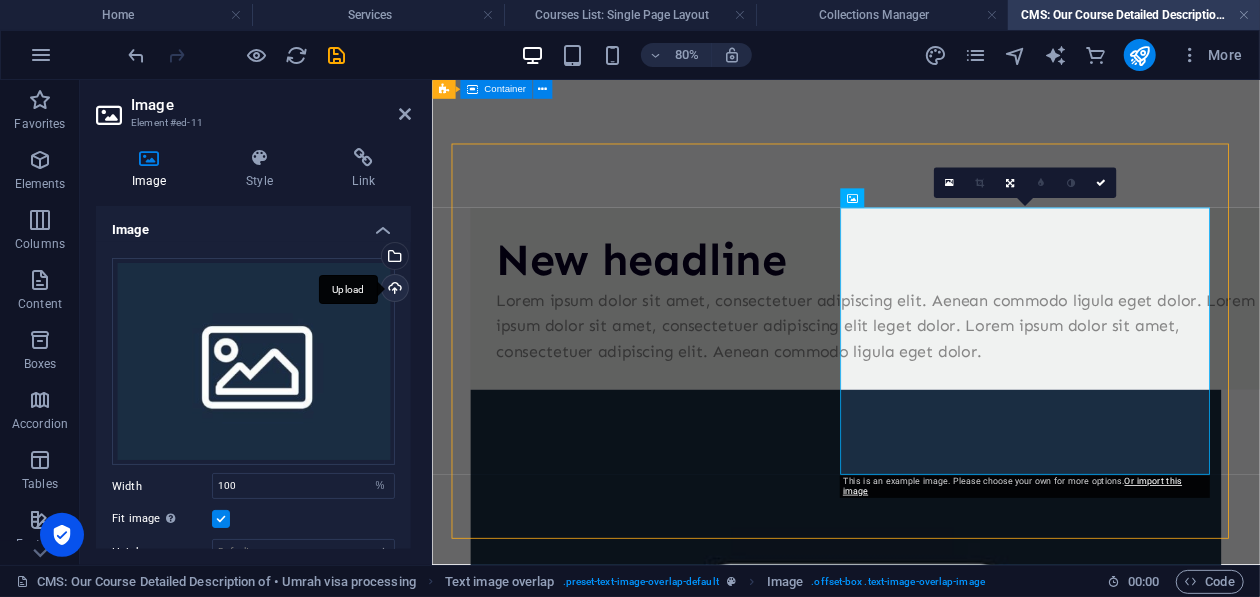 click on "Upload" at bounding box center [393, 290] 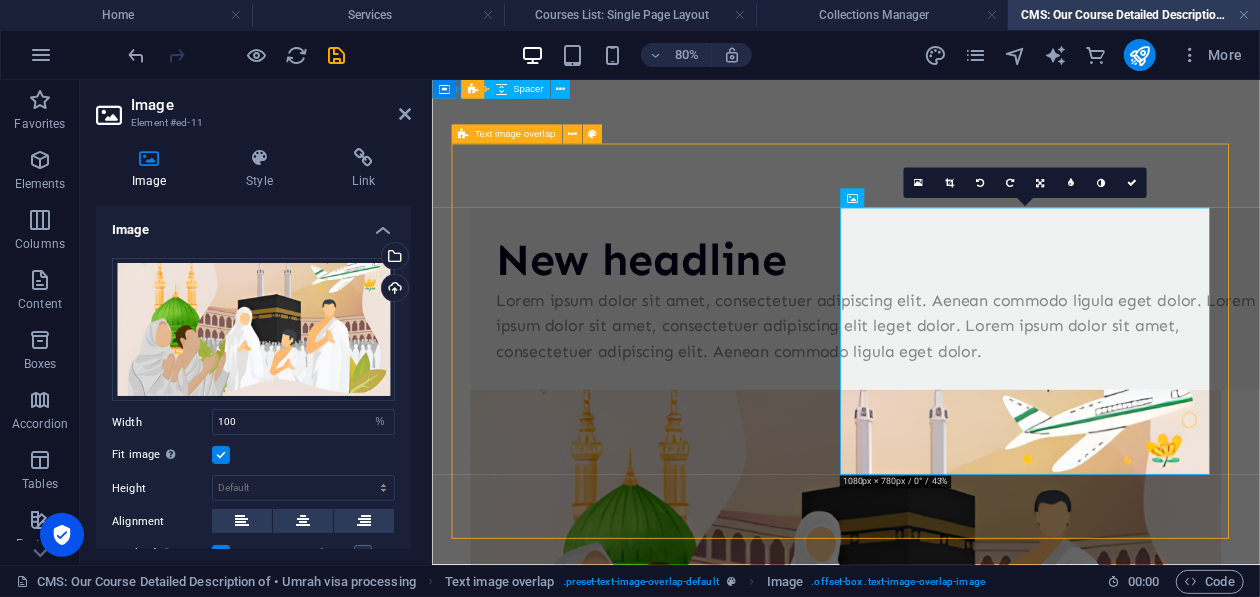 click on "New headline Lorem ipsum dolor sit amet, consectetuer adipiscing elit. Aenean commodo ligula eget dolor. Lorem ipsum dolor sit amet, consectetuer adipiscing elit leget dolor. Lorem ipsum dolor sit amet, consectetuer adipiscing elit. Aenean commodo ligula eget dolor." at bounding box center [948, 582] 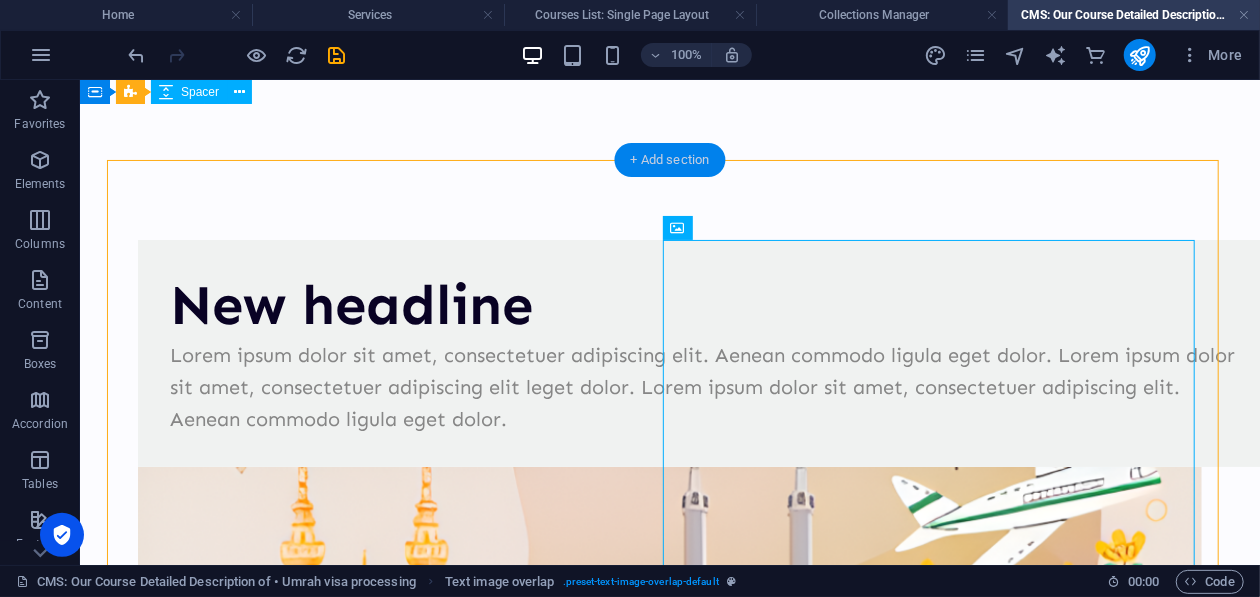 click on "+ Add section" at bounding box center [670, 160] 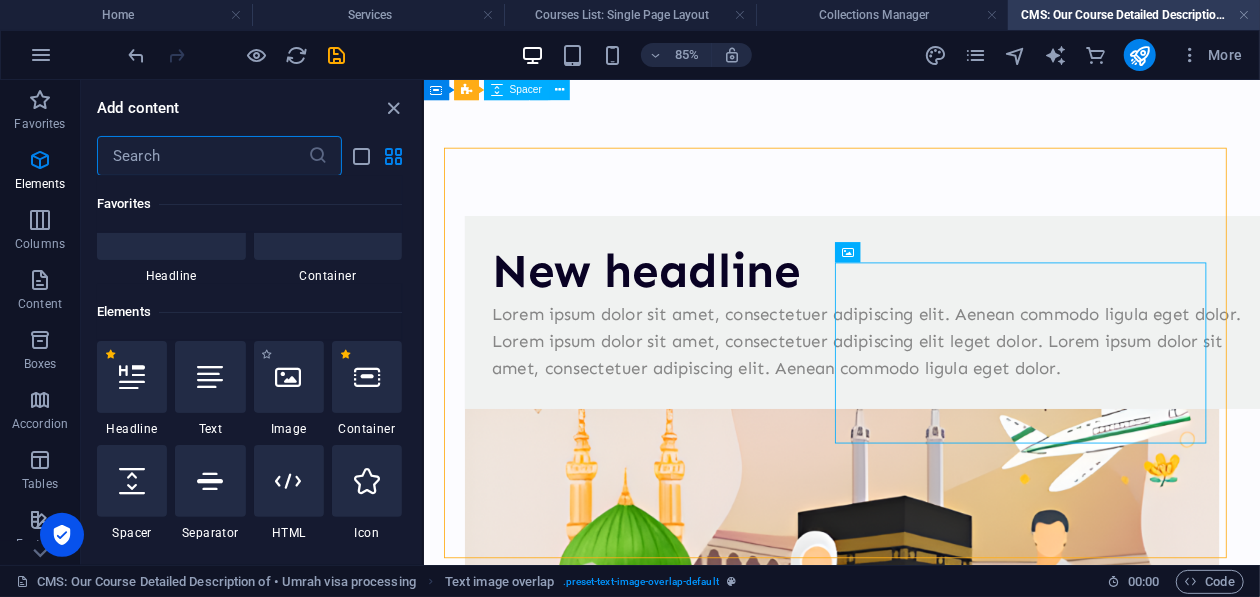 scroll, scrollTop: 0, scrollLeft: 0, axis: both 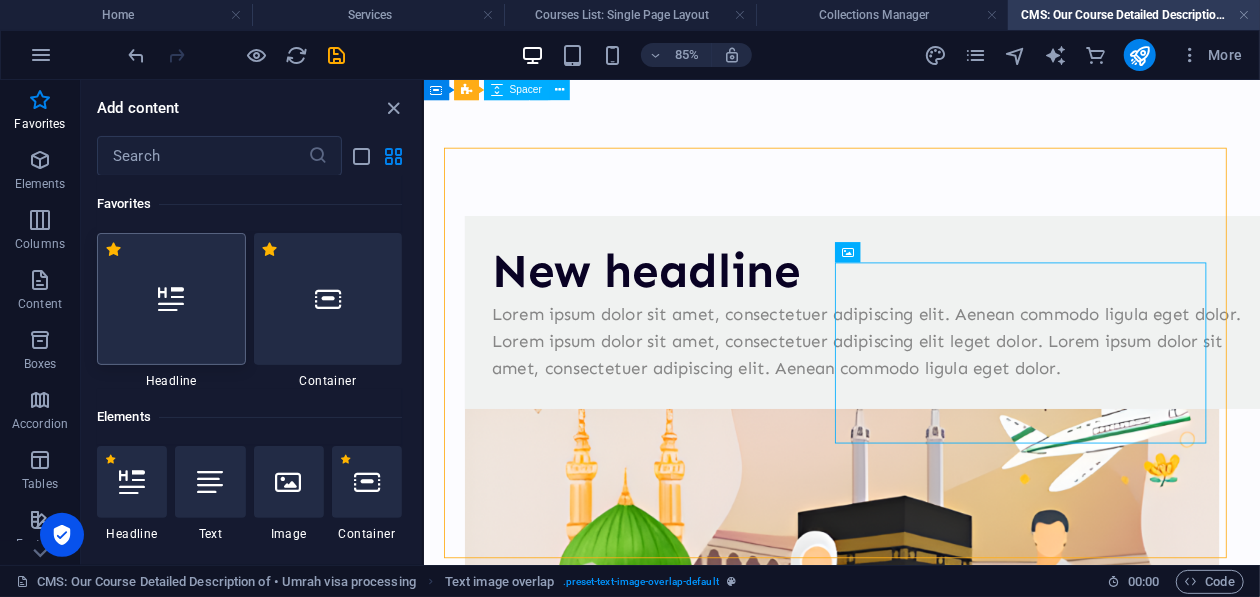 click at bounding box center [171, 299] 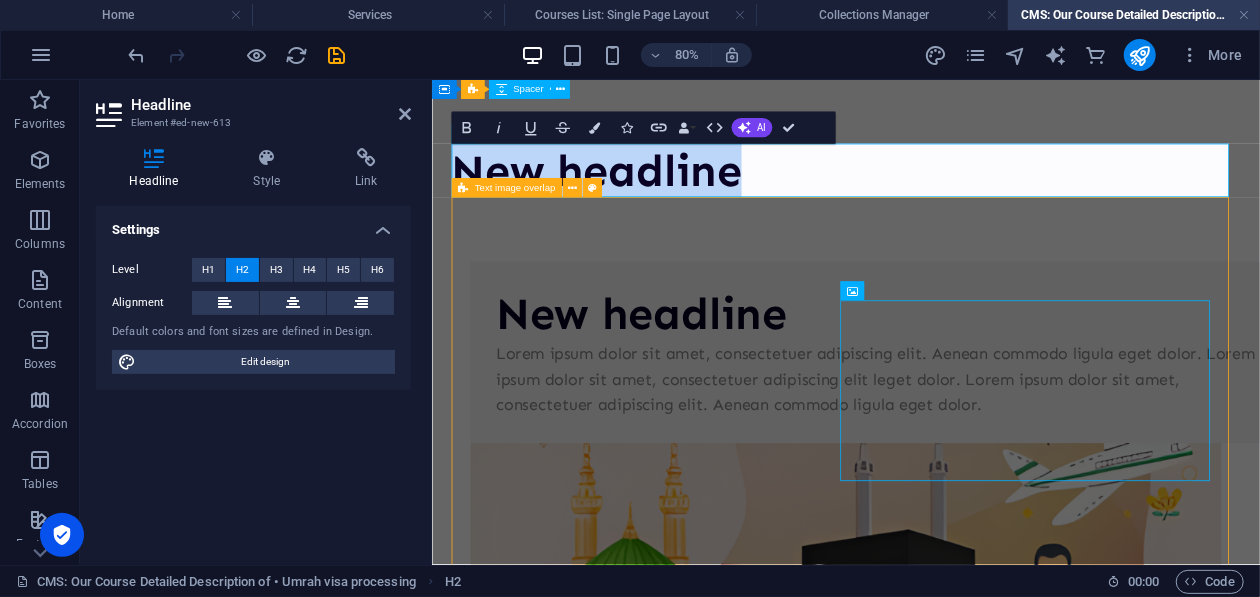 drag, startPoint x: 790, startPoint y: 251, endPoint x: 1078, endPoint y: 212, distance: 290.62863 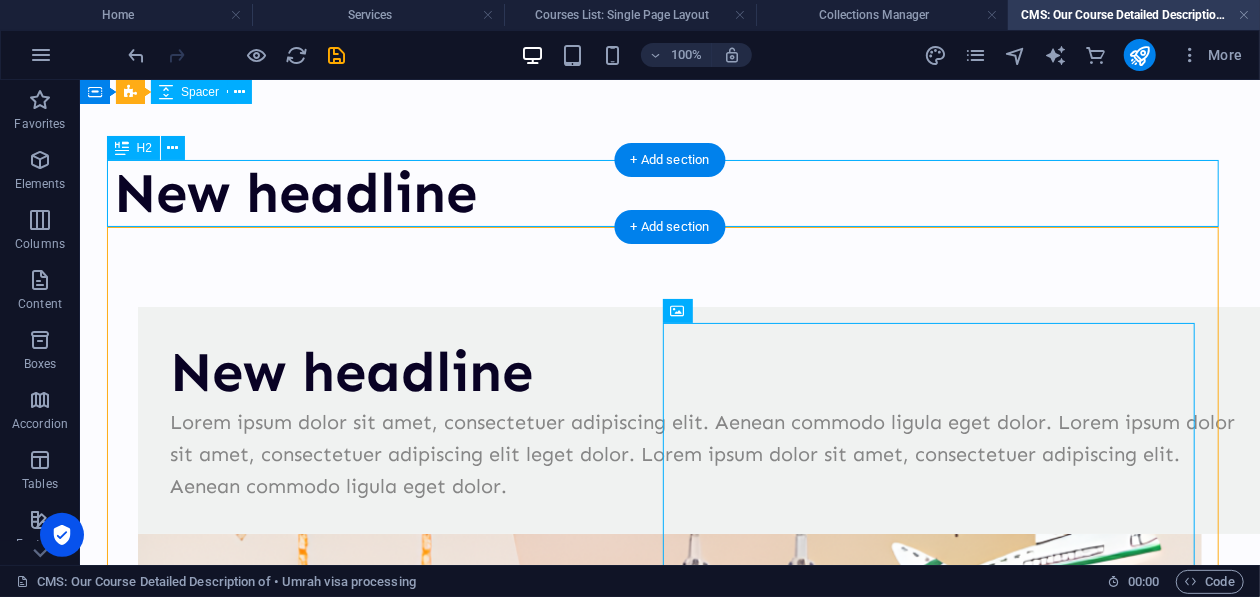 click on "New headline" at bounding box center [669, 192] 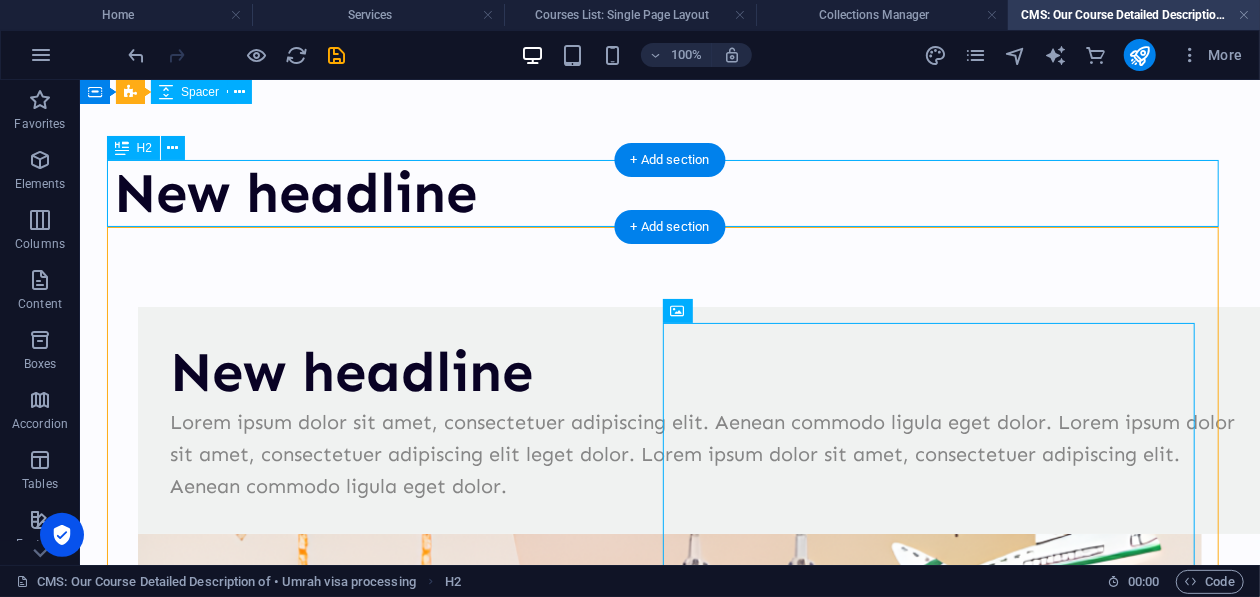 click on "New headline" at bounding box center (669, 192) 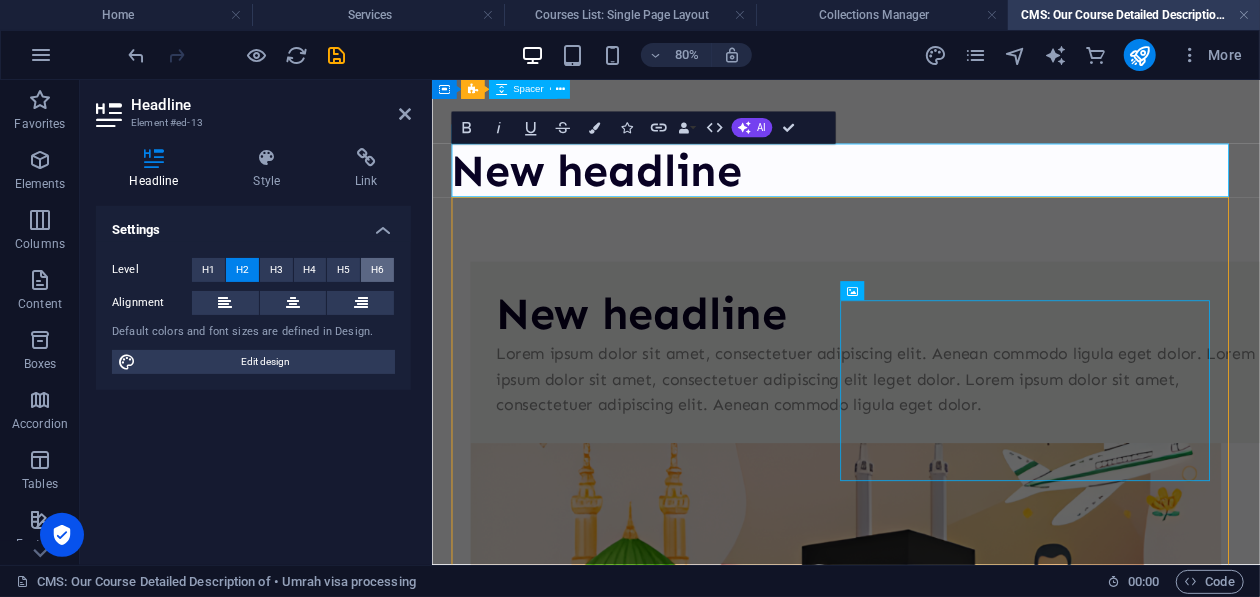 drag, startPoint x: 282, startPoint y: 299, endPoint x: 361, endPoint y: 281, distance: 81.02469 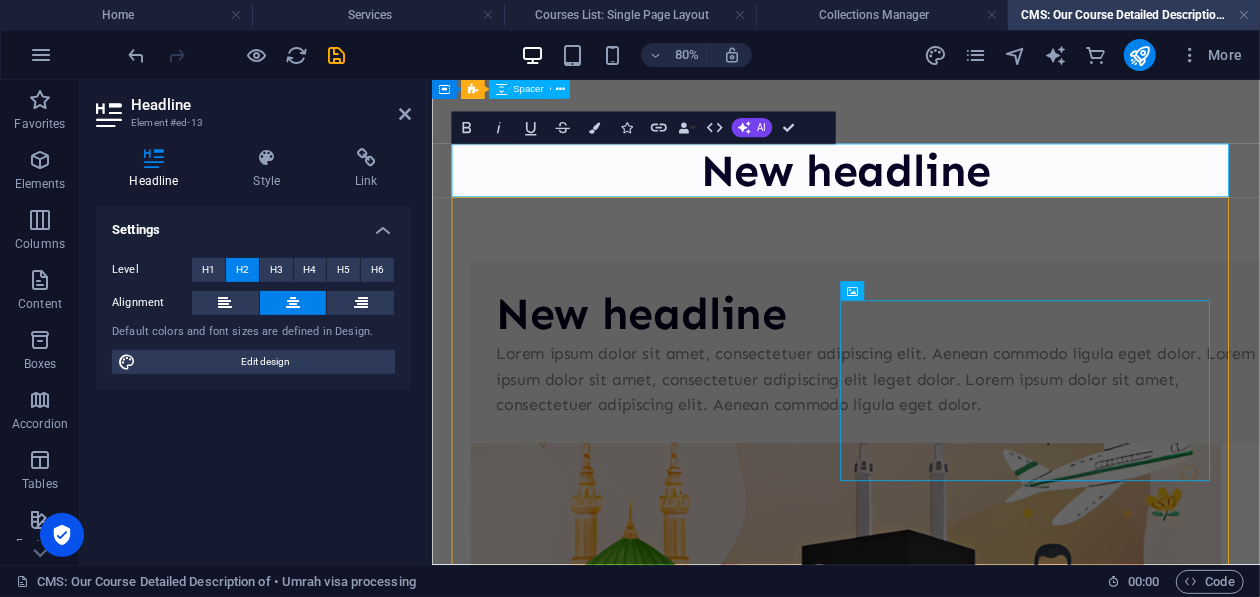 click on "New headline" at bounding box center [948, 192] 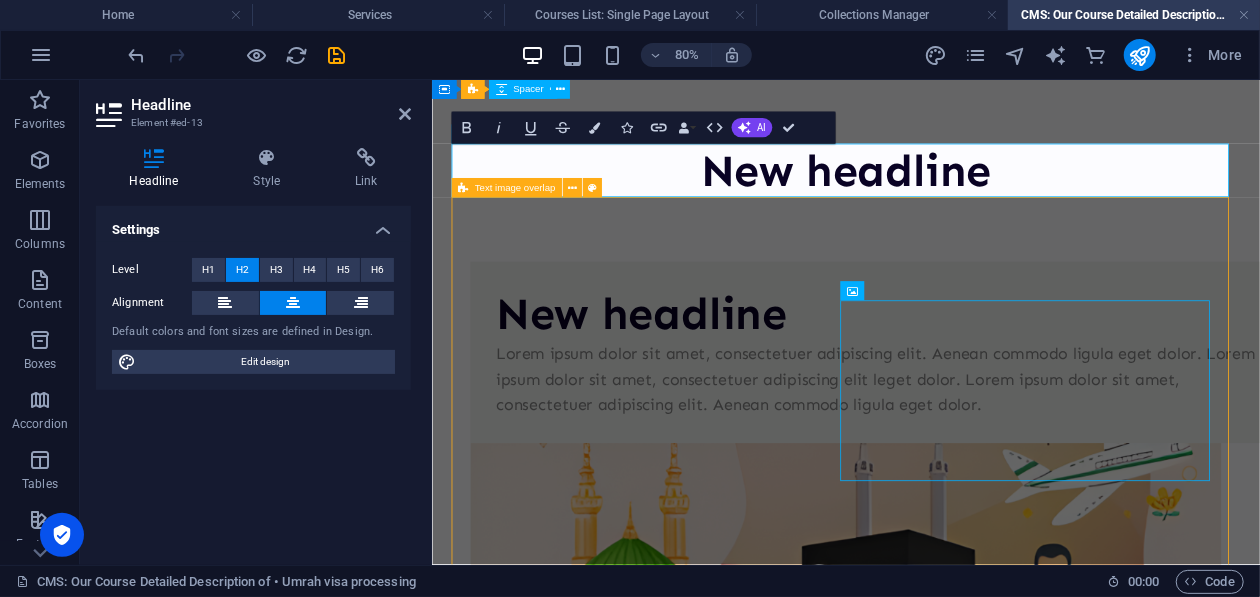 type 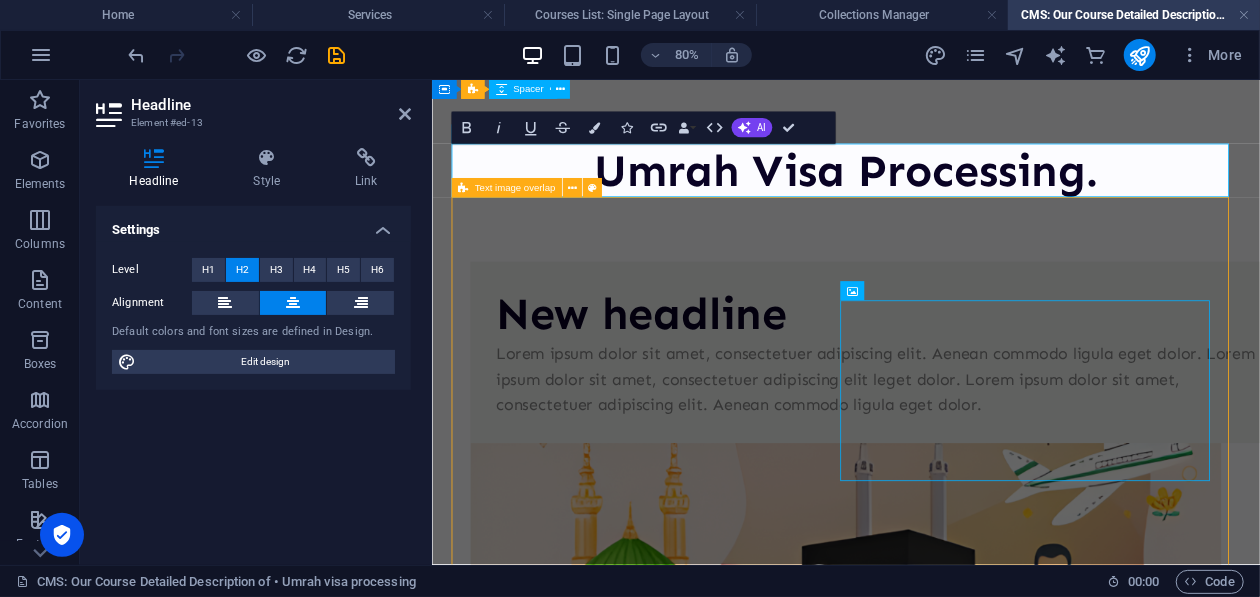 drag, startPoint x: 1084, startPoint y: 266, endPoint x: 1002, endPoint y: 301, distance: 89.157166 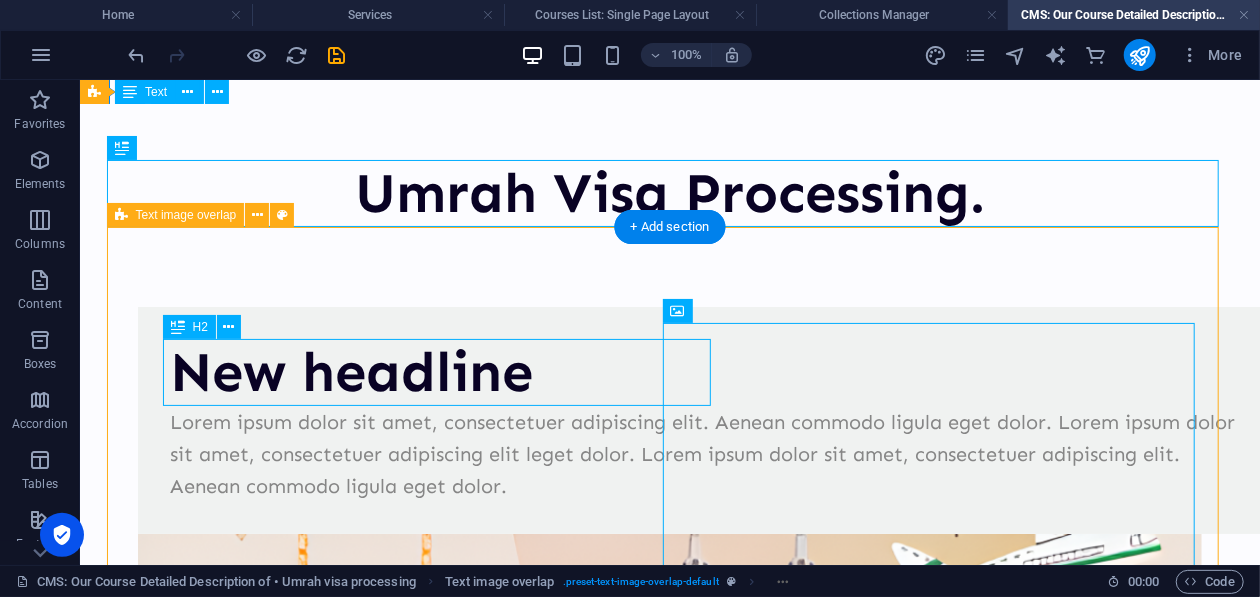 click on "New headline" at bounding box center [709, 371] 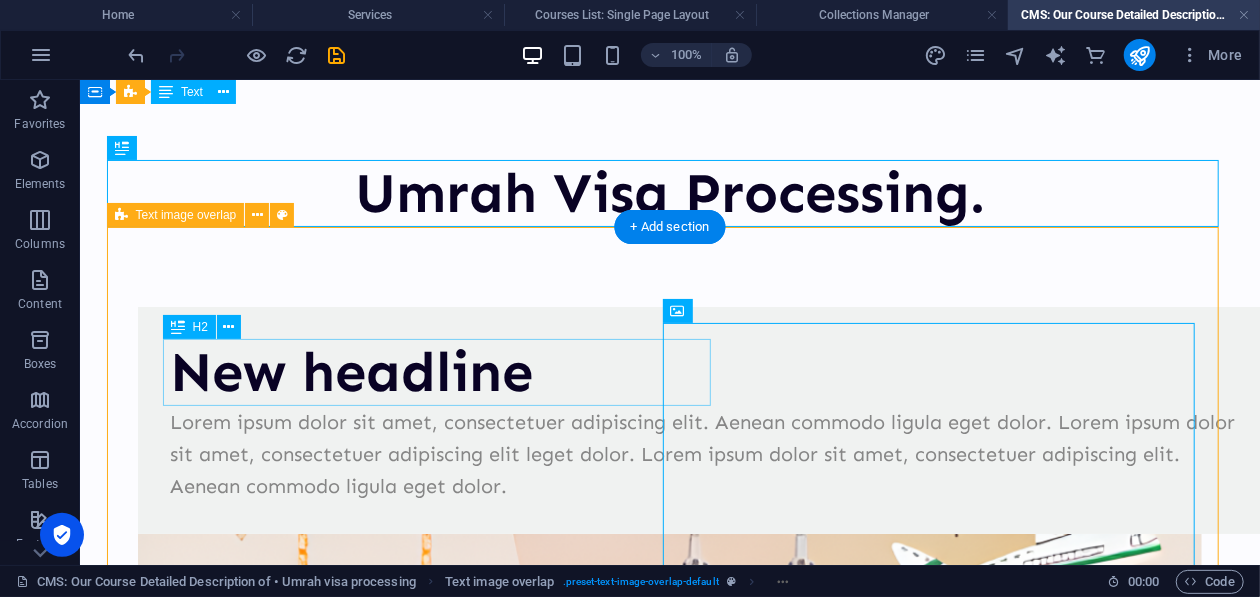 click on "New headline" at bounding box center [709, 371] 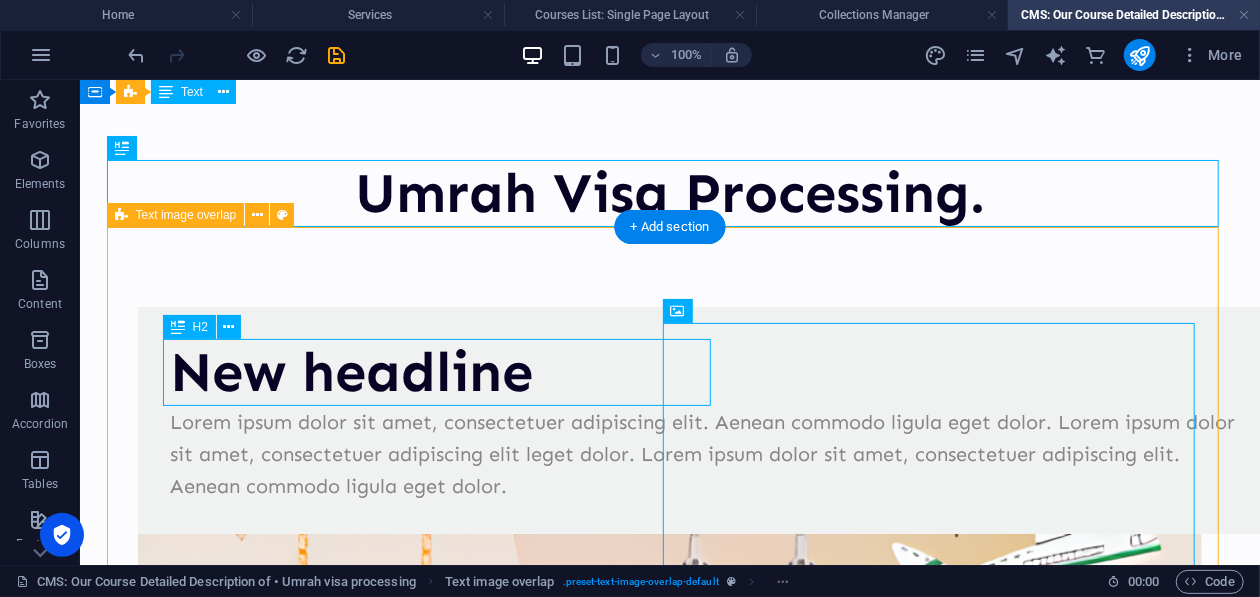 click on "New headline" at bounding box center [709, 371] 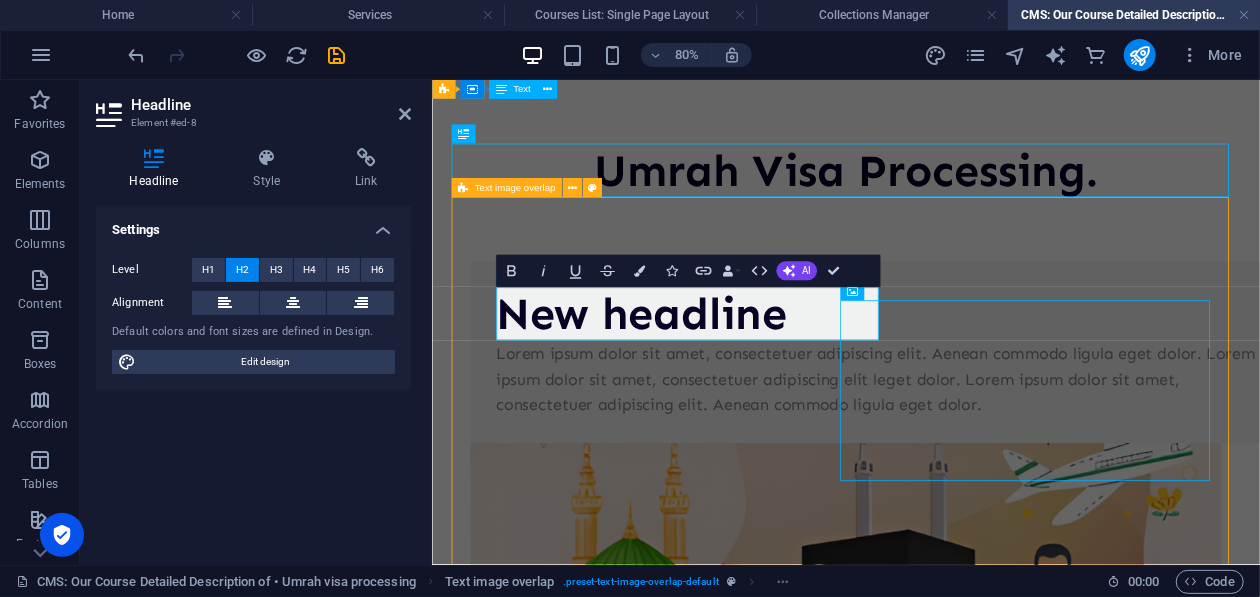 type 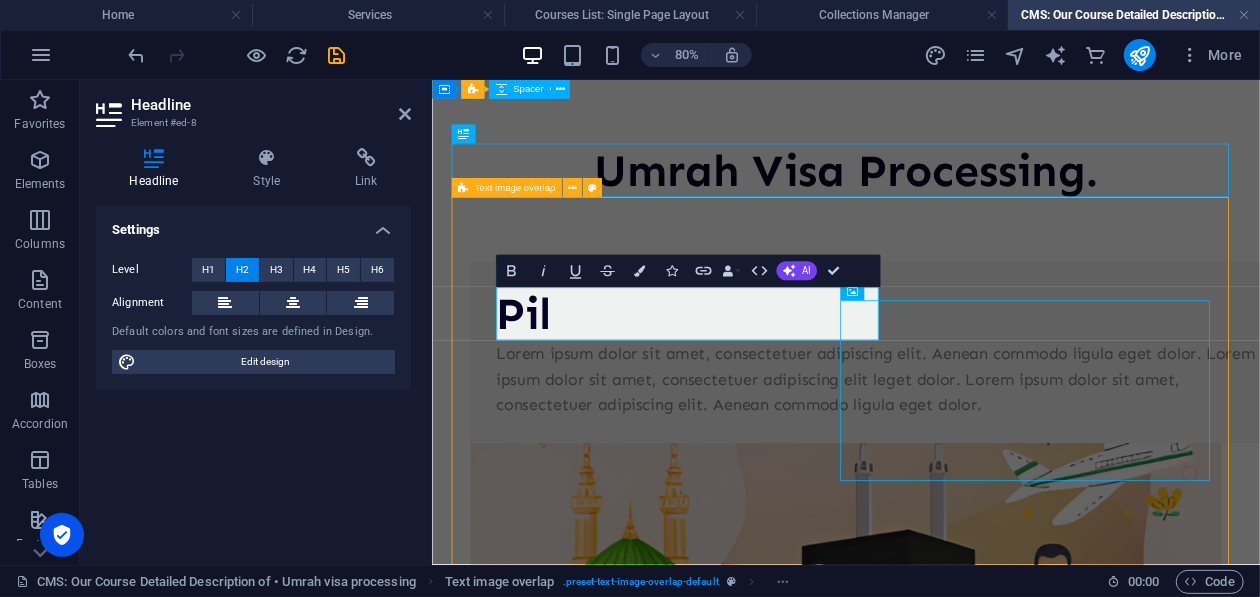 click on "Pil Lorem ipsum dolor sit amet, consectetuer adipiscing elit. Aenean commodo ligula eget dolor. Lorem ipsum dolor sit amet, consectetuer adipiscing elit leget dolor. Lorem ipsum dolor sit amet, consectetuer adipiscing elit. Aenean commodo ligula eget dolor." at bounding box center (948, 649) 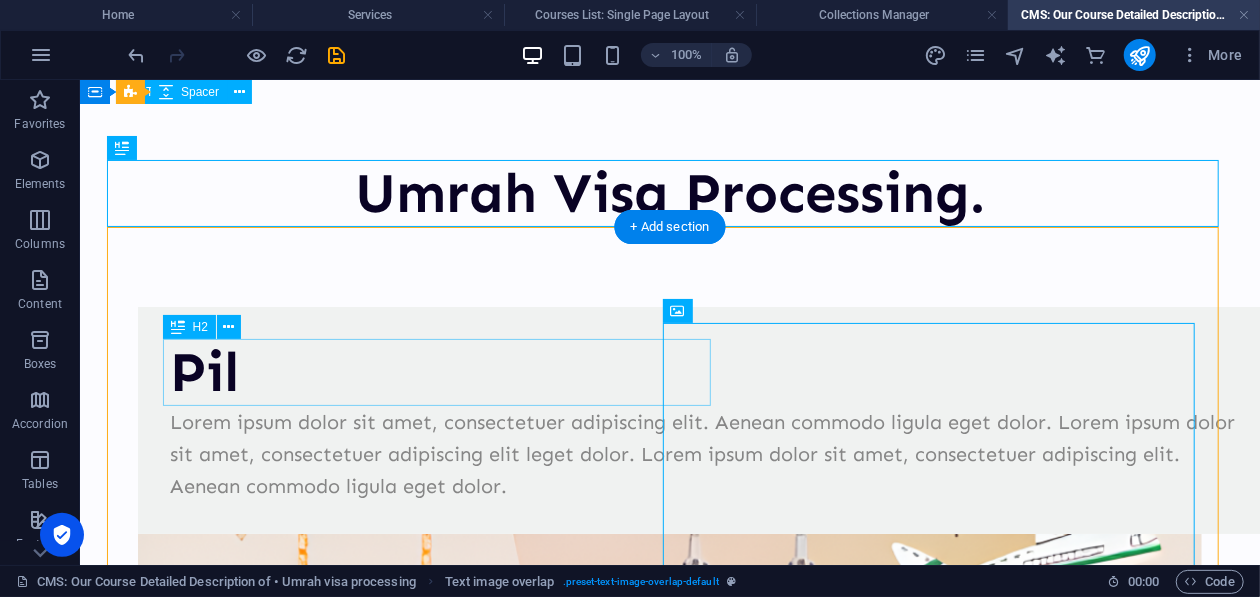 click on "Pil" at bounding box center [709, 371] 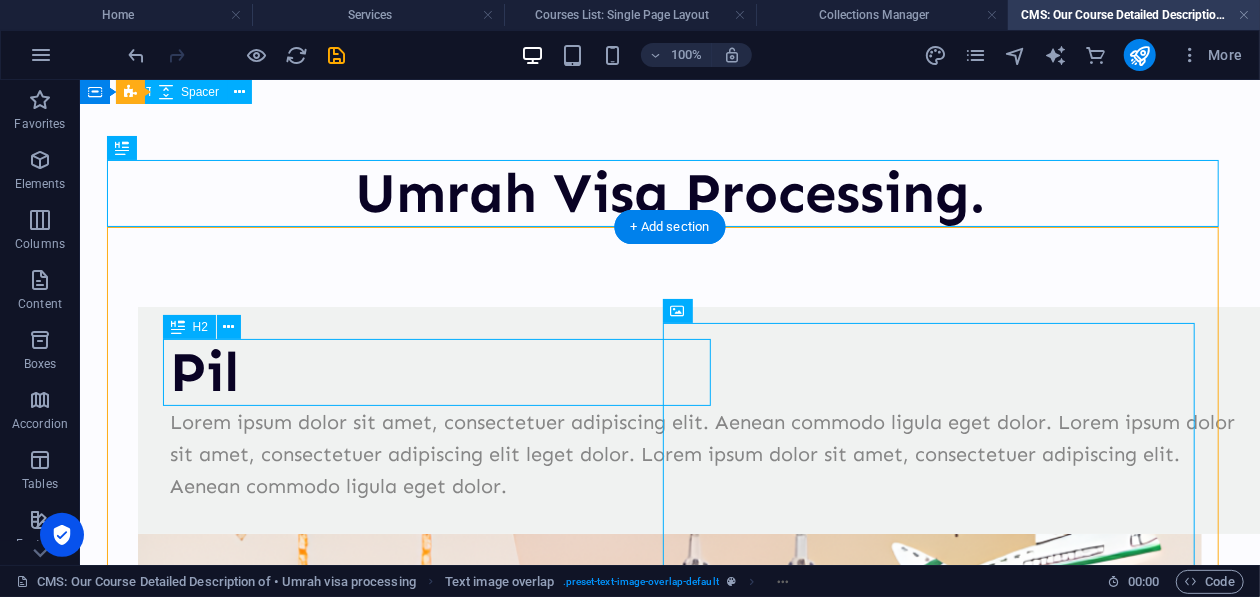 click on "Pil" at bounding box center (709, 371) 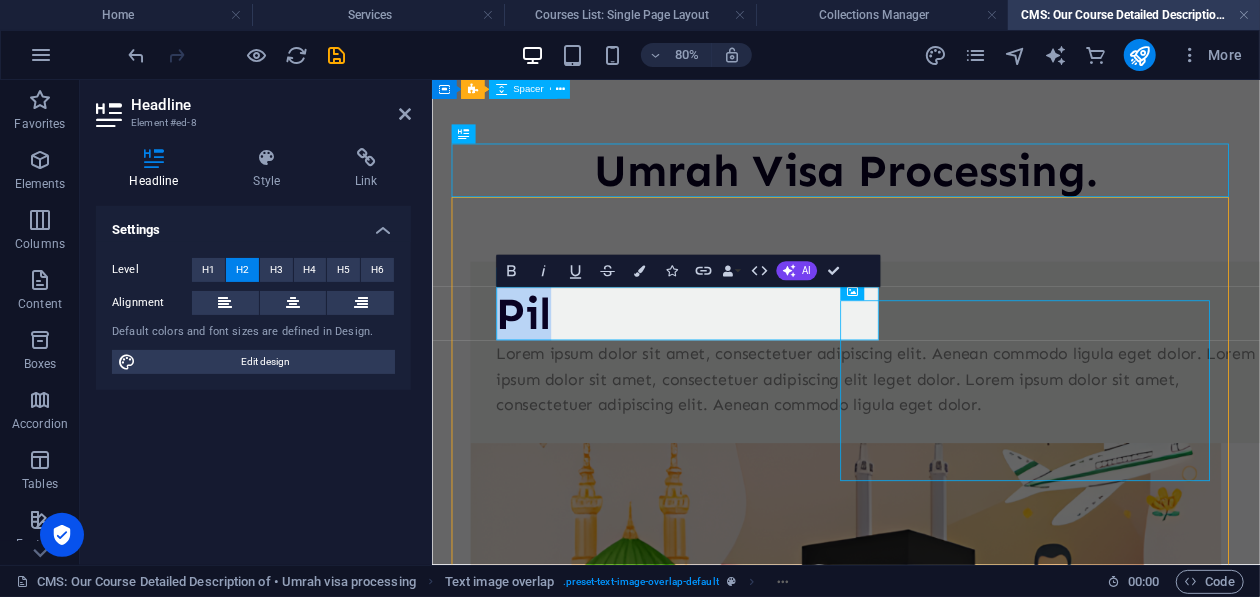 click on "Pil" at bounding box center (988, 371) 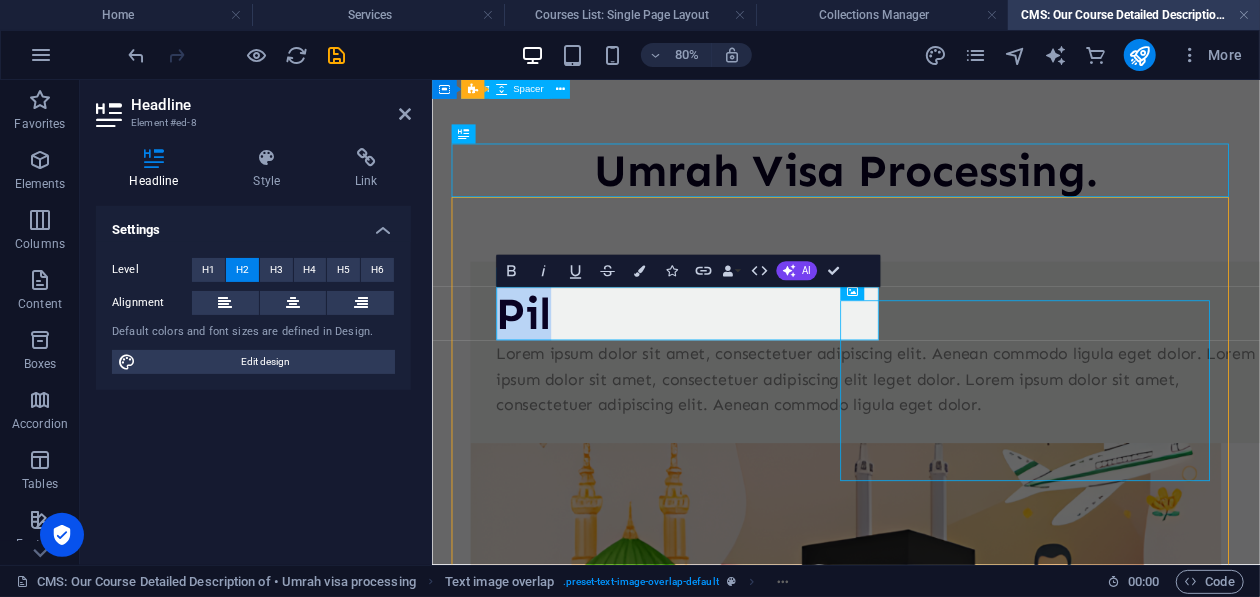 click on "Pil" at bounding box center (988, 371) 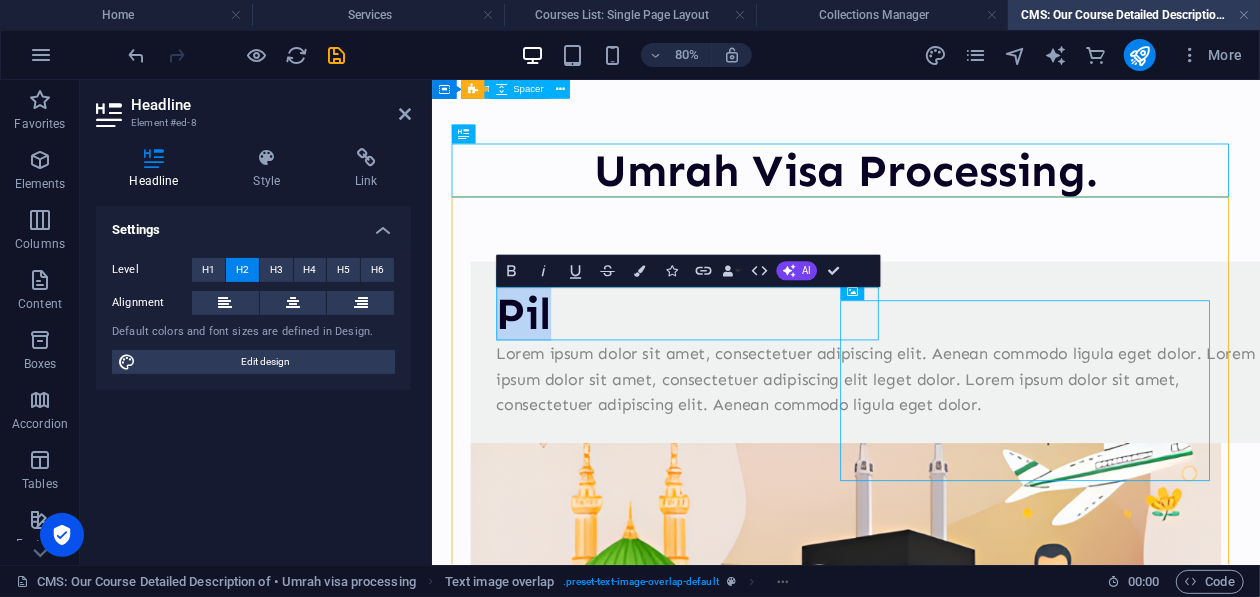 click on "Pil" at bounding box center (988, 371) 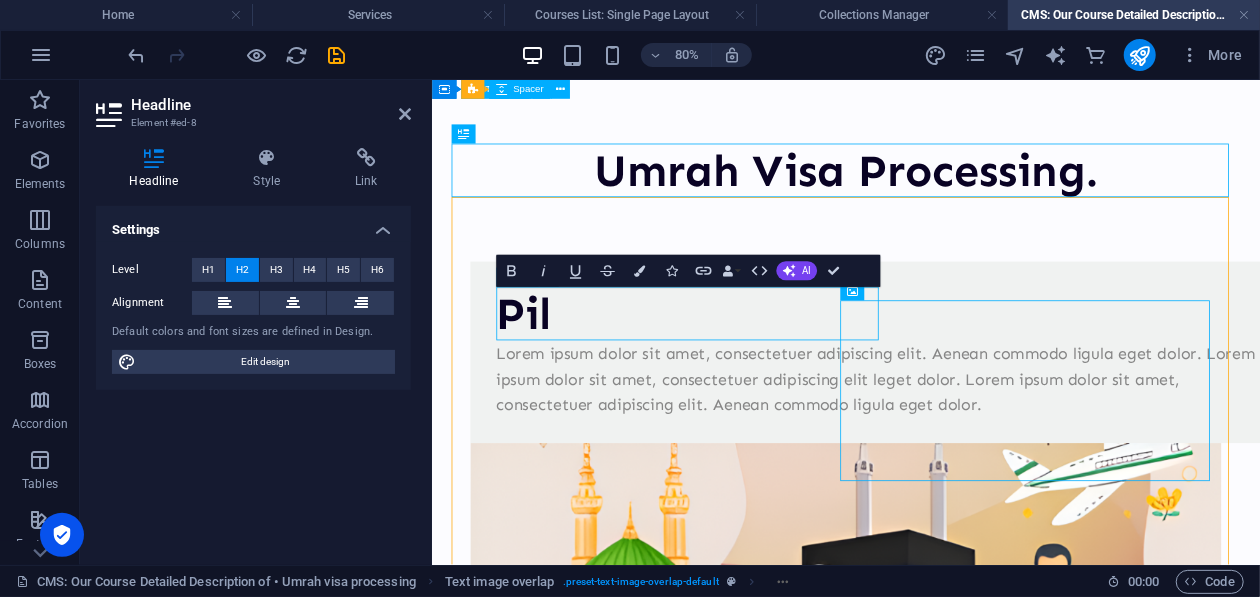 type 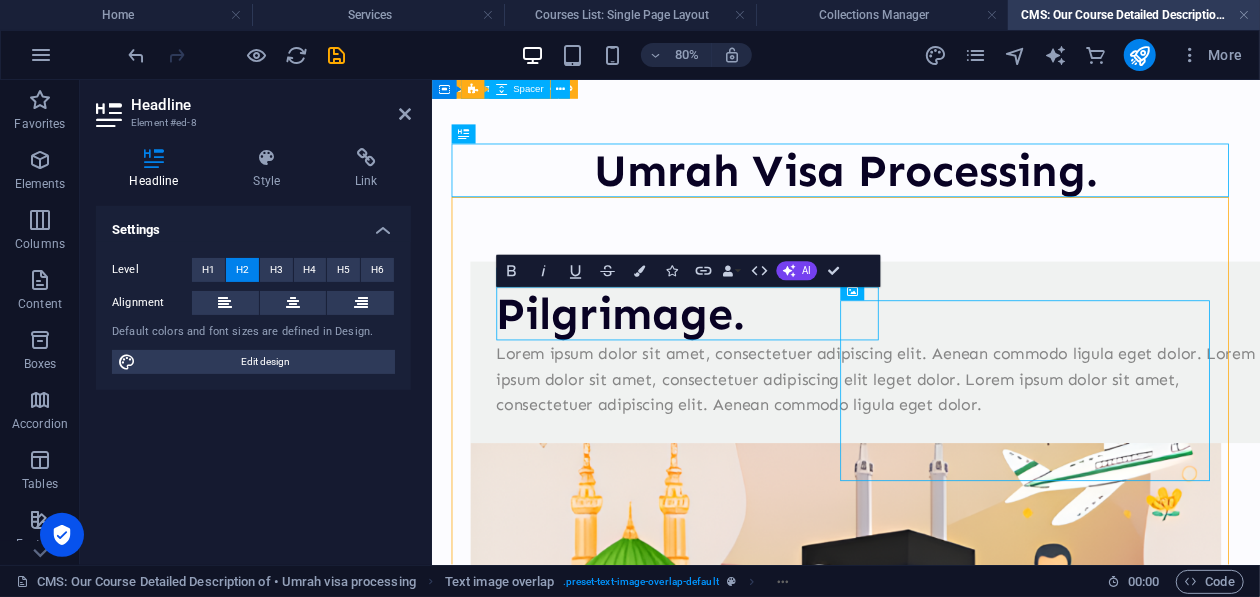 click on "Lorem ipsum dolor sit amet, consectetuer adipiscing elit. Aenean commodo ligula eget dolor. Lorem ipsum dolor sit amet, consectetuer adipiscing elit leget dolor. Lorem ipsum dolor sit amet, consectetuer adipiscing elit. Aenean commodo ligula eget dolor." at bounding box center [988, 453] 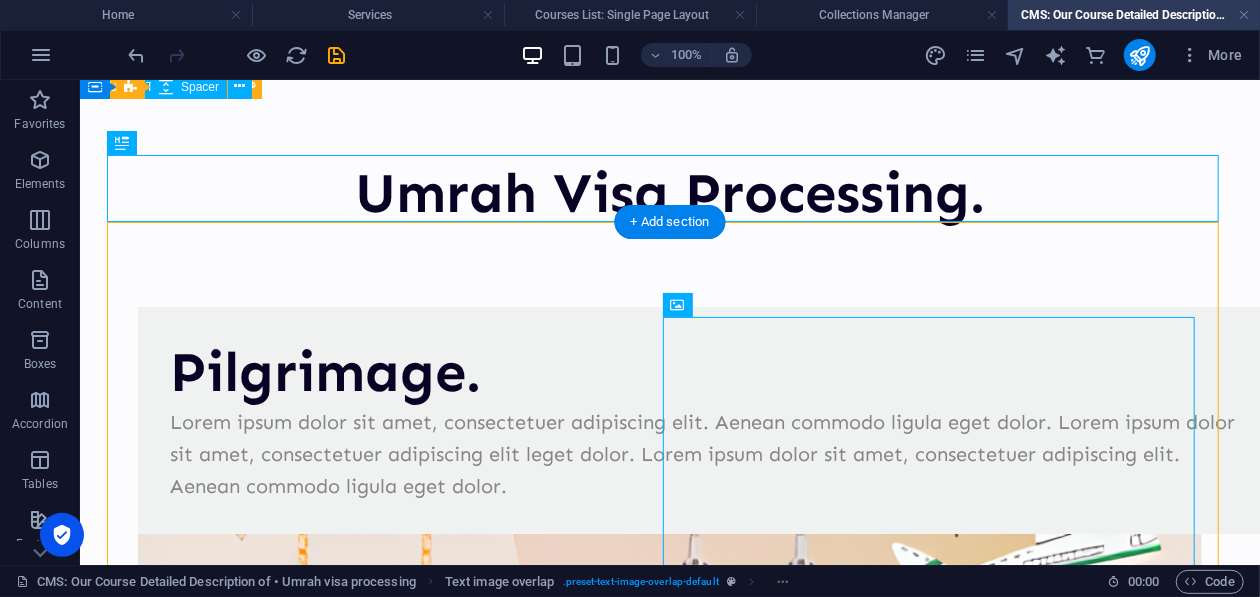 scroll, scrollTop: 199, scrollLeft: 0, axis: vertical 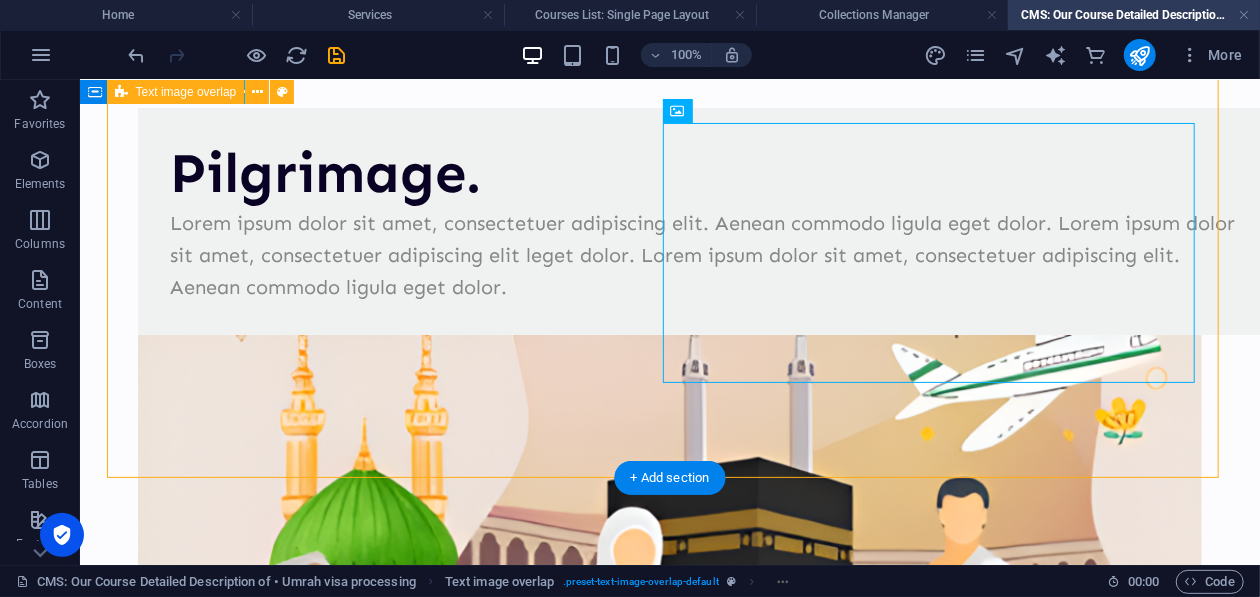 drag, startPoint x: 234, startPoint y: 361, endPoint x: 261, endPoint y: 342, distance: 33.01515 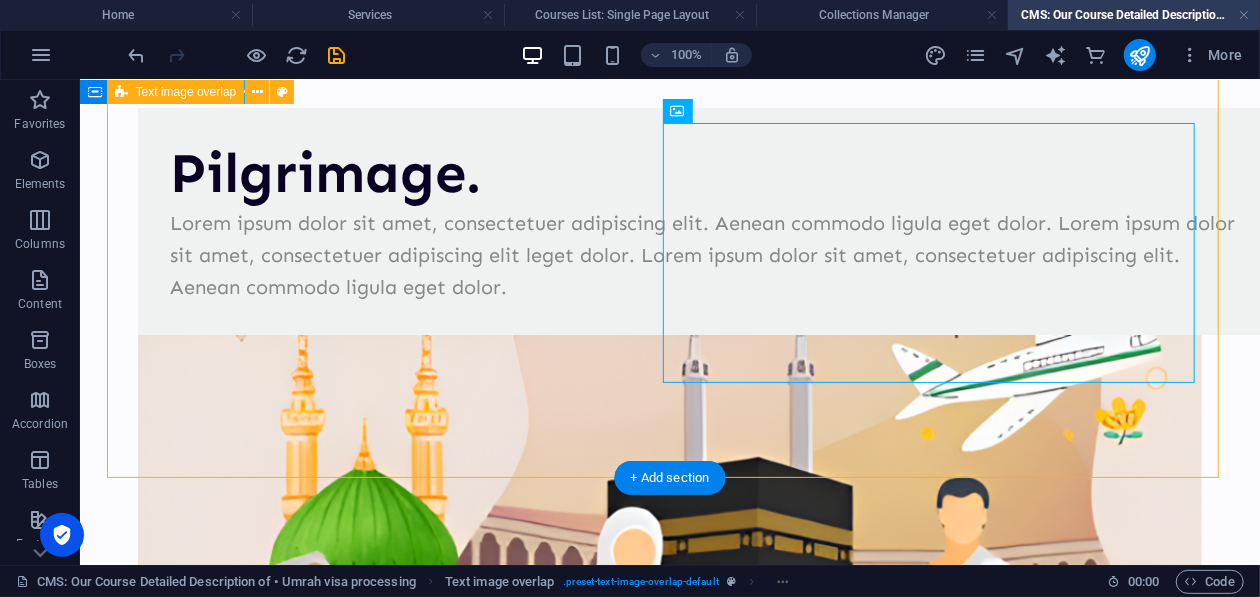 drag, startPoint x: 261, startPoint y: 342, endPoint x: 631, endPoint y: 303, distance: 372.0497 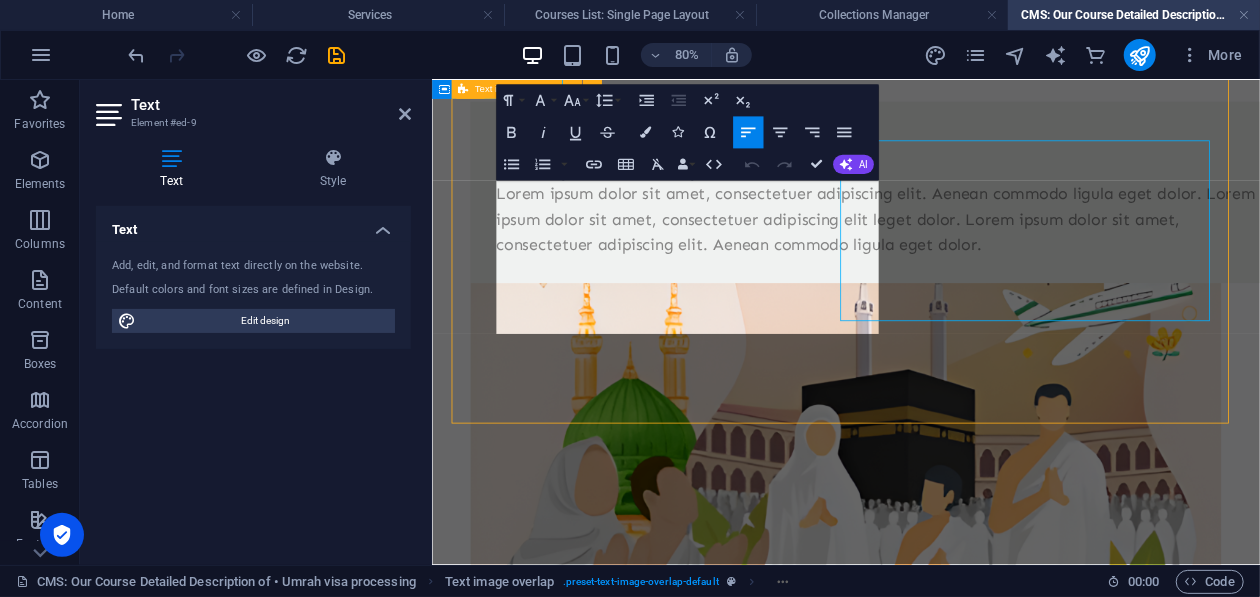 click on "Lorem ipsum dolor sit amet, consectetuer adipiscing elit. Aenean commodo ligula eget dolor. Lorem ipsum dolor sit amet, consectetuer adipiscing elit leget dolor. Lorem ipsum dolor sit amet, consectetuer adipiscing elit. Aenean commodo ligula eget dolor." at bounding box center (988, 254) 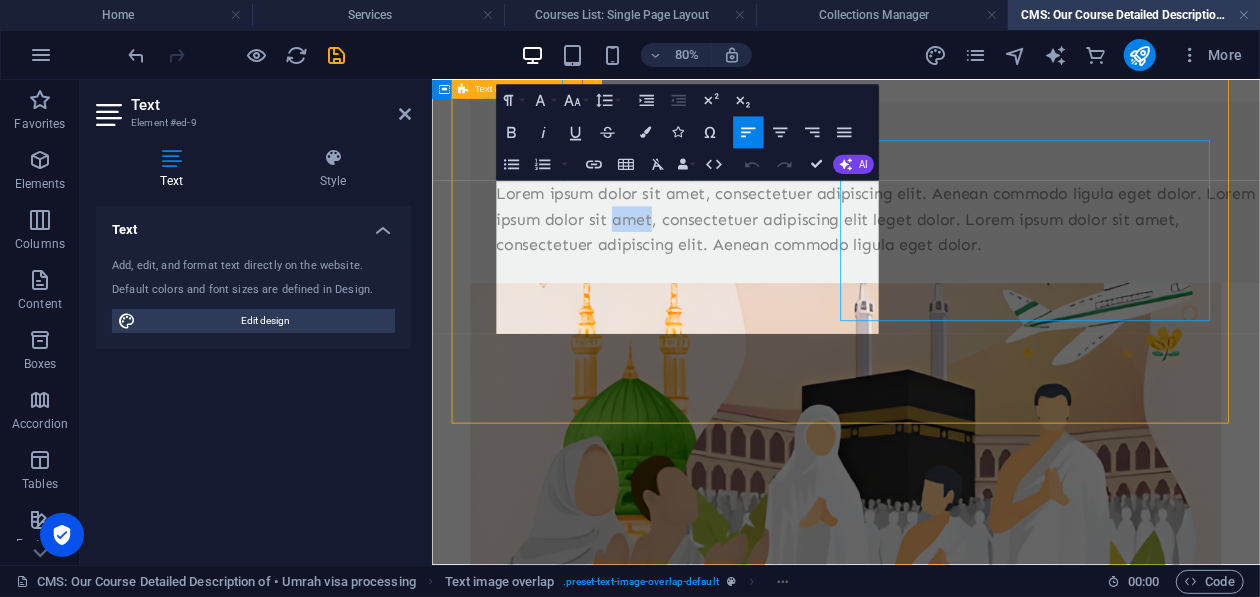 click on "Lorem ipsum dolor sit amet, consectetuer adipiscing elit. Aenean commodo ligula eget dolor. Lorem ipsum dolor sit amet, consectetuer adipiscing elit leget dolor. Lorem ipsum dolor sit amet, consectetuer adipiscing elit. Aenean commodo ligula eget dolor." at bounding box center (988, 254) 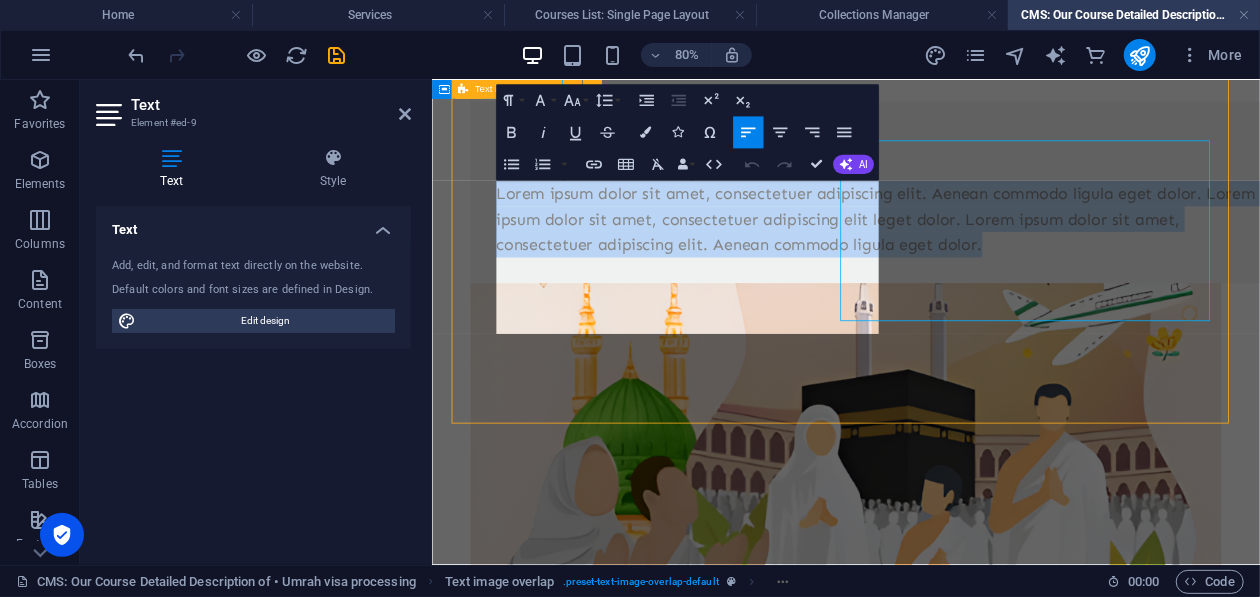 click on "Lorem ipsum dolor sit amet, consectetuer adipiscing elit. Aenean commodo ligula eget dolor. Lorem ipsum dolor sit amet, consectetuer adipiscing elit leget dolor. Lorem ipsum dolor sit amet, consectetuer adipiscing elit. Aenean commodo ligula eget dolor." at bounding box center (988, 254) 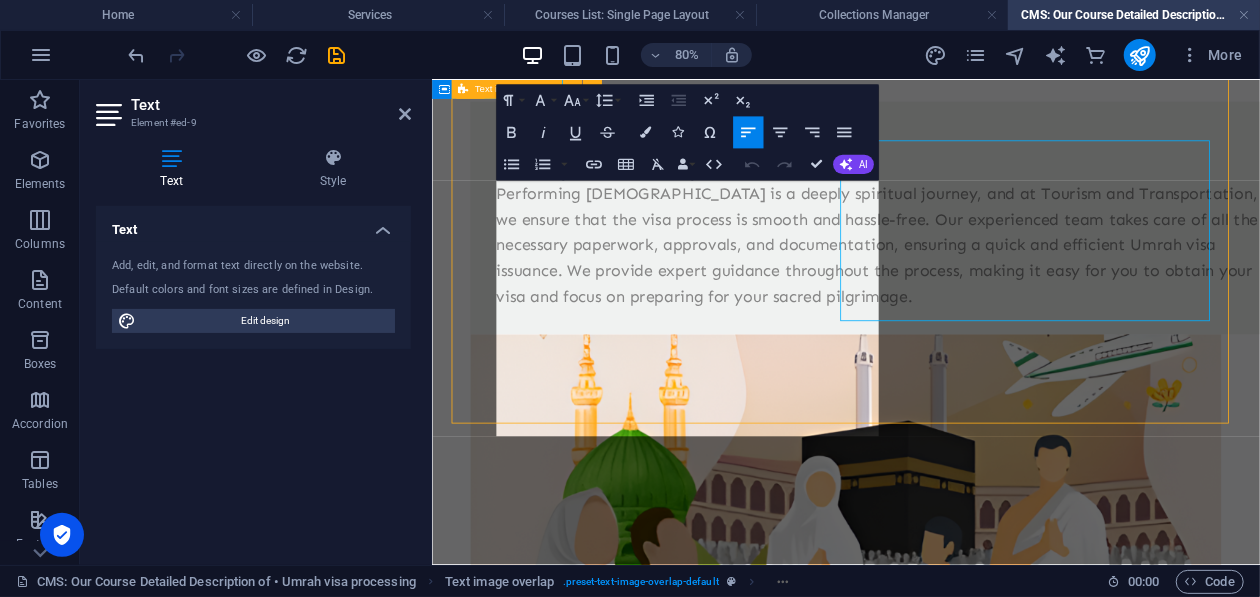 scroll, scrollTop: 9639, scrollLeft: 3, axis: both 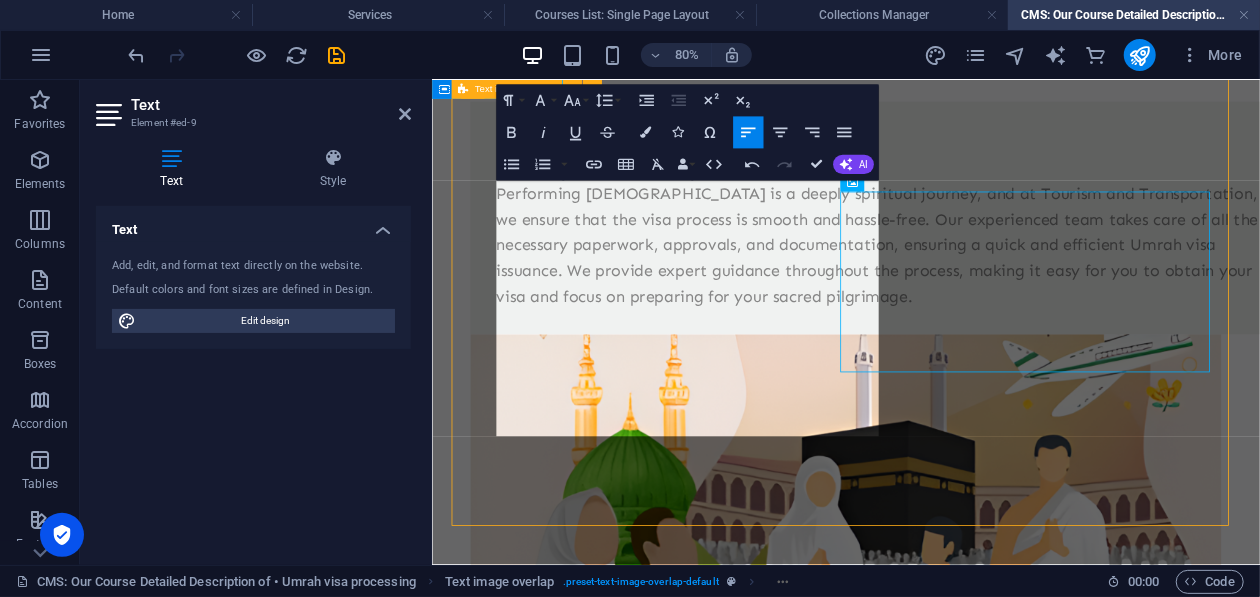 click on "Pilgrimage. Performing [DEMOGRAPHIC_DATA] is a deeply spiritual journey, and at Tourism and Transportation, we ensure that the visa process is smooth and hassle-free. Our experienced team takes care of all the necessary paperwork, approvals, and documentation, ensuring a quick and efficient Umrah visa issuance. We provide expert guidance throughout the process, making it easy for you to obtain your visa and focus on preparing for your sacred pilgrimage. Performing [DEMOGRAPHIC_DATA] is a deeply spiritual journey, and at Tourism and Transportation, we ensure that the visa process is smooth and hassle-free. Our experienced team takes care of all the necessary paperwork, approvals, and documentation, ensuring a quick and efficient Umrah visa issuance. We provide expert guidance throughout the process, making it easy for you to obtain your visa and focus on preparing for your sacred pilgrimage." at bounding box center (948, 482) 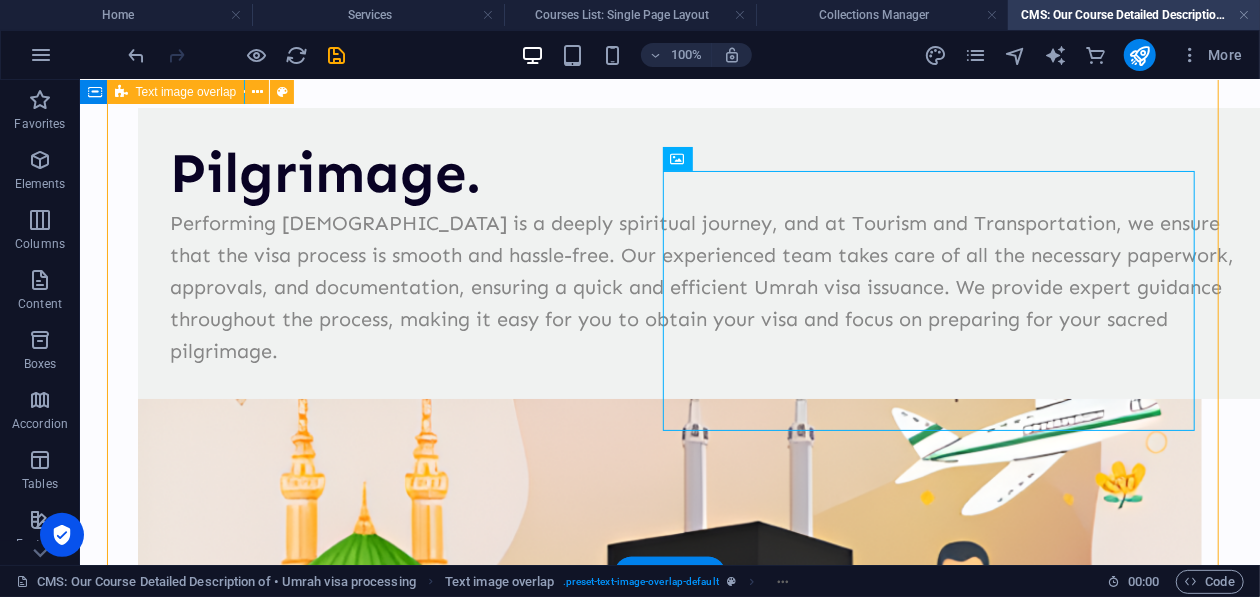 click on "Pilgrimage. Performing [DEMOGRAPHIC_DATA] is a deeply spiritual journey, and at Tourism and Transportation, we ensure that the visa process is smooth and hassle-free. Our experienced team takes care of all the necessary paperwork, approvals, and documentation, ensuring a quick and efficient Umrah visa issuance. We provide expert guidance throughout the process, making it easy for you to obtain your visa and focus on preparing for your sacred pilgrimage." at bounding box center (669, 513) 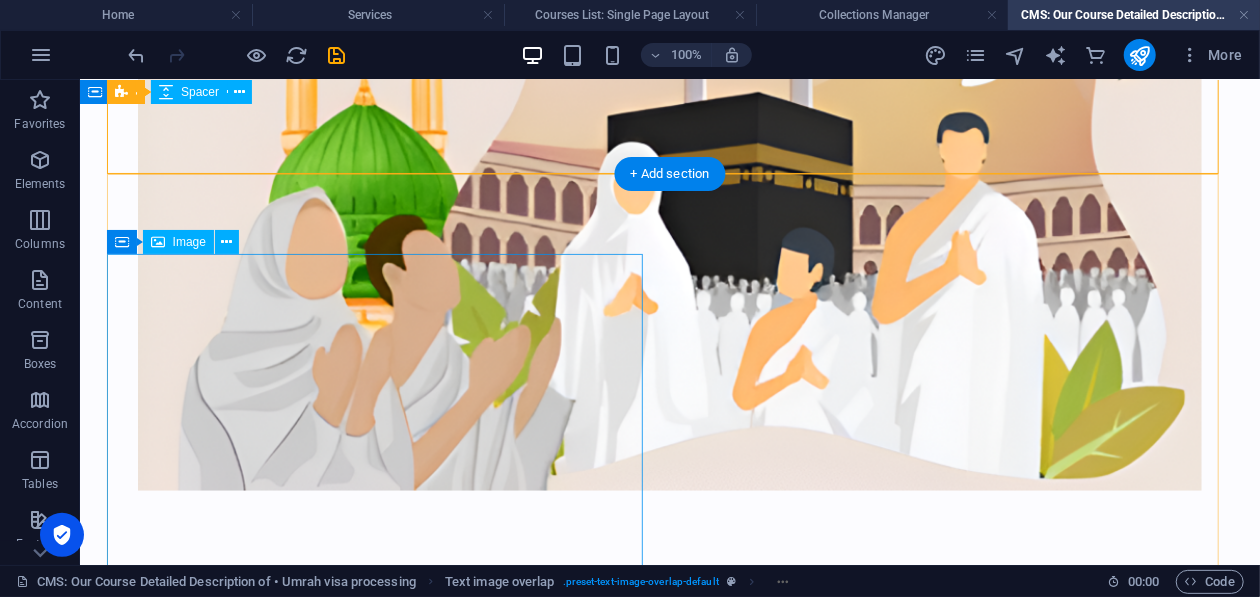 scroll, scrollTop: 599, scrollLeft: 0, axis: vertical 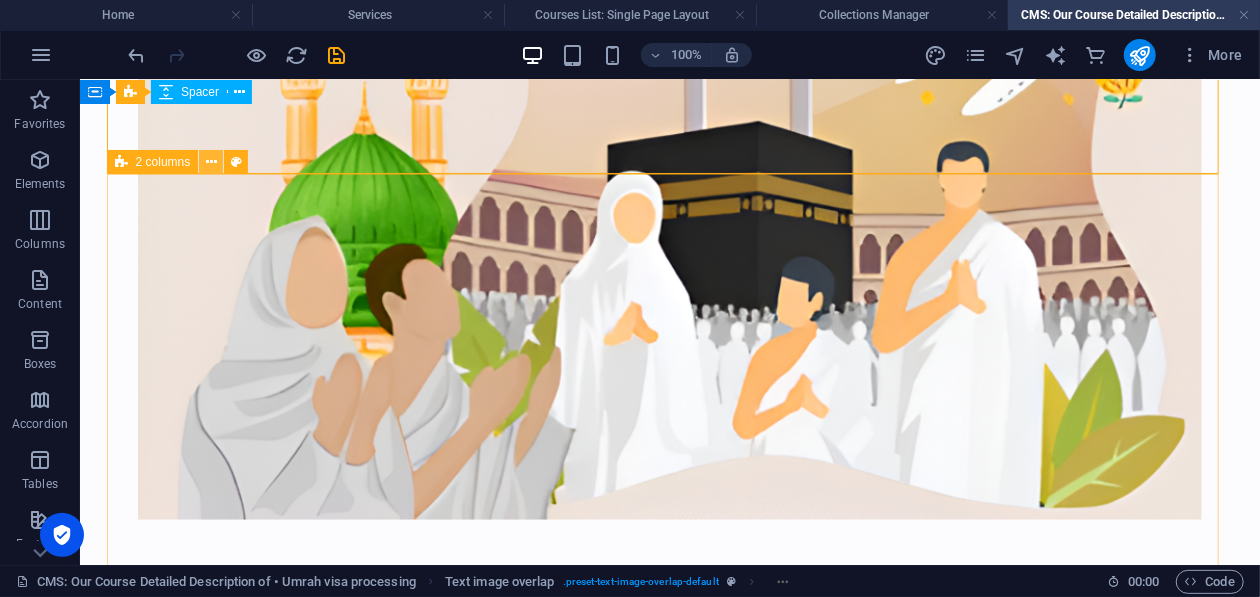 click at bounding box center (211, 162) 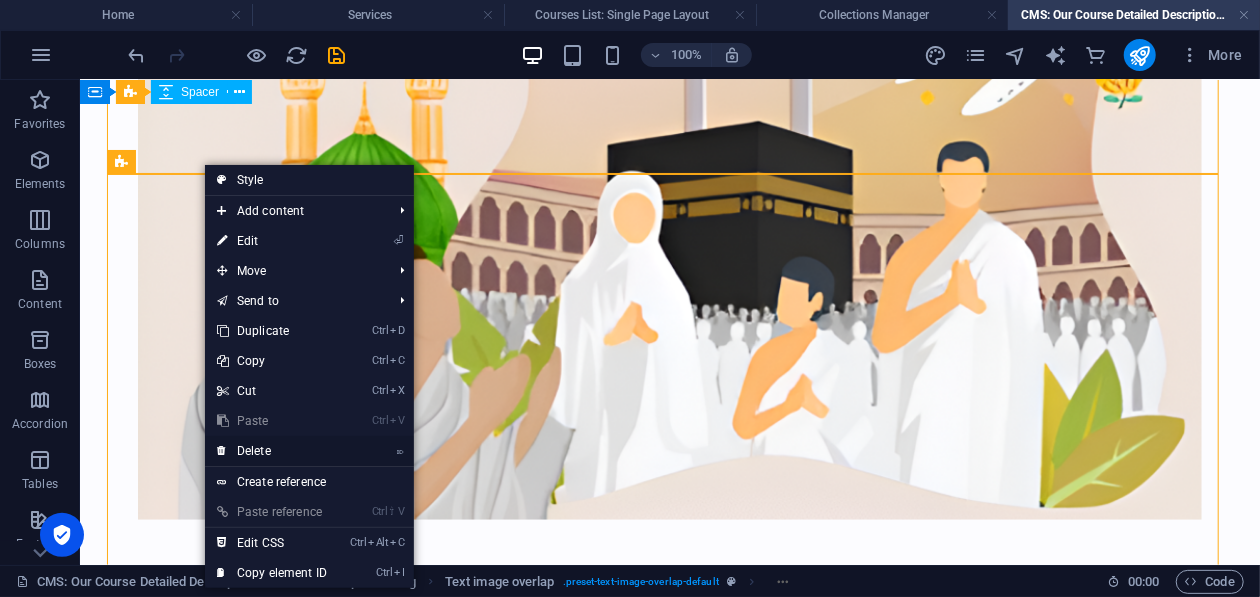 click on "⌦  Delete" at bounding box center [272, 451] 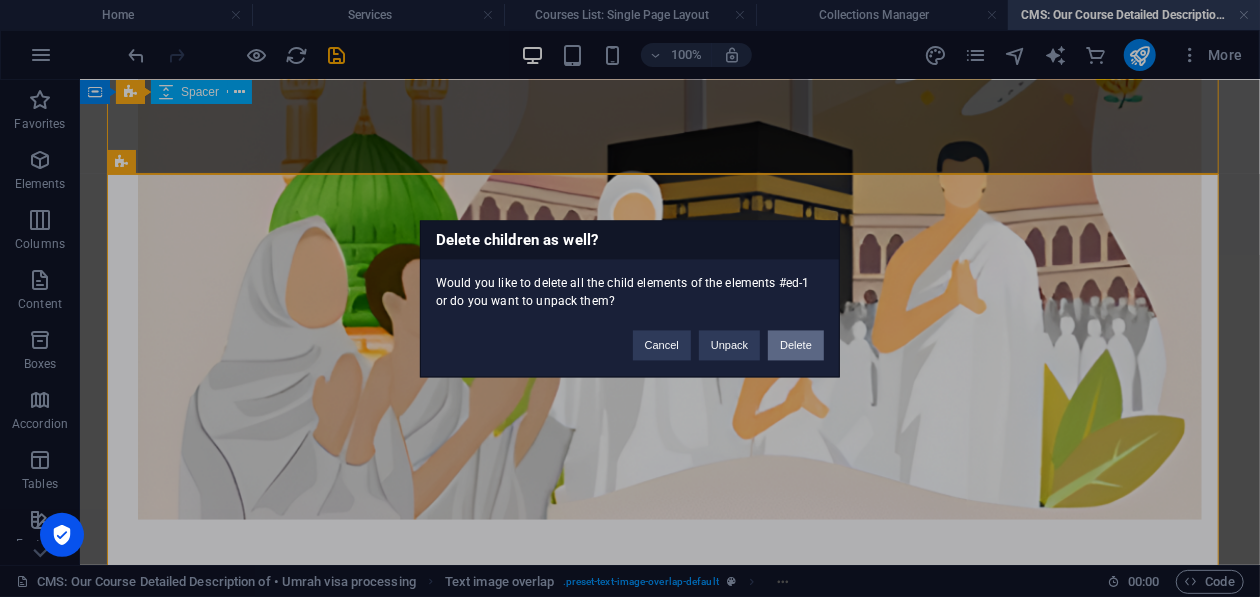 click on "Delete" at bounding box center (796, 345) 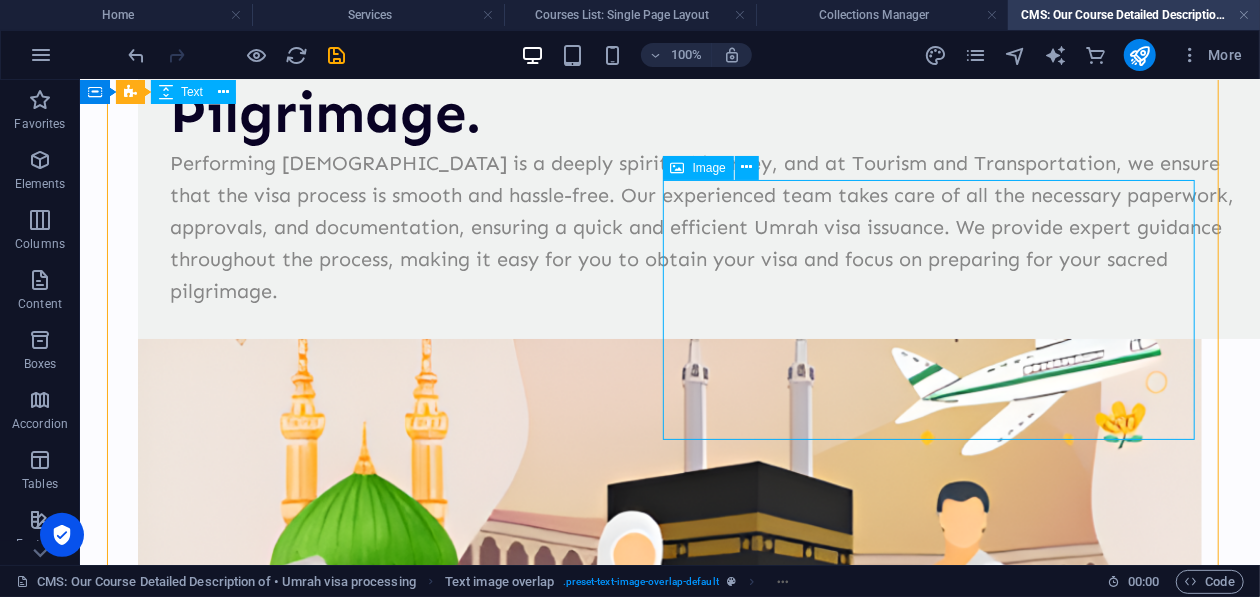 scroll, scrollTop: 289, scrollLeft: 0, axis: vertical 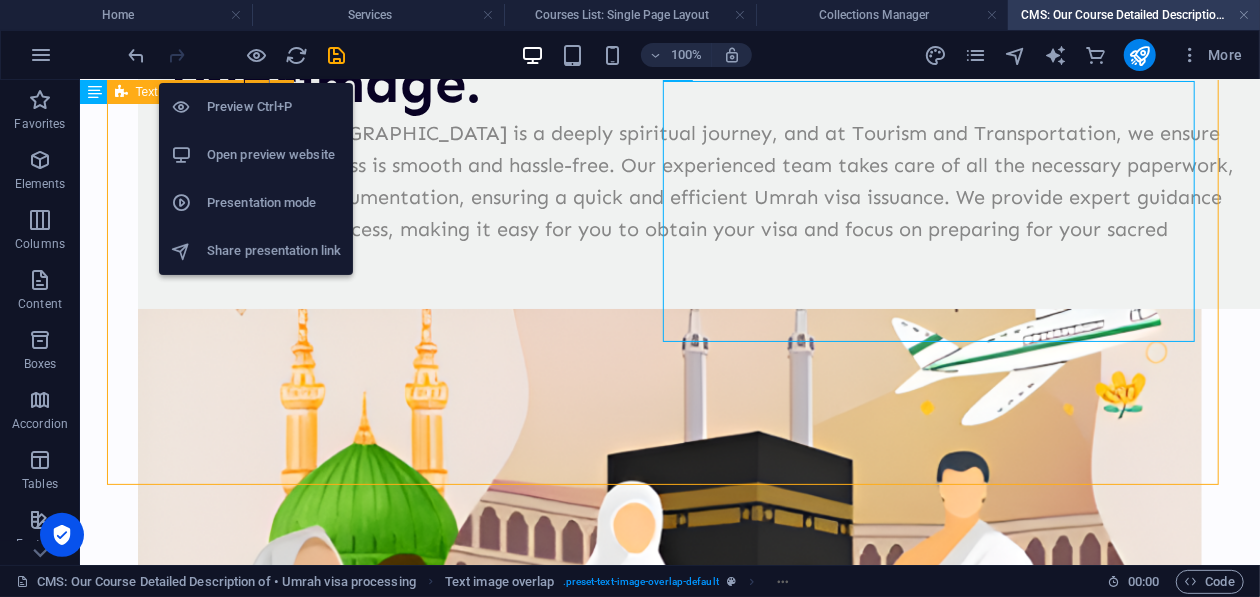 click on "Open preview website" at bounding box center [274, 155] 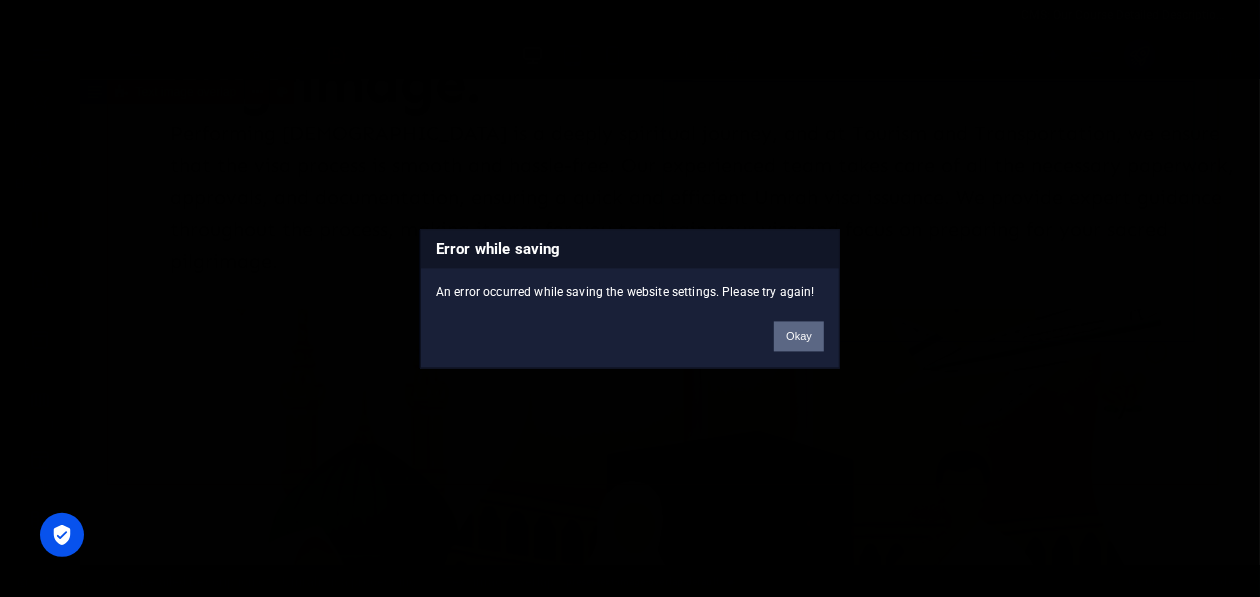 click on "Okay" at bounding box center (799, 336) 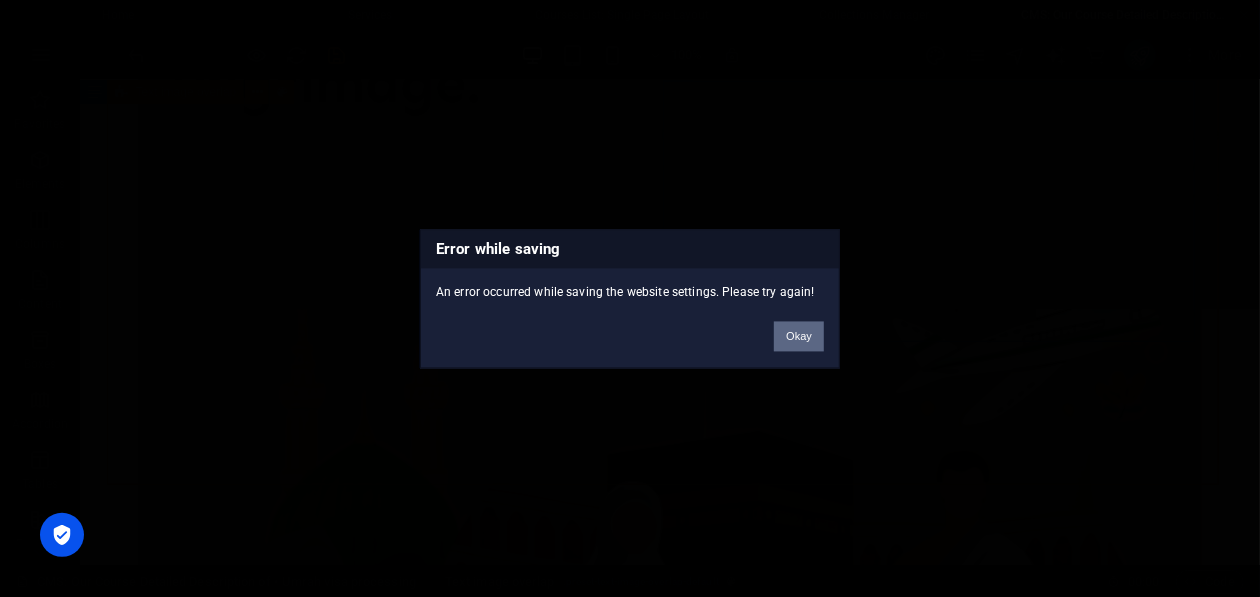 click on "Okay" at bounding box center (799, 336) 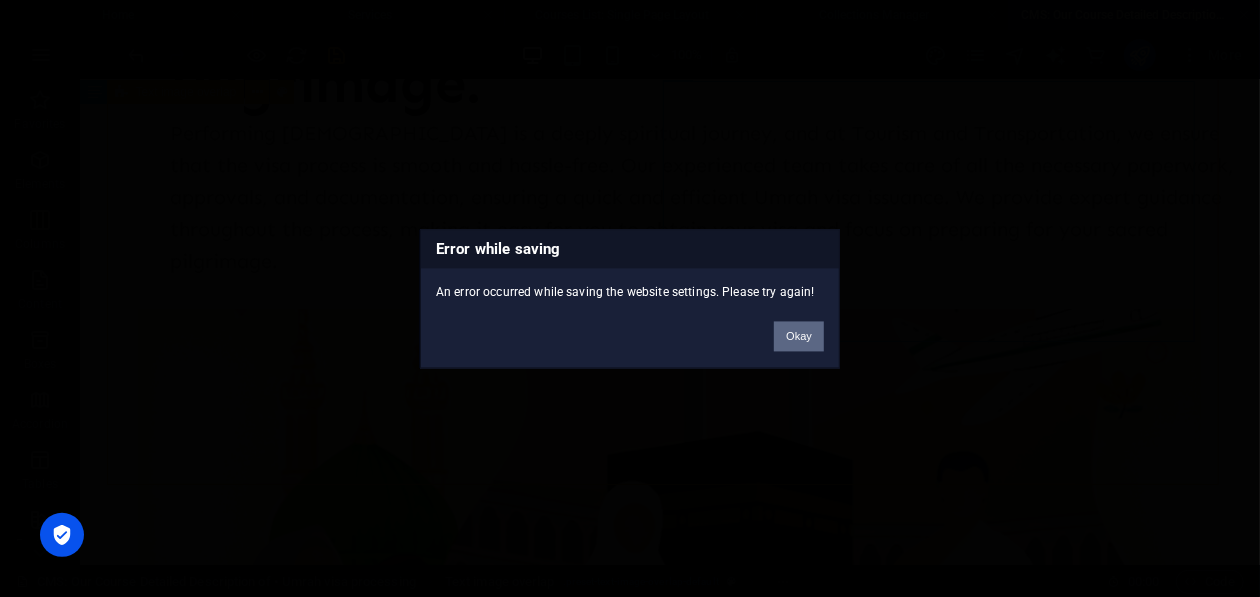 click on "Okay" at bounding box center (799, 336) 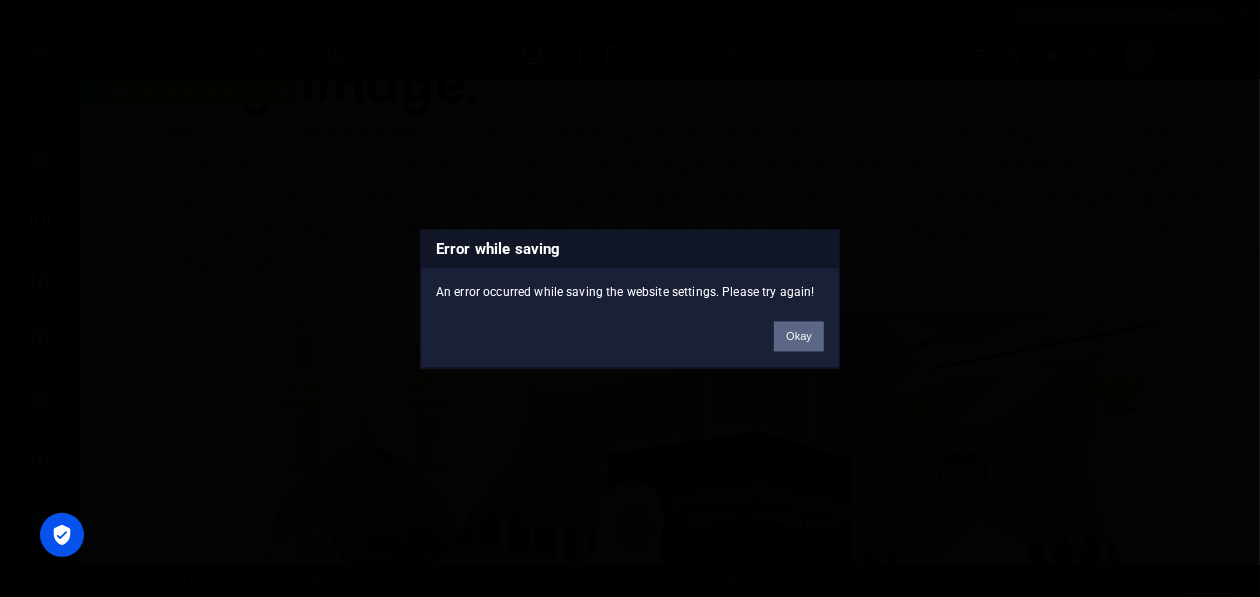 click on "Okay" at bounding box center (799, 336) 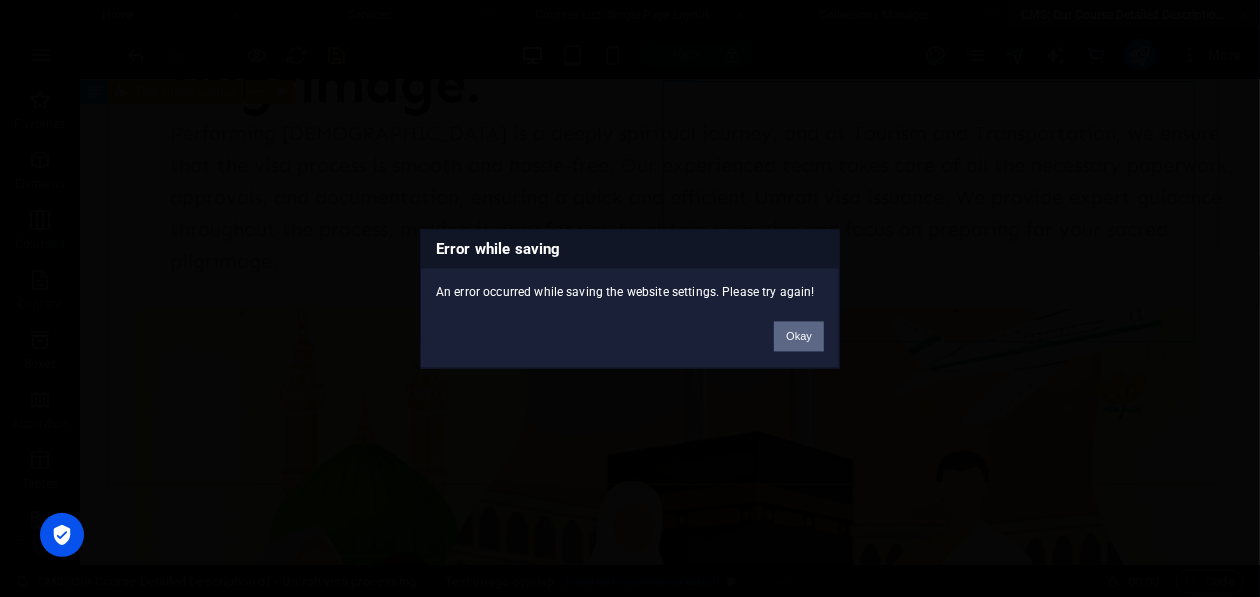 click on "Okay" at bounding box center (799, 336) 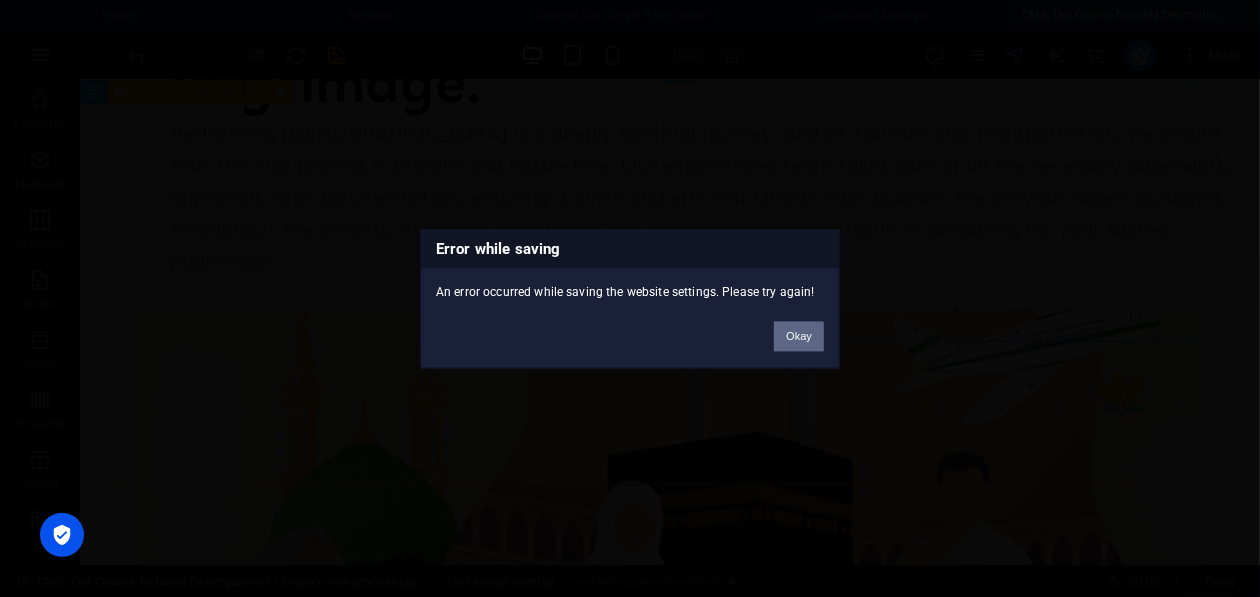 click on "Okay" at bounding box center (799, 336) 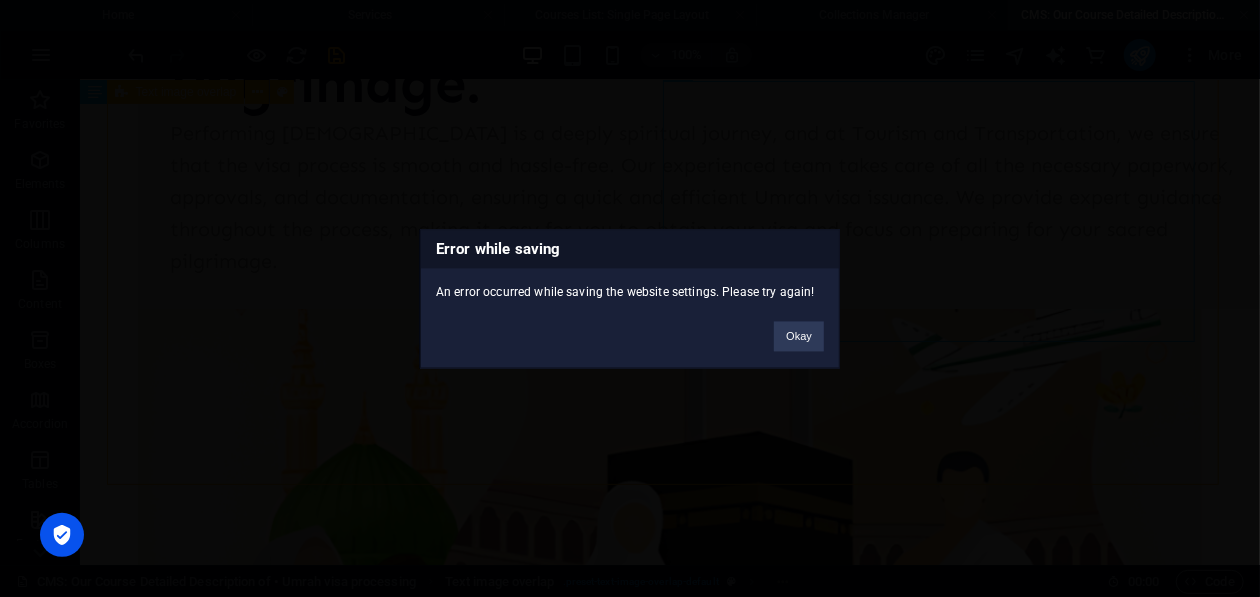 click on "Okay" at bounding box center [799, 336] 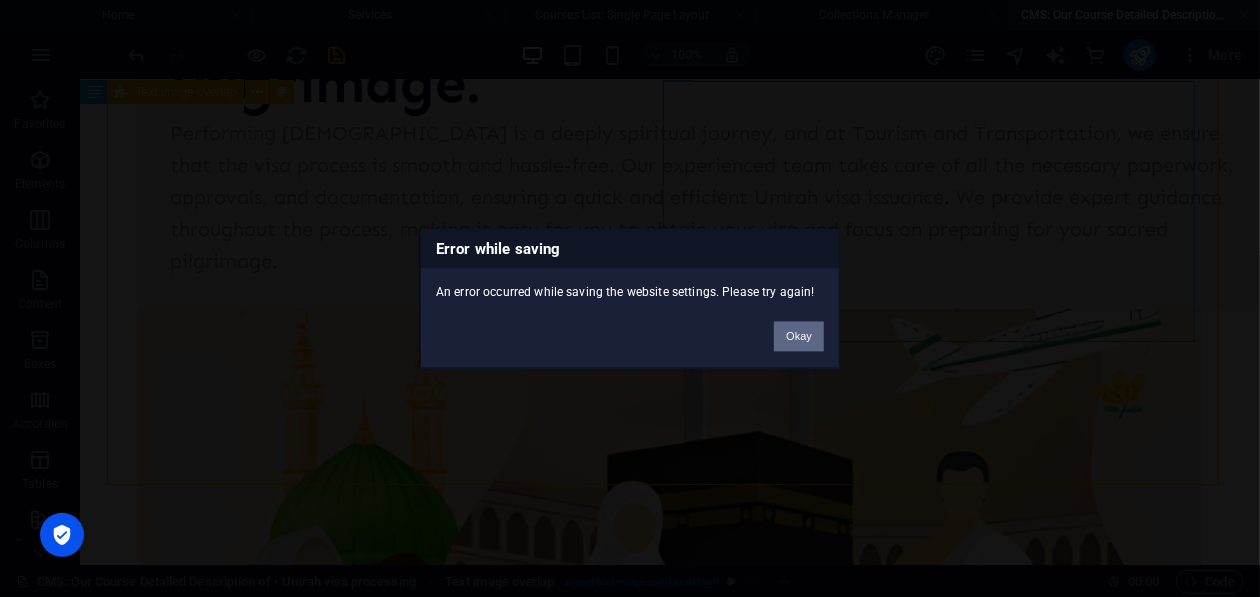 click on "Okay" at bounding box center [799, 336] 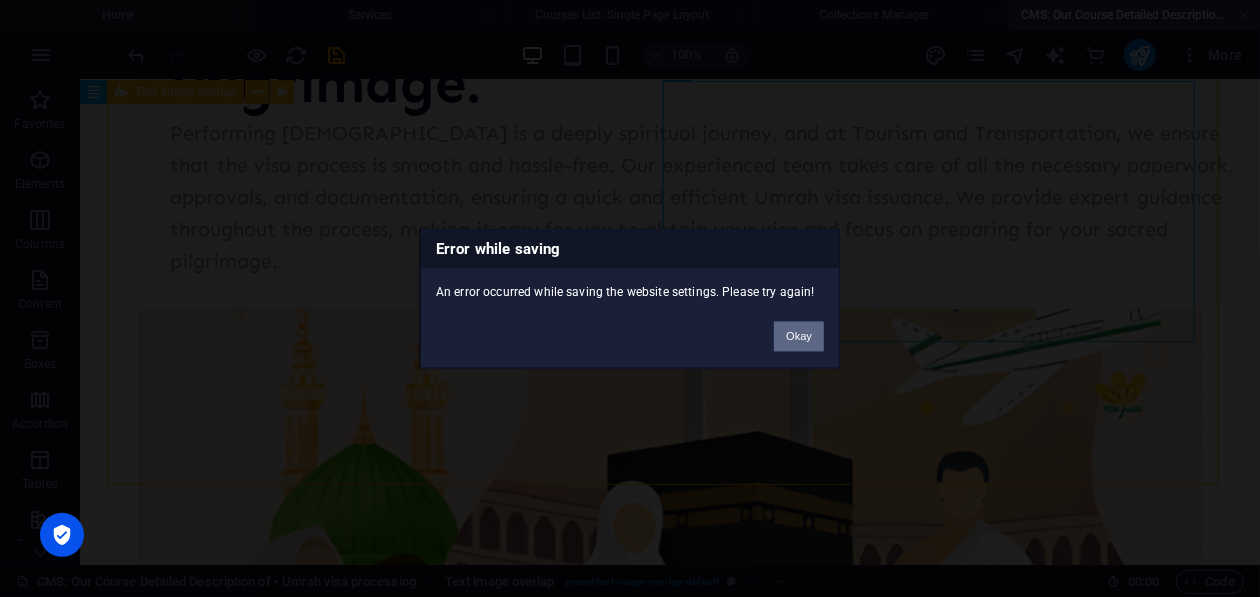 click on "Okay" at bounding box center [799, 336] 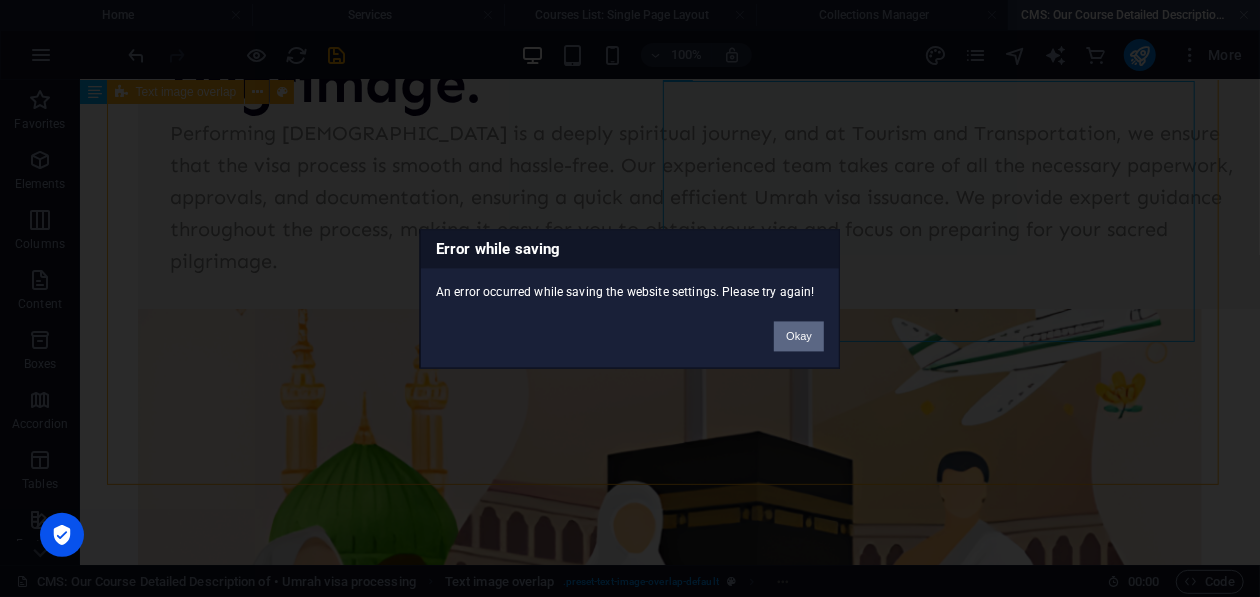 click on "Okay" at bounding box center [799, 336] 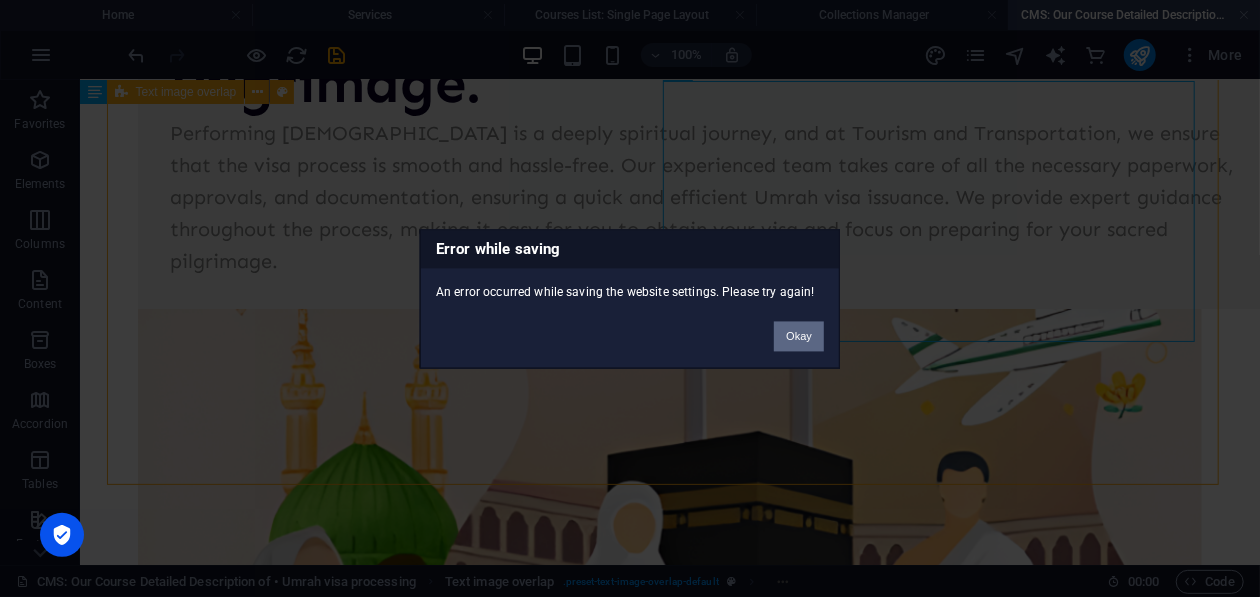 click on "Okay" at bounding box center [799, 336] 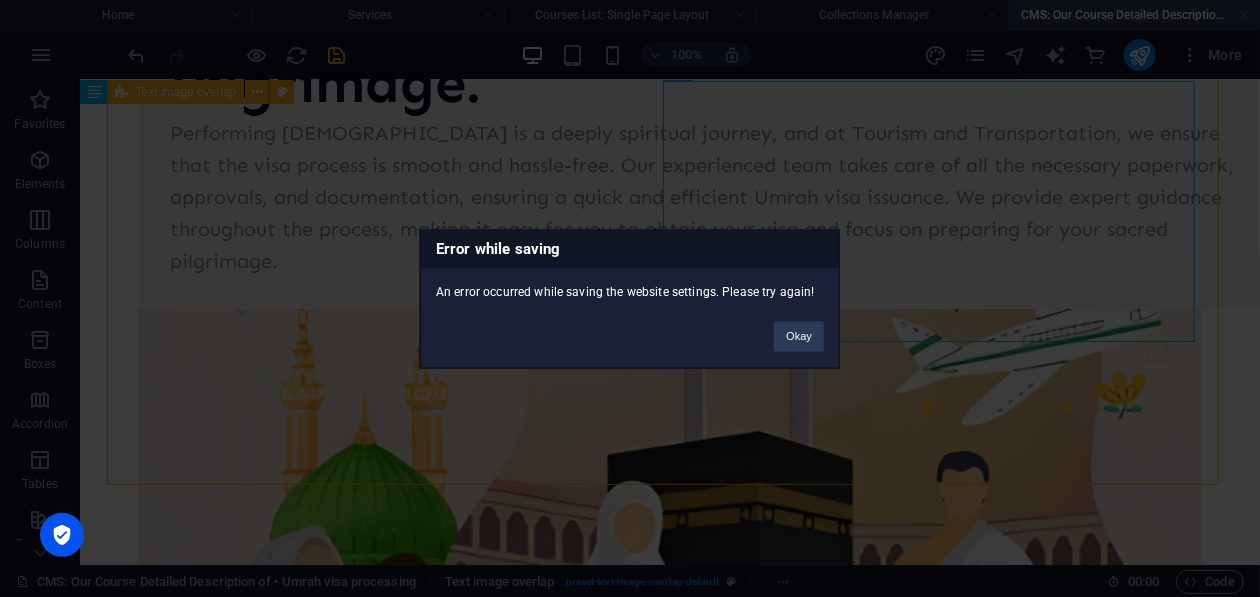click on "Okay" at bounding box center [799, 336] 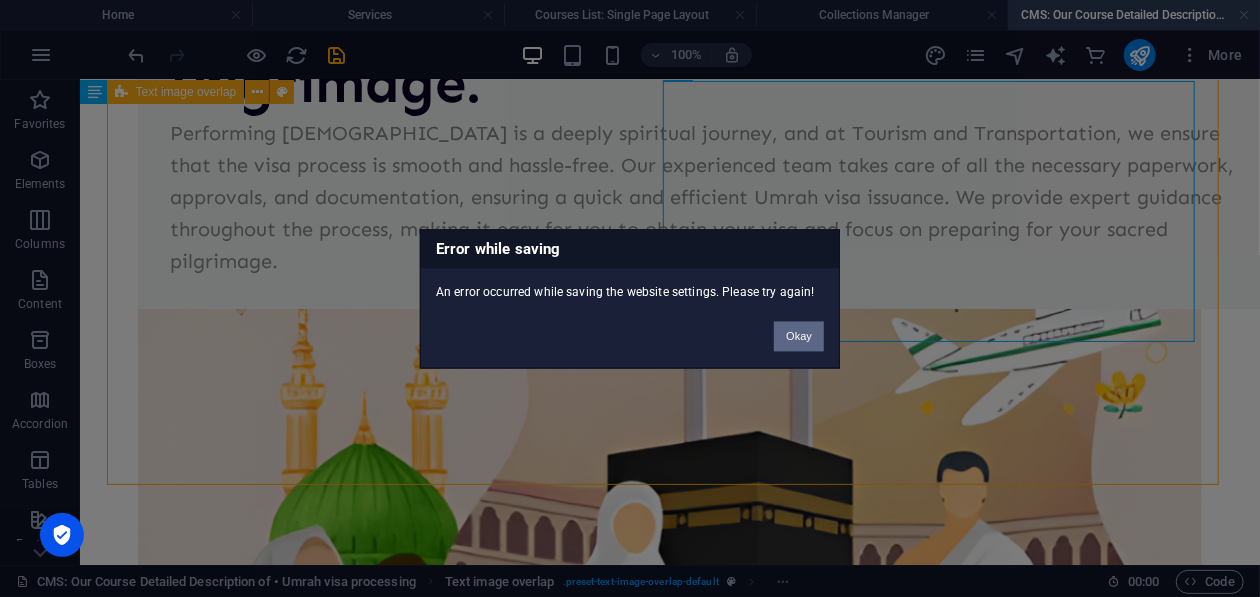 click on "Okay" at bounding box center [799, 336] 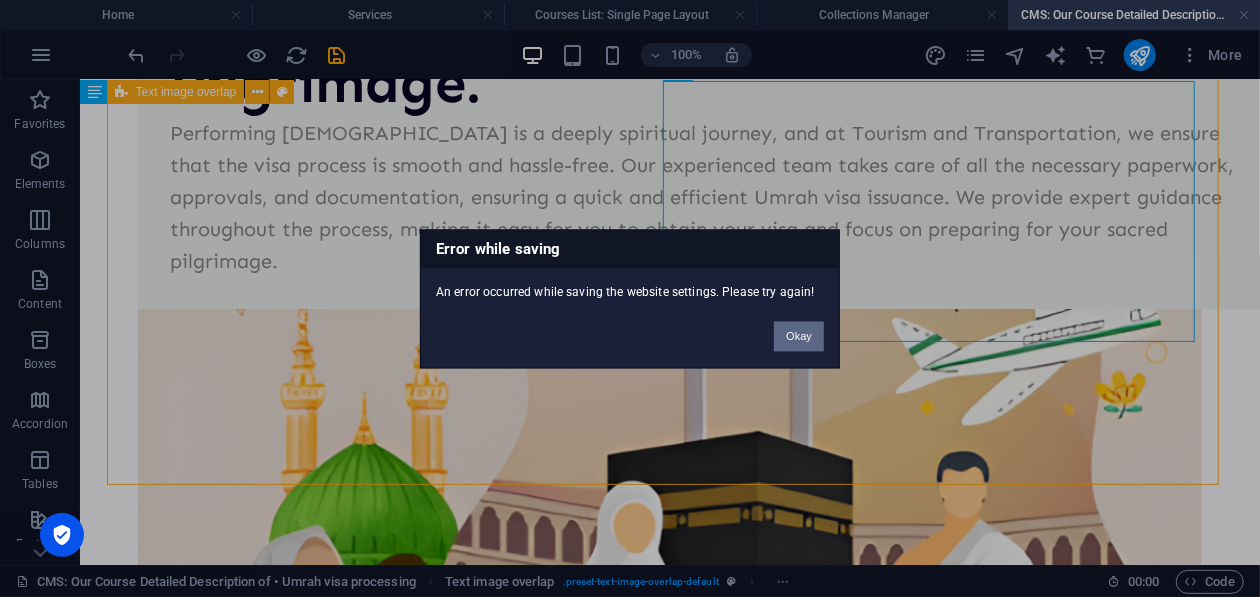 click on "Okay" at bounding box center (799, 336) 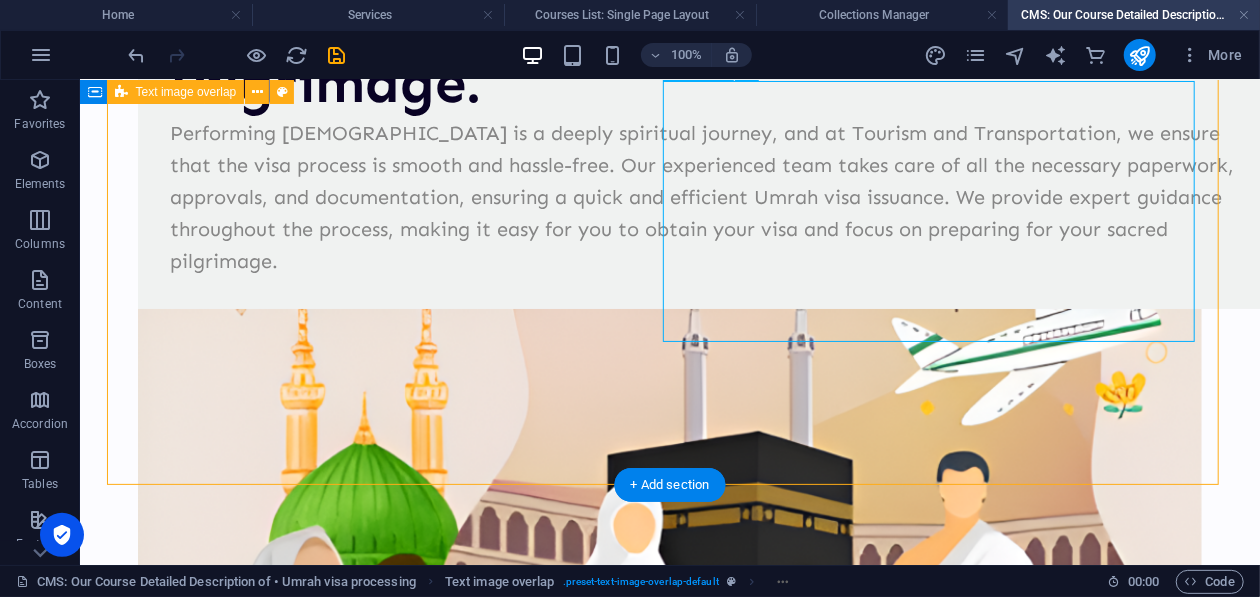 click at bounding box center (669, 568) 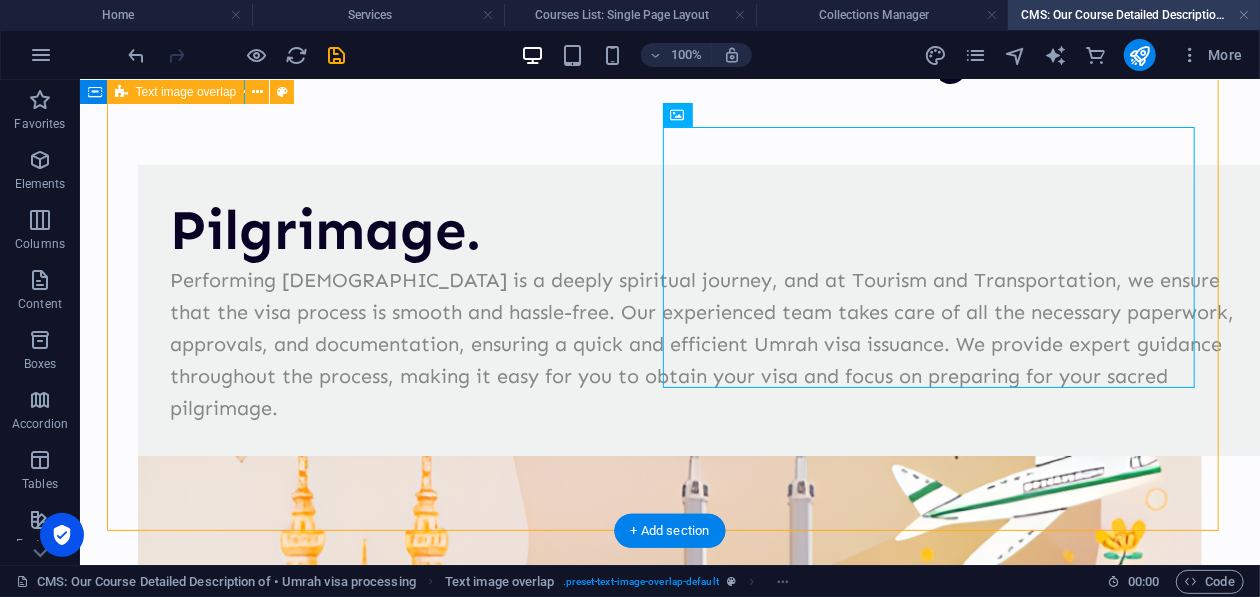 scroll, scrollTop: 0, scrollLeft: 0, axis: both 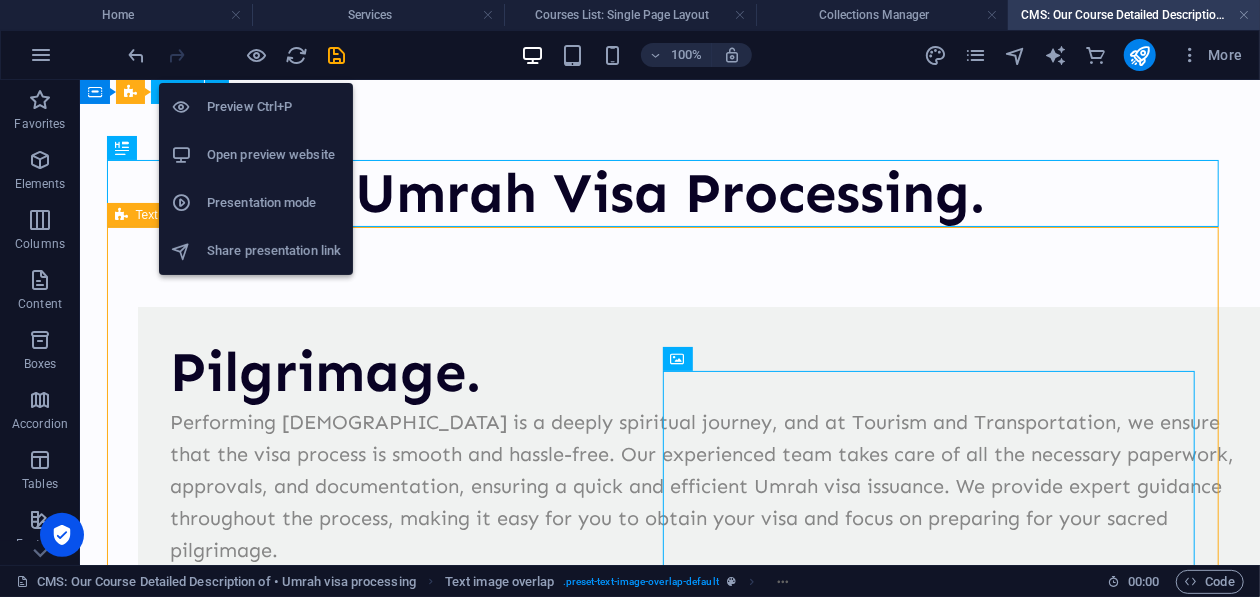click on "Open preview website" at bounding box center (256, 155) 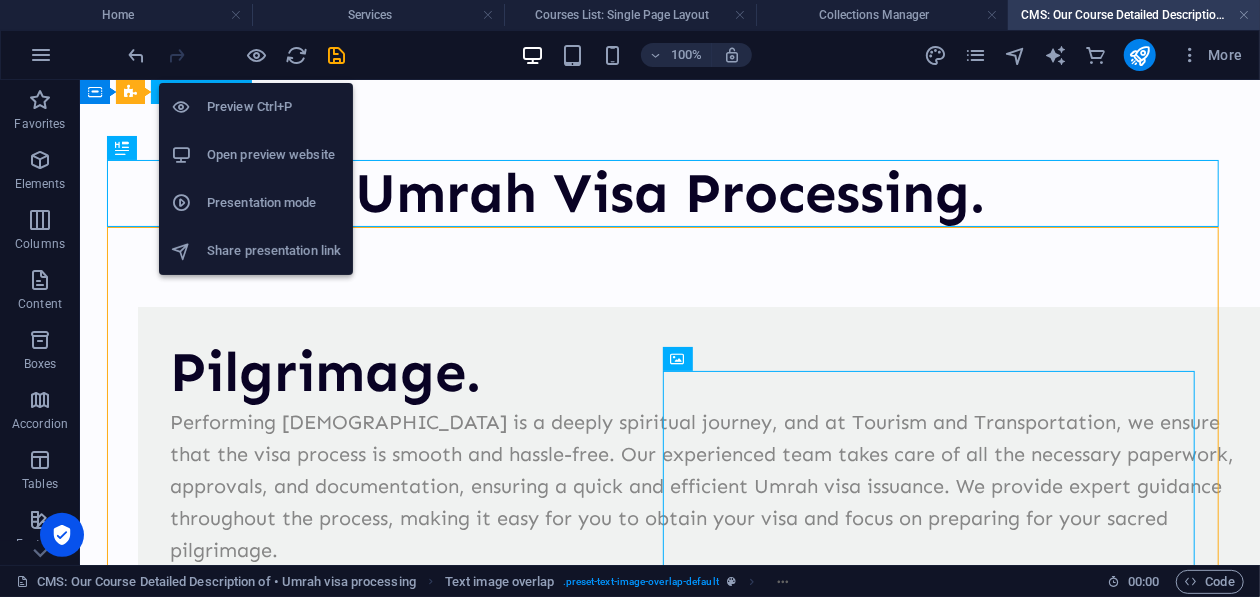 click on "Open preview website" at bounding box center (274, 155) 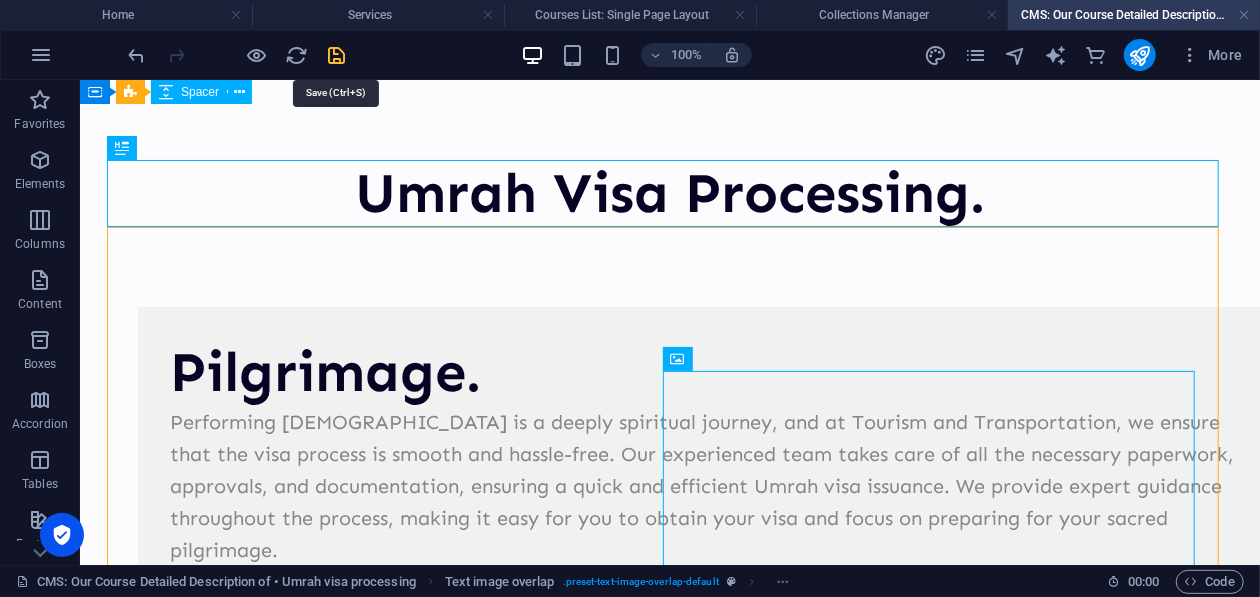 click at bounding box center (337, 55) 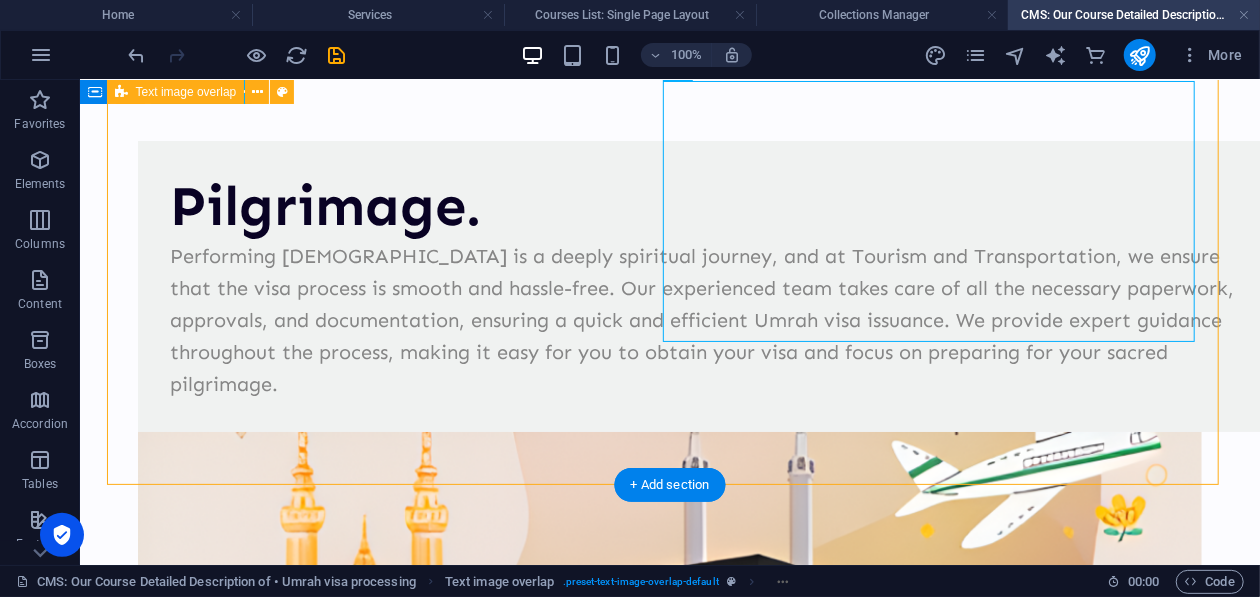 scroll, scrollTop: 0, scrollLeft: 0, axis: both 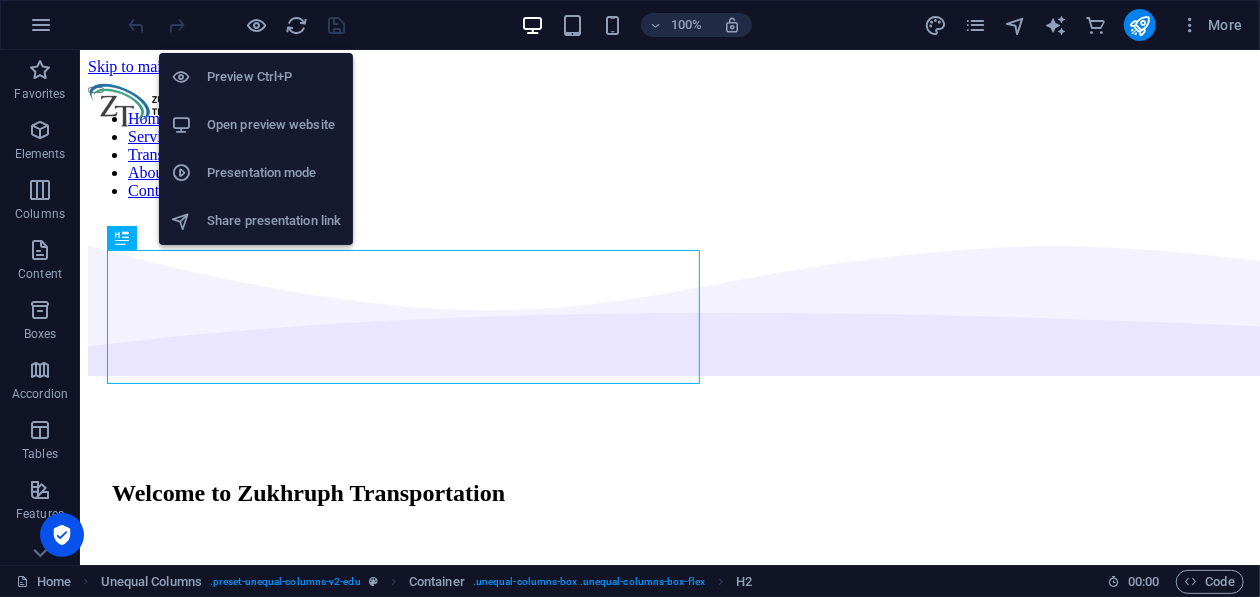 click on "Open preview website" at bounding box center (274, 125) 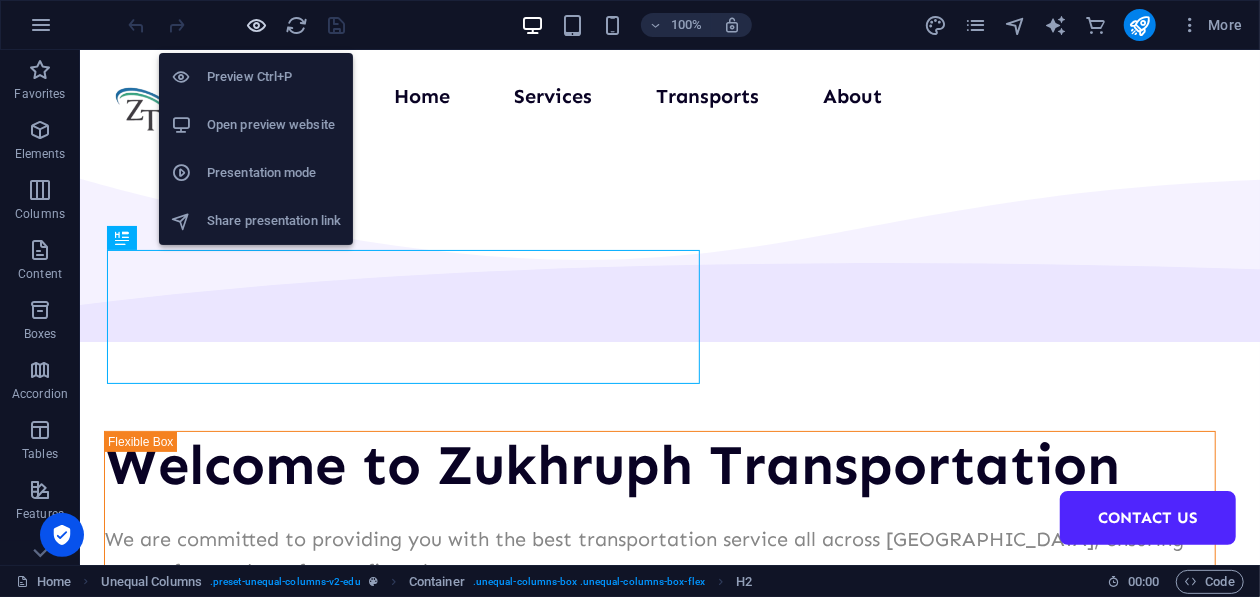 click at bounding box center [257, 25] 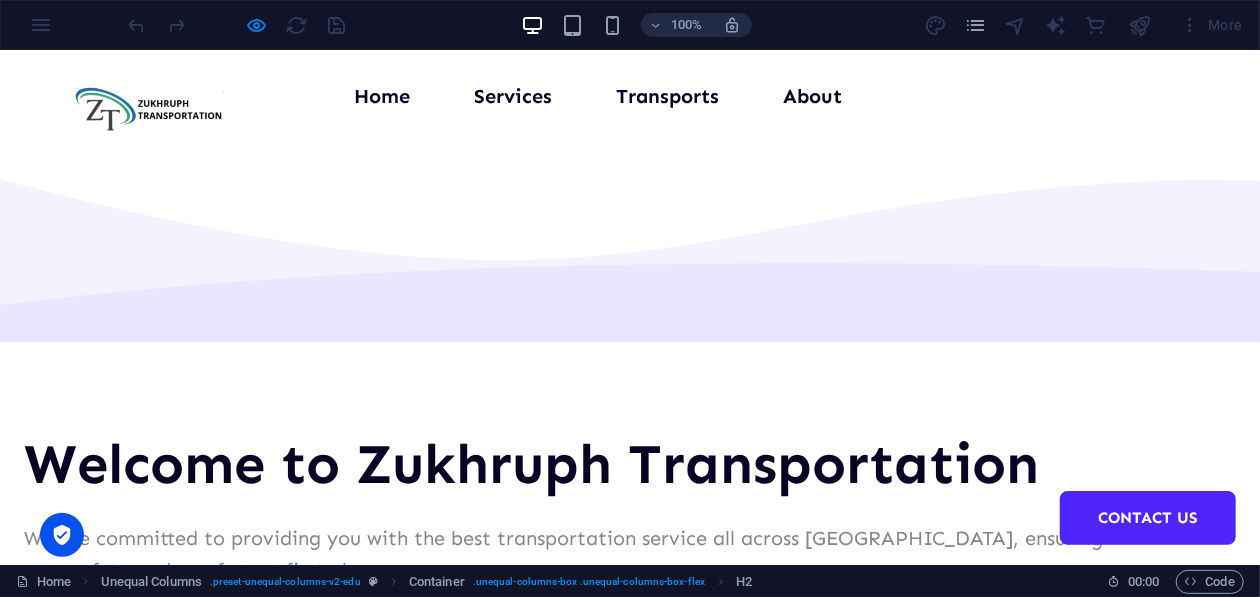 click on "Services" at bounding box center (513, 95) 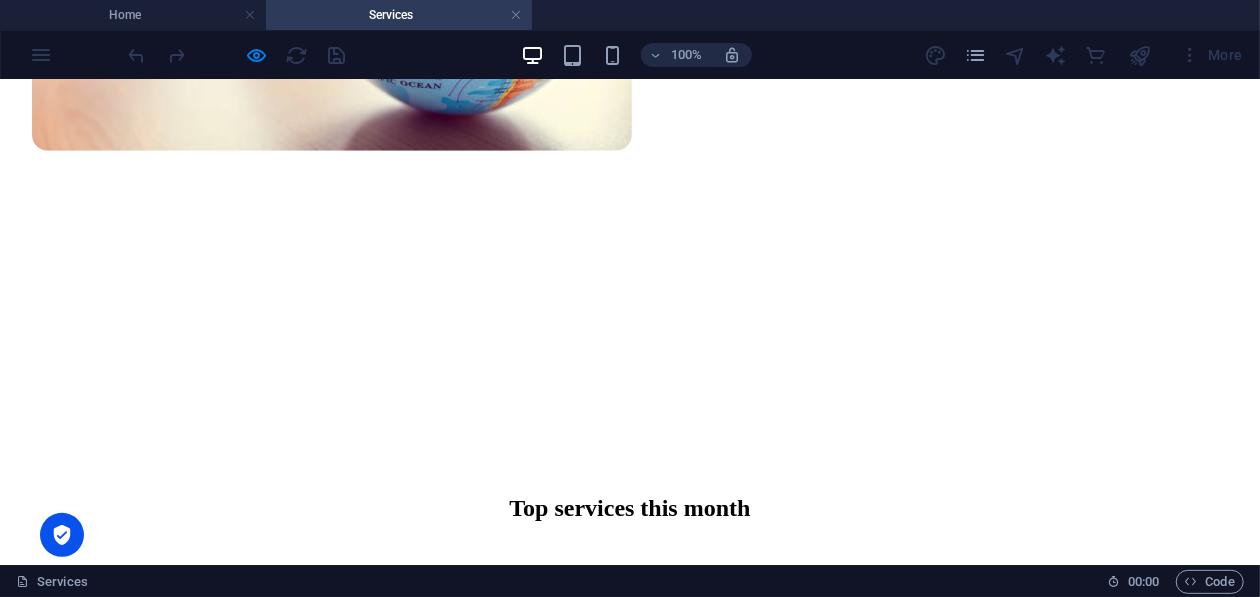 scroll, scrollTop: 1100, scrollLeft: 0, axis: vertical 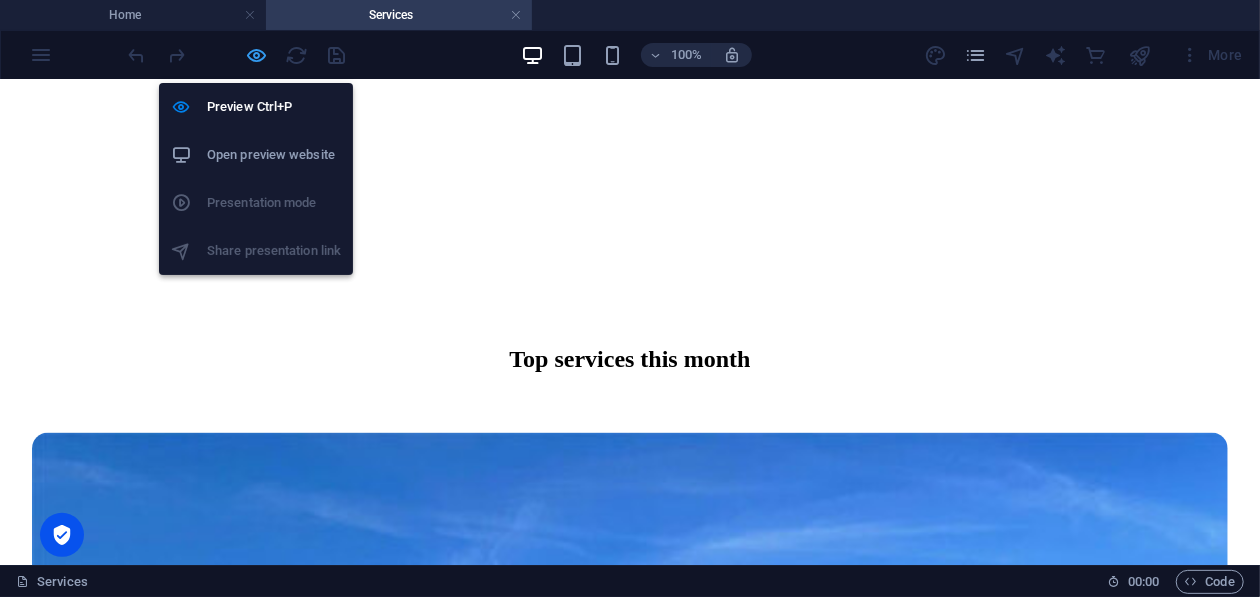 click at bounding box center (257, 55) 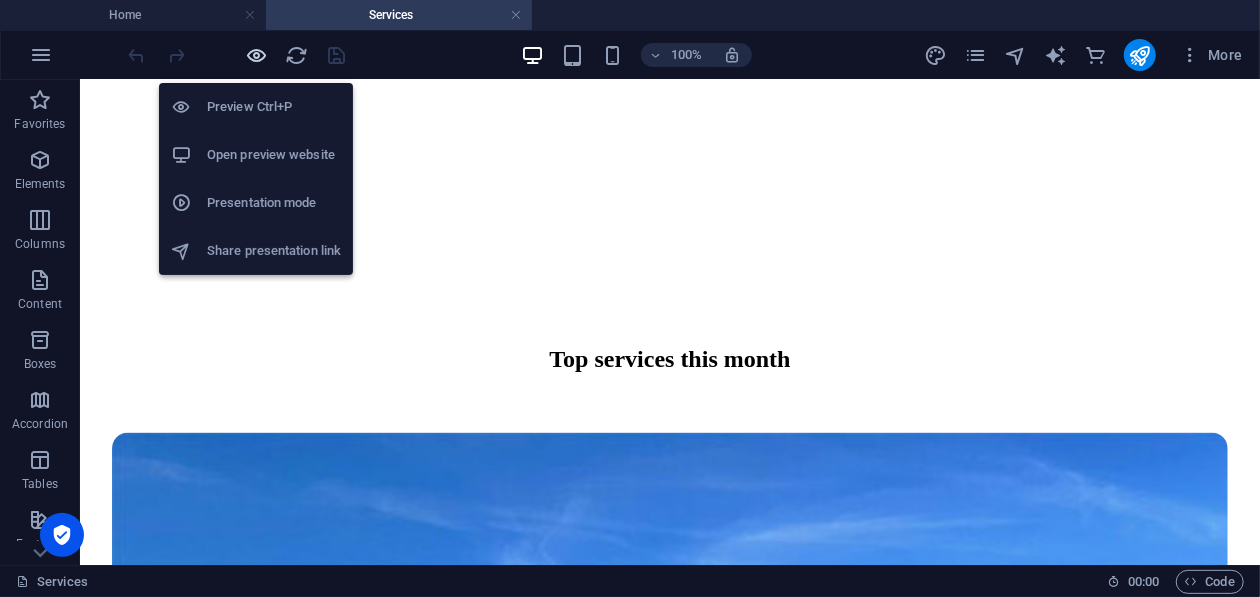 click at bounding box center [257, 55] 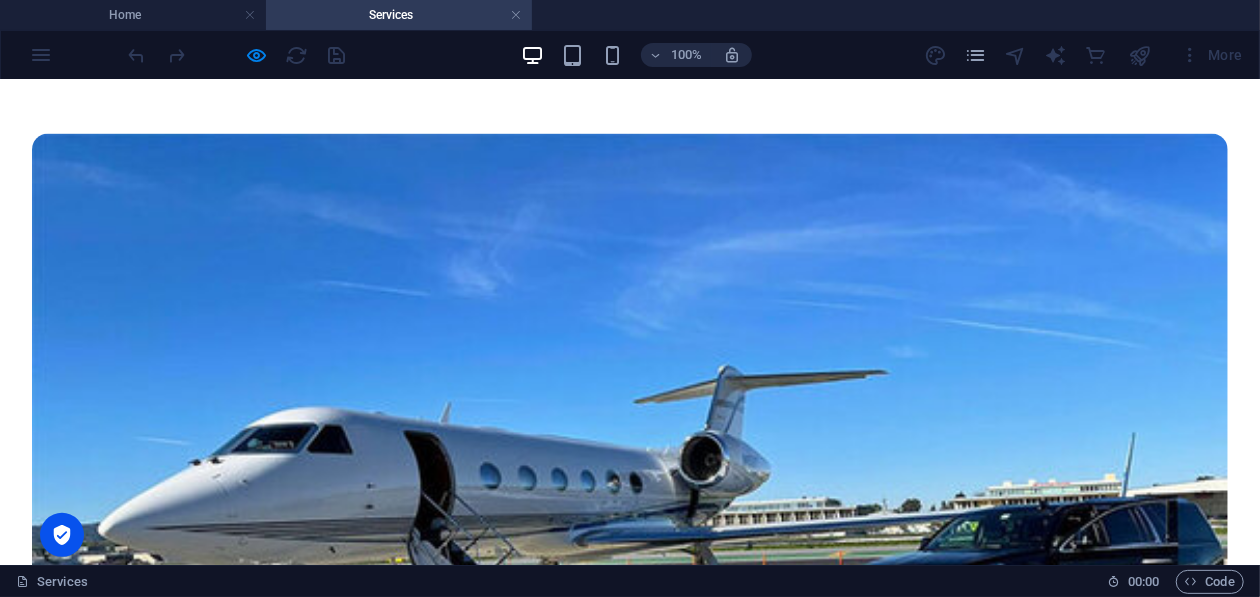 click on "All services" at bounding box center (630, 2958) 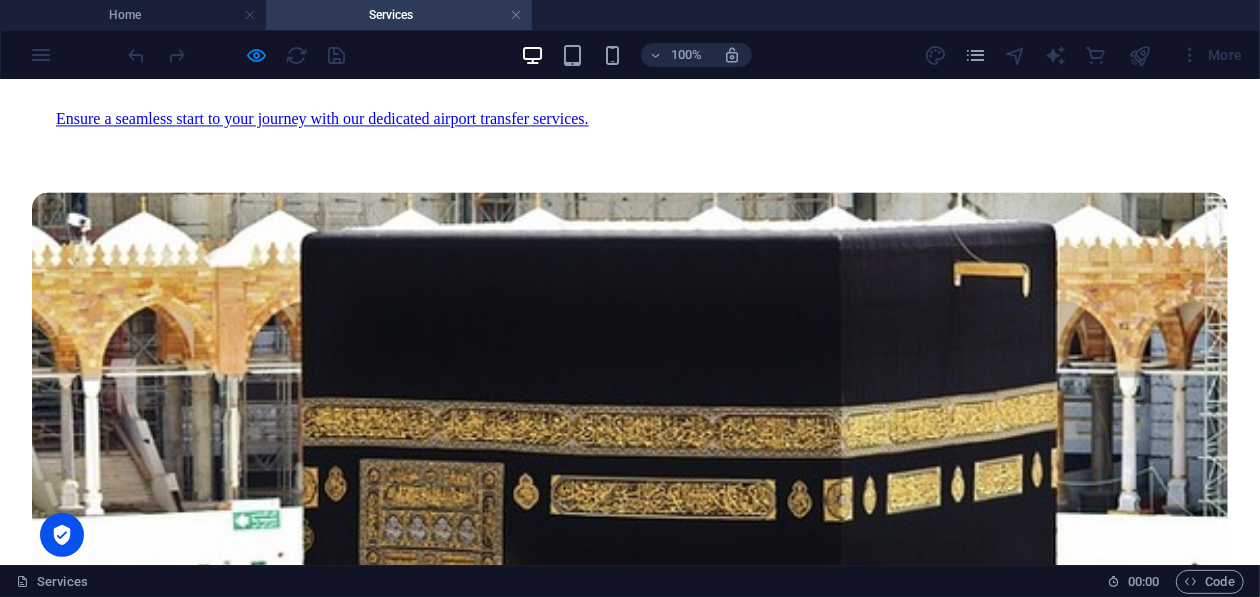 scroll, scrollTop: 2257, scrollLeft: 0, axis: vertical 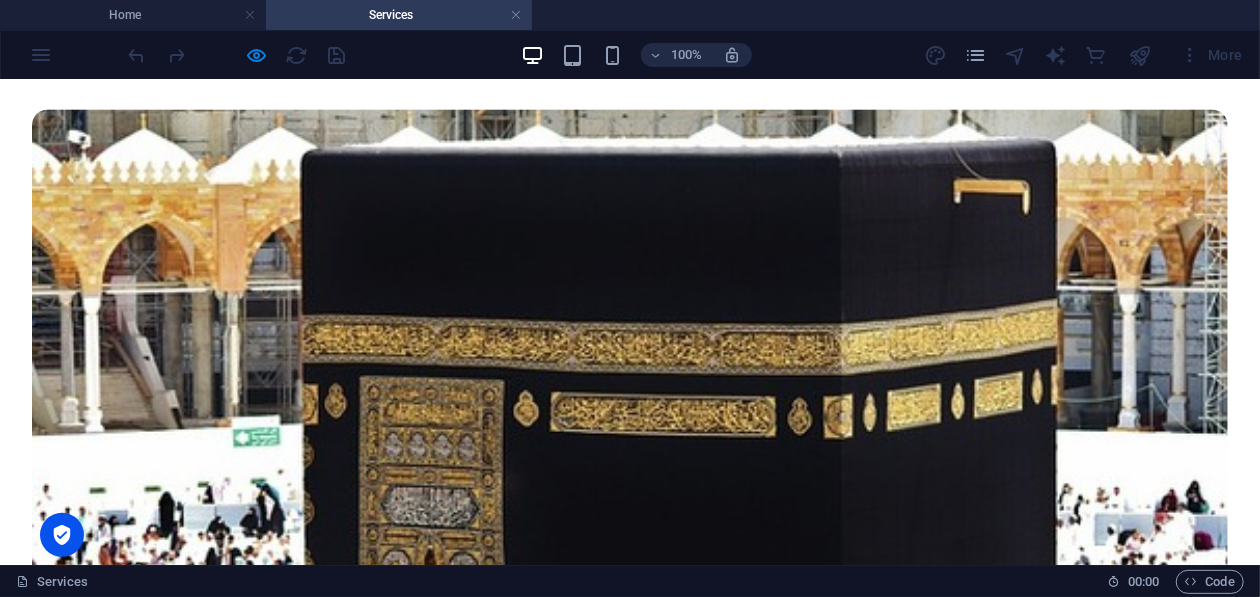 click on "Hassle-free Umrah visa processing with fast, reliable service to help you embark on your spiritual journey." at bounding box center (630, 4510) 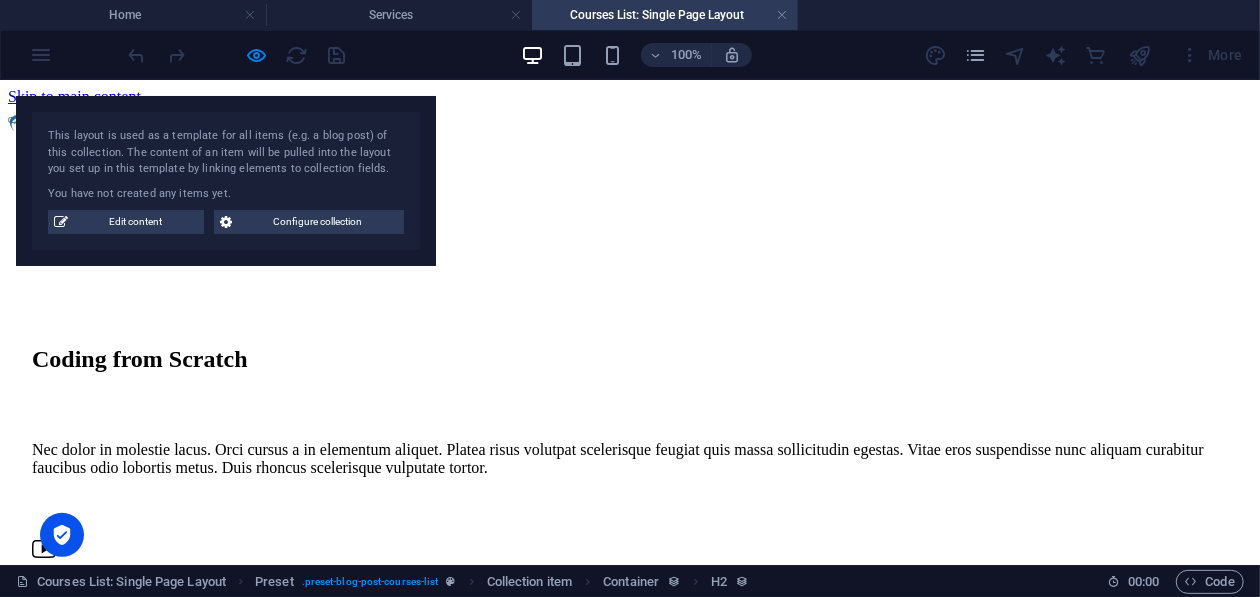 scroll, scrollTop: 1337, scrollLeft: 0, axis: vertical 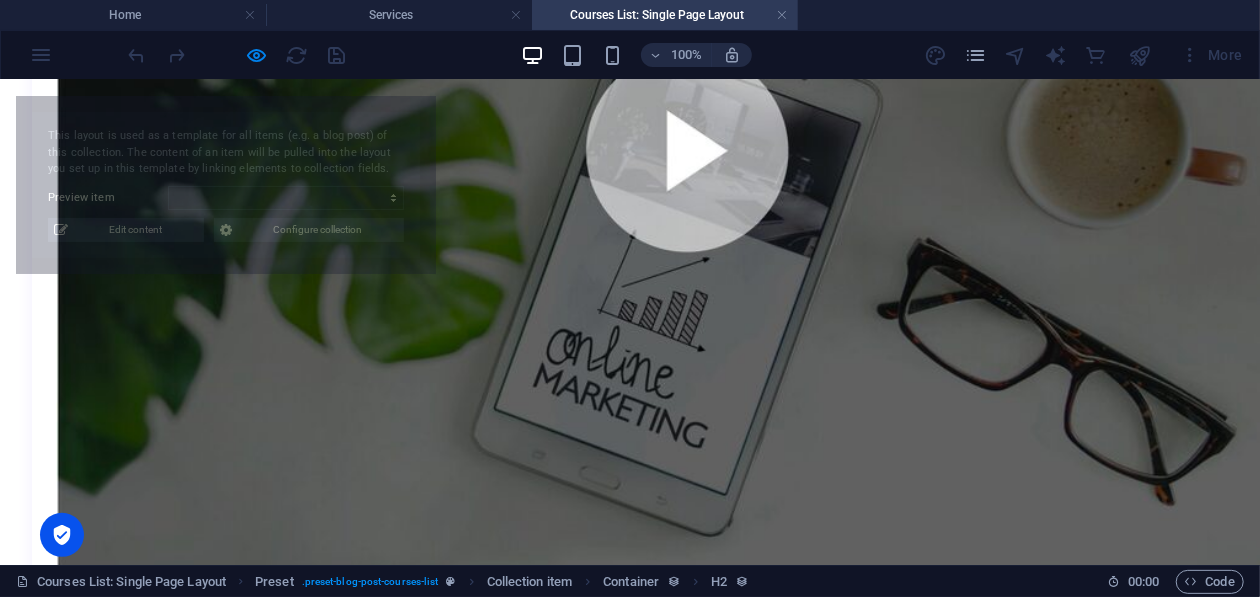 click on "Digital Marketing Nec dolor in molestie lacus. Orci cursus a in elementum aliquet. Platea risus volutpat scelerisque feugiat quis massa sollicitudin egestas. Vitae eros suspendisse nunc aliquam curabitur faucibus odio lobortis metus. Duis rhoncus scelerisque vulputate tortor. Online videos Active community Downloadable resources More about the course Lorem ipsum dolor sit amet consectetur. Sed habitant turpis vitae curabitur at. Malesuada turpis eleifend elit egestas elit at sem gravida. Egestas commodo eget enim ipsum ligula suspendisse. Pretium morbi aliquet neque consequat magna viverra commodo hendrerit odio. Lorem ipsum dolor sit amet consectetur. Sed habitant turpis vitae curabitur at. Malesuada turpis eleifend elit egestas elit at sem gravida. Egestas commodo eget enim ipsum ligula suspendisse. Pretium morbi aliquet neque consequat magna viverra commodo hendrerit odio. $499.00 USD Contact Us Level:  Begginer Duration:  5h 42min Videos:  67 Downloadable files:  8 Lifetime access What will you learn" at bounding box center [630, 772] 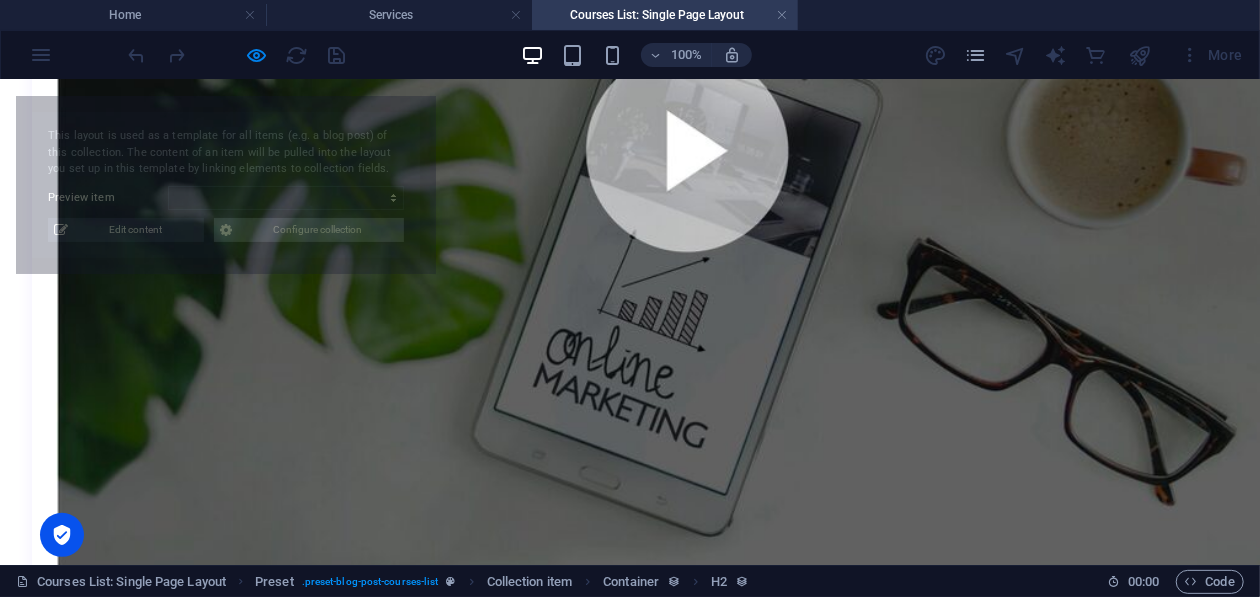 select on "68699b4173c4b648a50df198" 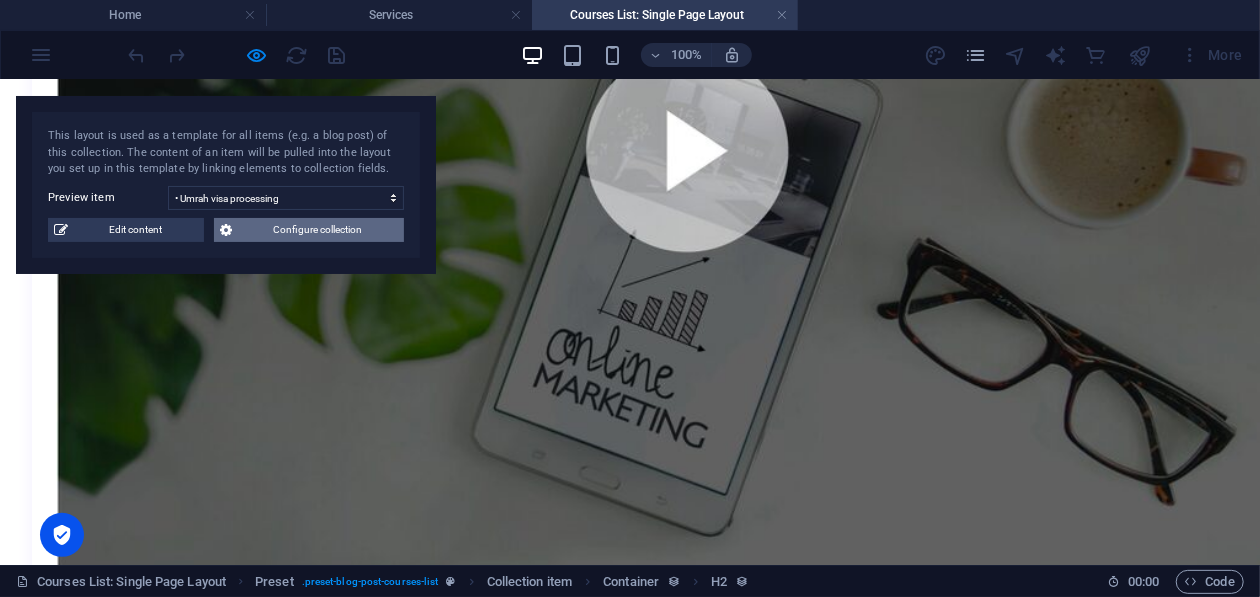 click on "Configure collection" at bounding box center [318, 230] 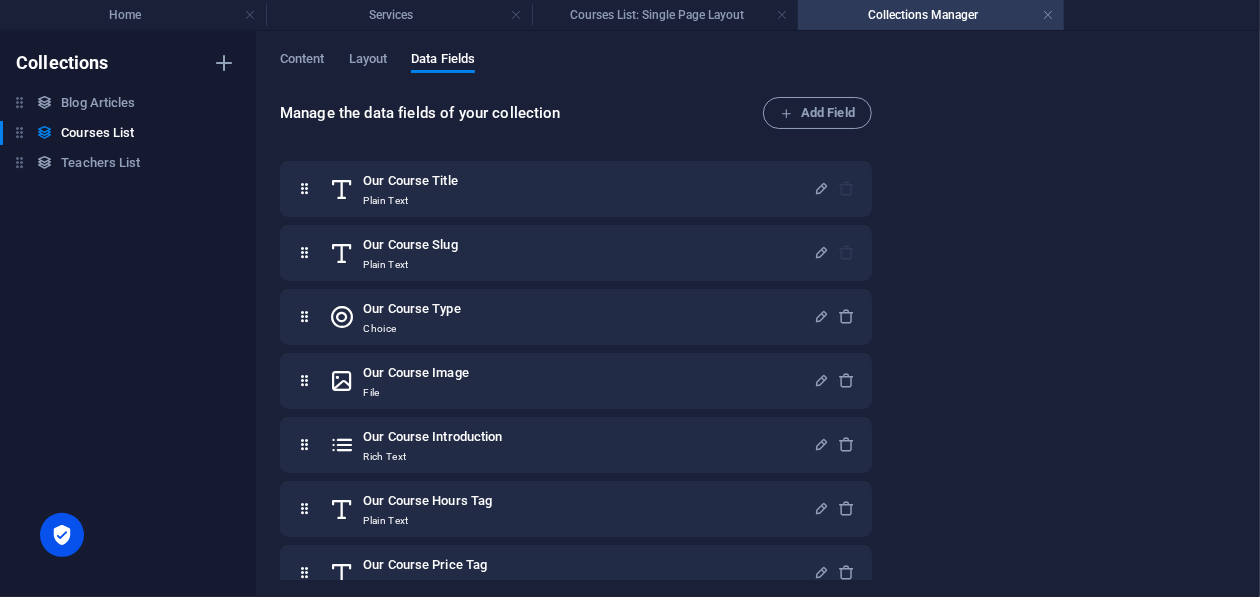 click on "Content Layout Data Fields Manage the data fields of your collection Add Field Our Course Title Plain Text Our Course Slug Plain Text Our Course Type Choice Our Course Image File Our Course Introduction Rich Text Our Course Hours Tag Plain Text Our Course Price Tag Plain Text Our Top Course Checkbox Our Course Detailed Description CMS" at bounding box center [758, 314] 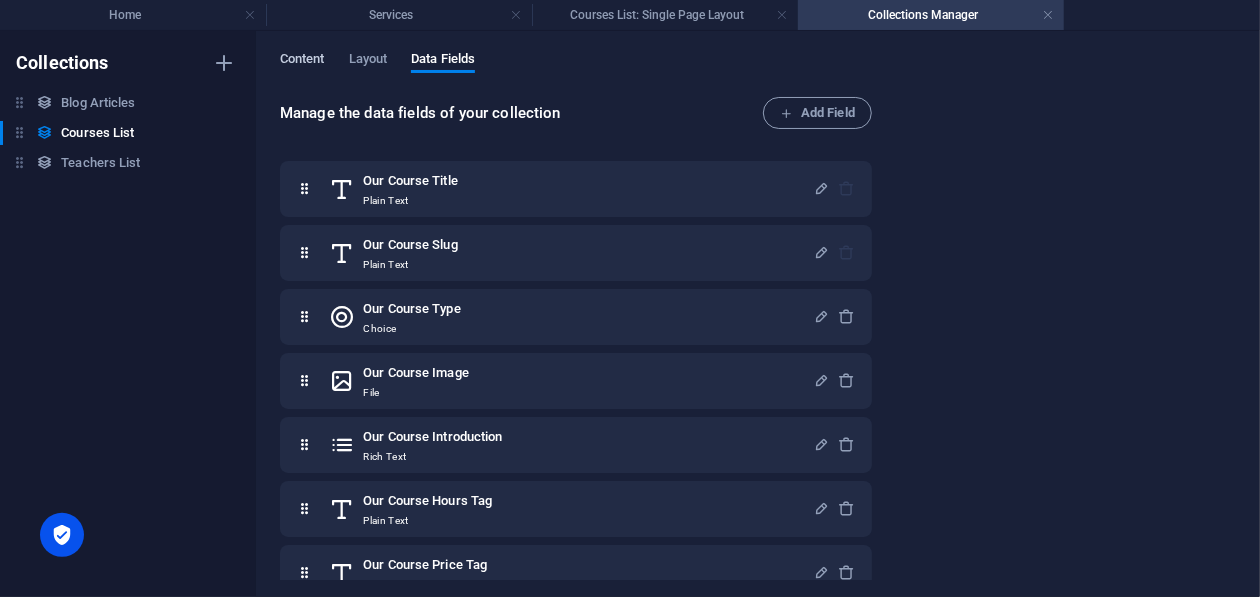 drag, startPoint x: 316, startPoint y: 61, endPoint x: 329, endPoint y: 74, distance: 18.384777 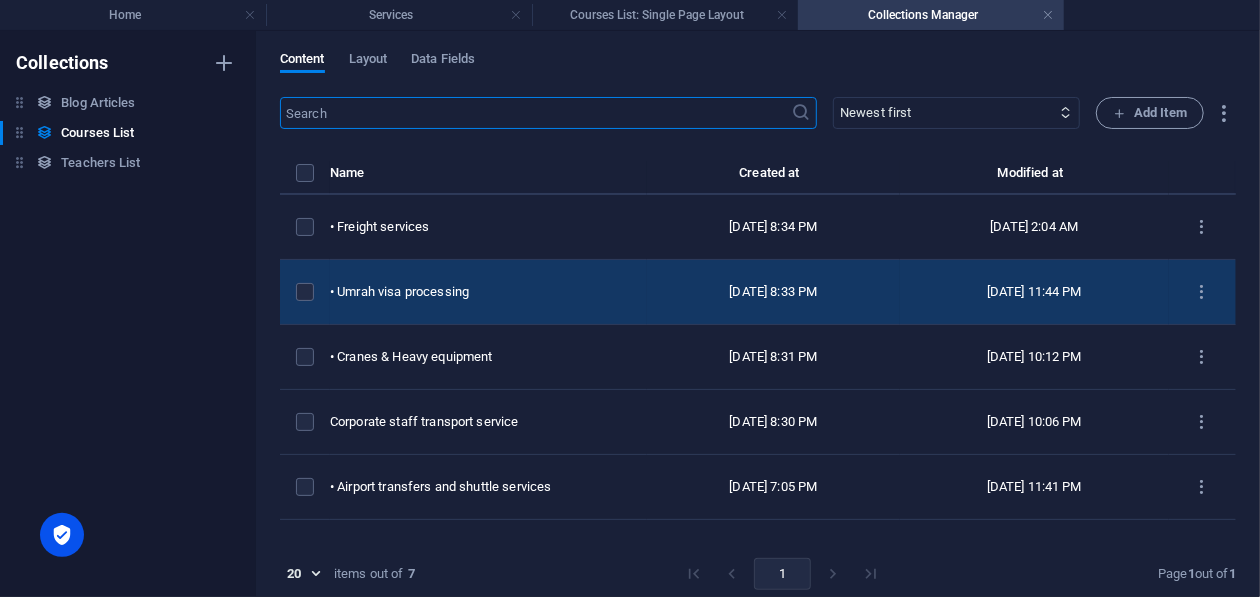 click on "•	Umrah visa processing" at bounding box center (480, 292) 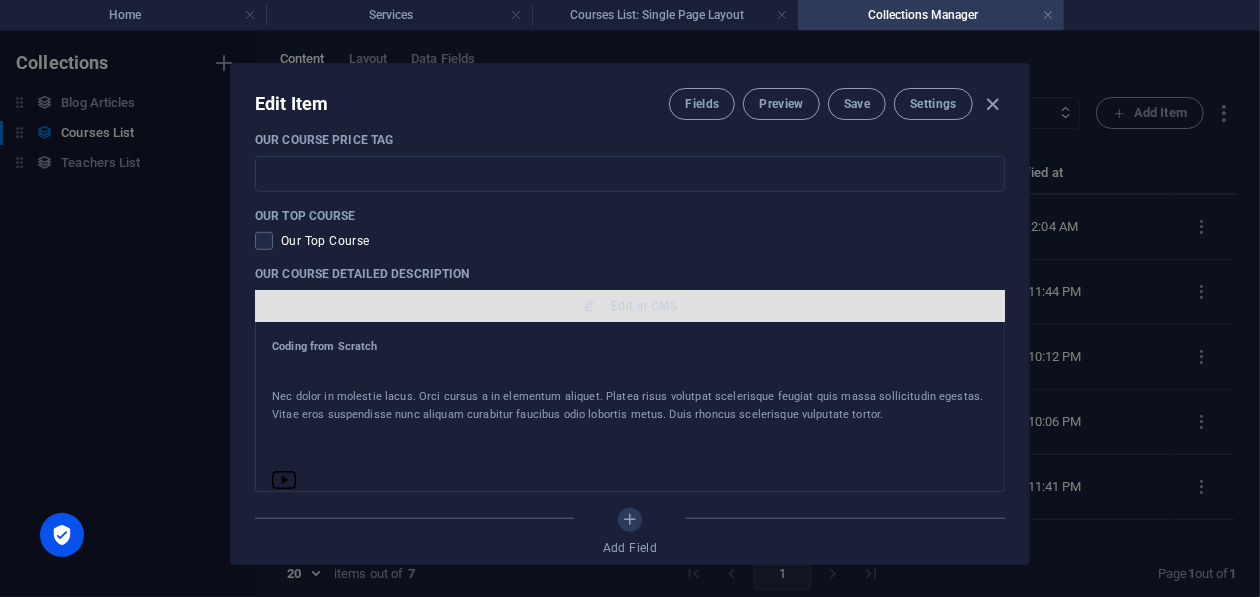 scroll, scrollTop: 799, scrollLeft: 0, axis: vertical 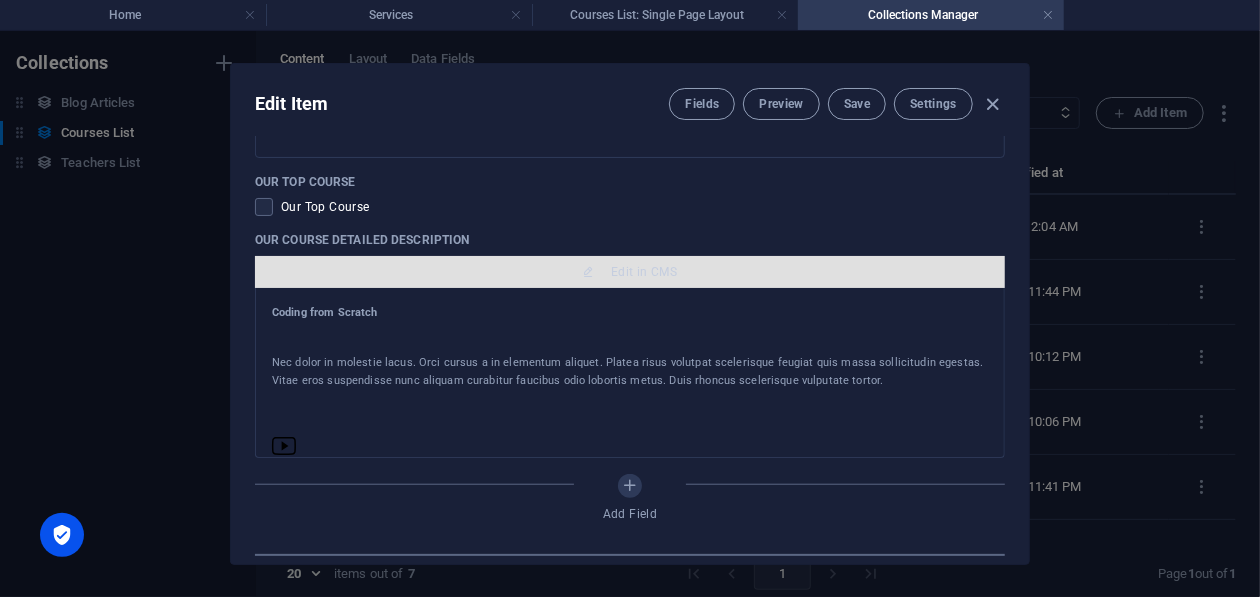 click on "Edit in CMS" at bounding box center (644, 272) 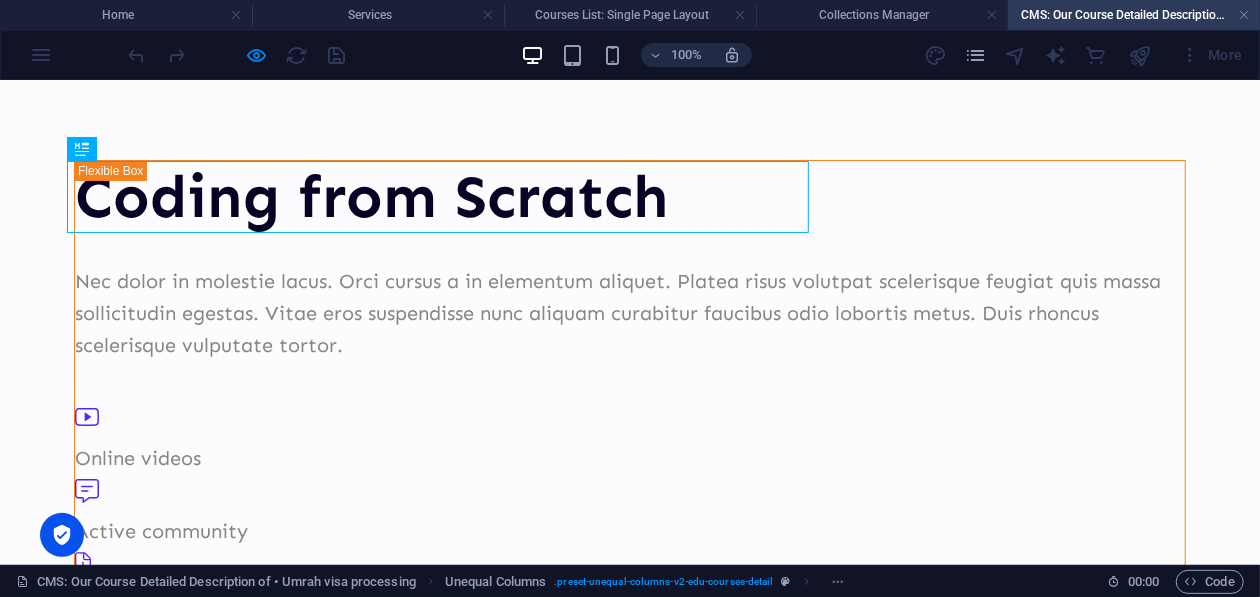 scroll, scrollTop: 0, scrollLeft: 0, axis: both 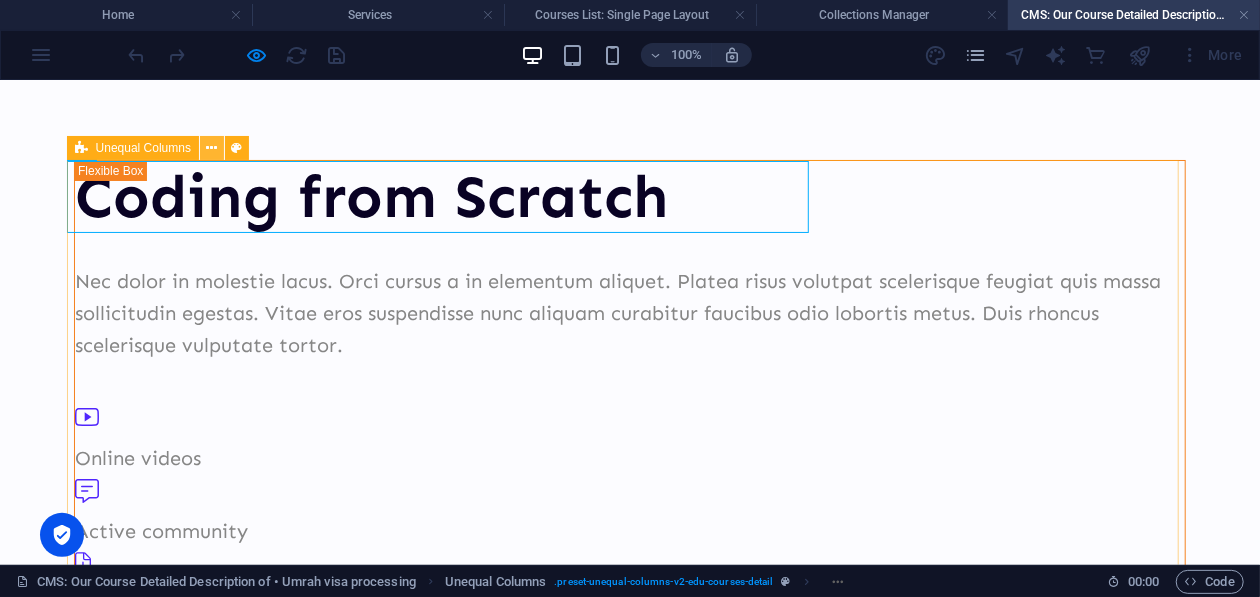 click at bounding box center (212, 148) 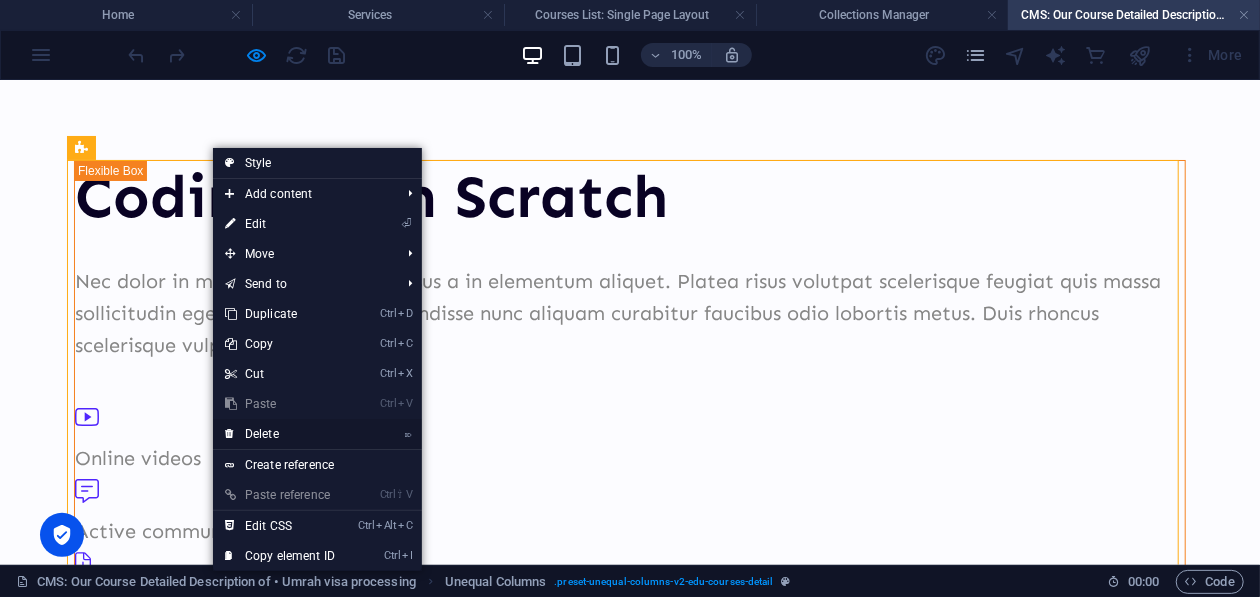 click on "⌦  Delete" at bounding box center (280, 434) 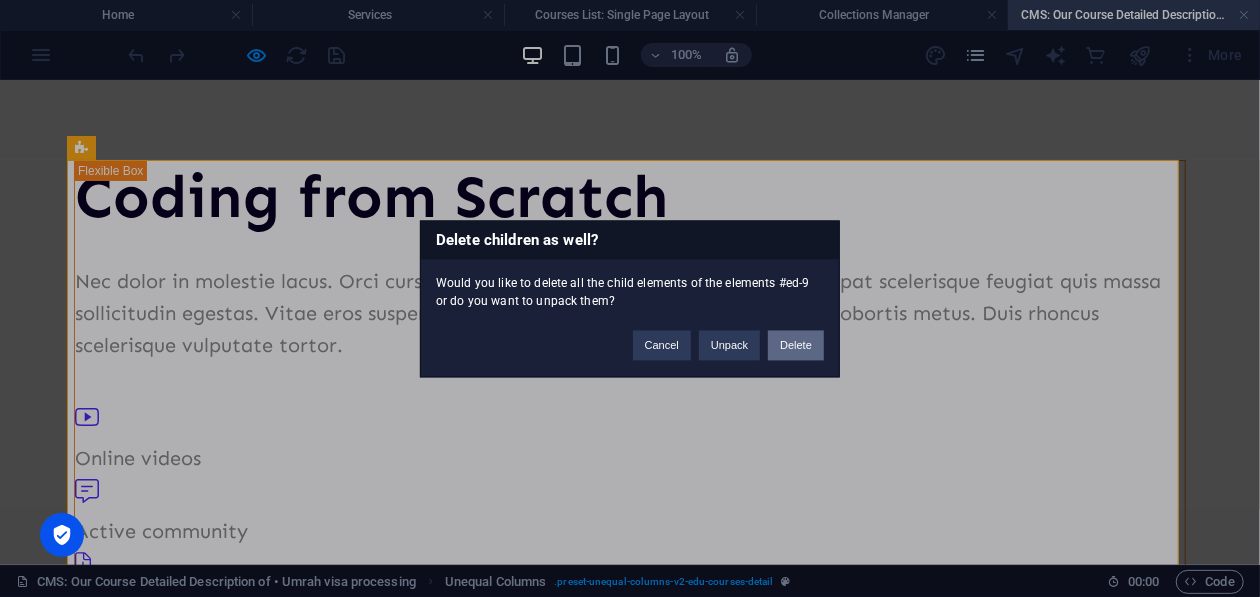 click on "Delete" at bounding box center (796, 345) 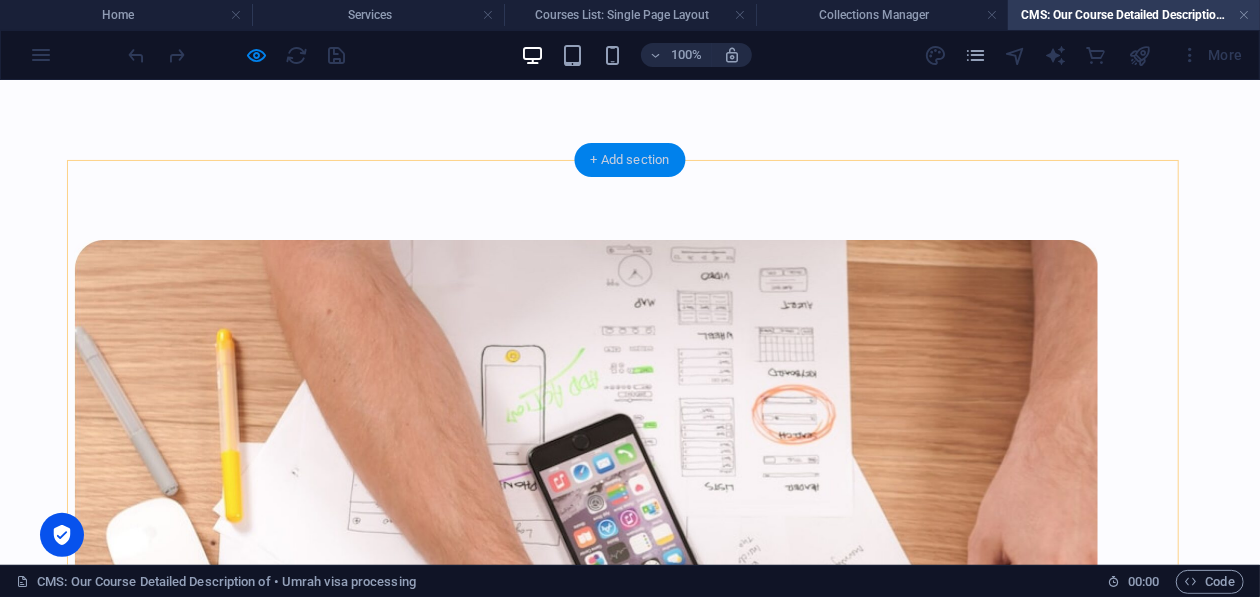 click on "+ Add section" at bounding box center (630, 160) 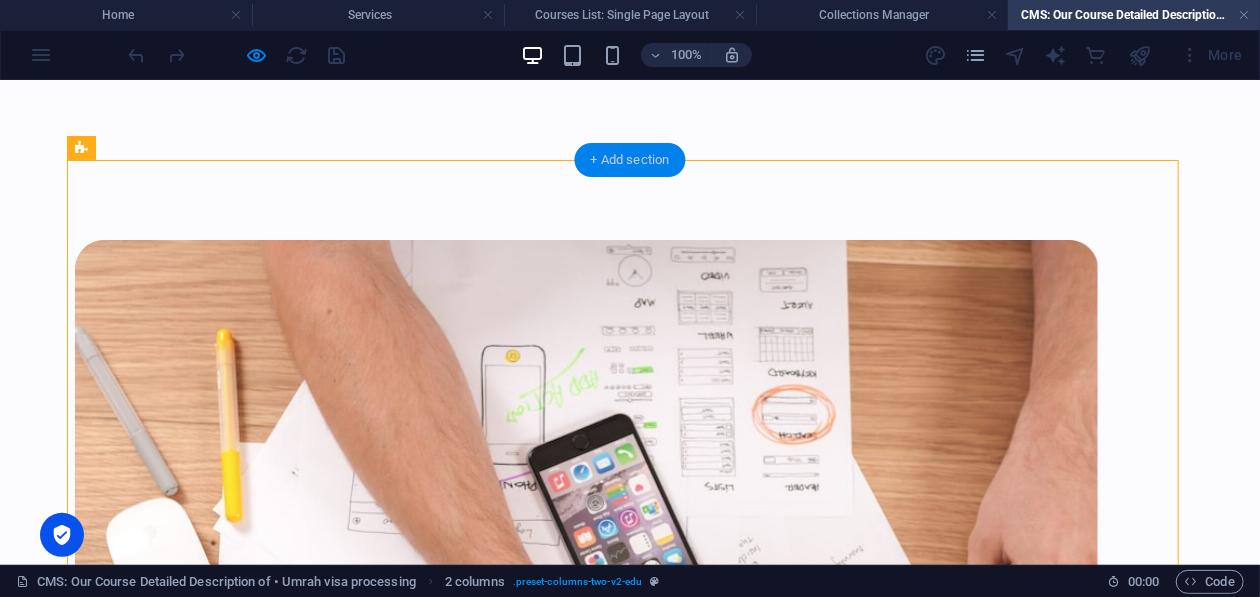 click on "+ Add section" at bounding box center [630, 160] 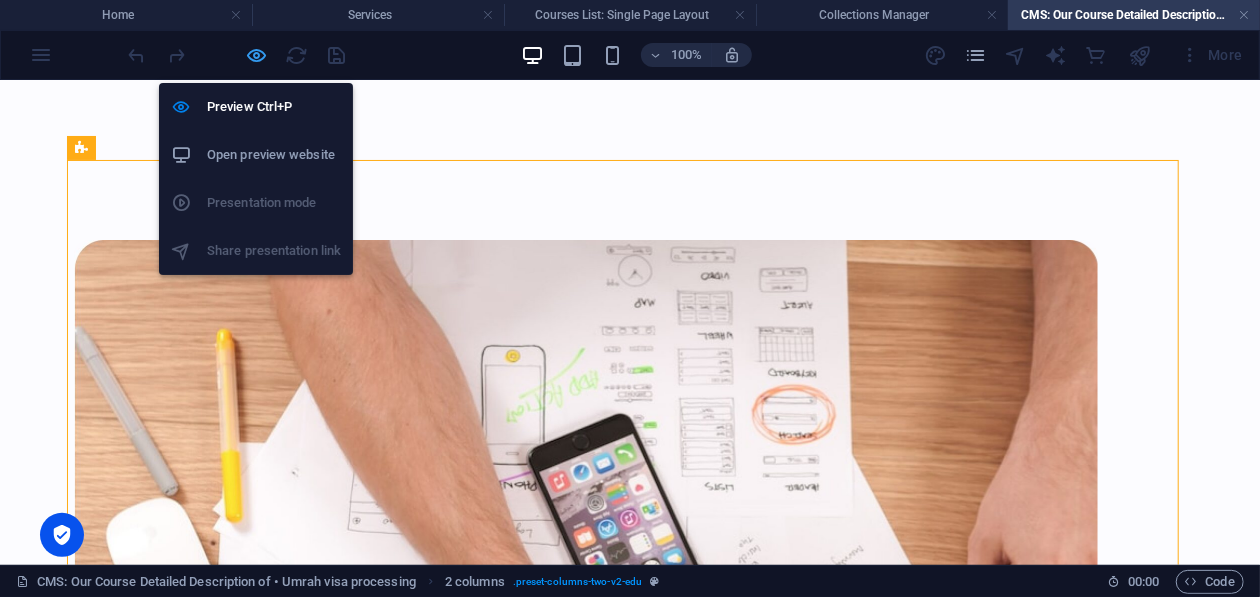 click at bounding box center [257, 55] 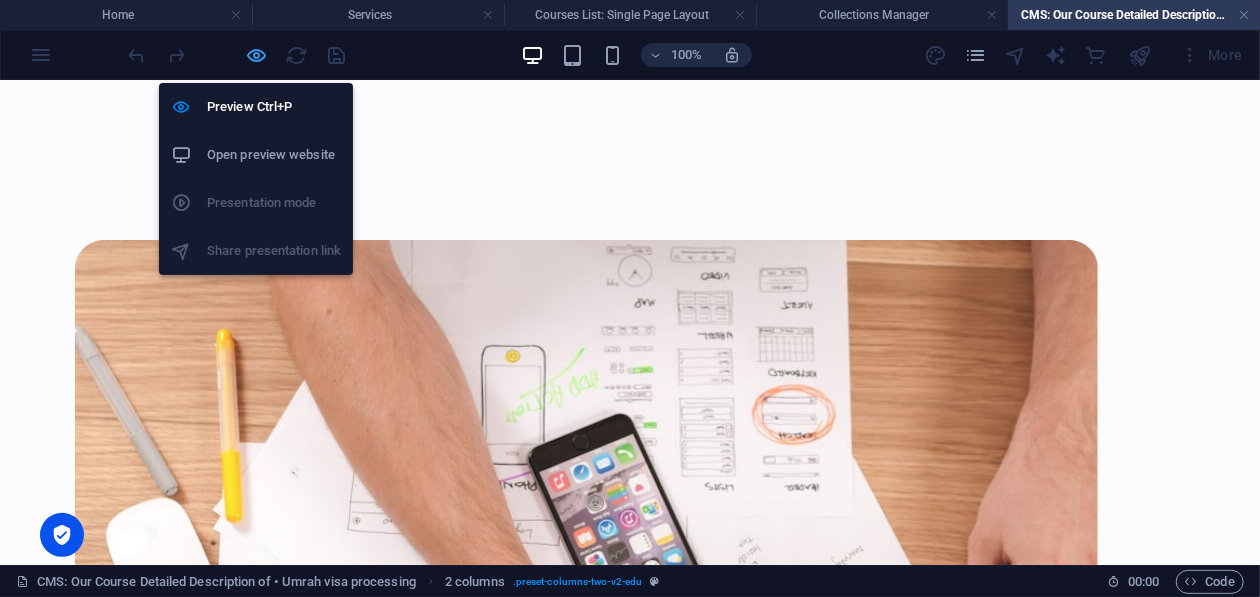 drag, startPoint x: 244, startPoint y: 59, endPoint x: 261, endPoint y: 59, distance: 17 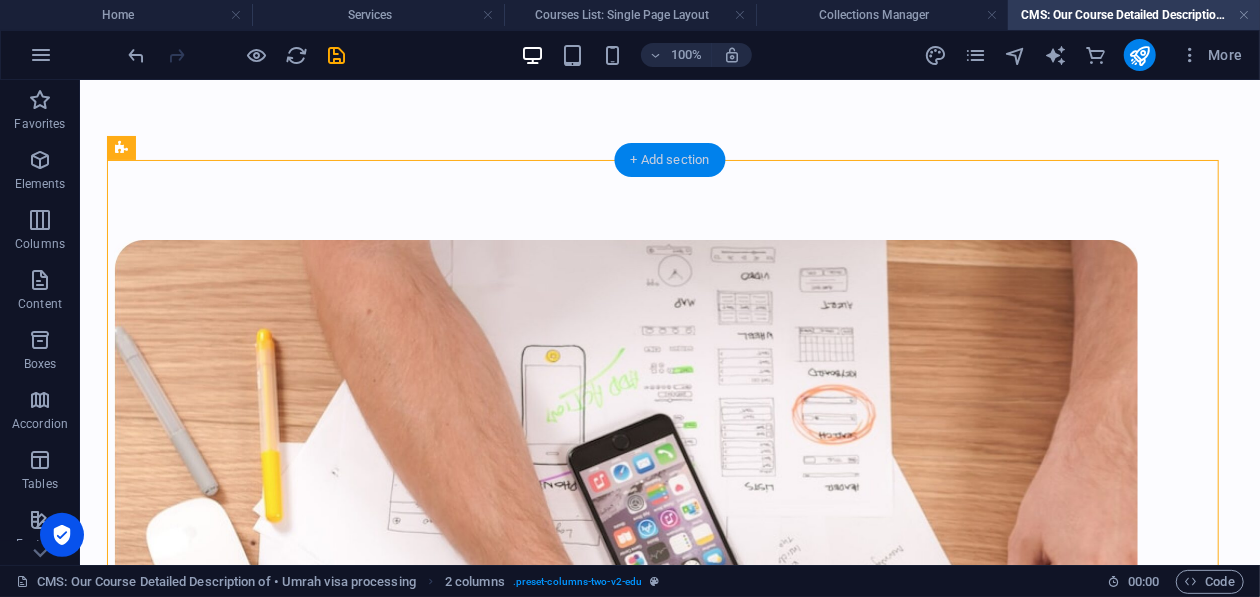 drag, startPoint x: 655, startPoint y: 154, endPoint x: 686, endPoint y: 62, distance: 97.082436 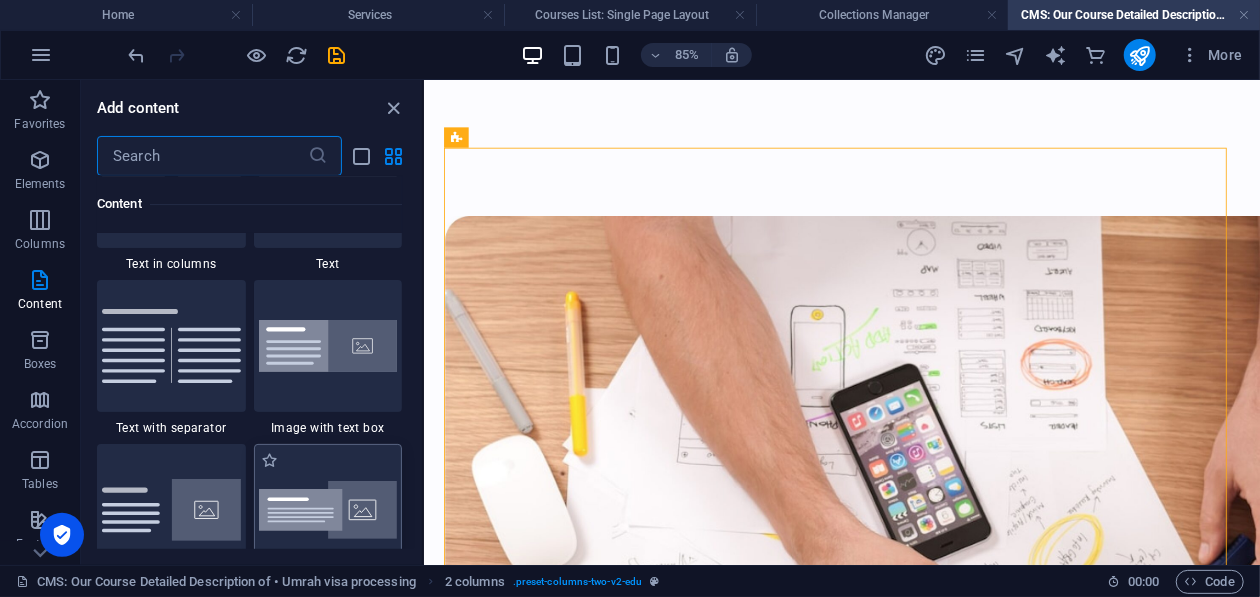 scroll, scrollTop: 3699, scrollLeft: 0, axis: vertical 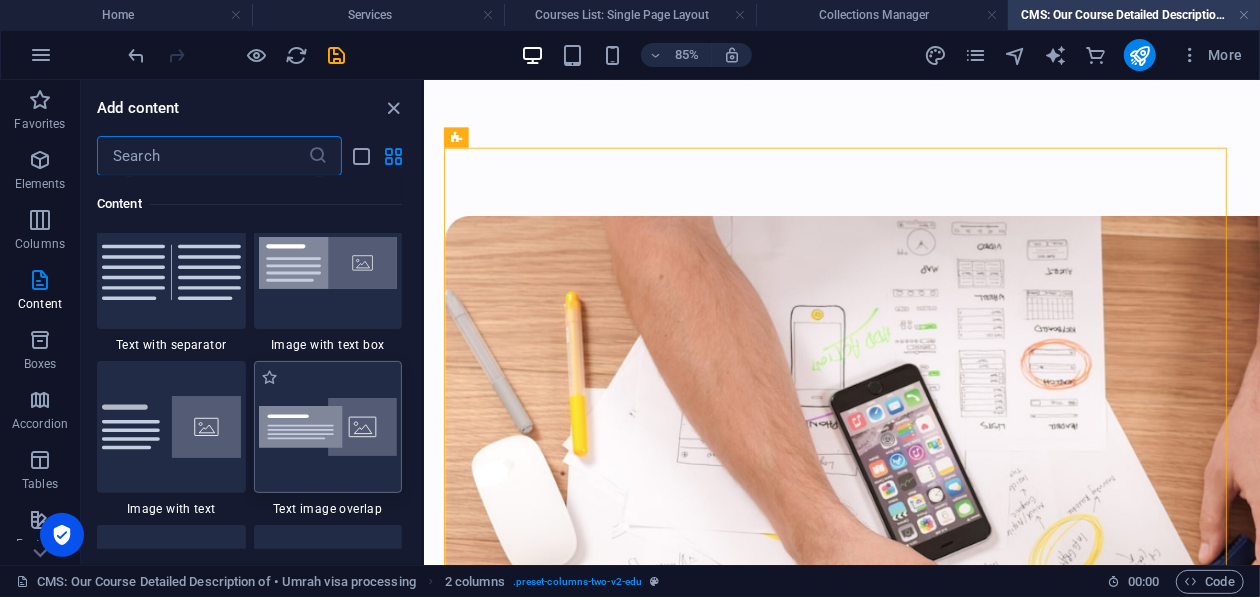 click at bounding box center (328, 427) 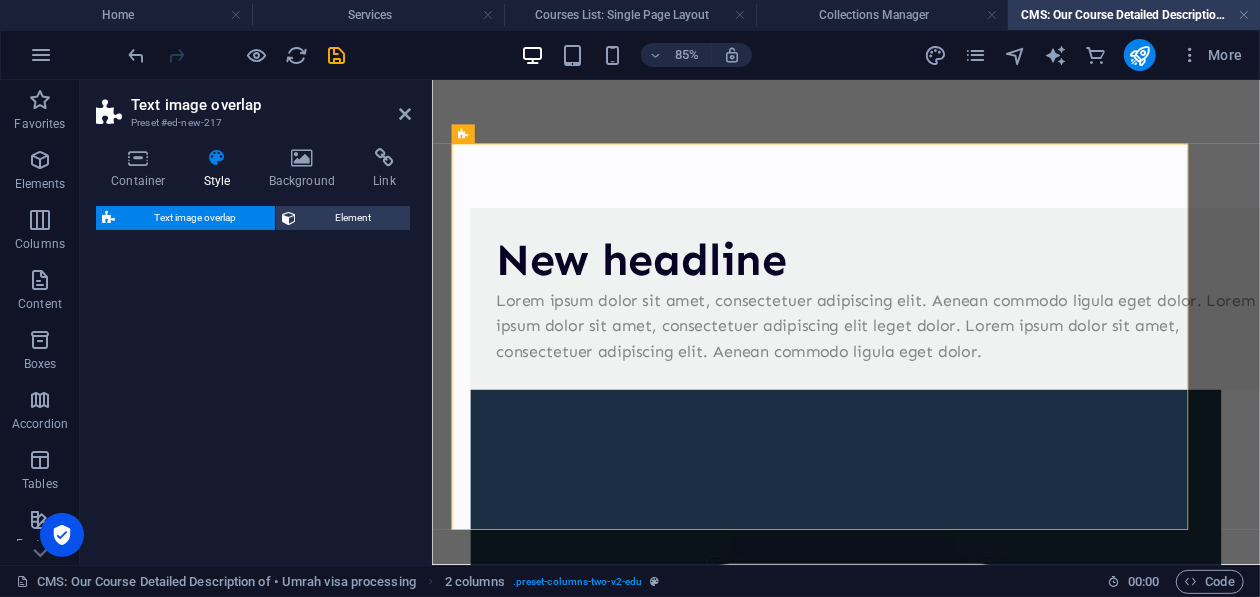 select on "rem" 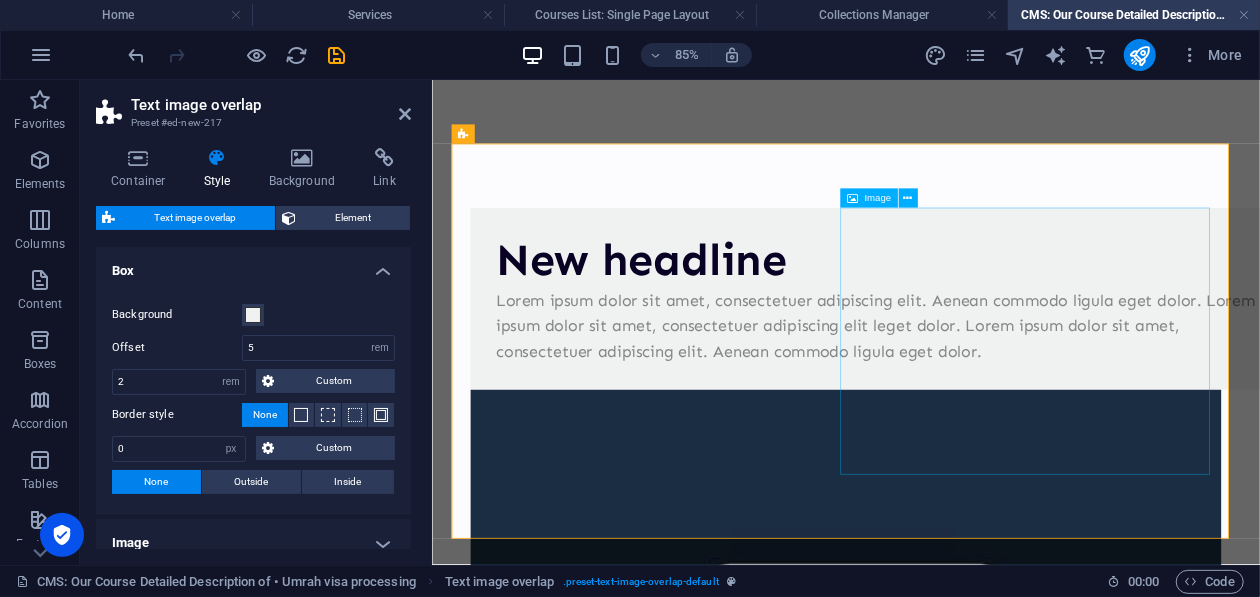 click at bounding box center [948, 805] 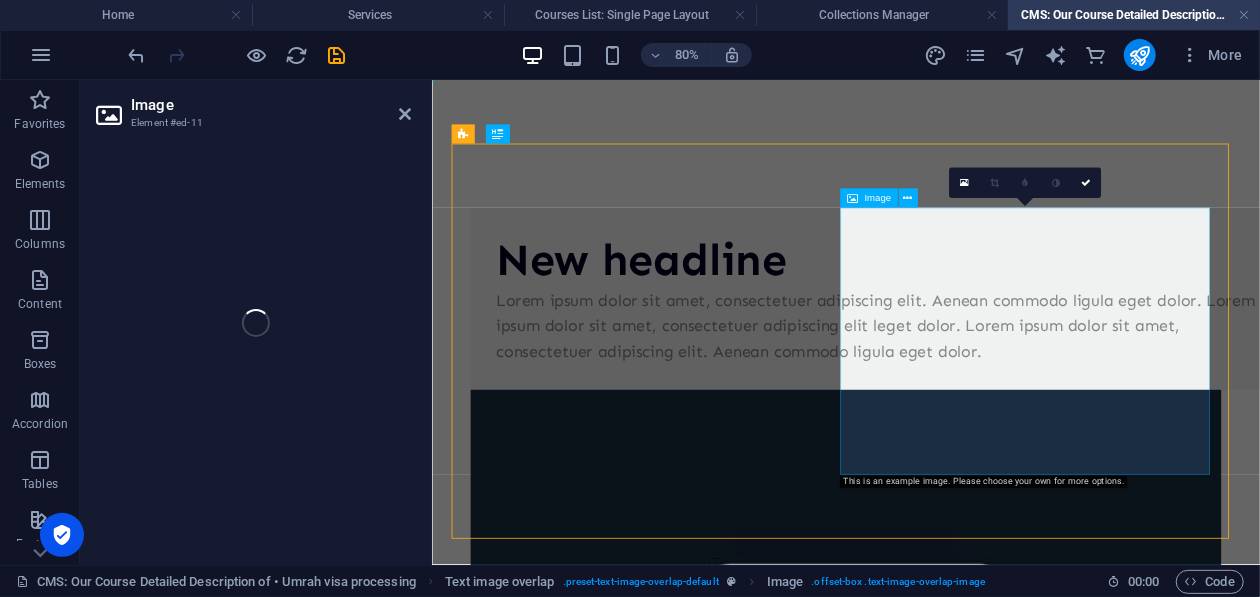 select on "%" 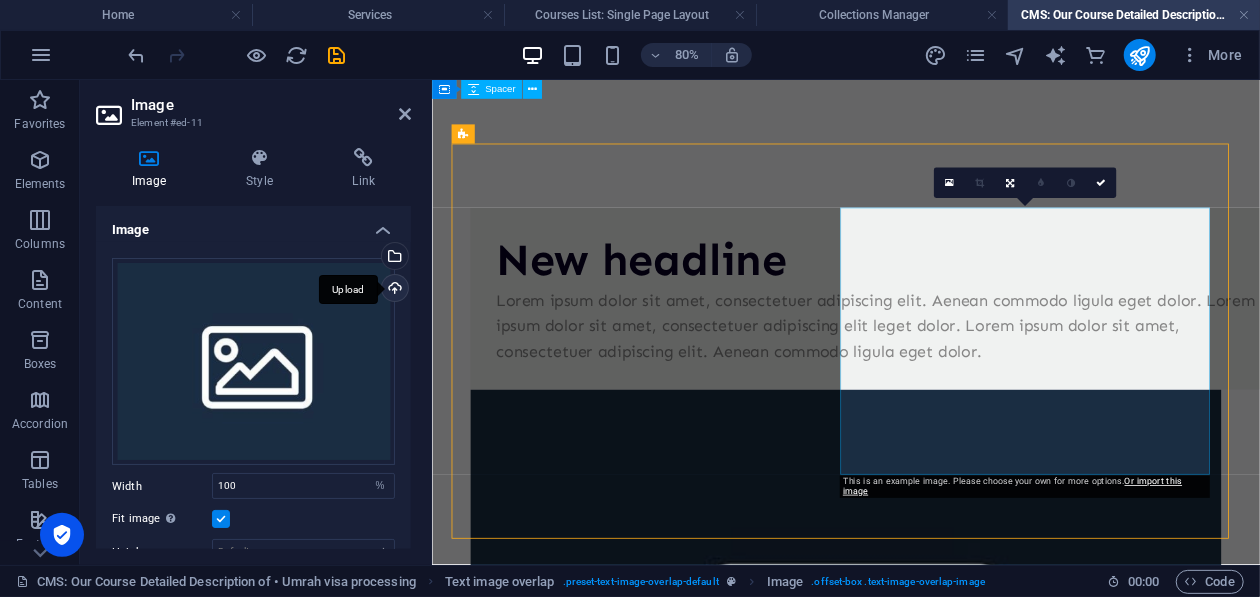 click on "Upload" at bounding box center [393, 290] 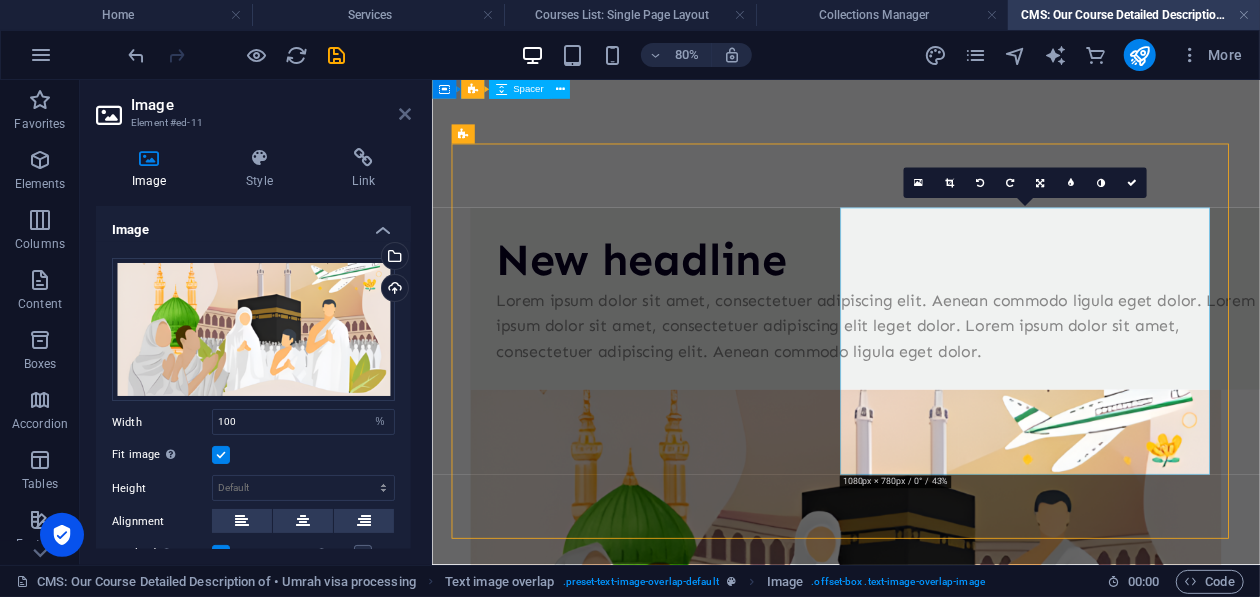 drag, startPoint x: 409, startPoint y: 115, endPoint x: 364, endPoint y: 62, distance: 69.52697 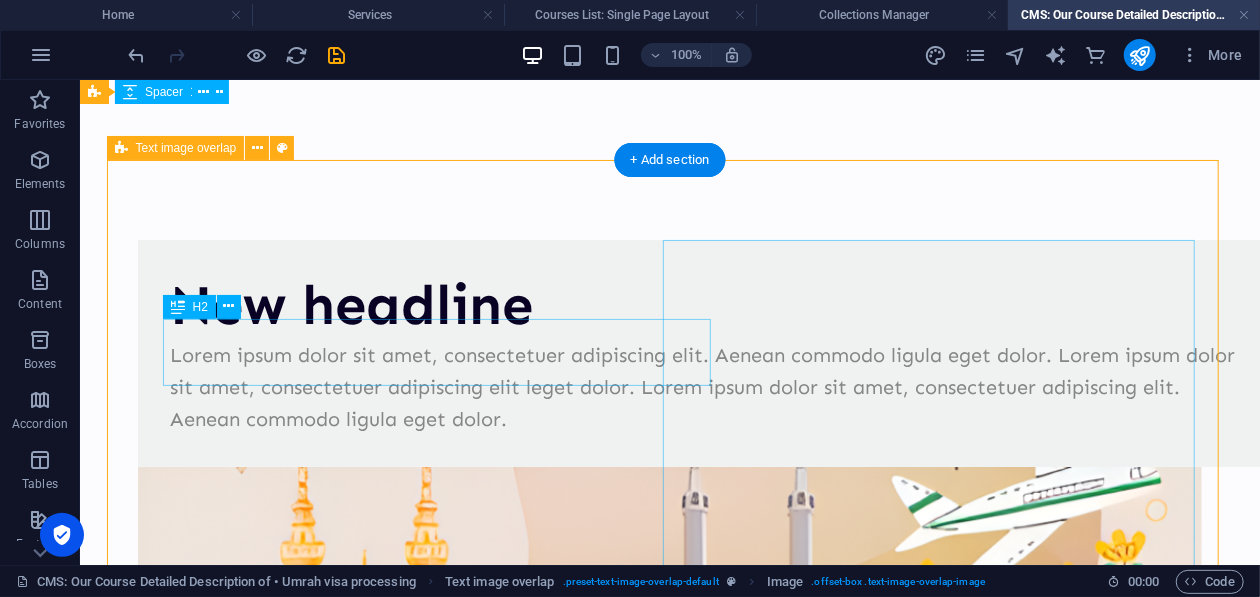 click on "New headline" at bounding box center [709, 304] 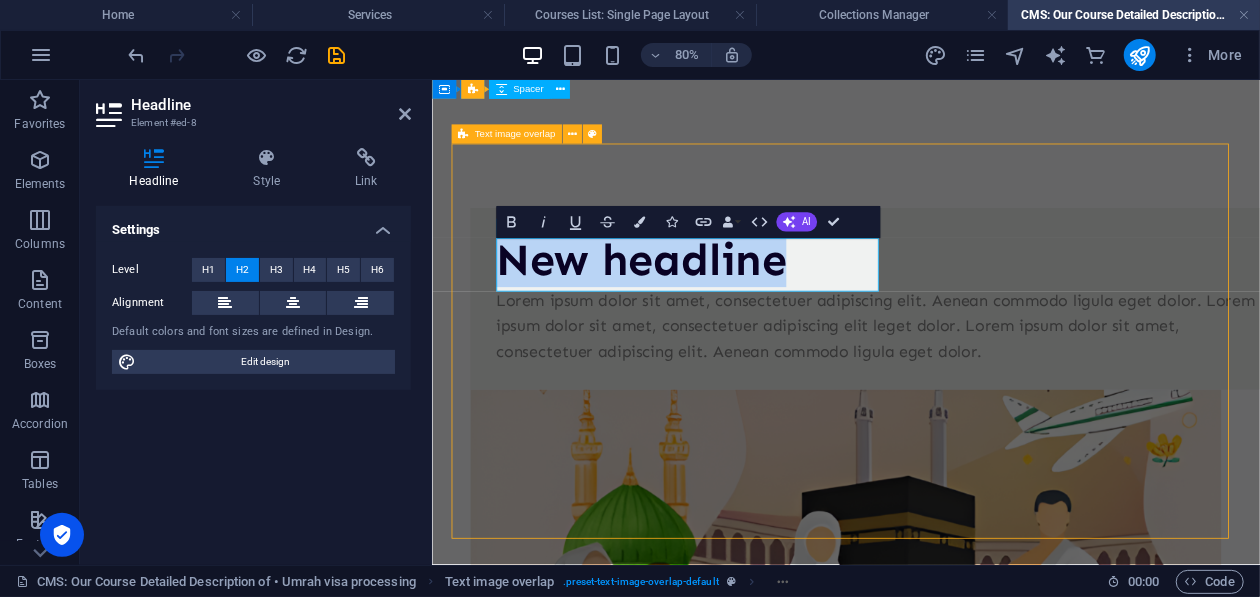 type 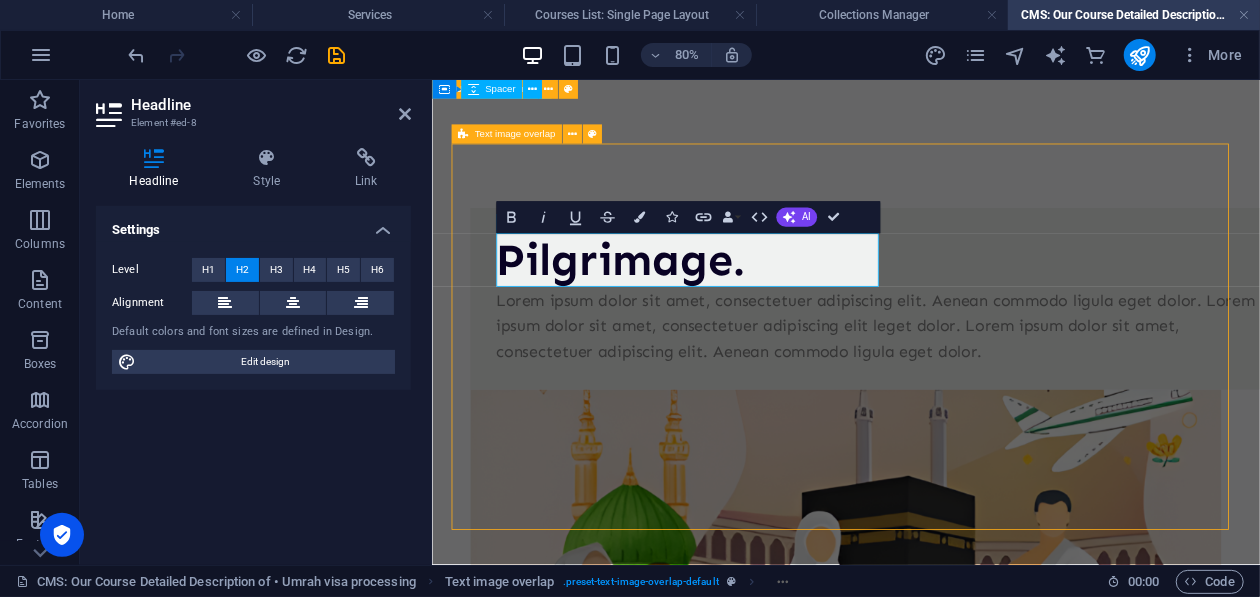 click on "Lorem ipsum dolor sit amet, consectetuer adipiscing elit. Aenean commodo ligula eget dolor. Lorem ipsum dolor sit amet, consectetuer adipiscing elit leget dolor. Lorem ipsum dolor sit amet, consectetuer adipiscing elit. Aenean commodo ligula eget dolor." at bounding box center [988, 386] 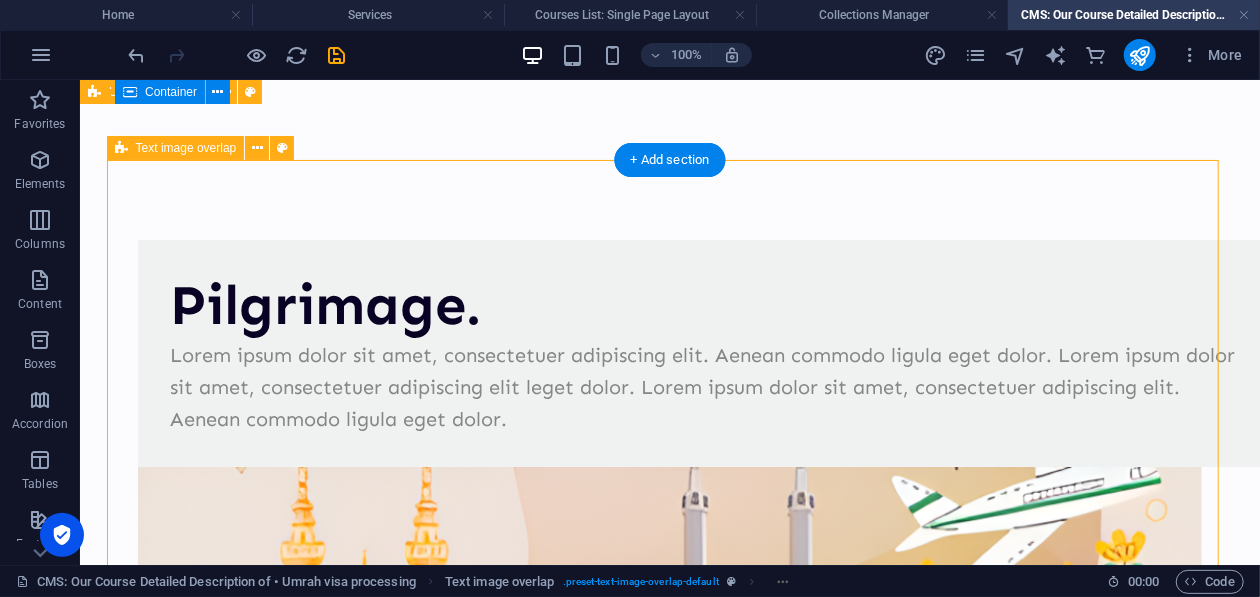 click on "Lorem ipsum dolor sit amet, consectetuer adipiscing elit. Aenean commodo ligula eget dolor. Lorem ipsum dolor sit amet, consectetuer adipiscing elit leget dolor. Lorem ipsum dolor sit amet, consectetuer adipiscing elit. Aenean commodo ligula eget dolor." at bounding box center [709, 386] 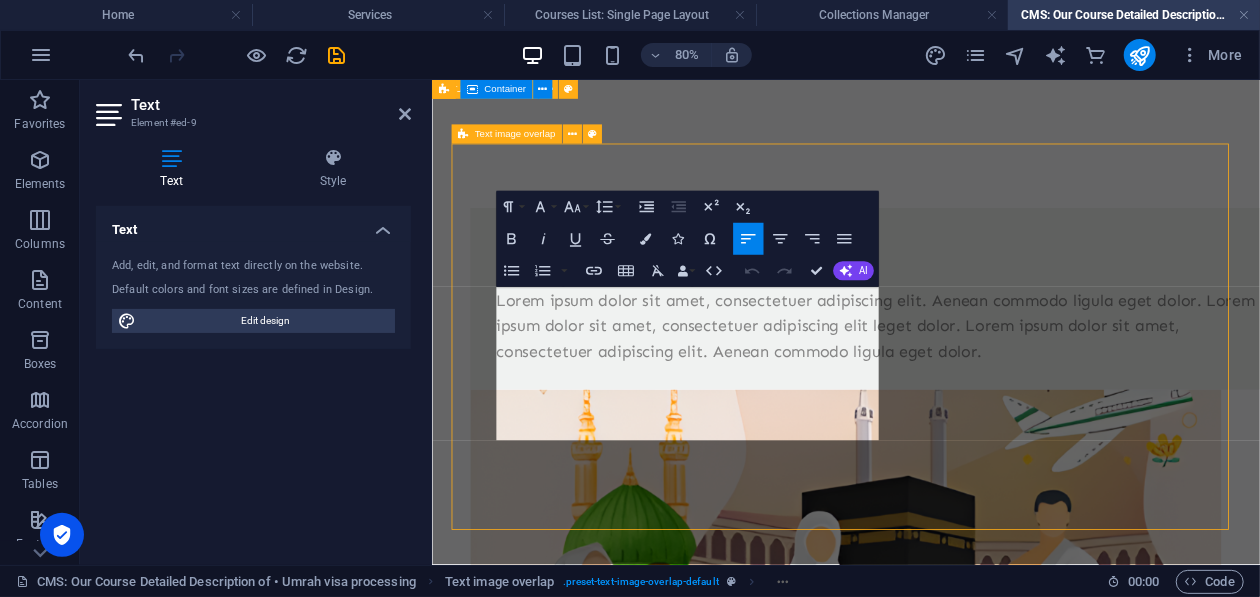 click on "Lorem ipsum dolor sit amet, consectetuer adipiscing elit. Aenean commodo ligula eget dolor. Lorem ipsum dolor sit amet, consectetuer adipiscing elit leget dolor. Lorem ipsum dolor sit amet, consectetuer adipiscing elit. Aenean commodo ligula eget dolor." at bounding box center (988, 386) 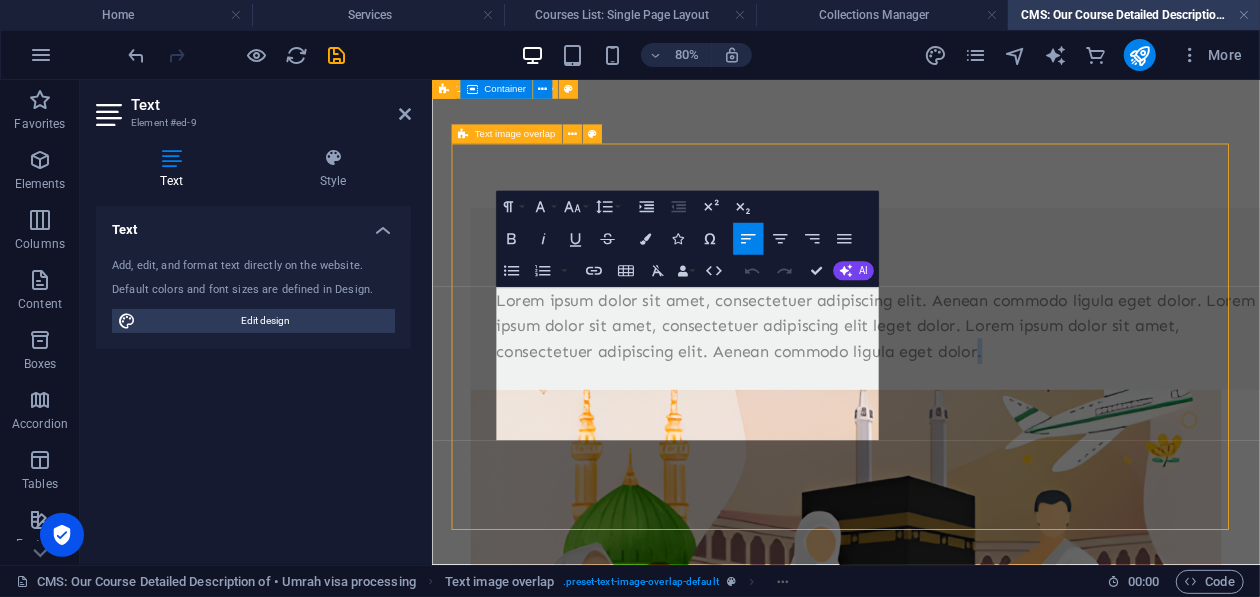 click on "Lorem ipsum dolor sit amet, consectetuer adipiscing elit. Aenean commodo ligula eget dolor. Lorem ipsum dolor sit amet, consectetuer adipiscing elit leget dolor. Lorem ipsum dolor sit amet, consectetuer adipiscing elit. Aenean commodo ligula eget dolor." at bounding box center (988, 386) 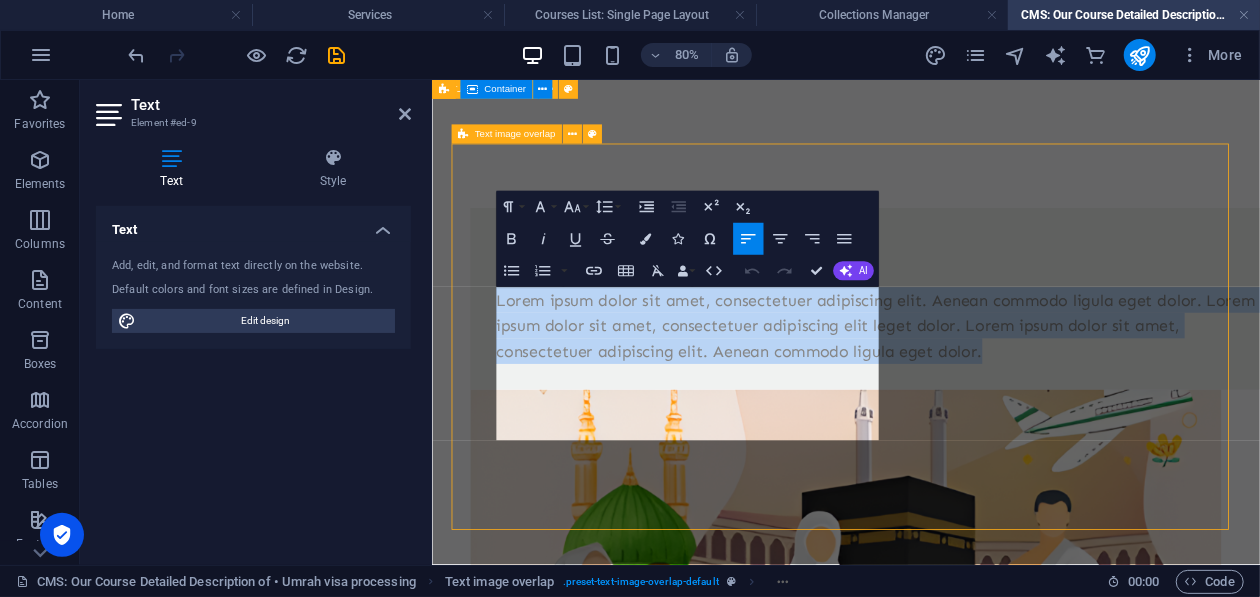 click on "Lorem ipsum dolor sit amet, consectetuer adipiscing elit. Aenean commodo ligula eget dolor. Lorem ipsum dolor sit amet, consectetuer adipiscing elit leget dolor. Lorem ipsum dolor sit amet, consectetuer adipiscing elit. Aenean commodo ligula eget dolor." at bounding box center [988, 386] 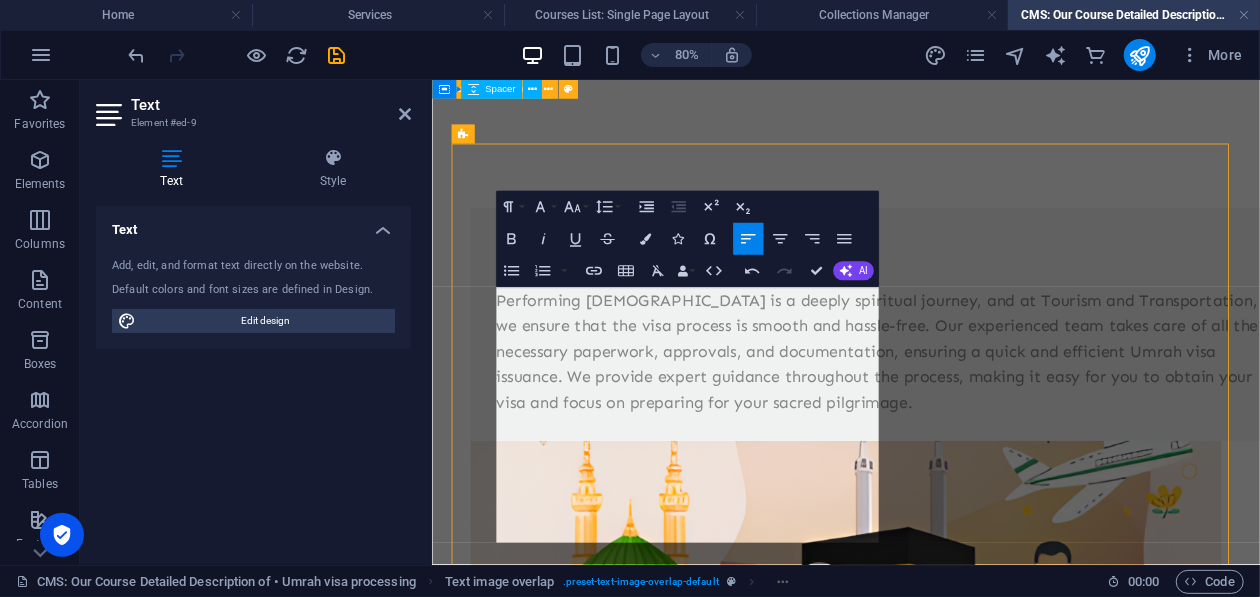 scroll, scrollTop: 9639, scrollLeft: 3, axis: both 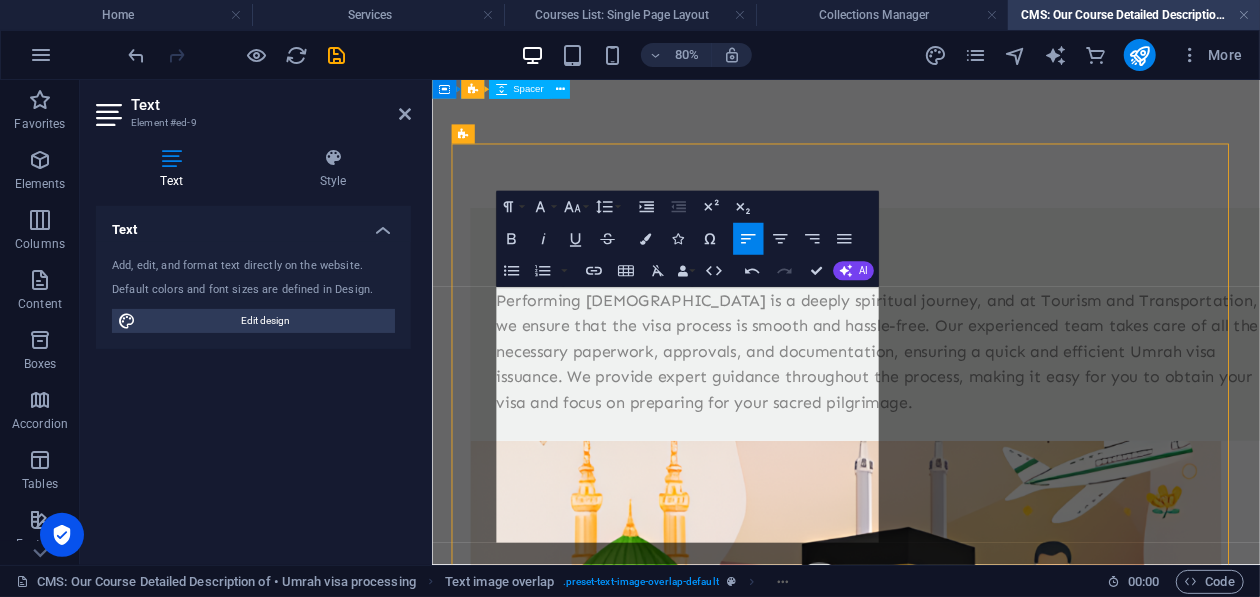 click on "Pilgrimage. Performing Umrah is a deeply spiritual journey, and at Tourism and Transportation, we ensure that the visa process is smooth and hassle-free. Our experienced team takes care of all the necessary paperwork, approvals, and documentation, ensuring a quick and efficient Umrah visa issuance. We provide expert guidance throughout the process, making it easy for you to obtain your visa and focus on preparing for your sacred pilgrimage. Performing Umrah is a deeply spiritual journey, and at Tourism and Transportation, we ensure that the visa process is smooth and hassle-free. Our experienced team takes care of all the necessary paperwork, approvals, and documentation, ensuring a quick and efficient Umrah visa issuance. We provide expert guidance throughout the process, making it easy for you to obtain your visa and focus on preparing for your sacred pilgrimage. What will you learn Lorem ipsum dolor sit amet consectetur Lorem ipsum dolor sit amet consectetur Lorem ipsum dolor sit amet consectetur" at bounding box center [948, 1236] 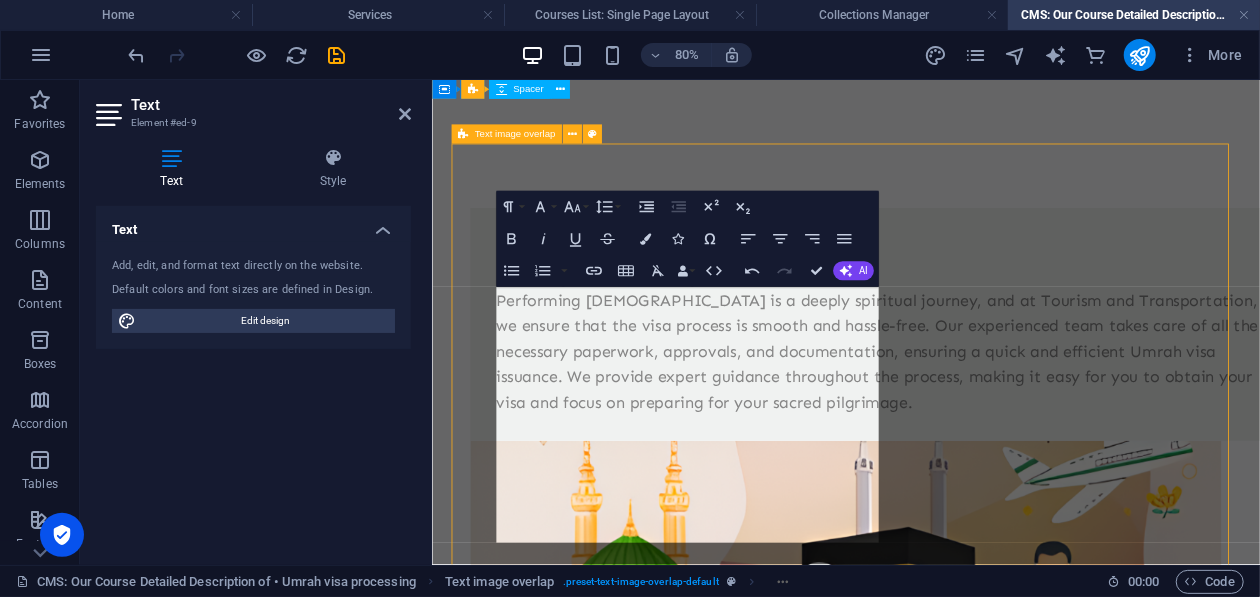 click on "Pilgrimage. Performing [DEMOGRAPHIC_DATA] is a deeply spiritual journey, and at Tourism and Transportation, we ensure that the visa process is smooth and hassle-free. Our experienced team takes care of all the necessary paperwork, approvals, and documentation, ensuring a quick and efficient Umrah visa issuance. We provide expert guidance throughout the process, making it easy for you to obtain your visa and focus on preparing for your sacred pilgrimage. Performing [DEMOGRAPHIC_DATA] is a deeply spiritual journey, and at Tourism and Transportation, we ensure that the visa process is smooth and hassle-free. Our experienced team takes care of all the necessary paperwork, approvals, and documentation, ensuring a quick and efficient Umrah visa issuance. We provide expert guidance throughout the process, making it easy for you to obtain your visa and focus on preparing for your sacred pilgrimage." at bounding box center (948, 614) 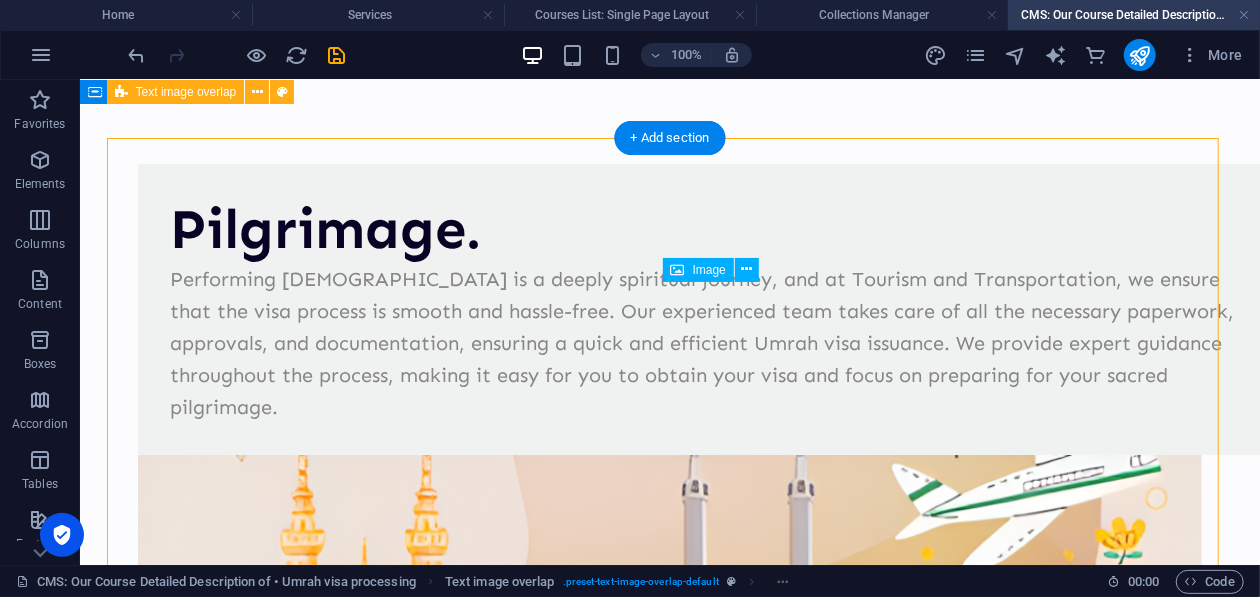 scroll, scrollTop: 0, scrollLeft: 0, axis: both 